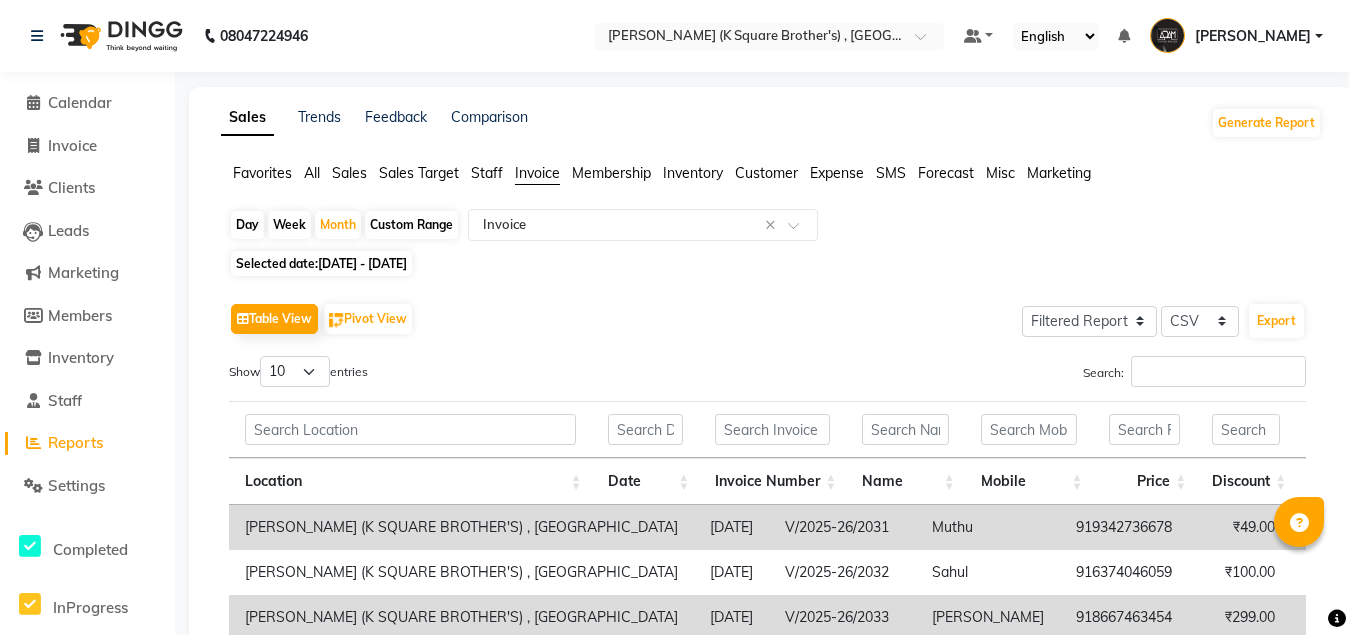 select on "filtered_report" 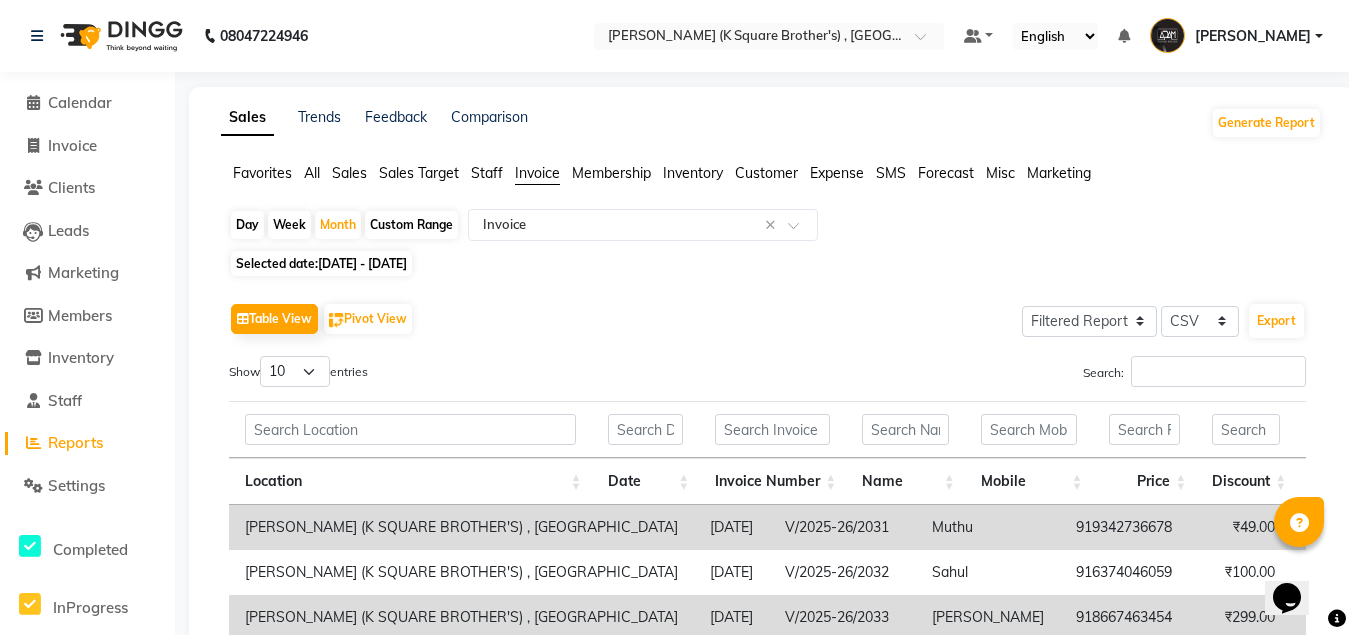 scroll, scrollTop: 0, scrollLeft: 0, axis: both 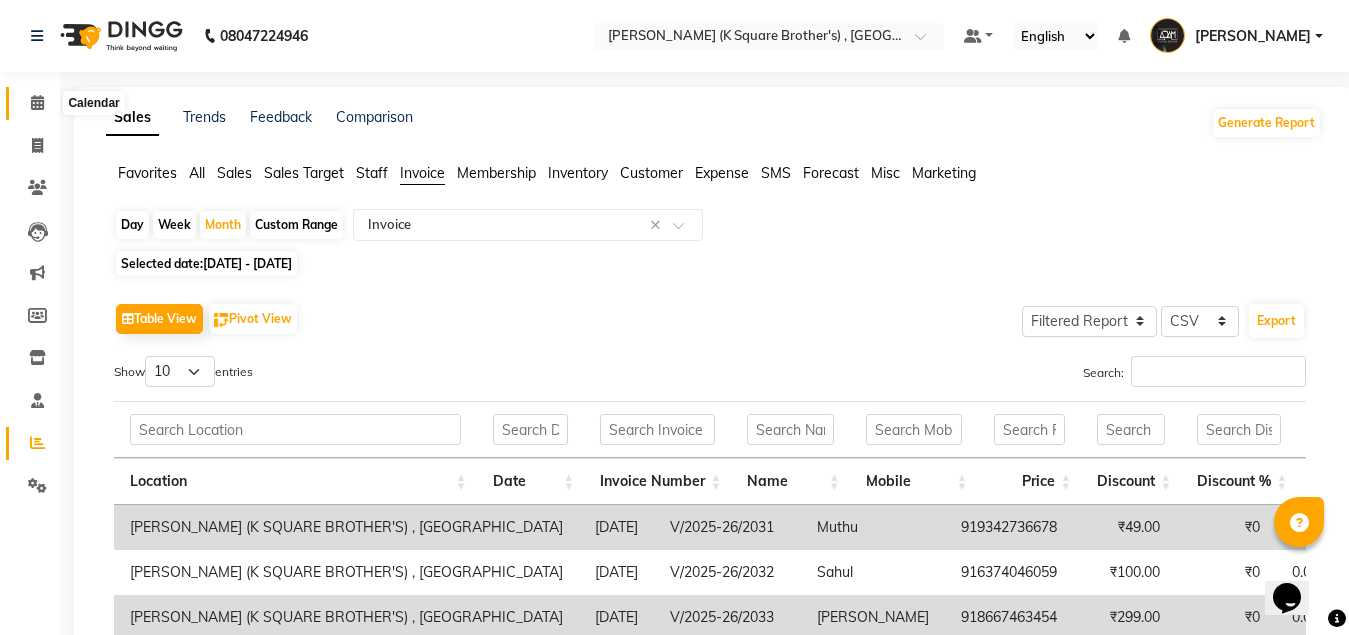 click 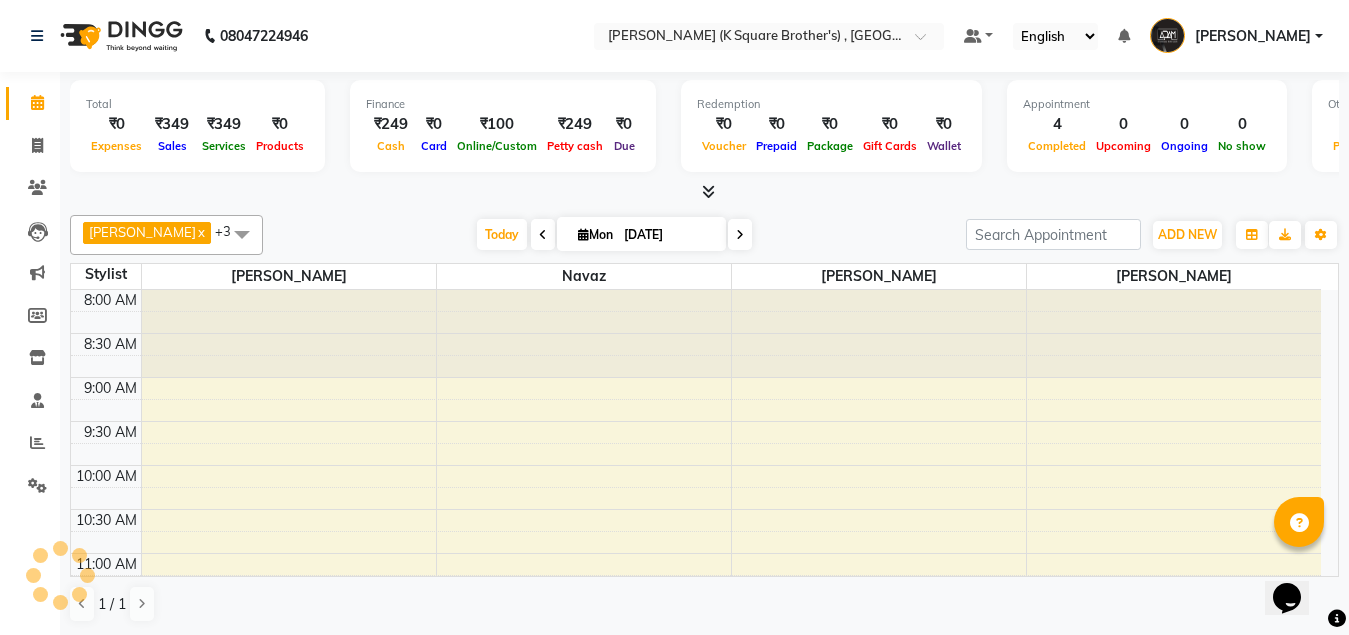 scroll, scrollTop: 0, scrollLeft: 0, axis: both 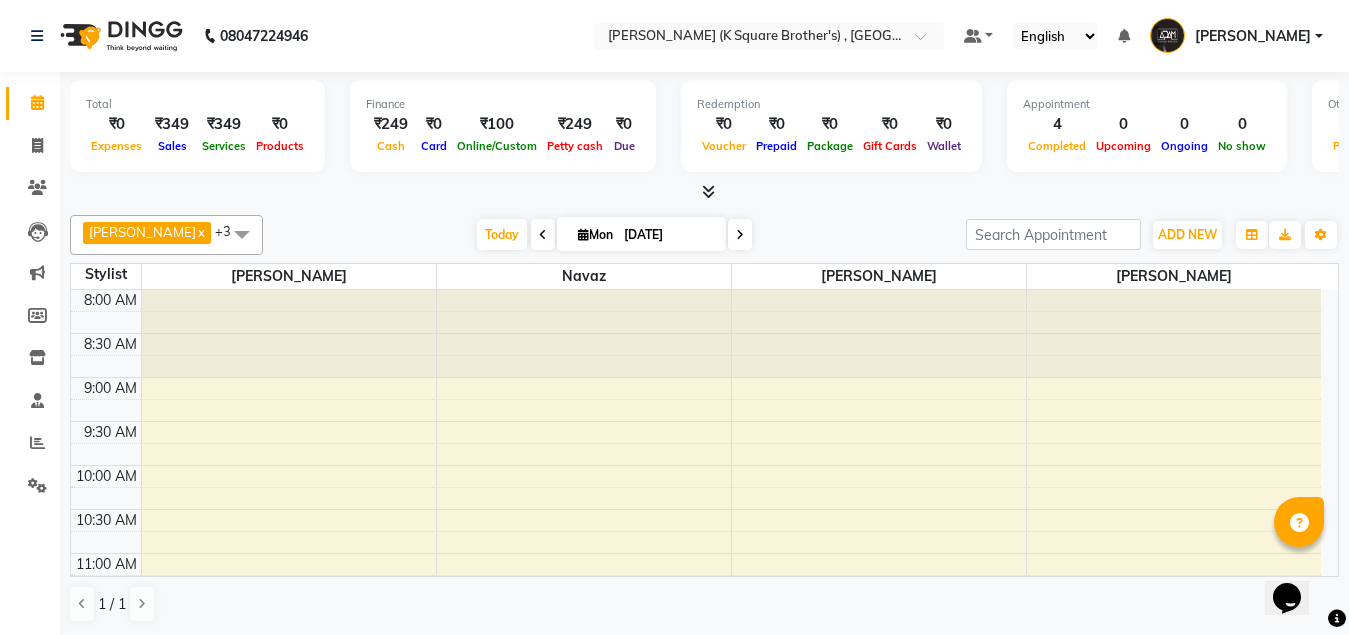 click 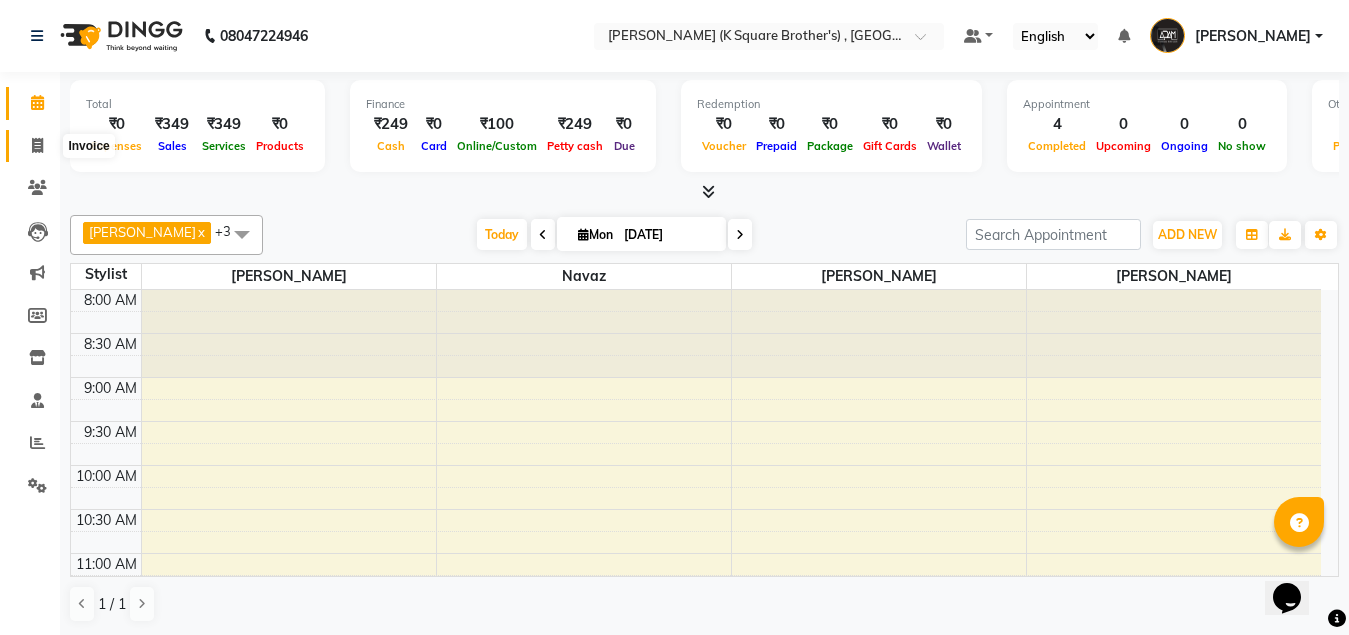 click 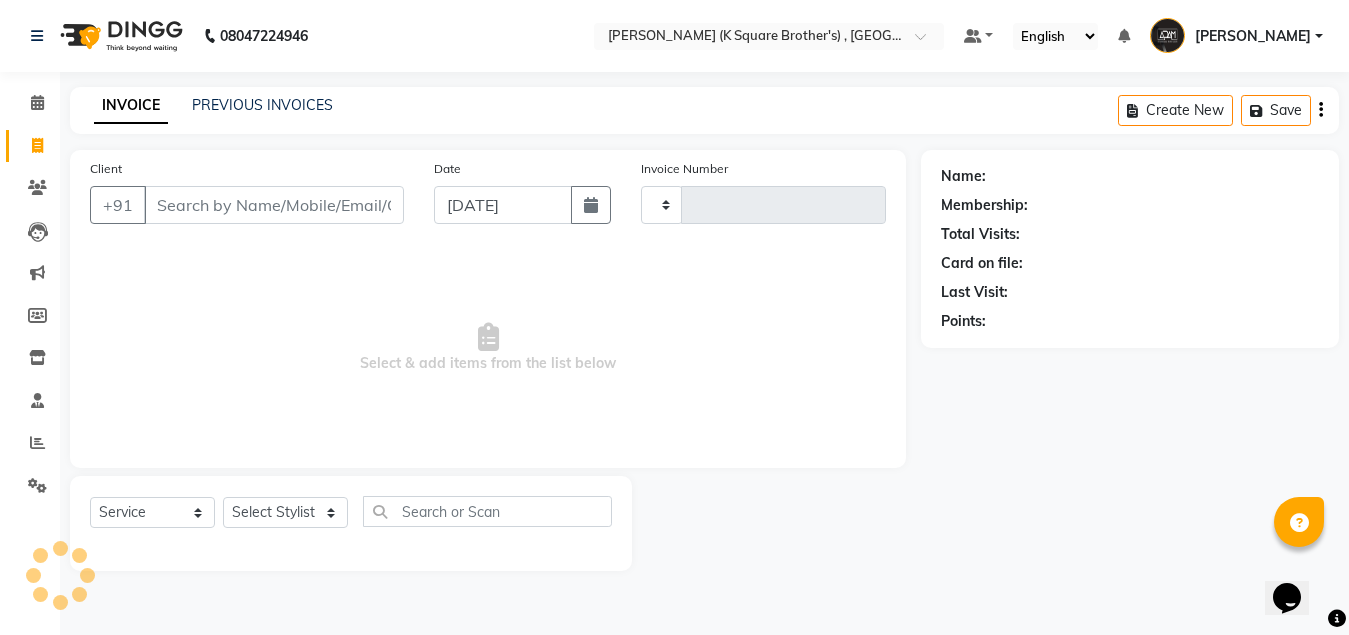type on "2504" 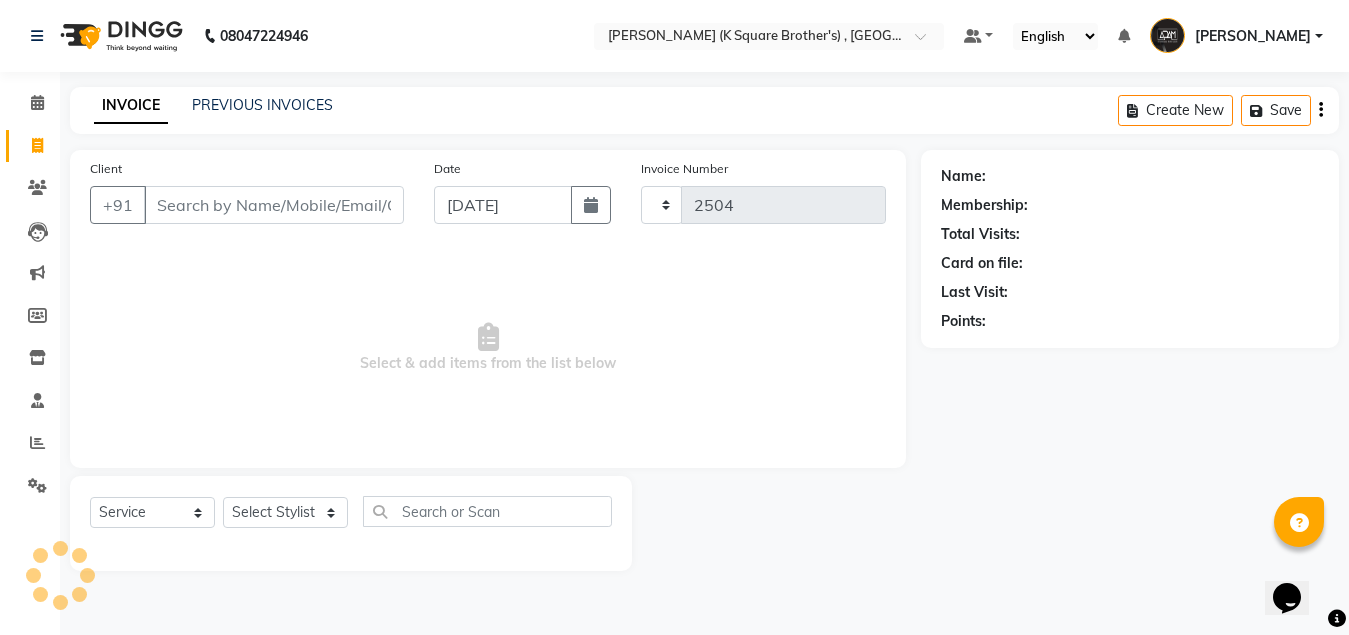 select on "8195" 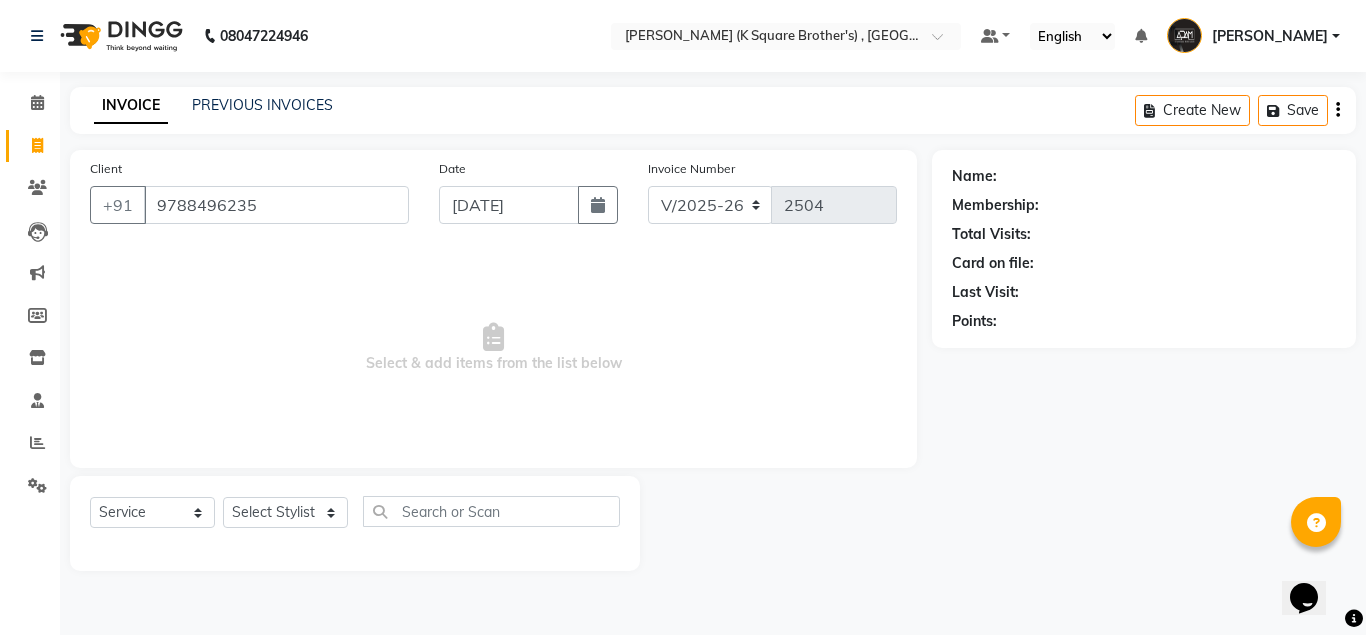 type on "9788496235" 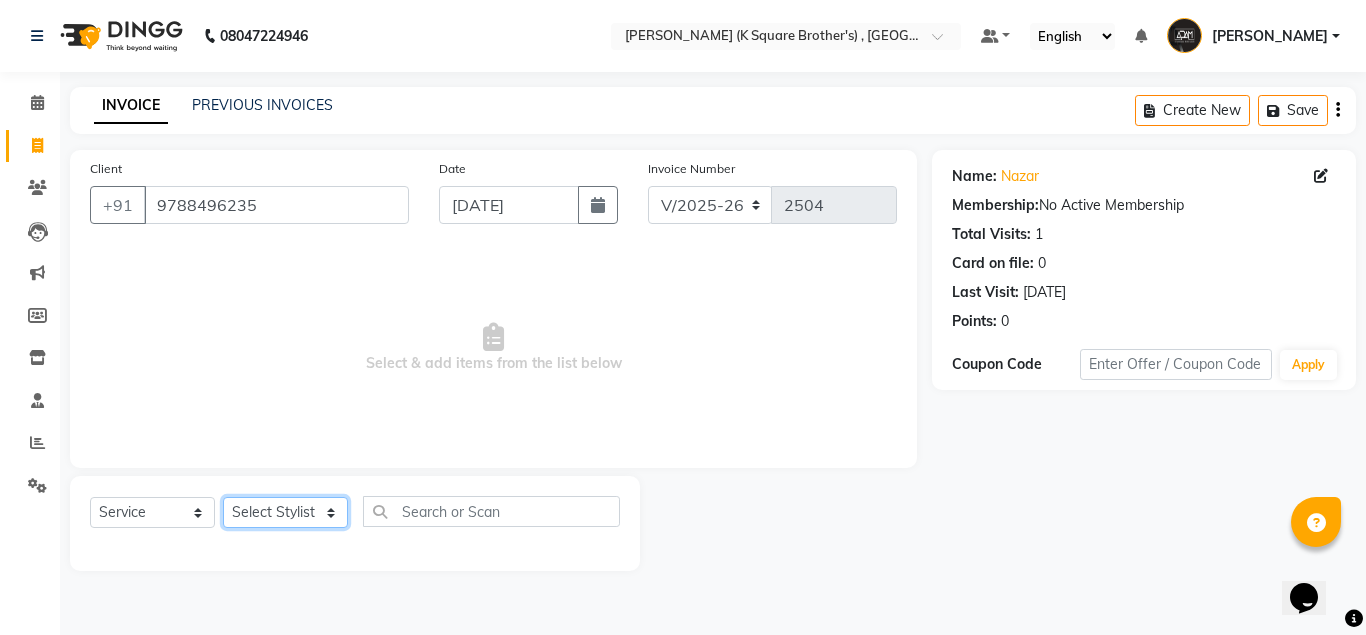 click on "Select Stylist [PERSON_NAME] [PERSON_NAME] [PERSON_NAME]" 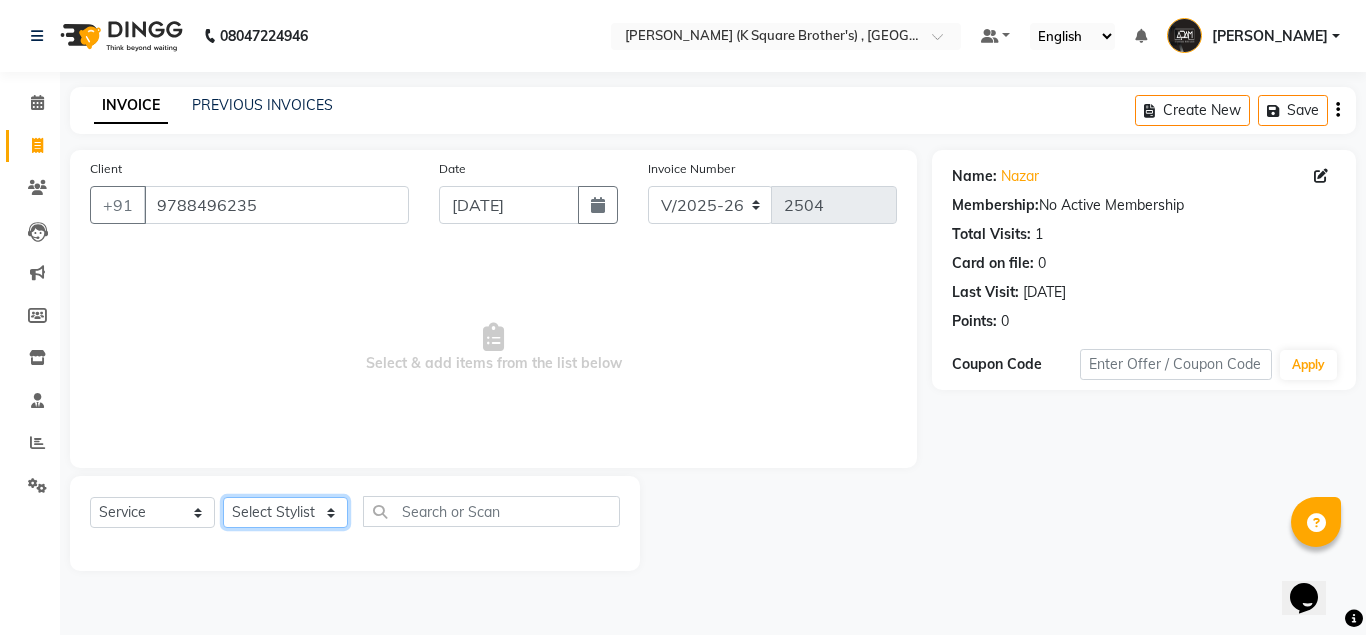 select on "78096" 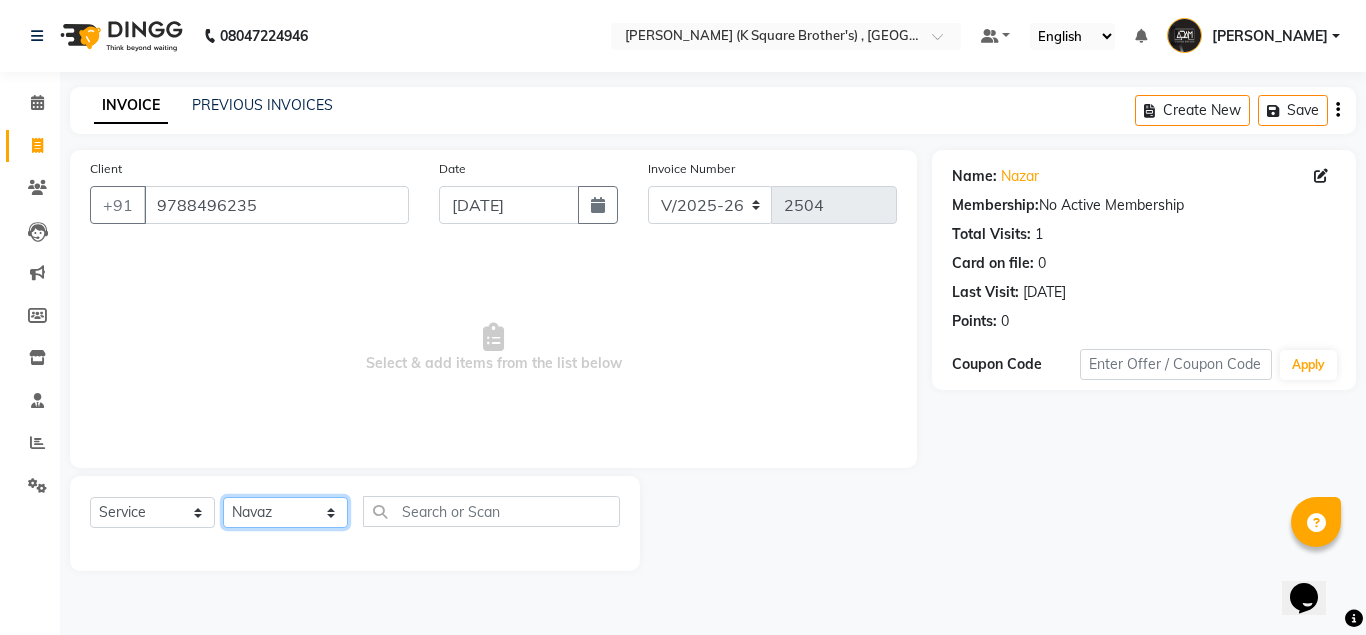click on "Select Stylist [PERSON_NAME] [PERSON_NAME] [PERSON_NAME]" 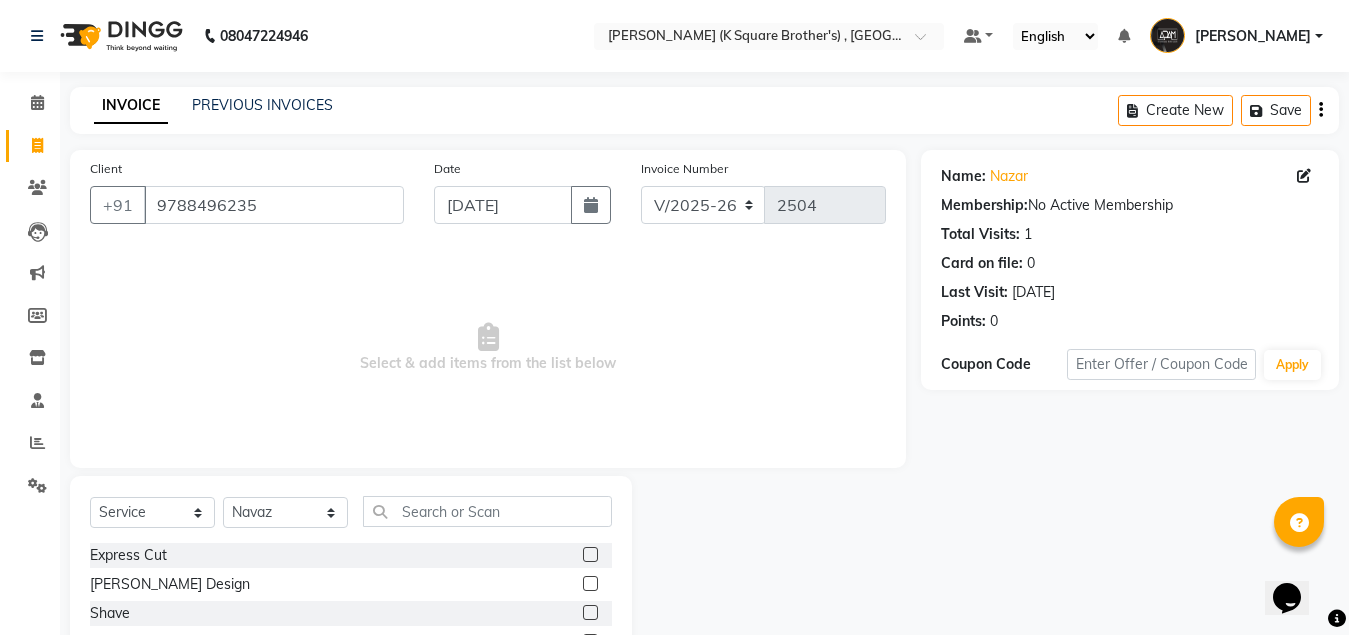 click 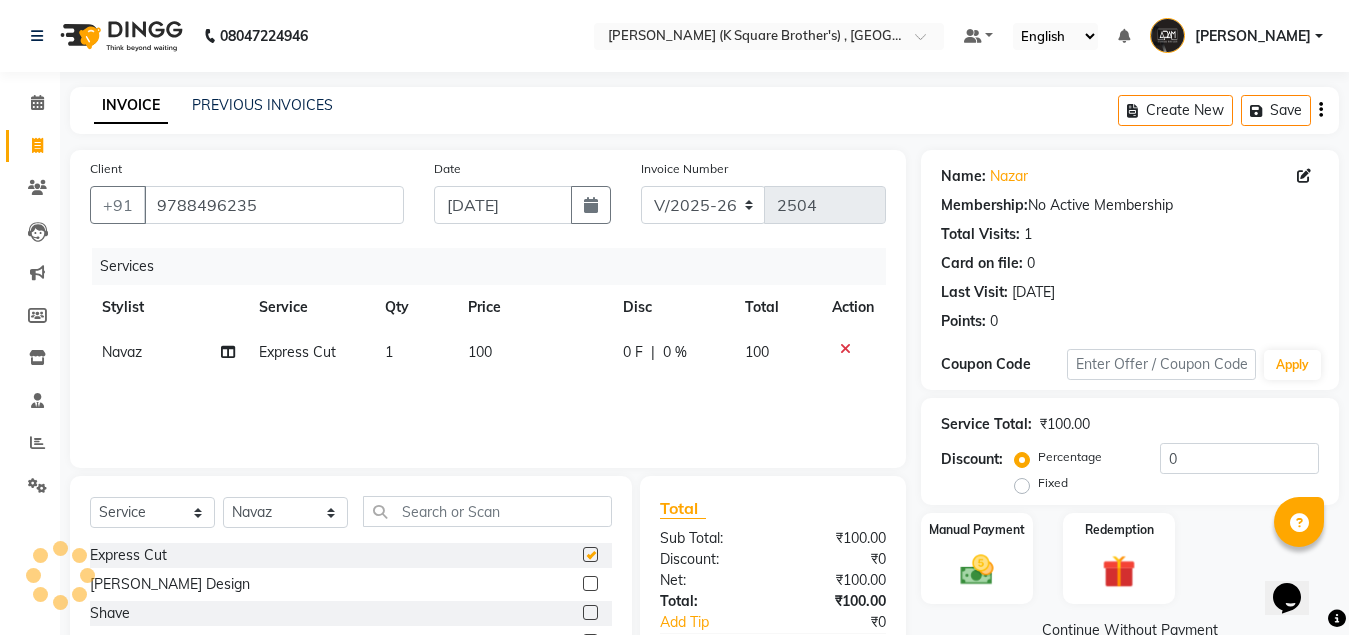 checkbox on "false" 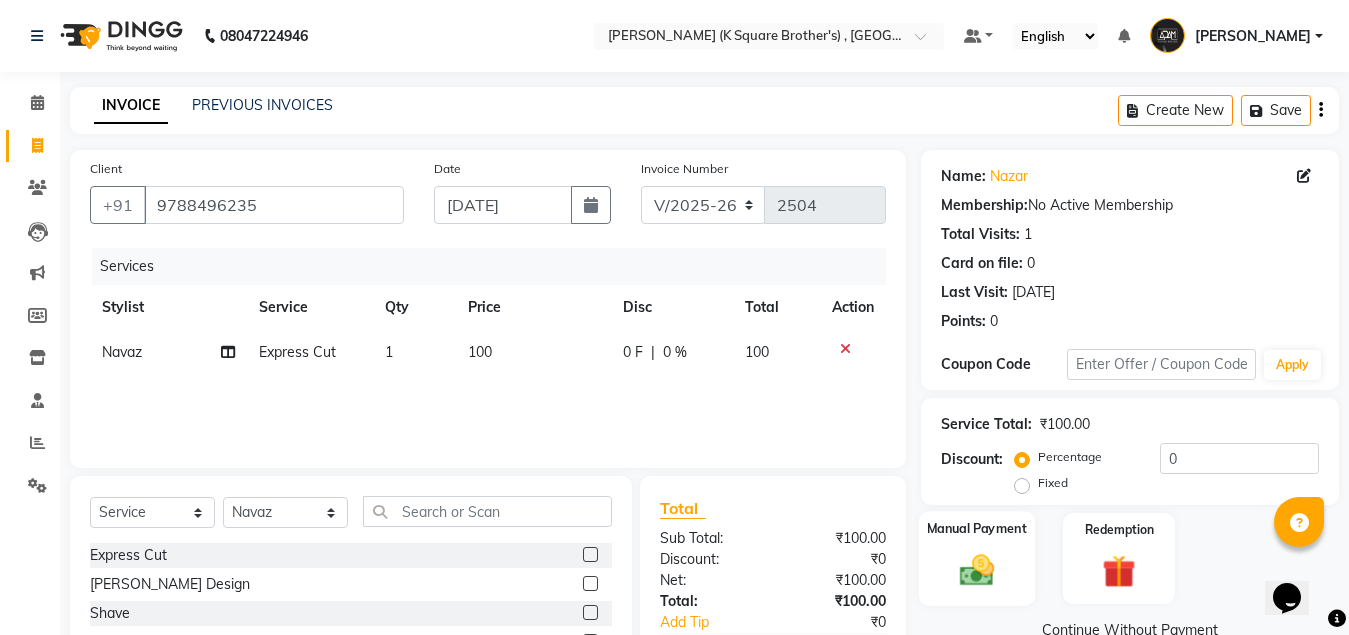 click 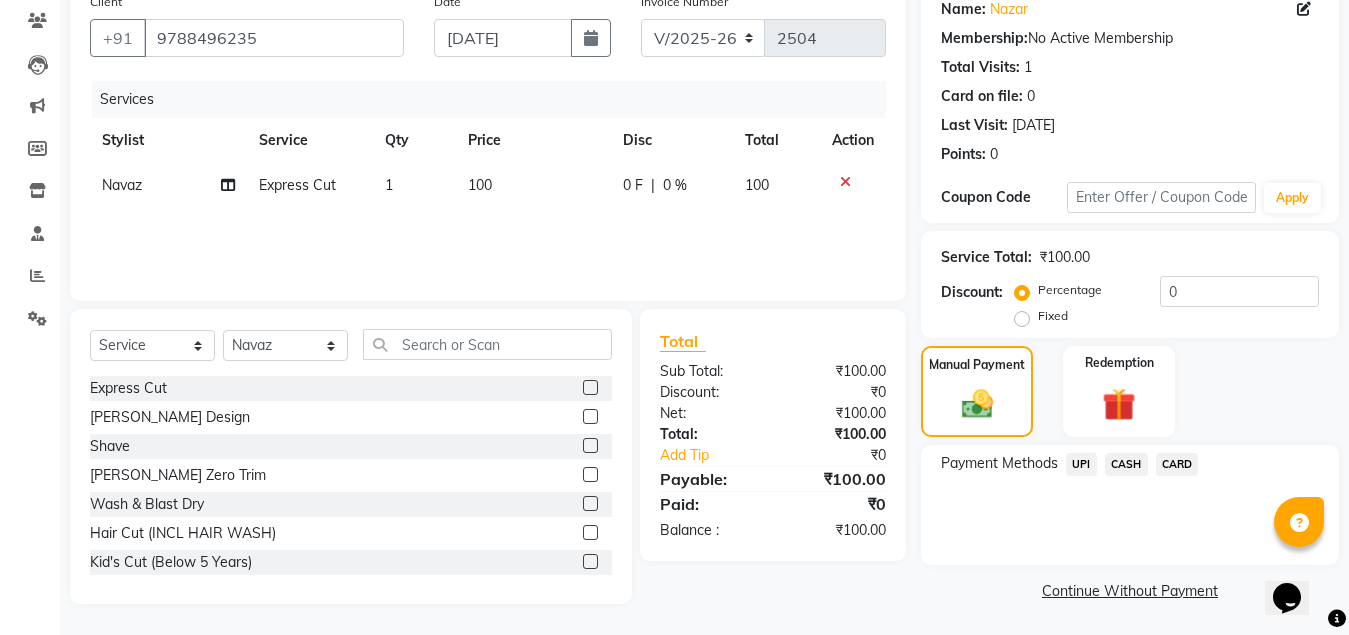 scroll, scrollTop: 168, scrollLeft: 0, axis: vertical 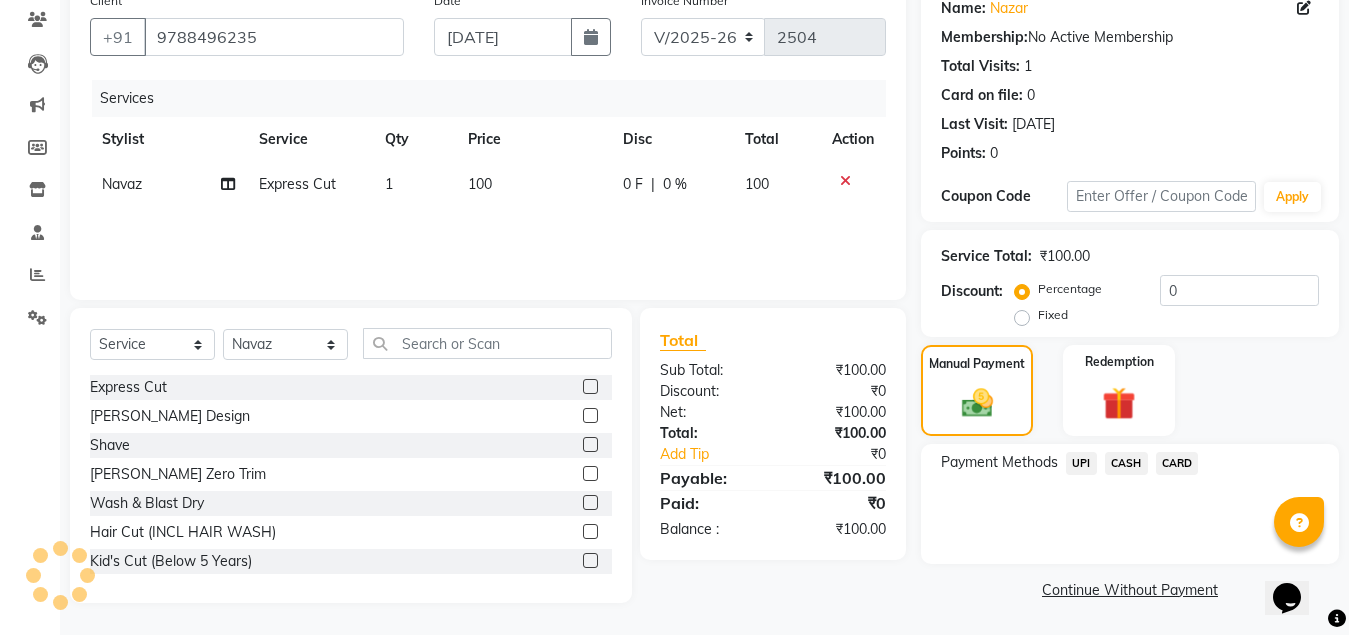 click on "CASH" 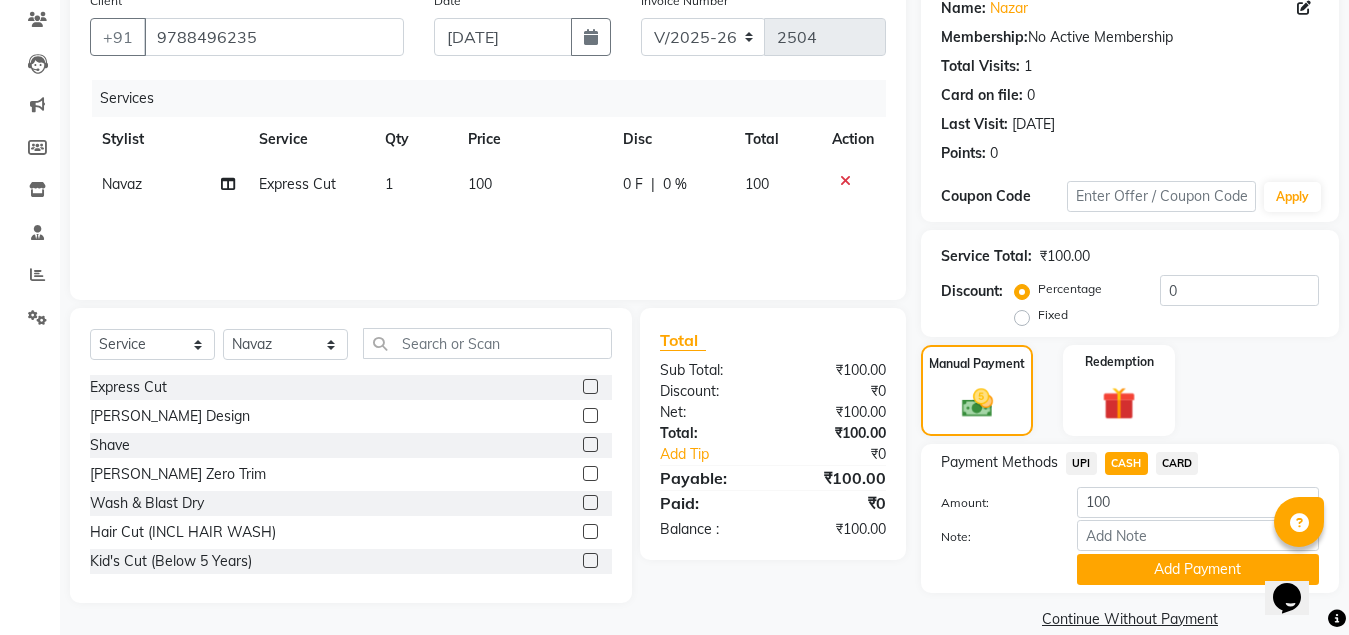 scroll, scrollTop: 197, scrollLeft: 0, axis: vertical 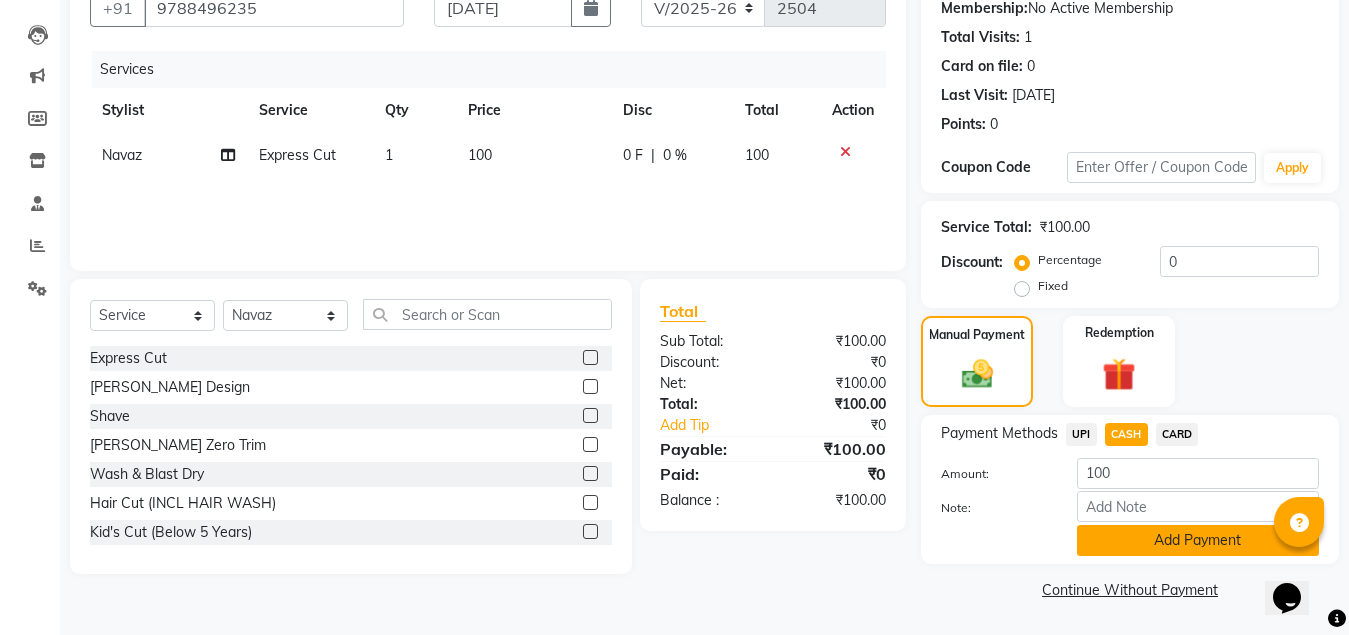 click on "Add Payment" 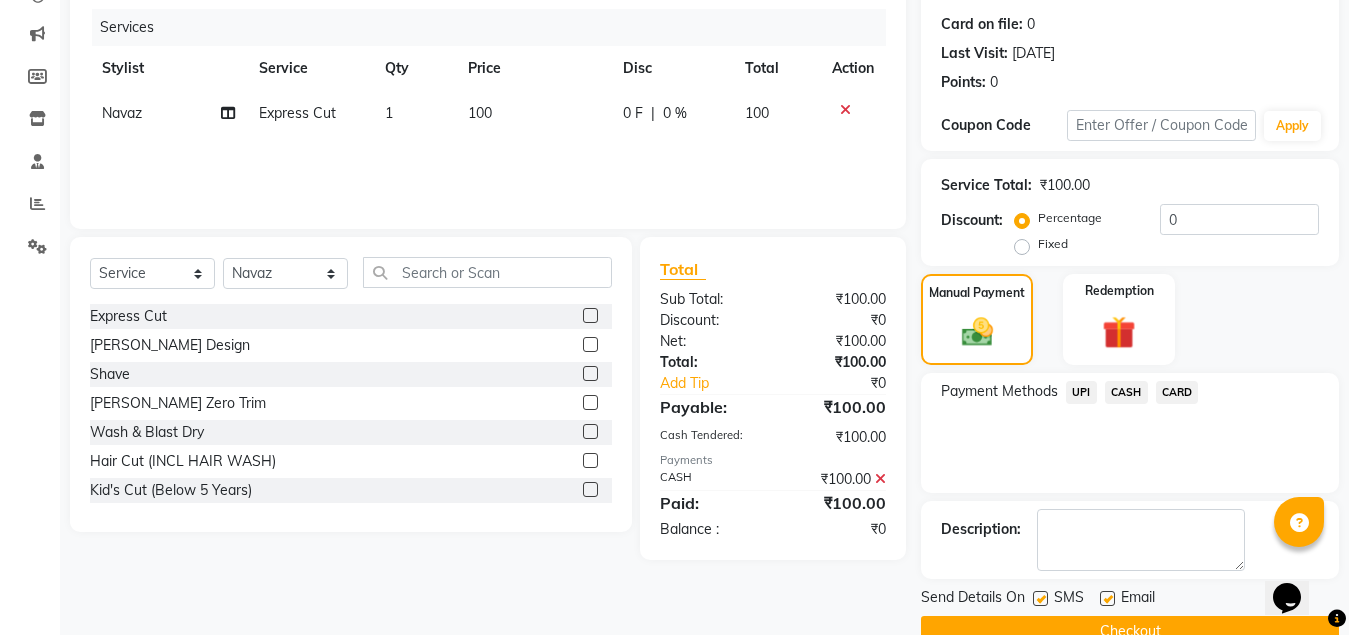 scroll, scrollTop: 281, scrollLeft: 0, axis: vertical 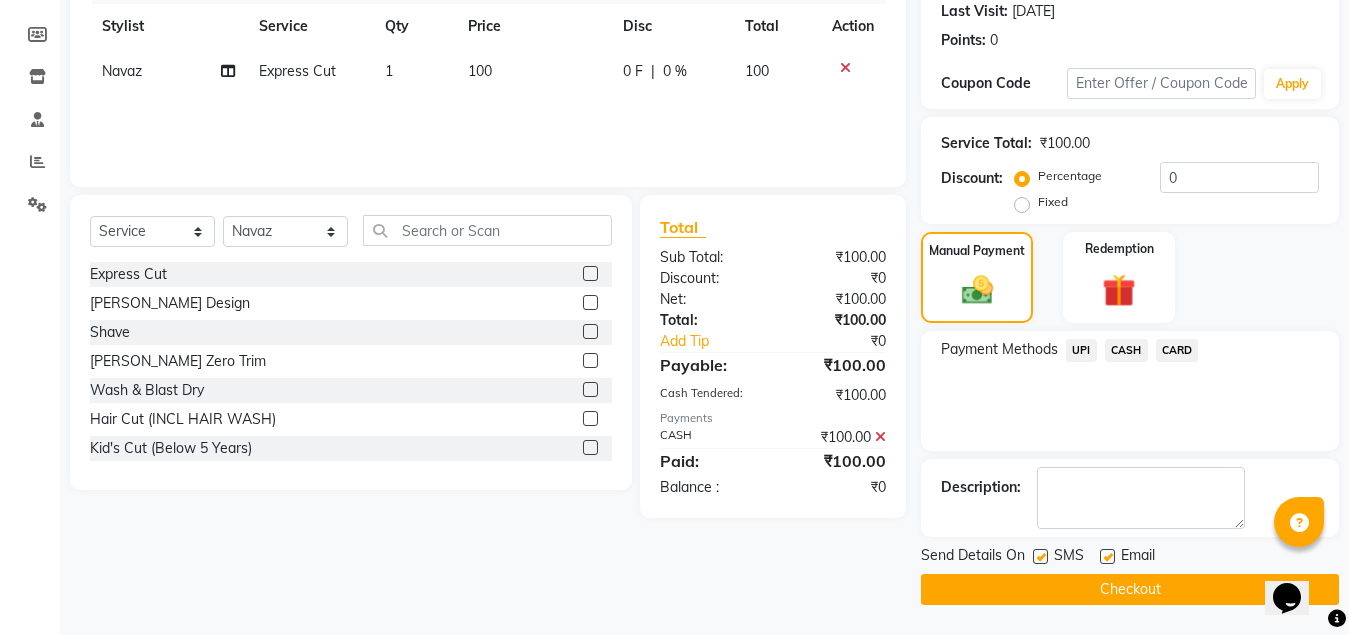click on "Checkout" 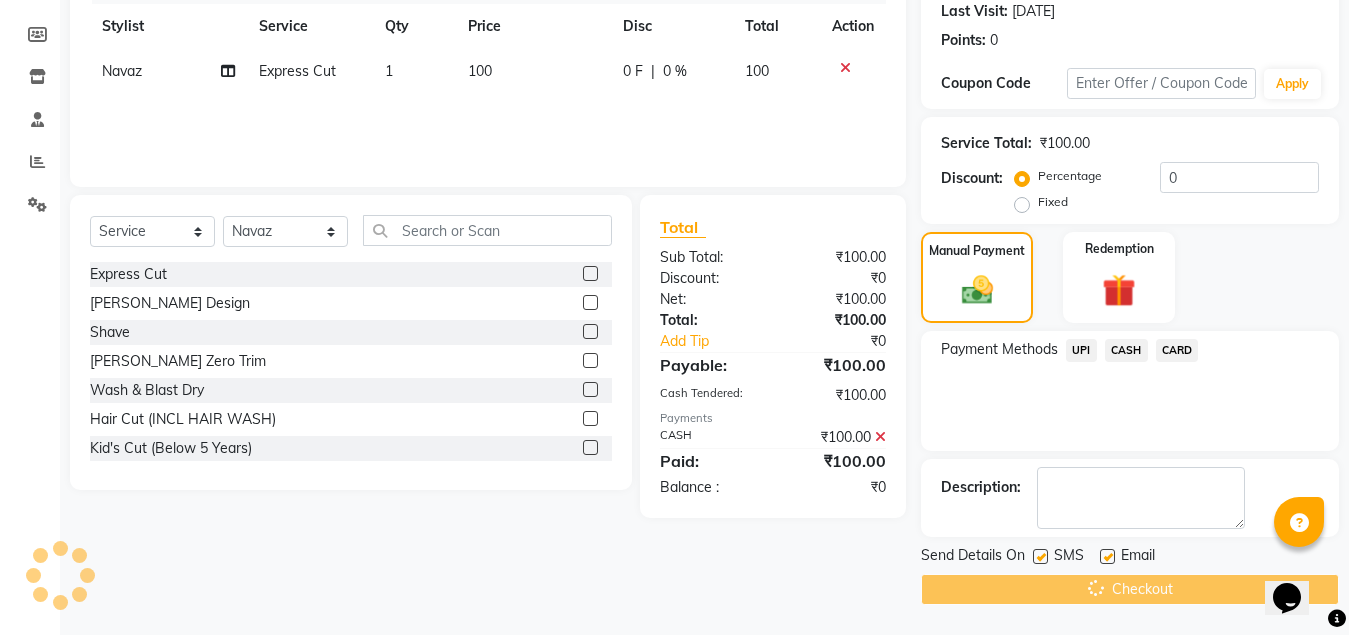 type 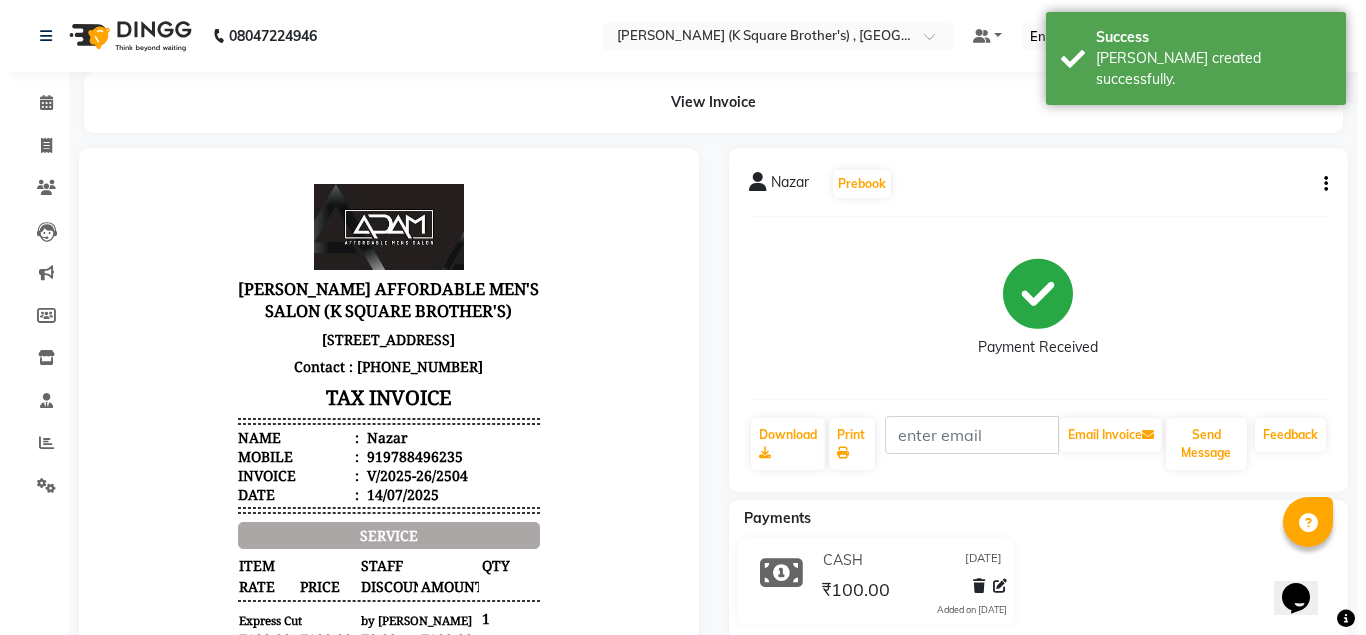 scroll, scrollTop: 0, scrollLeft: 0, axis: both 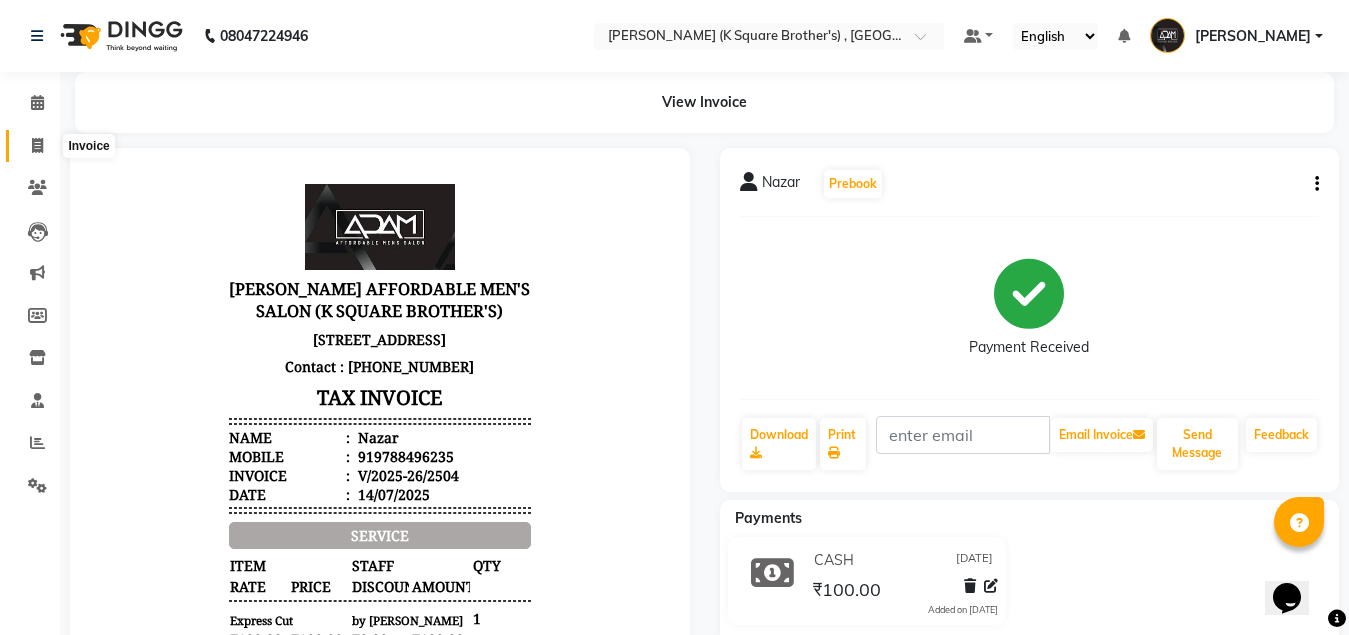 click 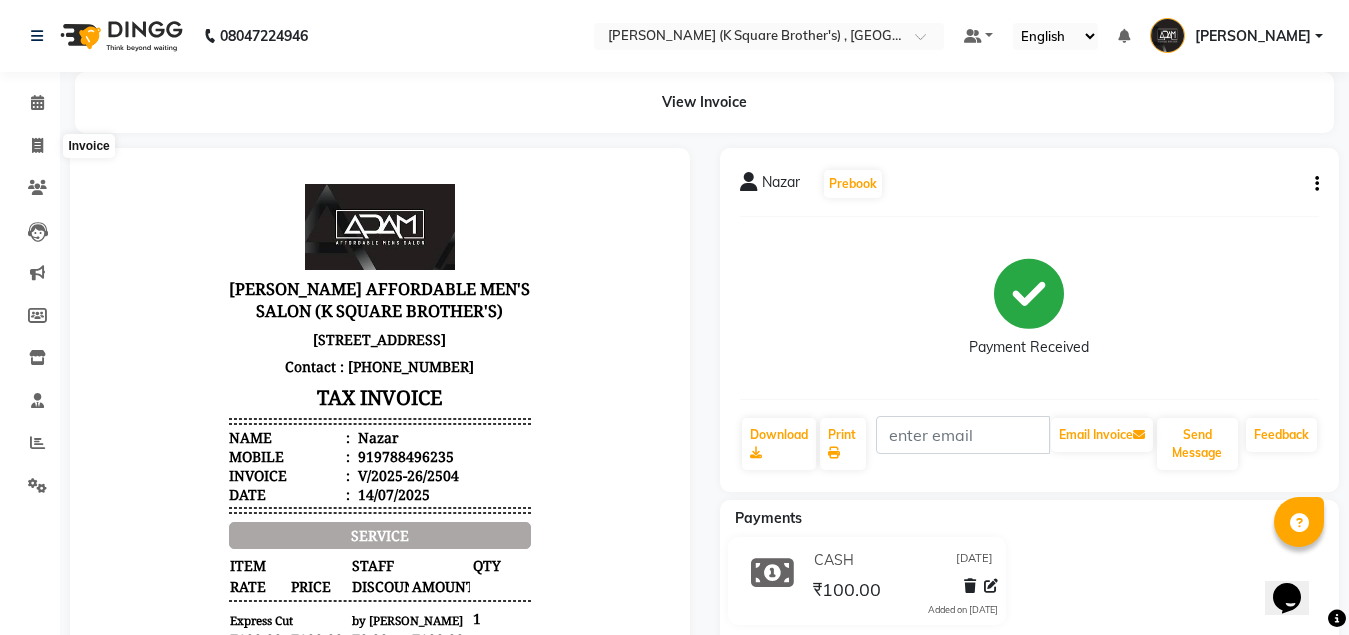 select on "service" 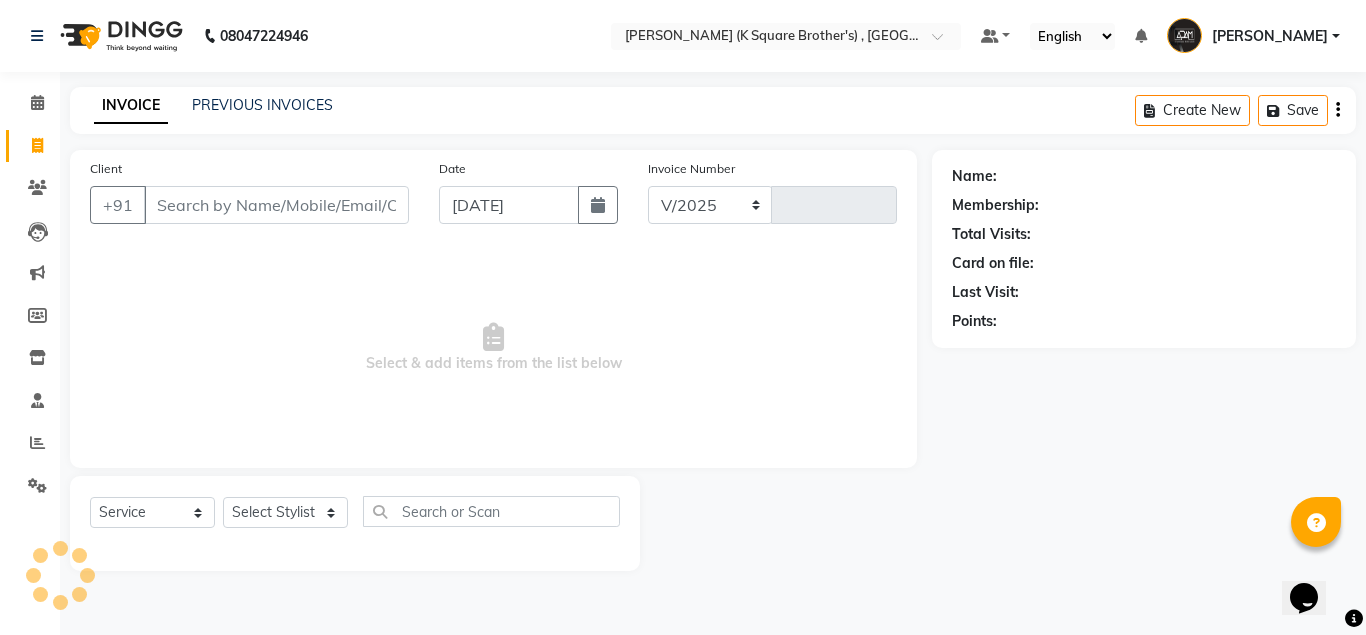 select on "8195" 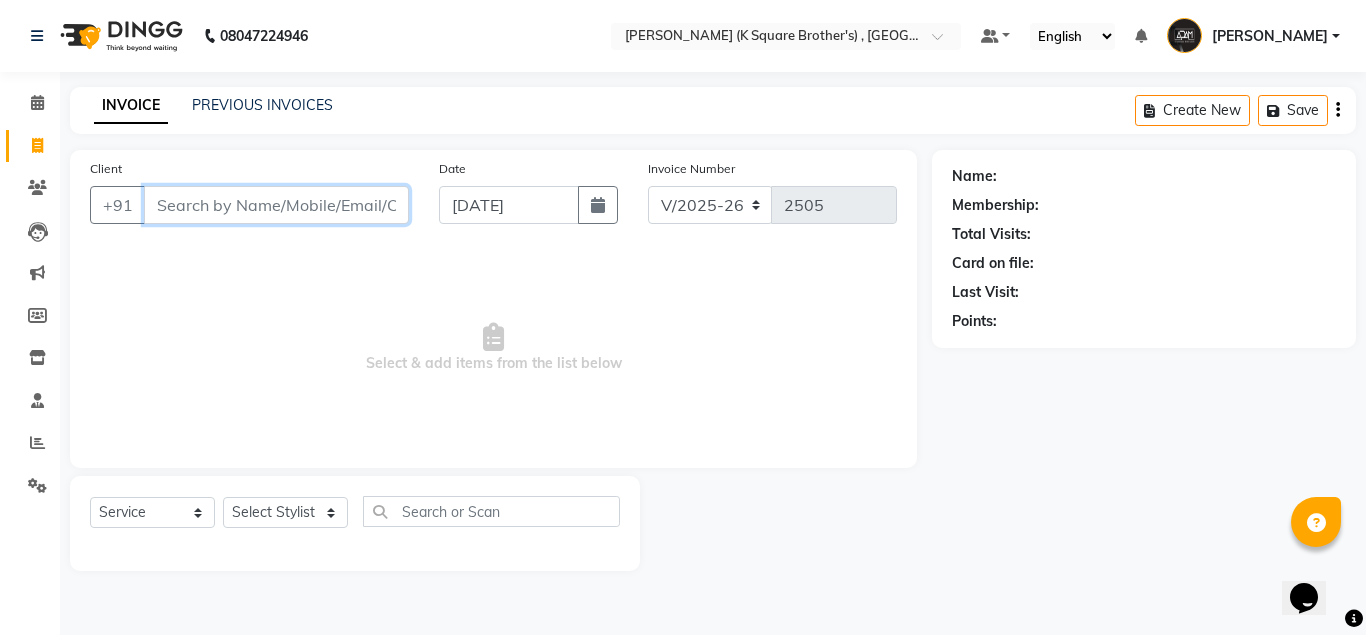 paste on "NAWAZ" 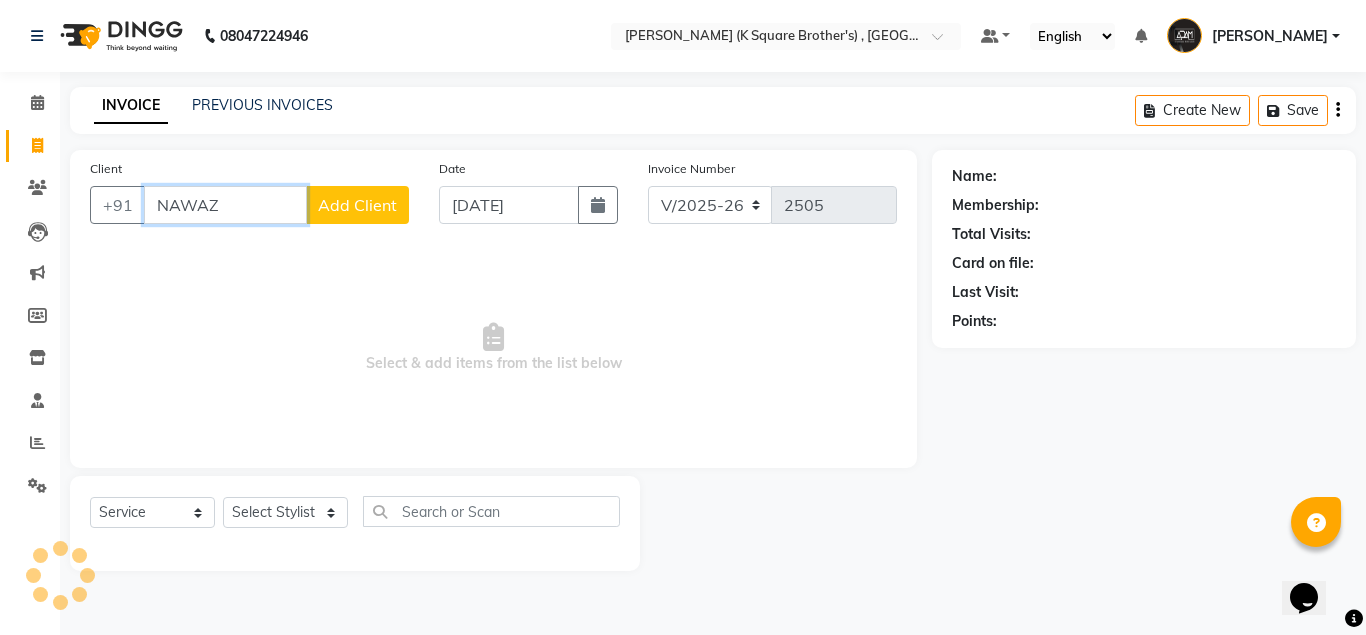 type on "NAWAZ" 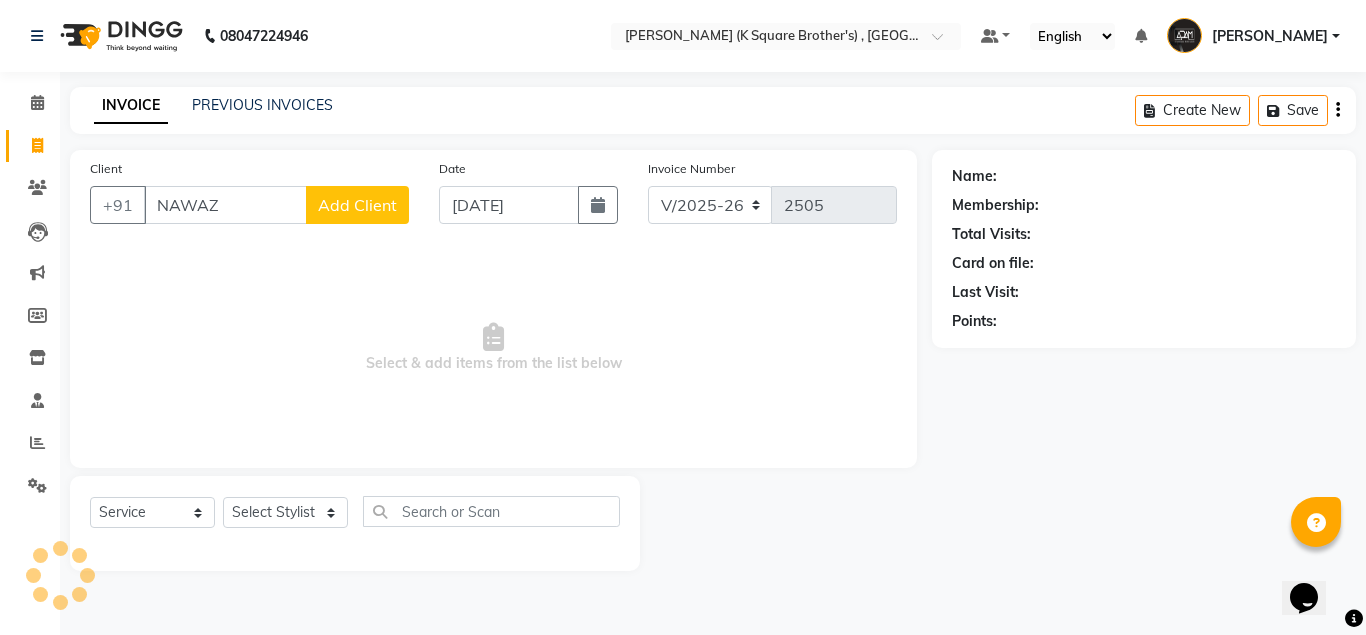 click on "Add Client" 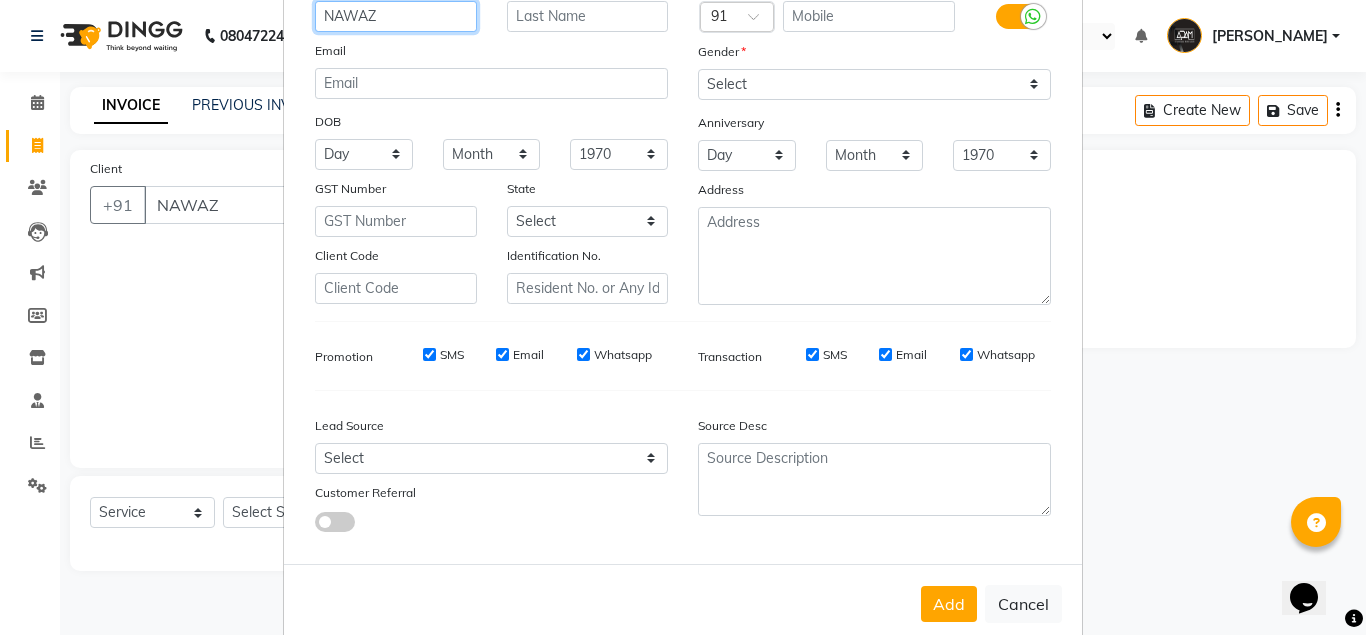scroll, scrollTop: 214, scrollLeft: 0, axis: vertical 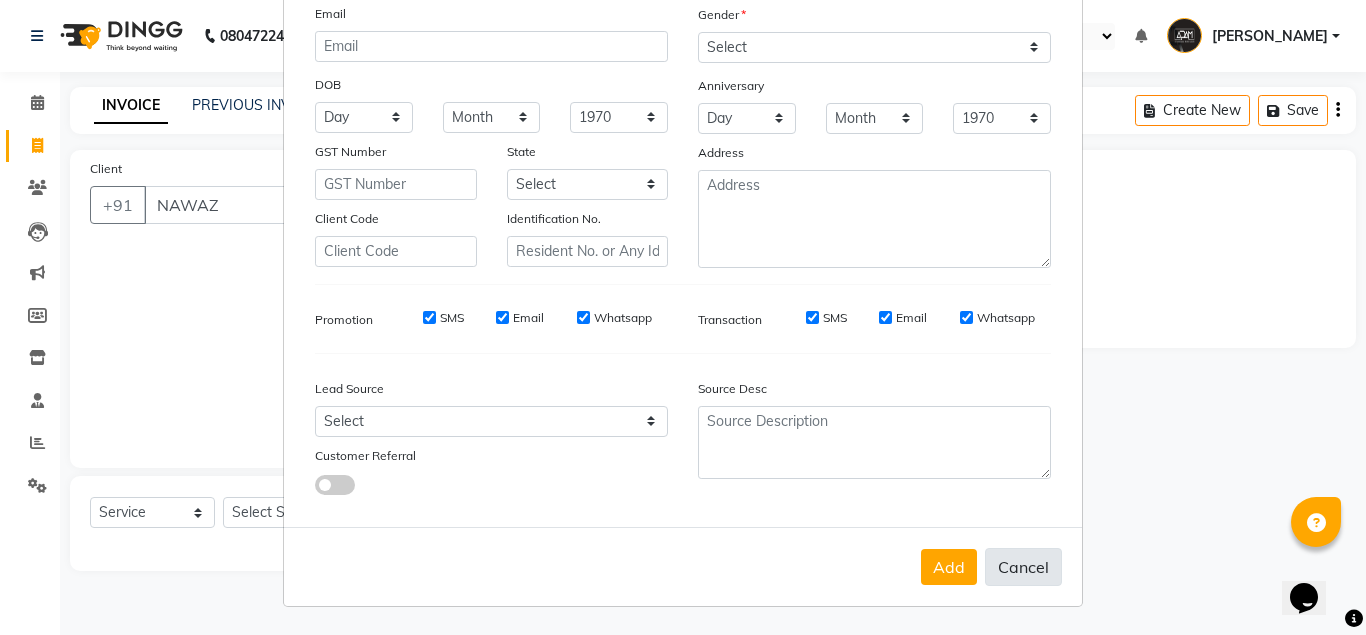 click on "Cancel" at bounding box center [1023, 567] 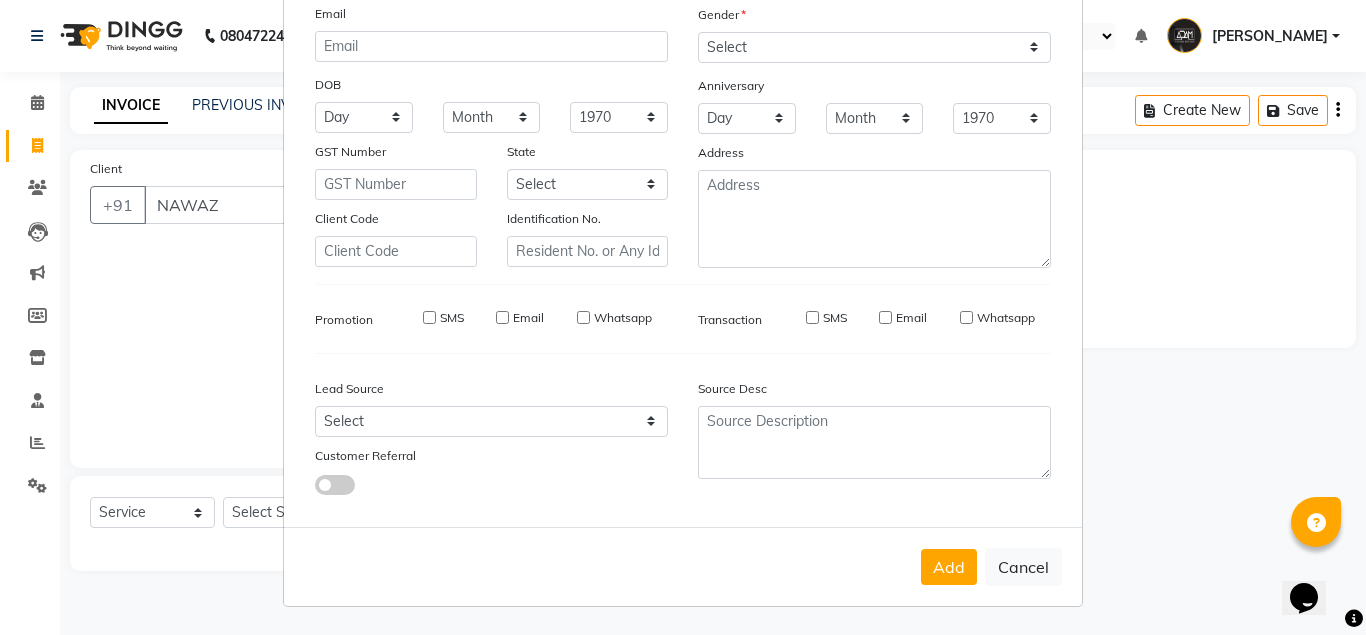 type 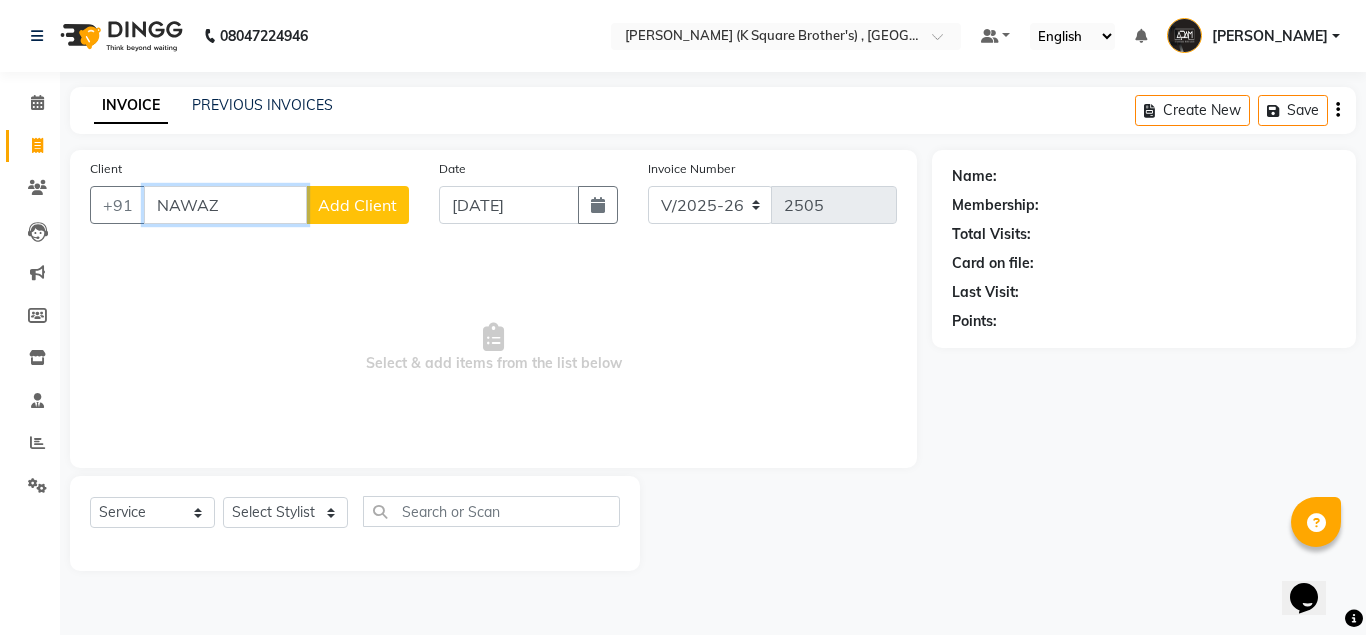 click on "NAWAZ" at bounding box center (225, 205) 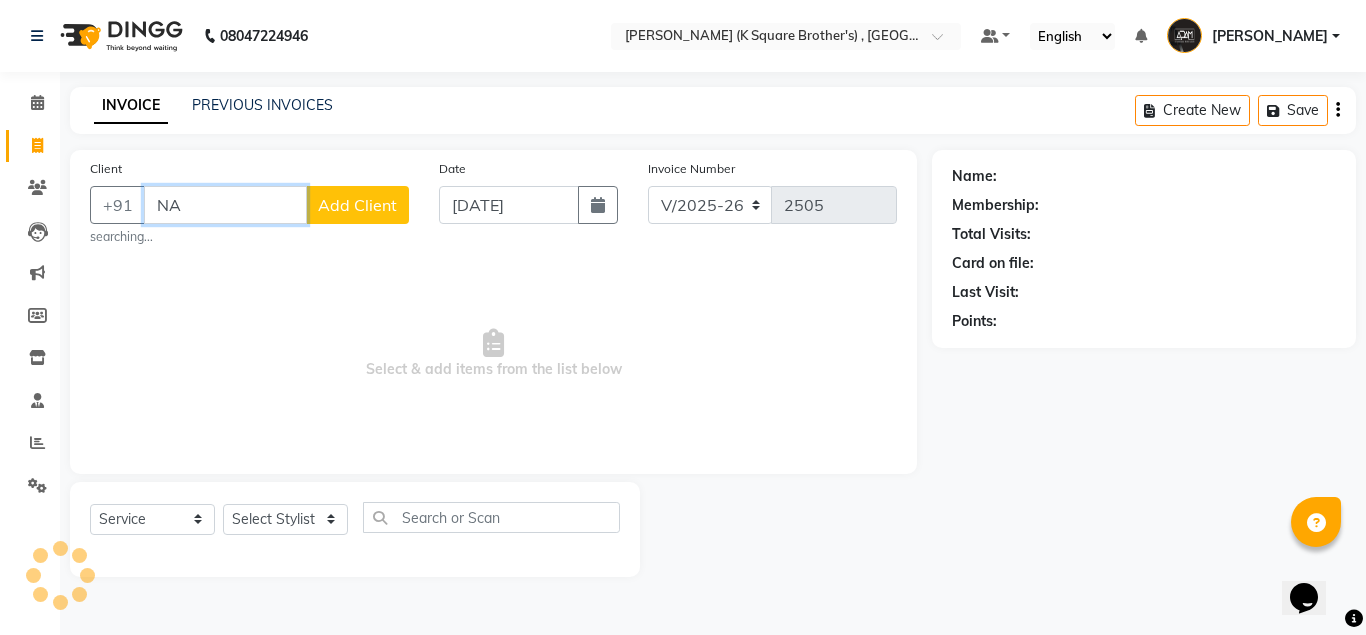 type on "N" 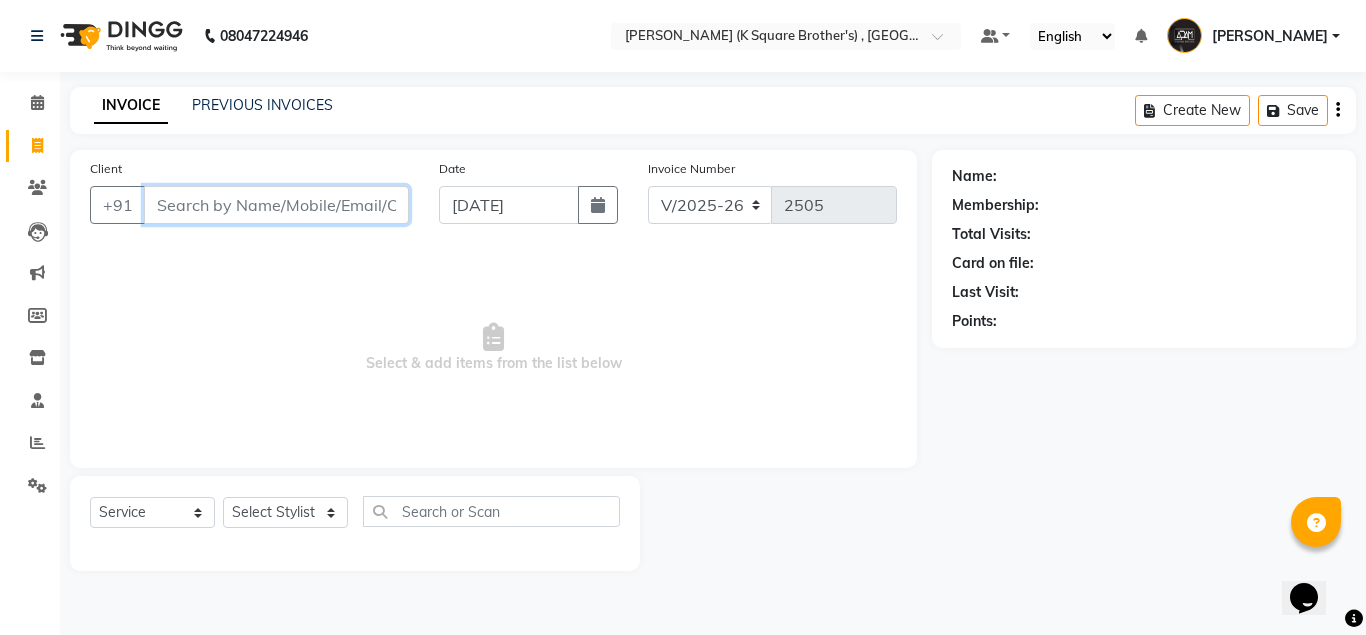 paste on "9176185268" 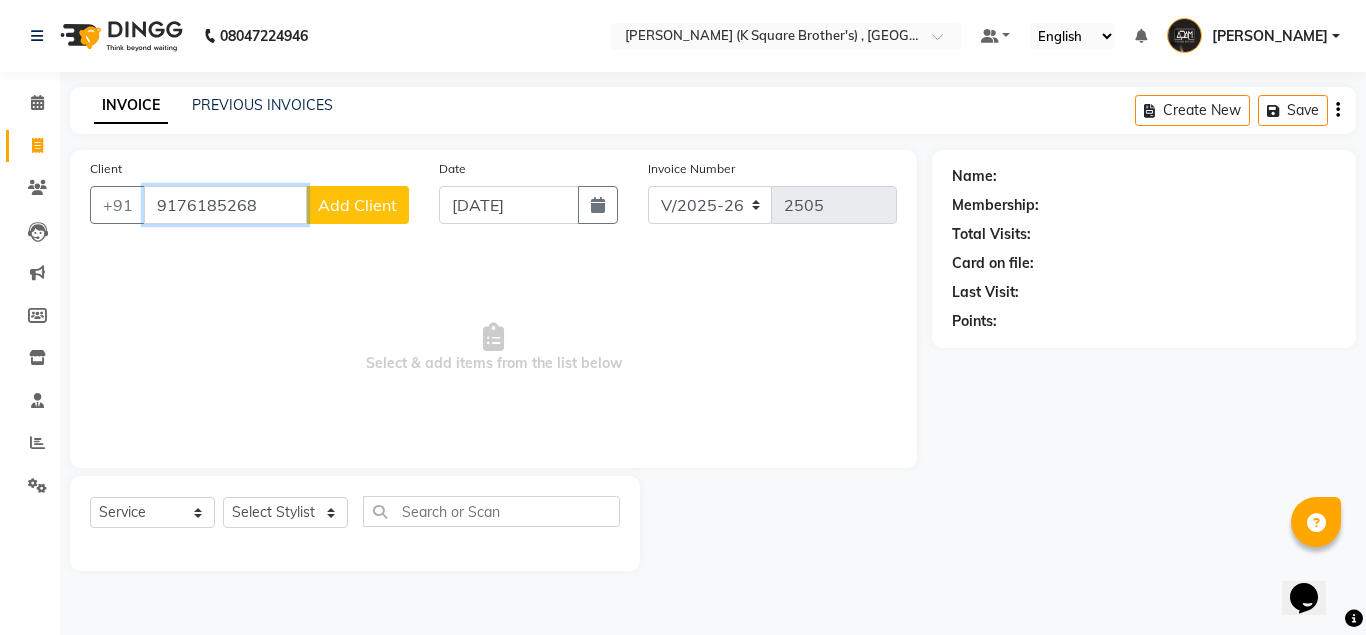 type on "9176185268" 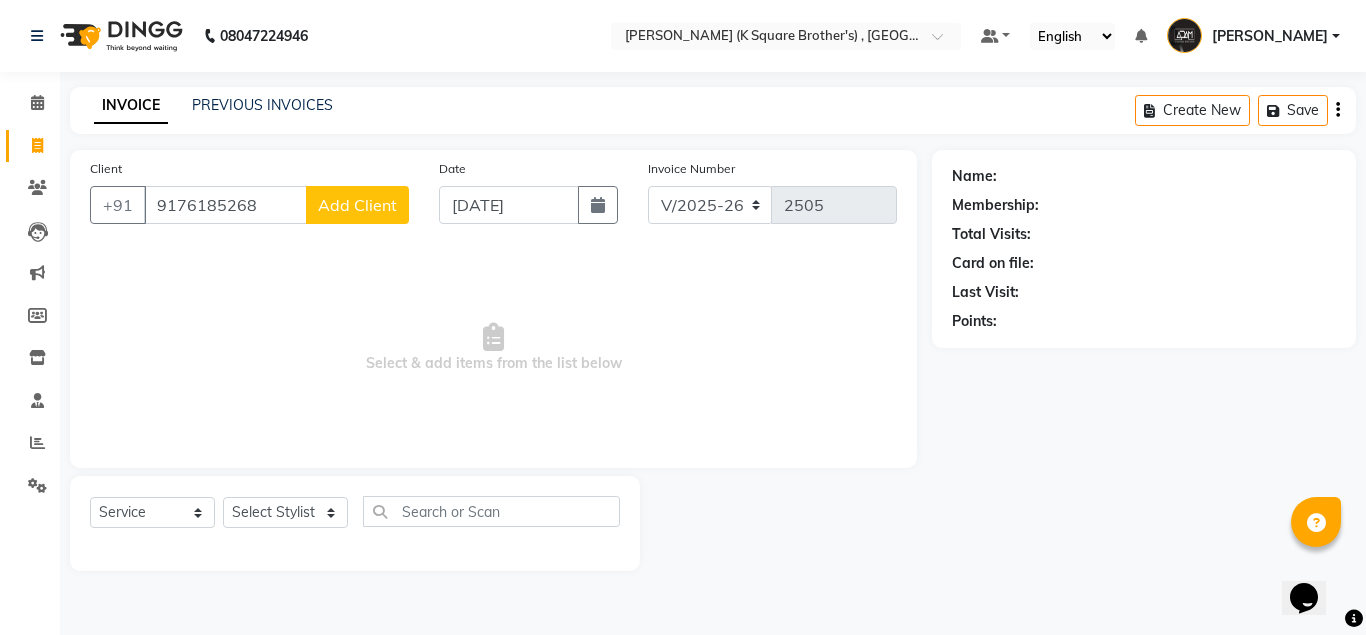 click on "Add Client" 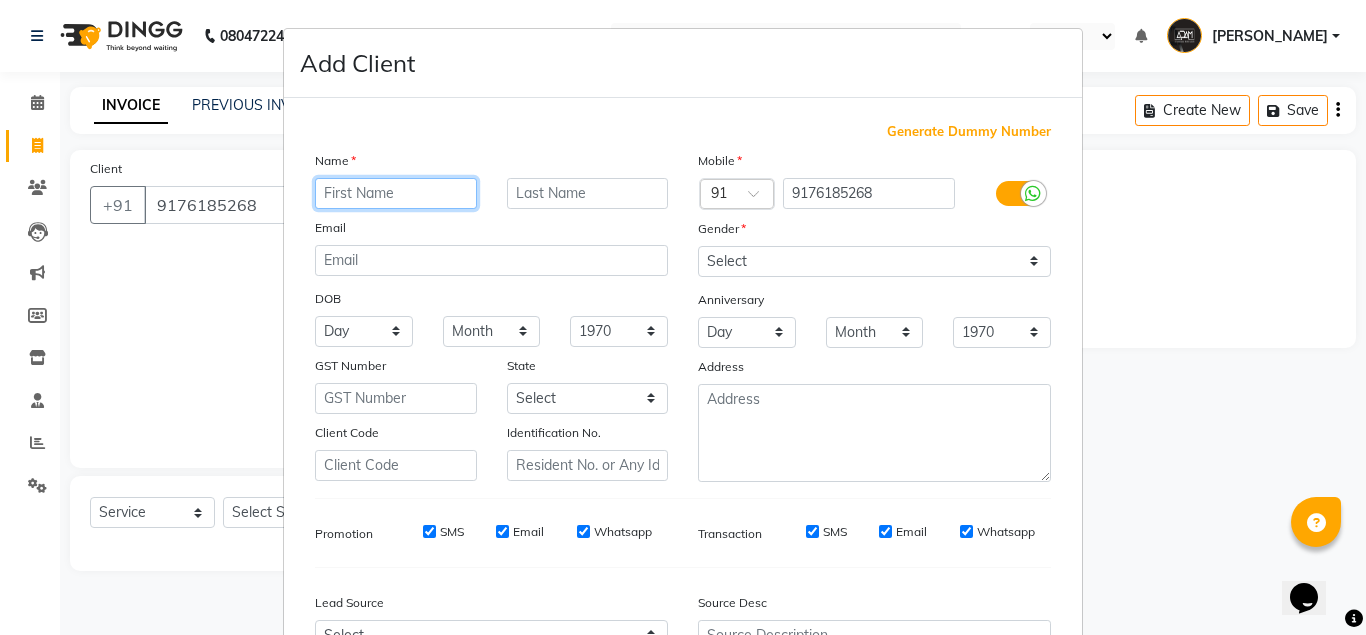 paste on "TAMIM" 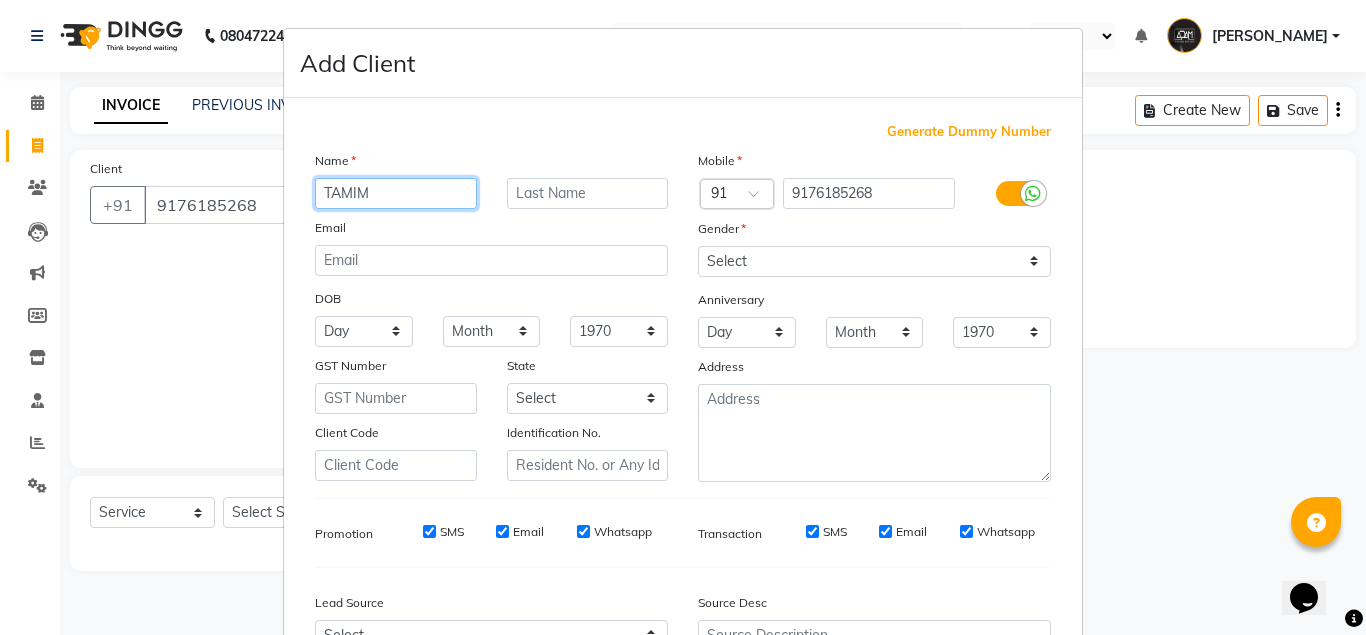 type on "TAMIM" 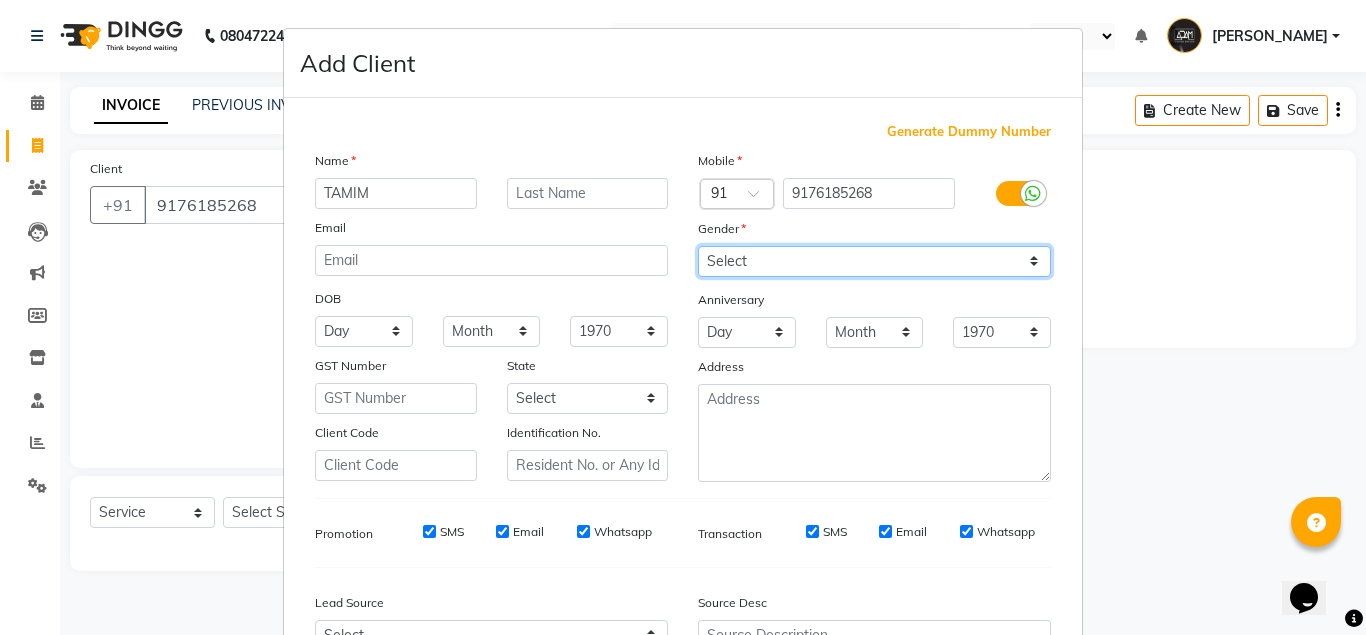 click on "Select [DEMOGRAPHIC_DATA] [DEMOGRAPHIC_DATA] Other Prefer Not To Say" at bounding box center (874, 261) 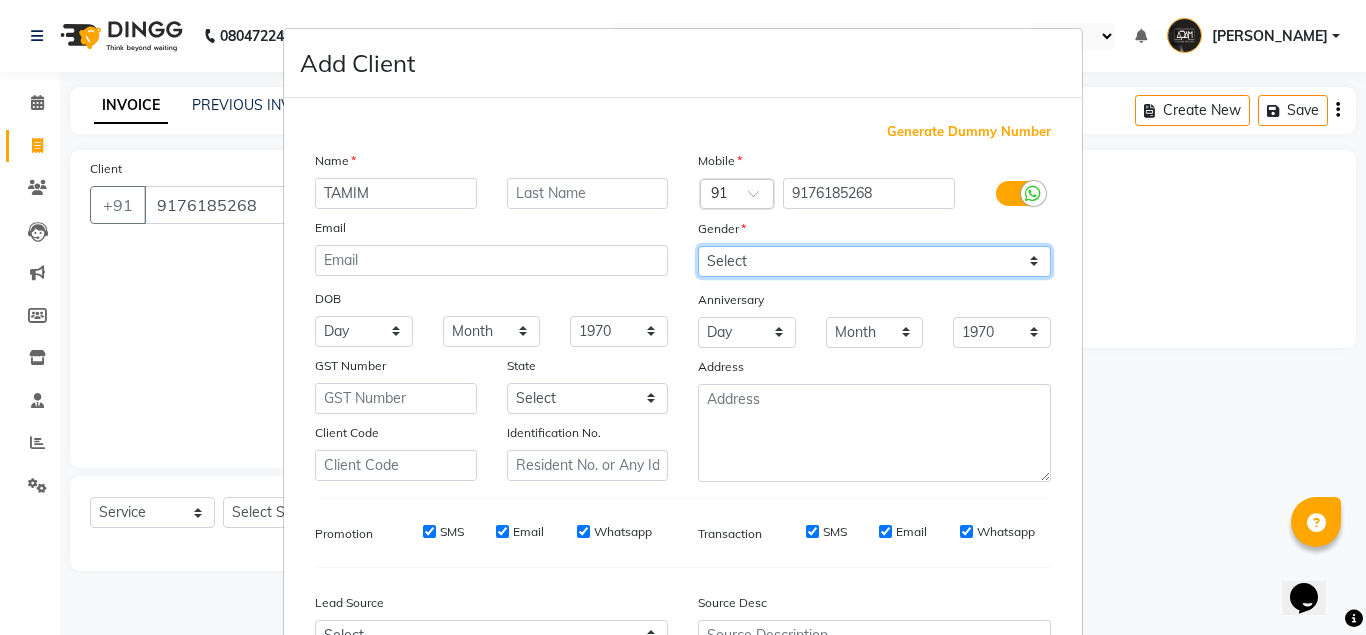 click on "Select [DEMOGRAPHIC_DATA] [DEMOGRAPHIC_DATA] Other Prefer Not To Say" at bounding box center [874, 261] 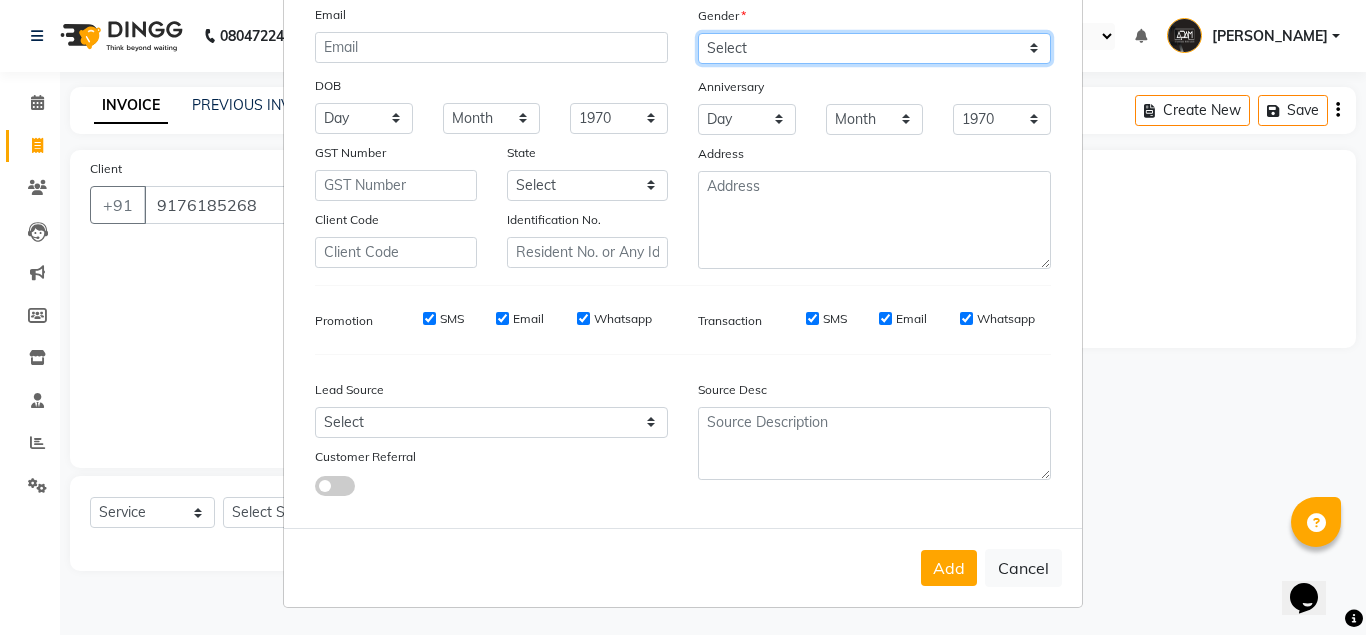 scroll, scrollTop: 214, scrollLeft: 0, axis: vertical 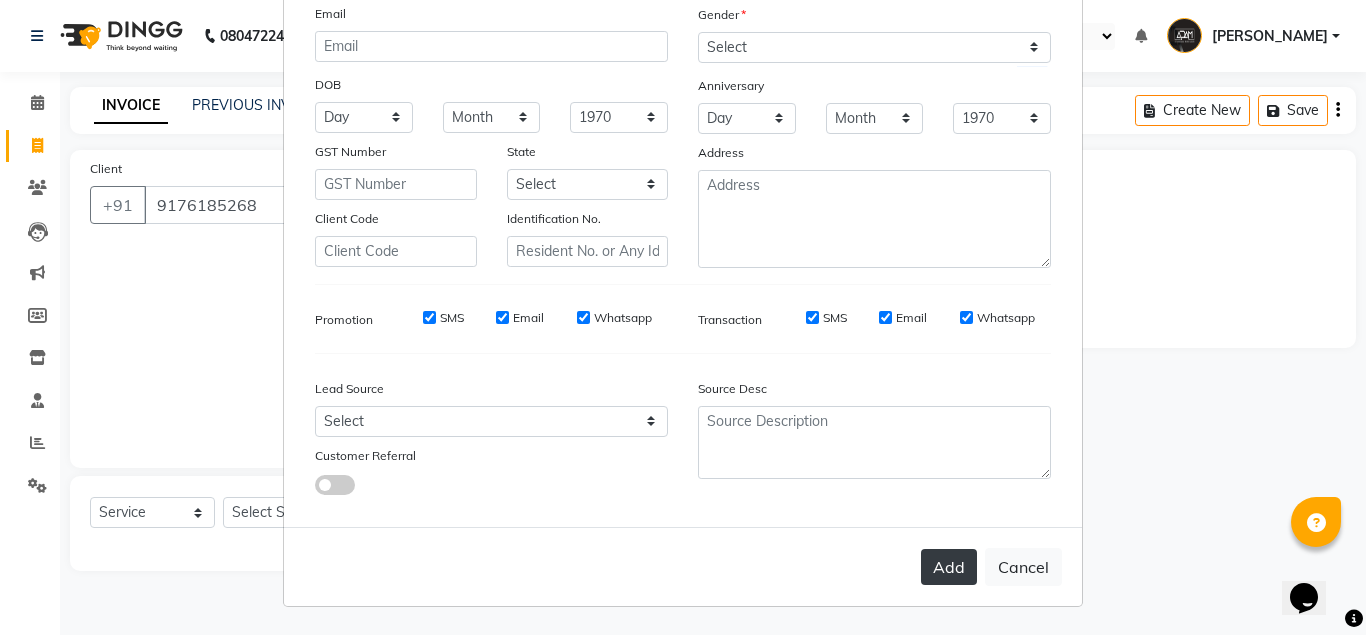 click on "Add" at bounding box center [949, 567] 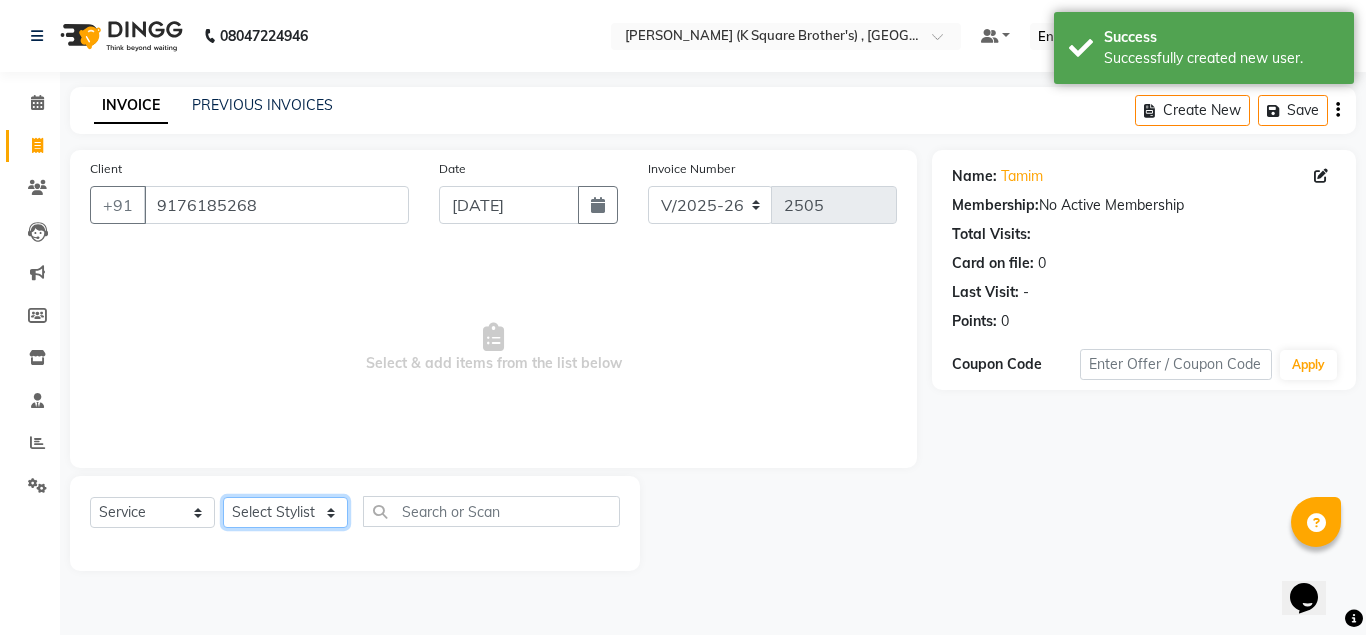 drag, startPoint x: 305, startPoint y: 520, endPoint x: 304, endPoint y: 503, distance: 17.029387 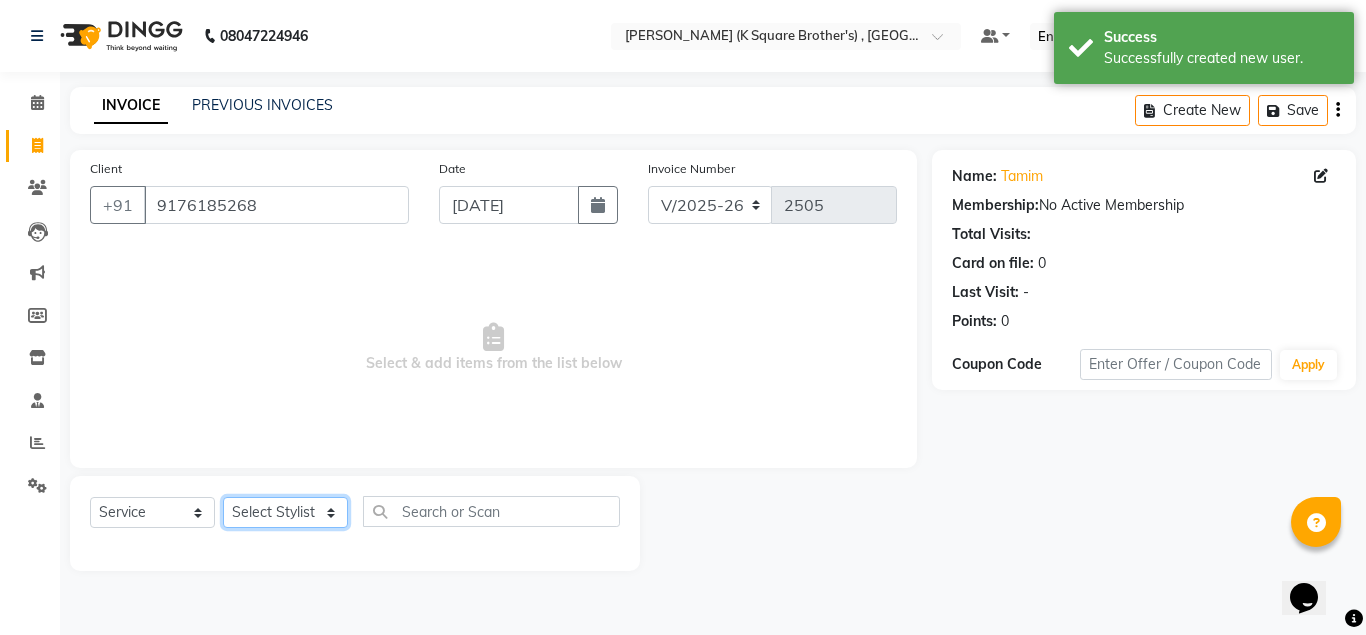 select on "78096" 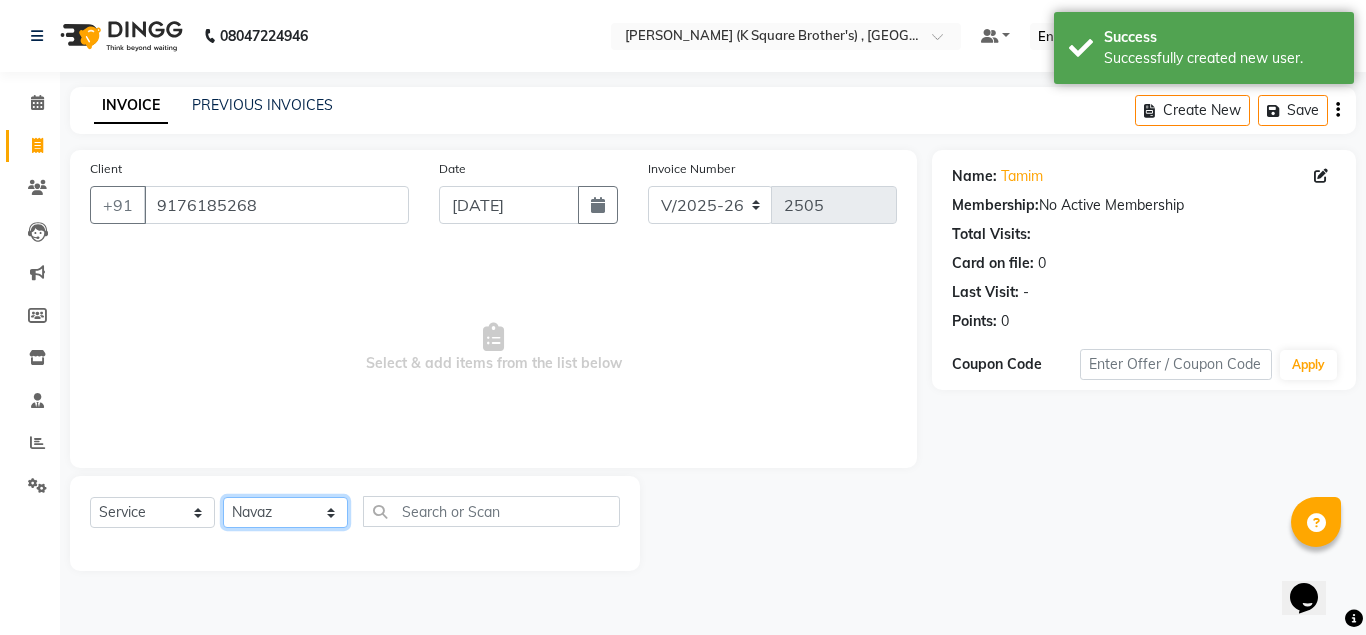 click on "Select Stylist [PERSON_NAME] [PERSON_NAME] [PERSON_NAME]" 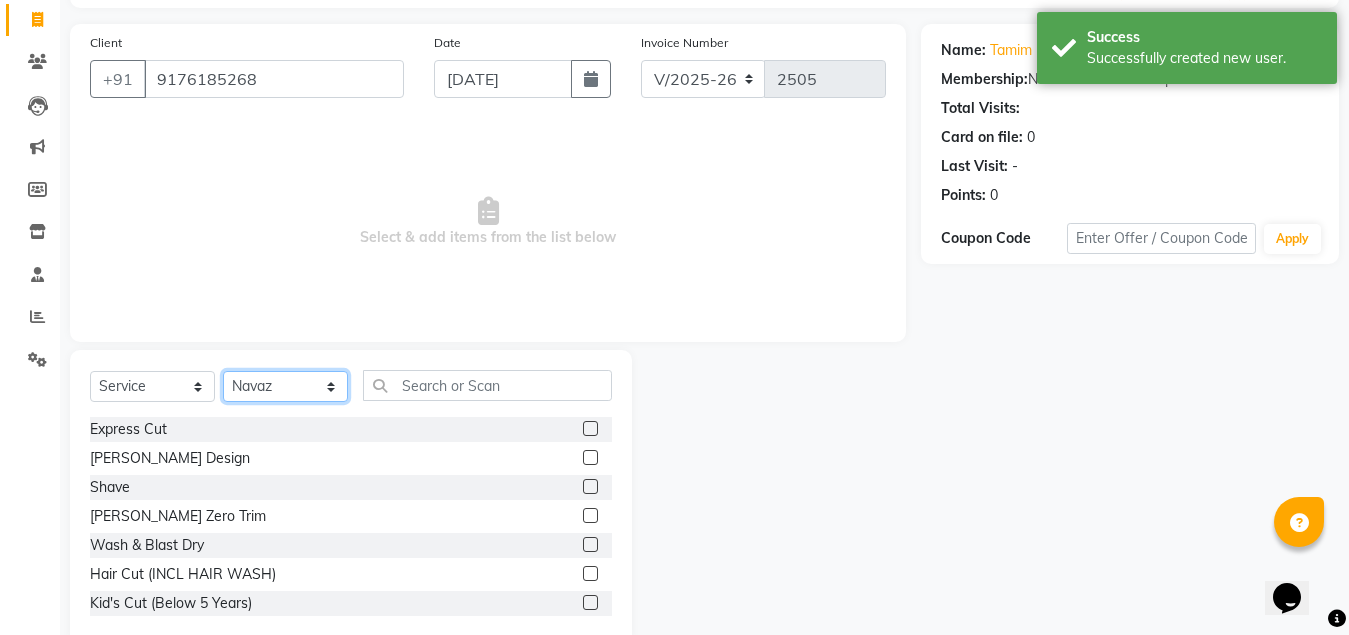 scroll, scrollTop: 166, scrollLeft: 0, axis: vertical 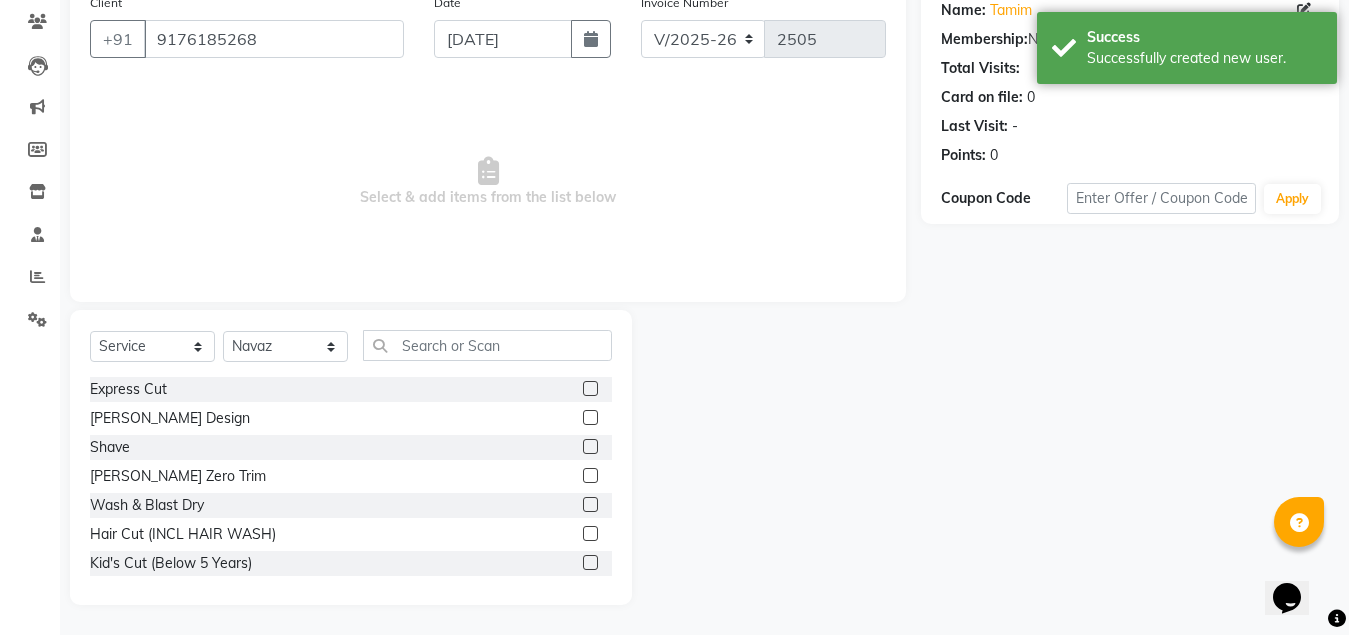 click 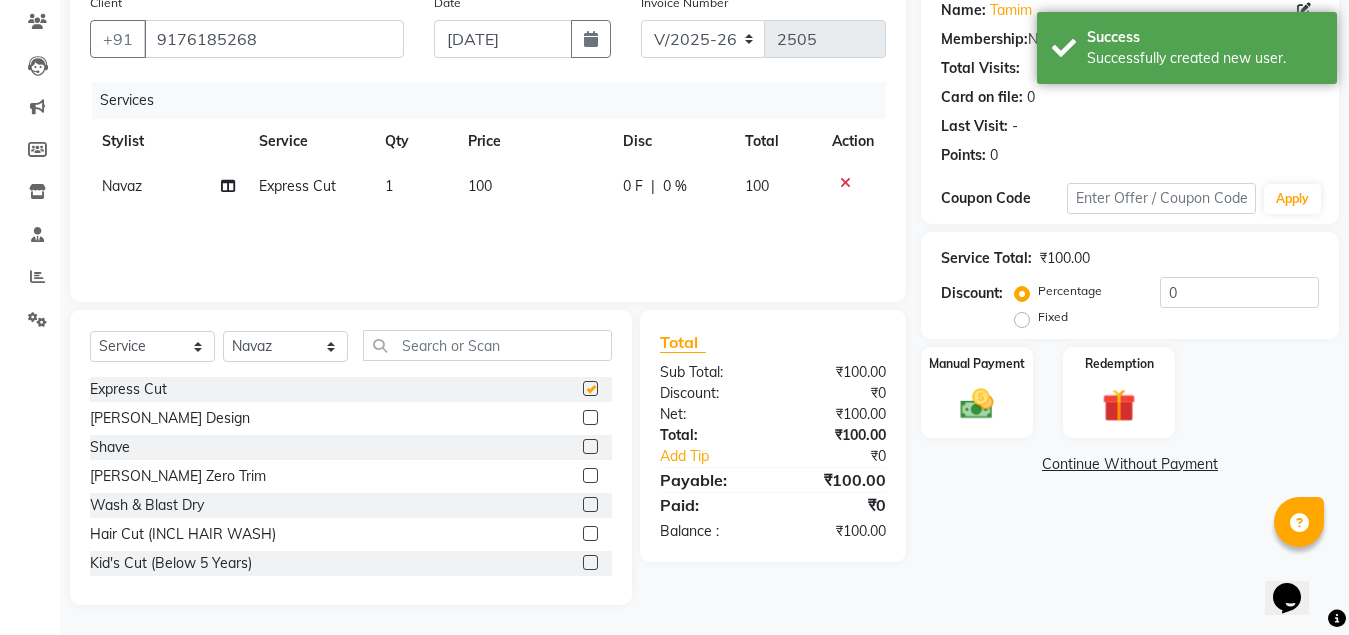 checkbox on "false" 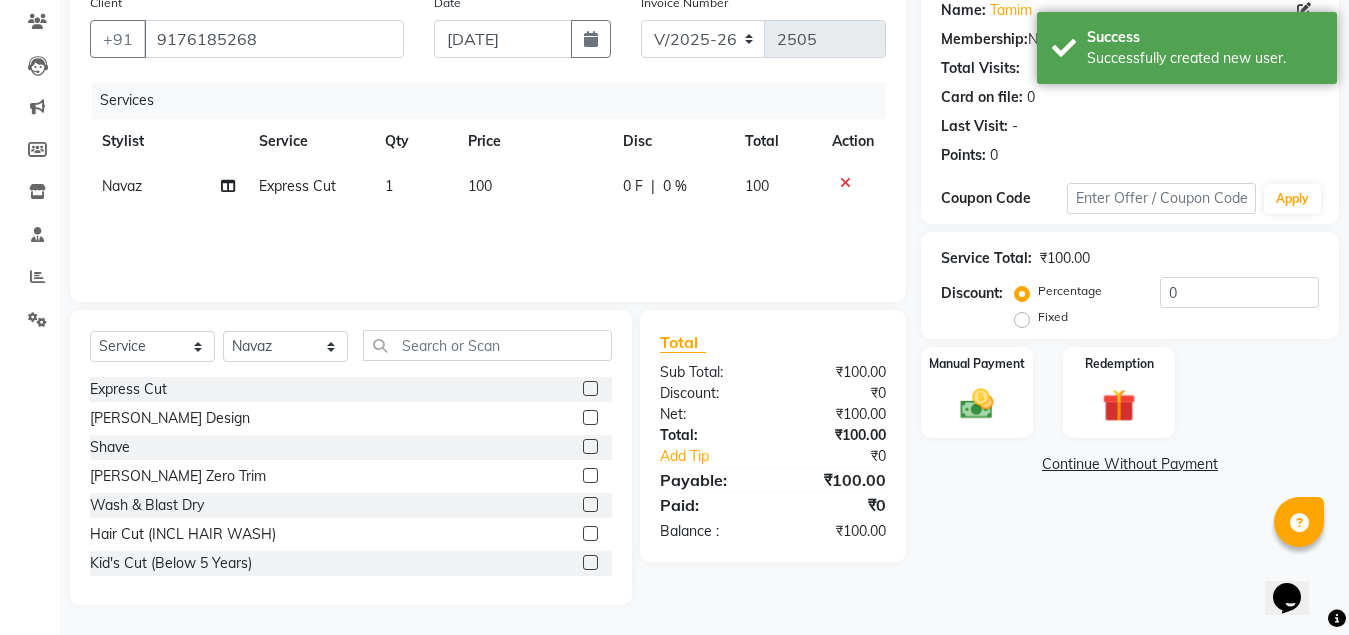 click 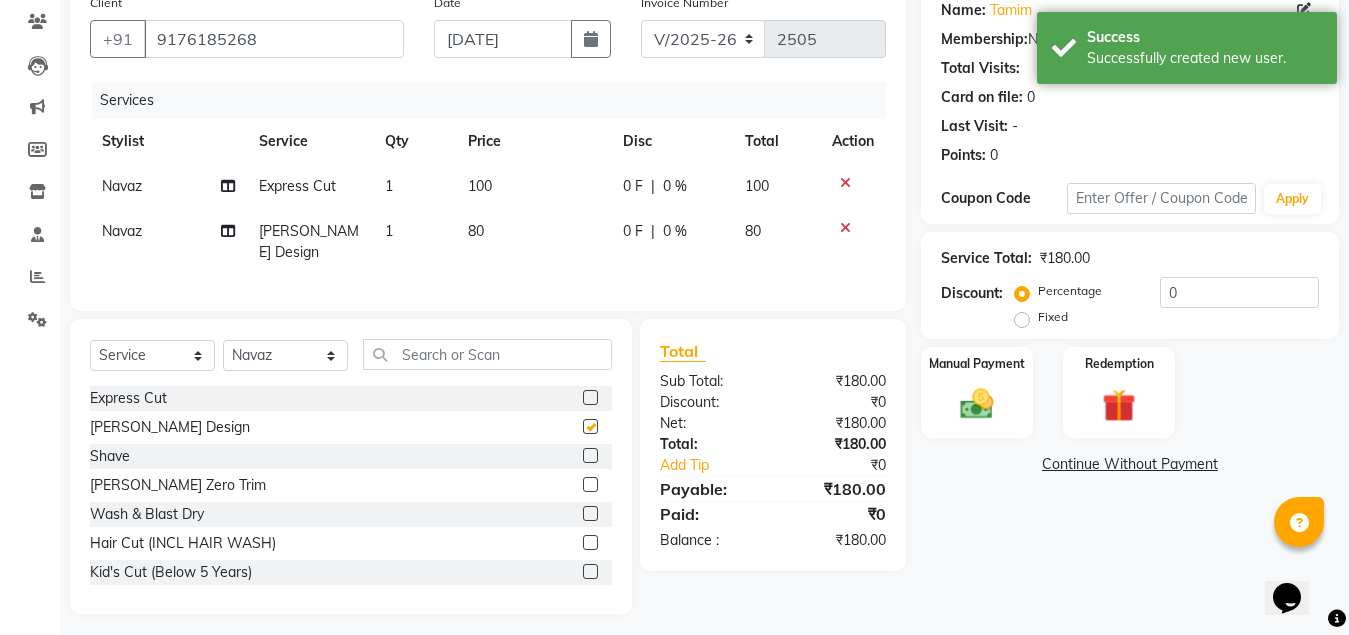 checkbox on "false" 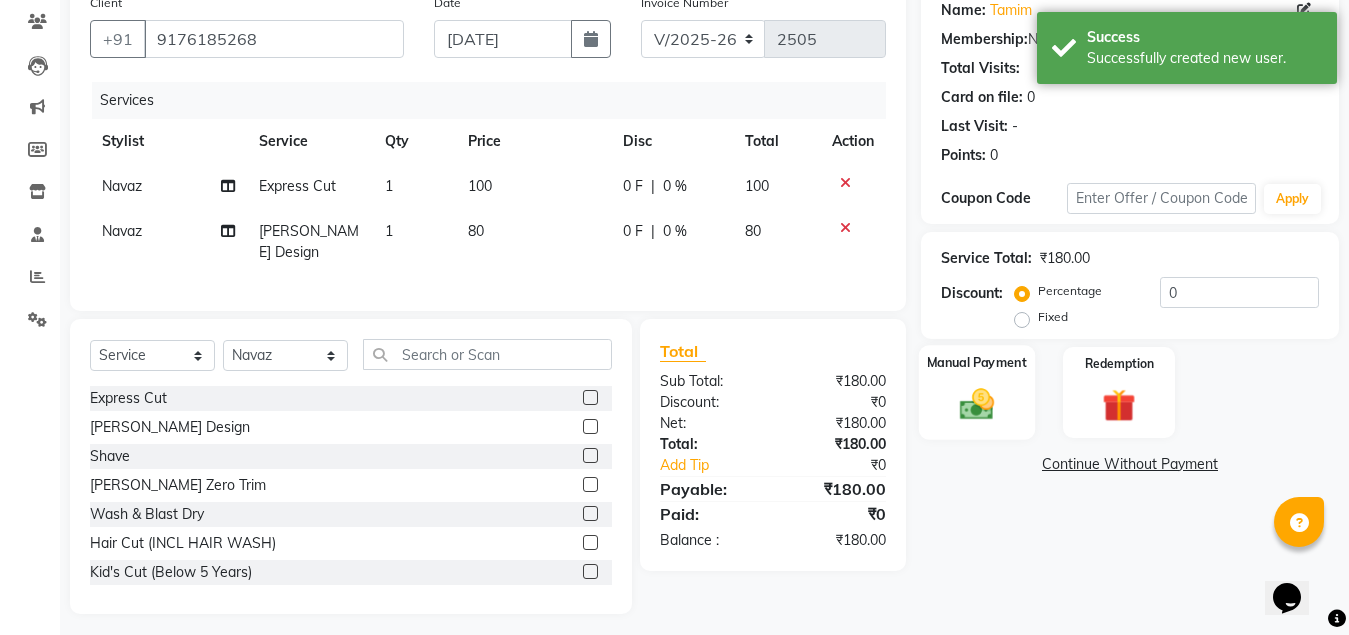 click 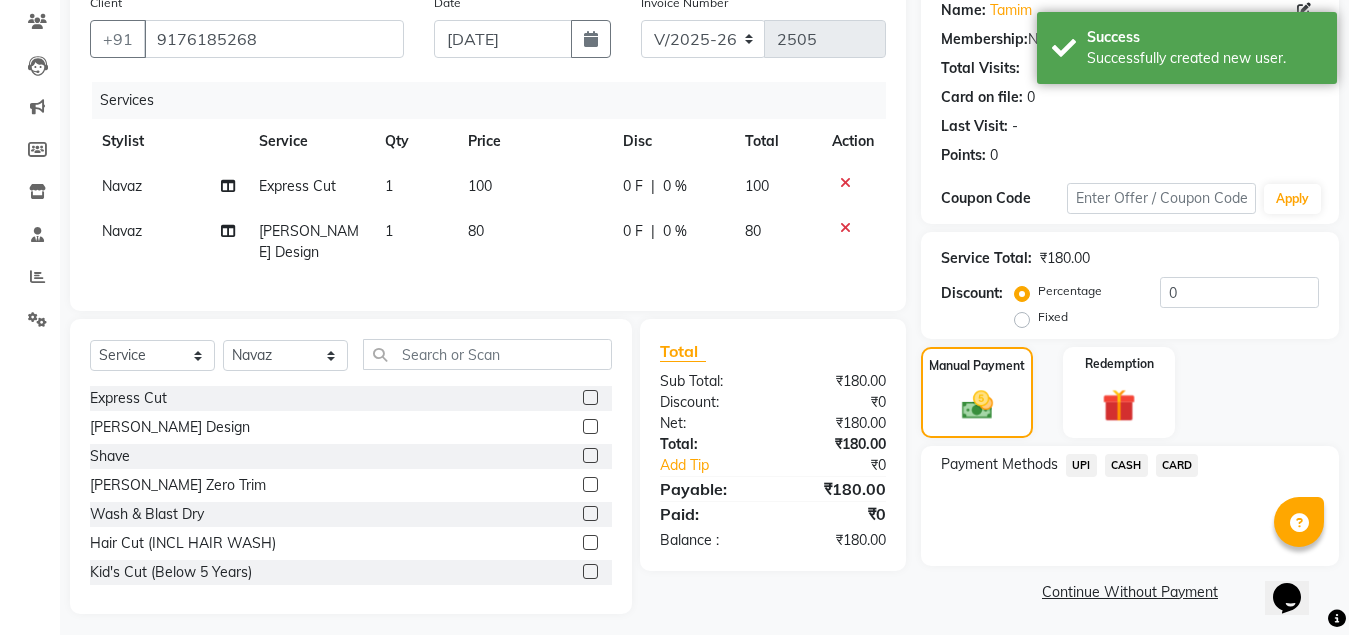 click on "CASH" 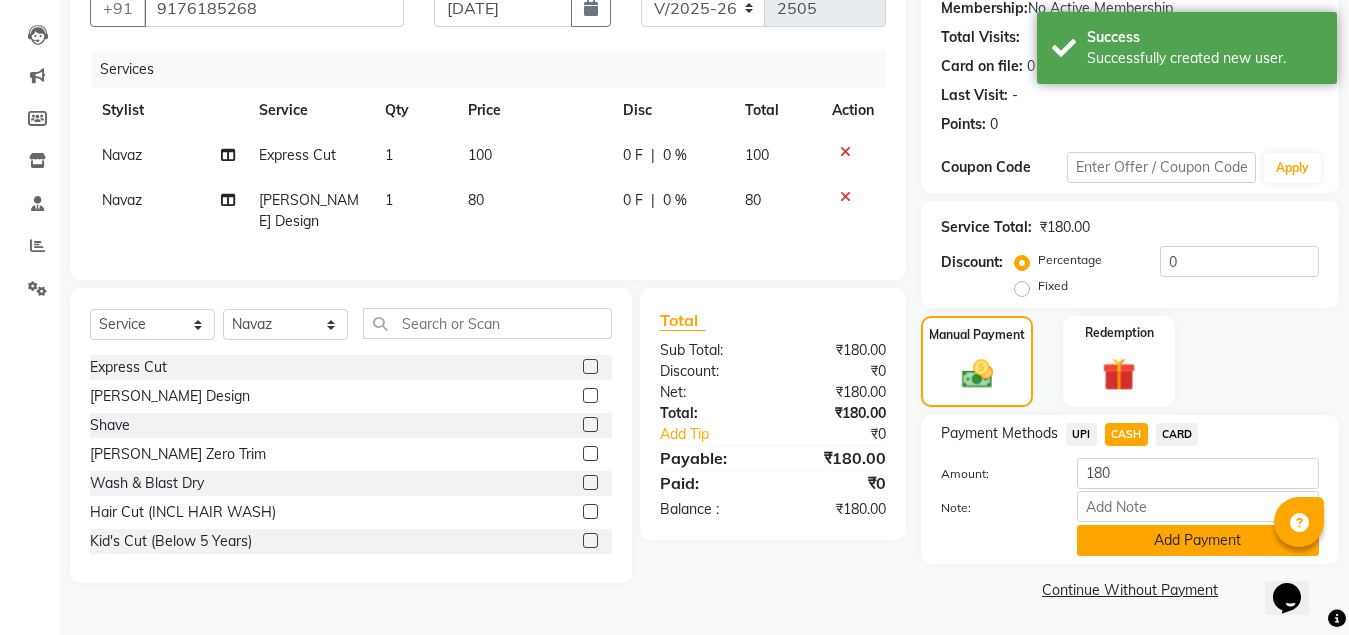 click on "Add Payment" 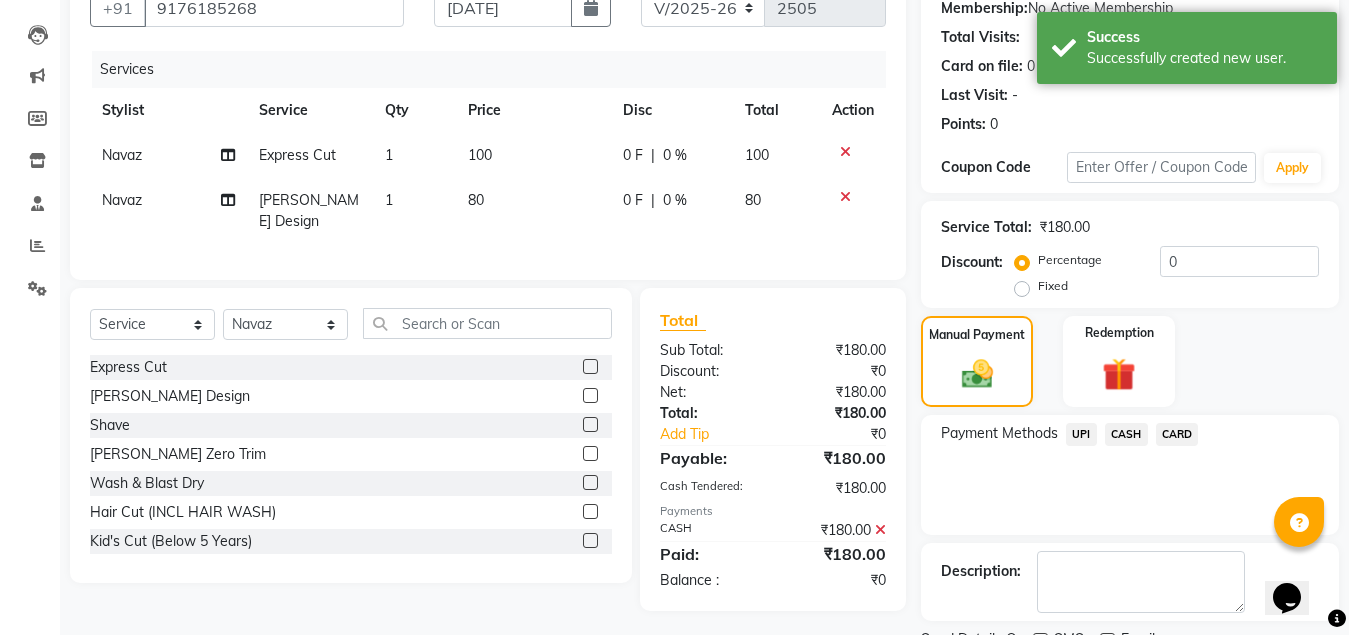 scroll, scrollTop: 281, scrollLeft: 0, axis: vertical 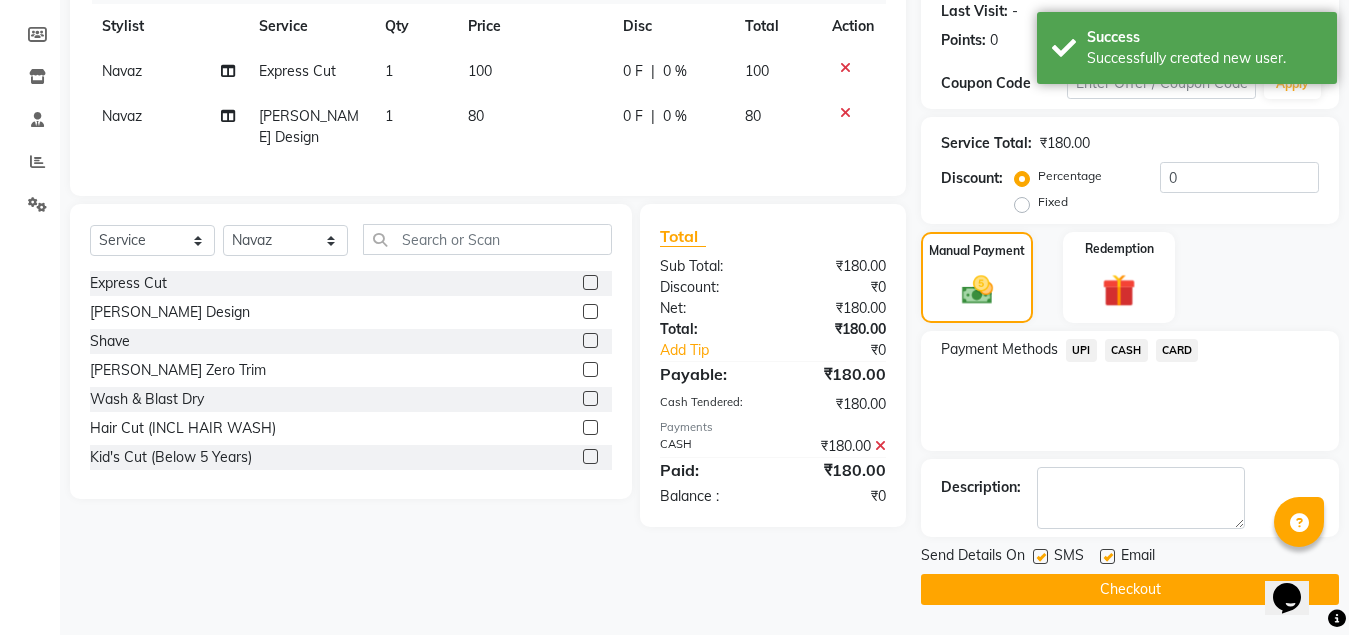 click on "Checkout" 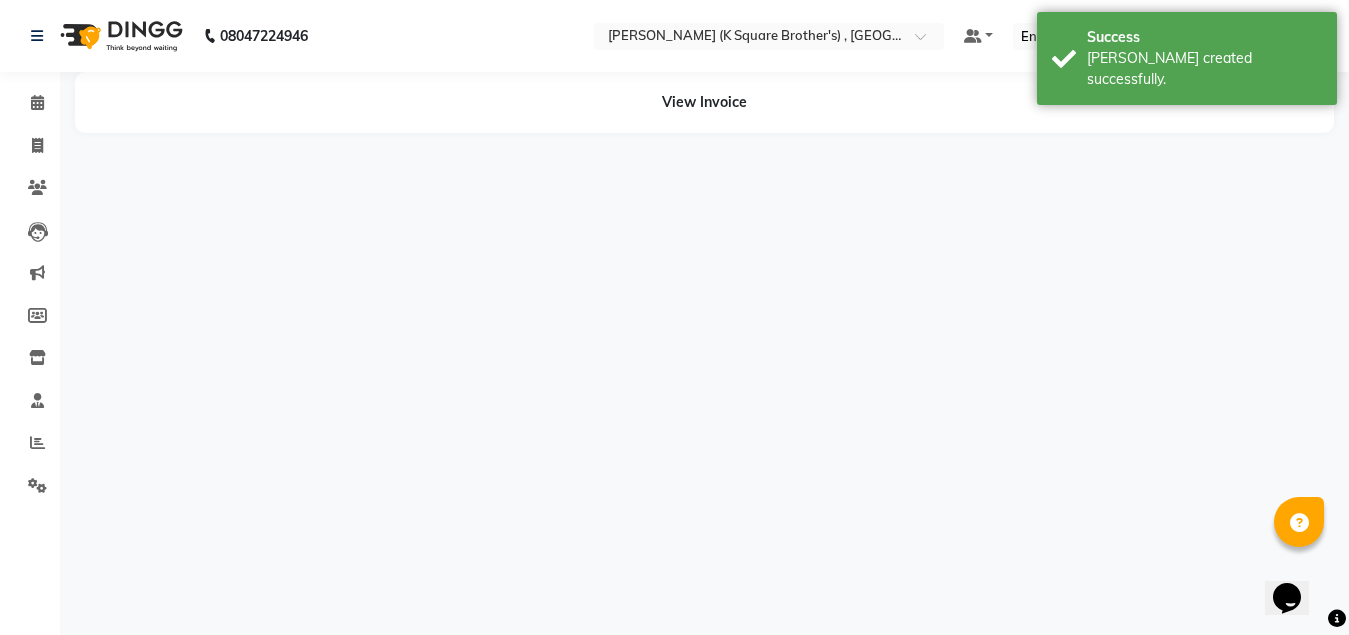 scroll, scrollTop: 0, scrollLeft: 0, axis: both 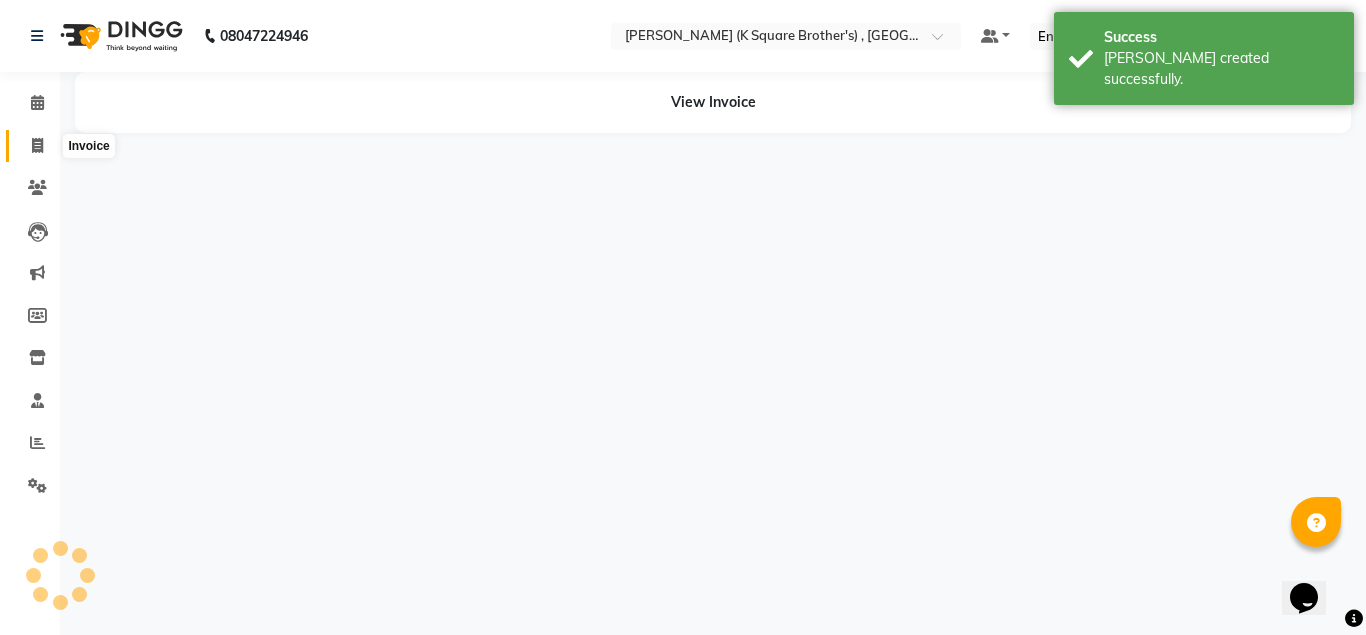 click 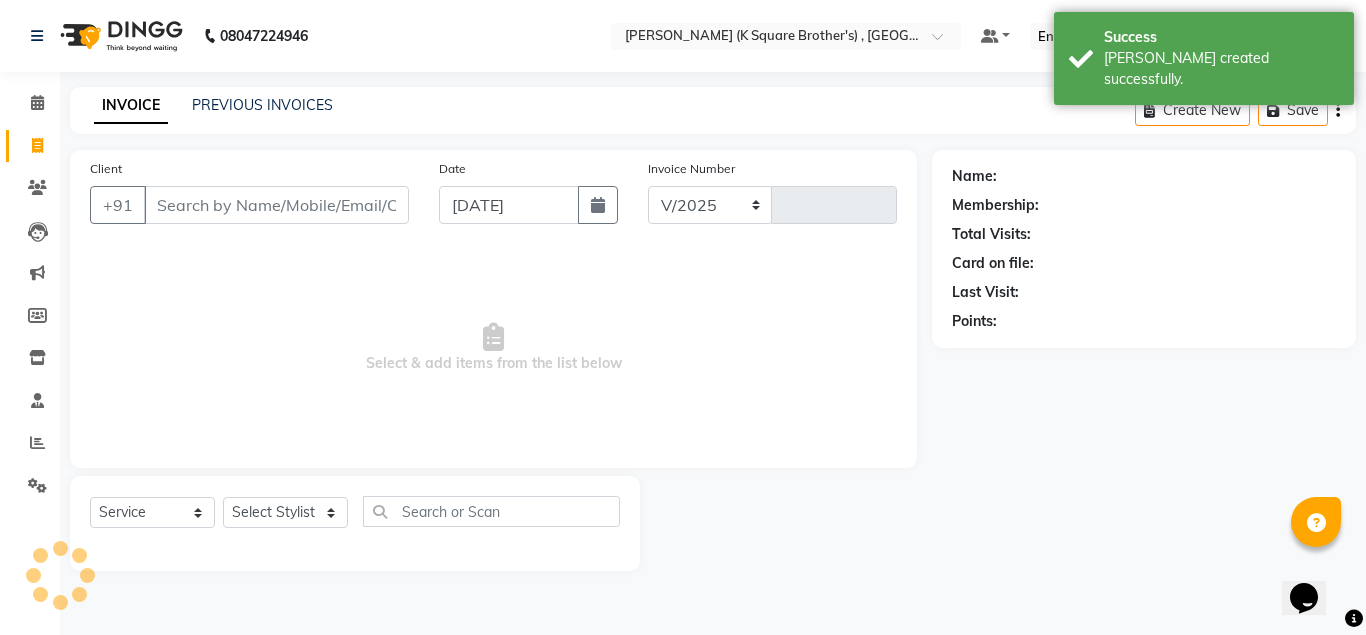 select on "8195" 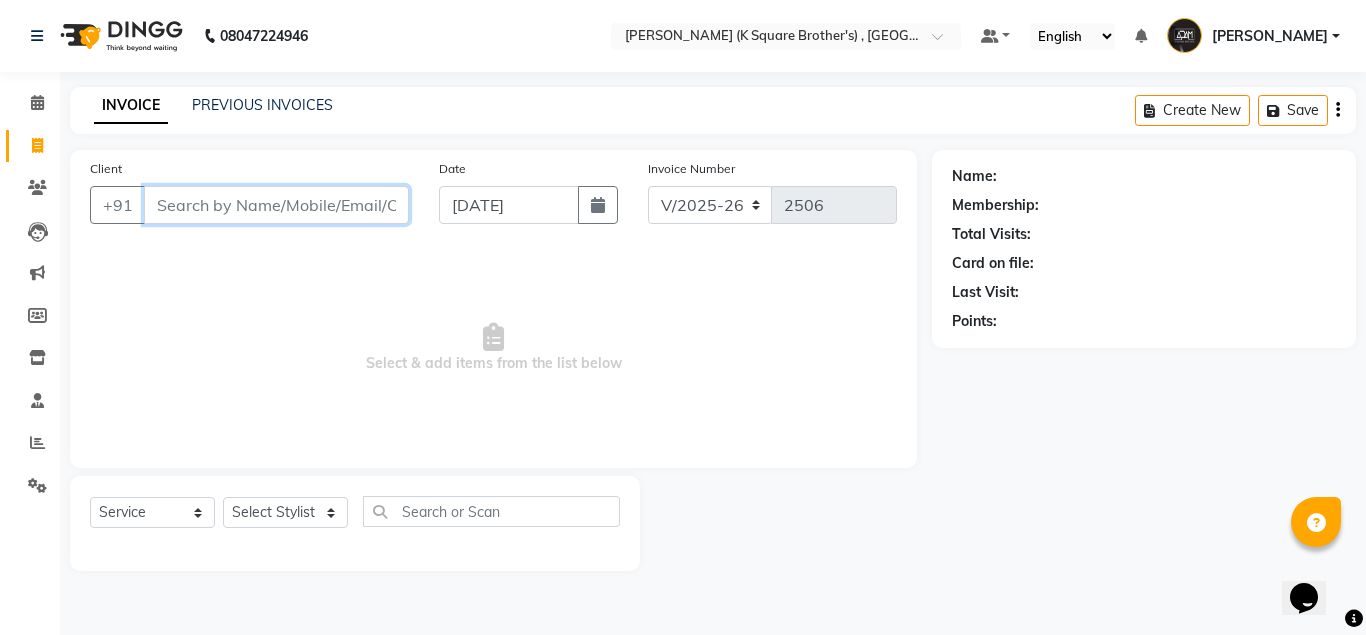 paste on "8220673035" 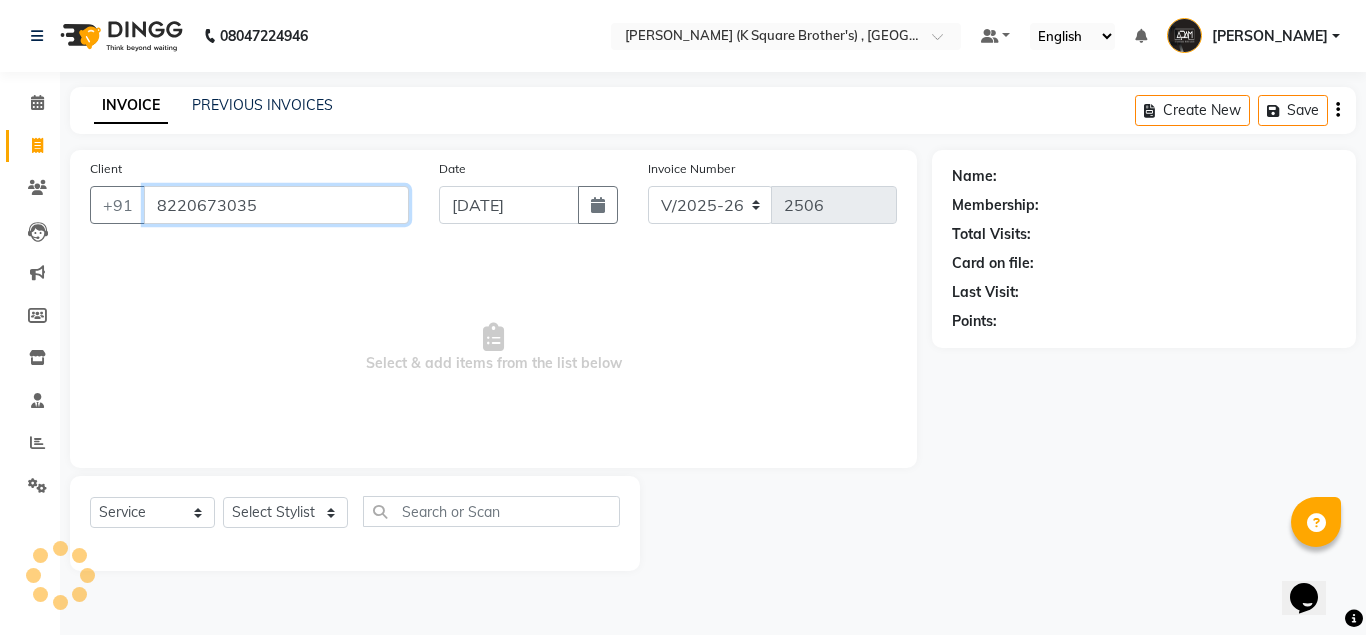 type on "8220673035" 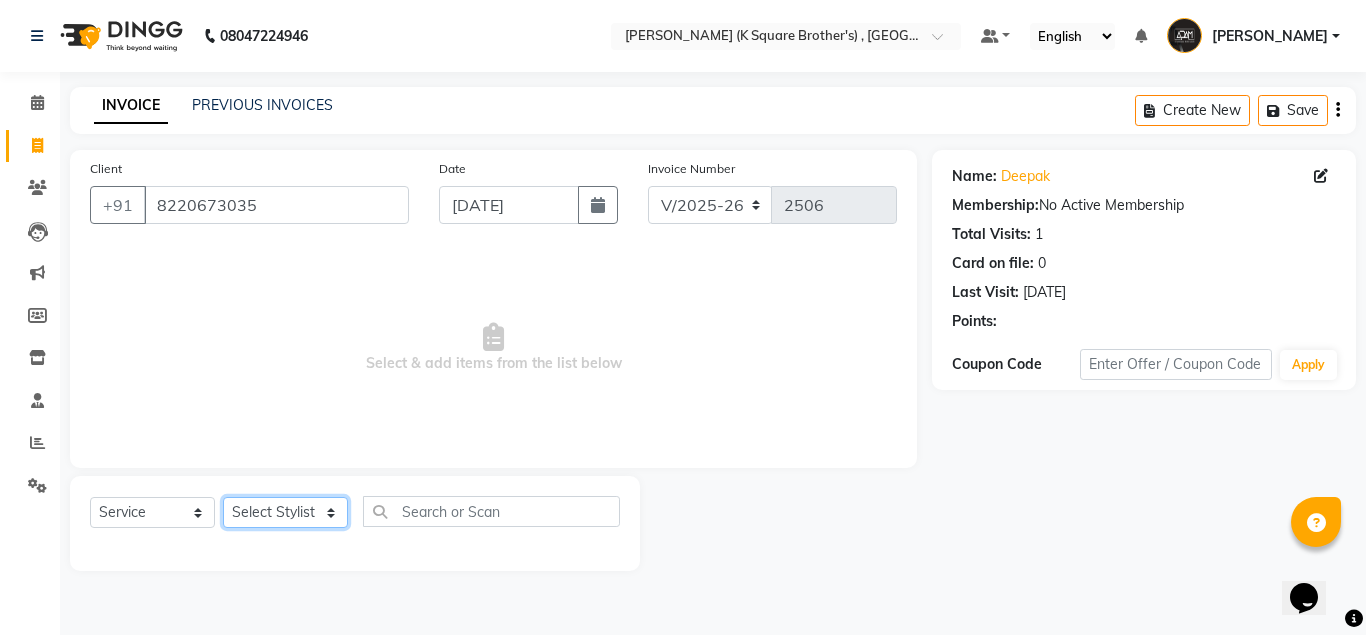 click on "Select Stylist [PERSON_NAME] [PERSON_NAME] [PERSON_NAME]" 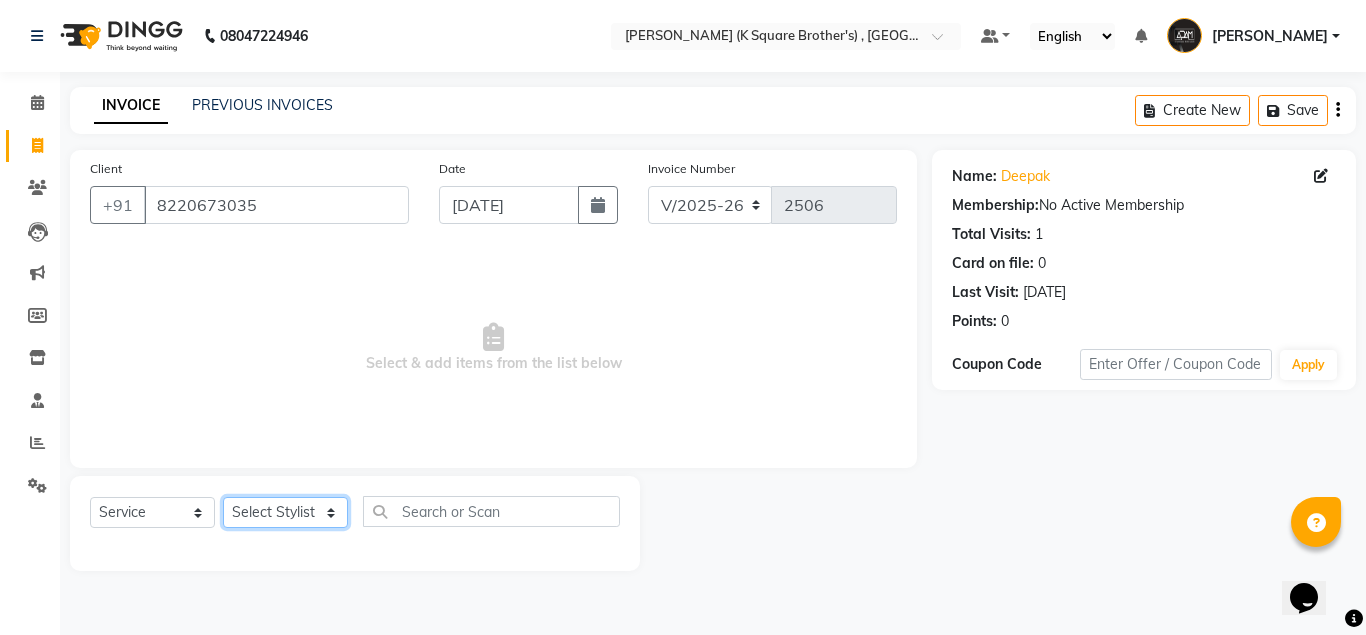 select on "78096" 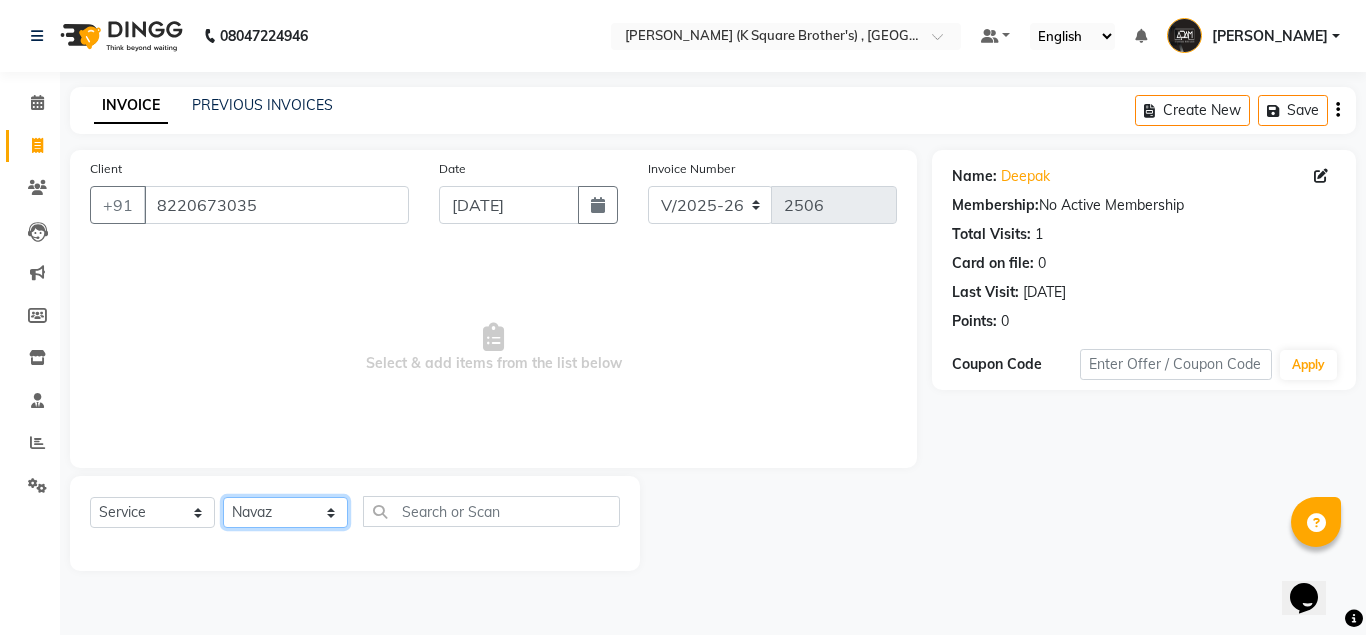 click on "Select Stylist [PERSON_NAME] [PERSON_NAME] [PERSON_NAME]" 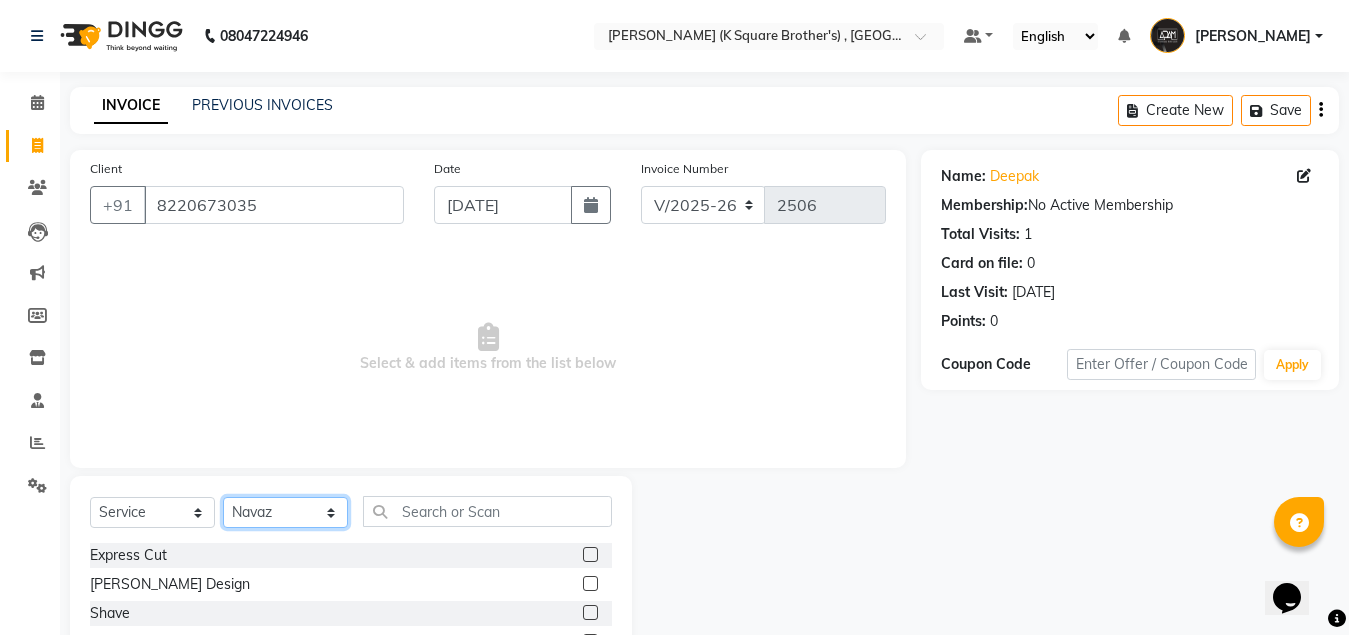 scroll, scrollTop: 166, scrollLeft: 0, axis: vertical 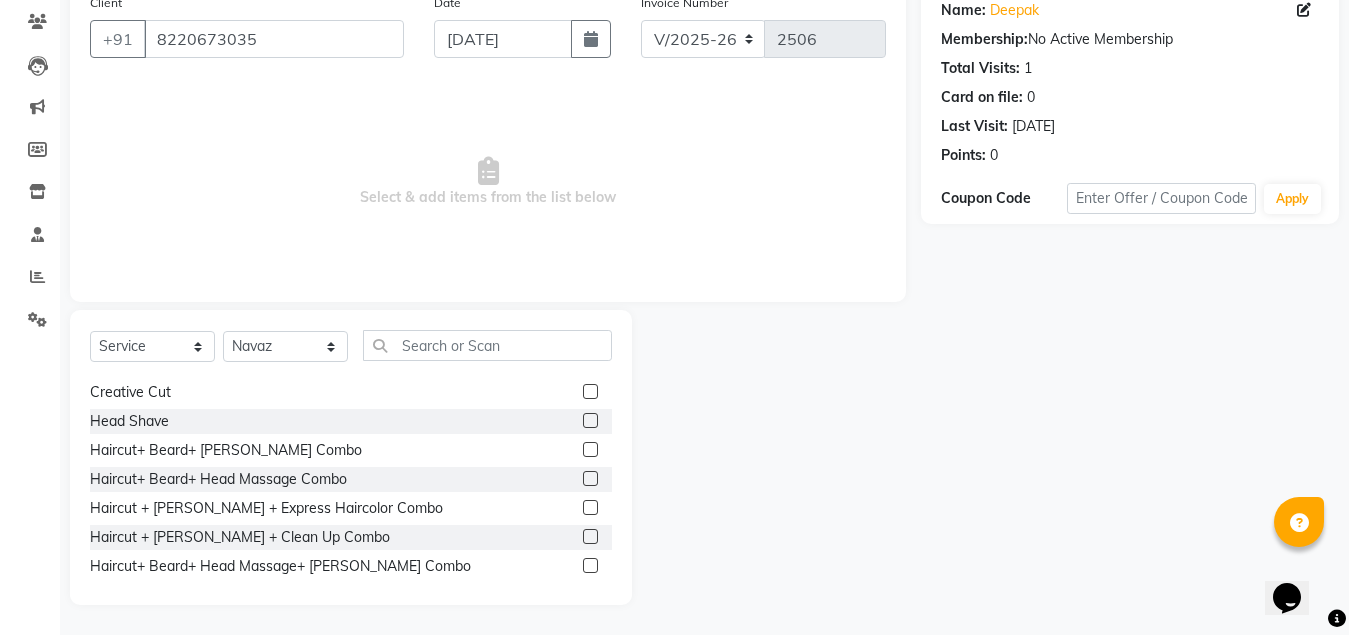click 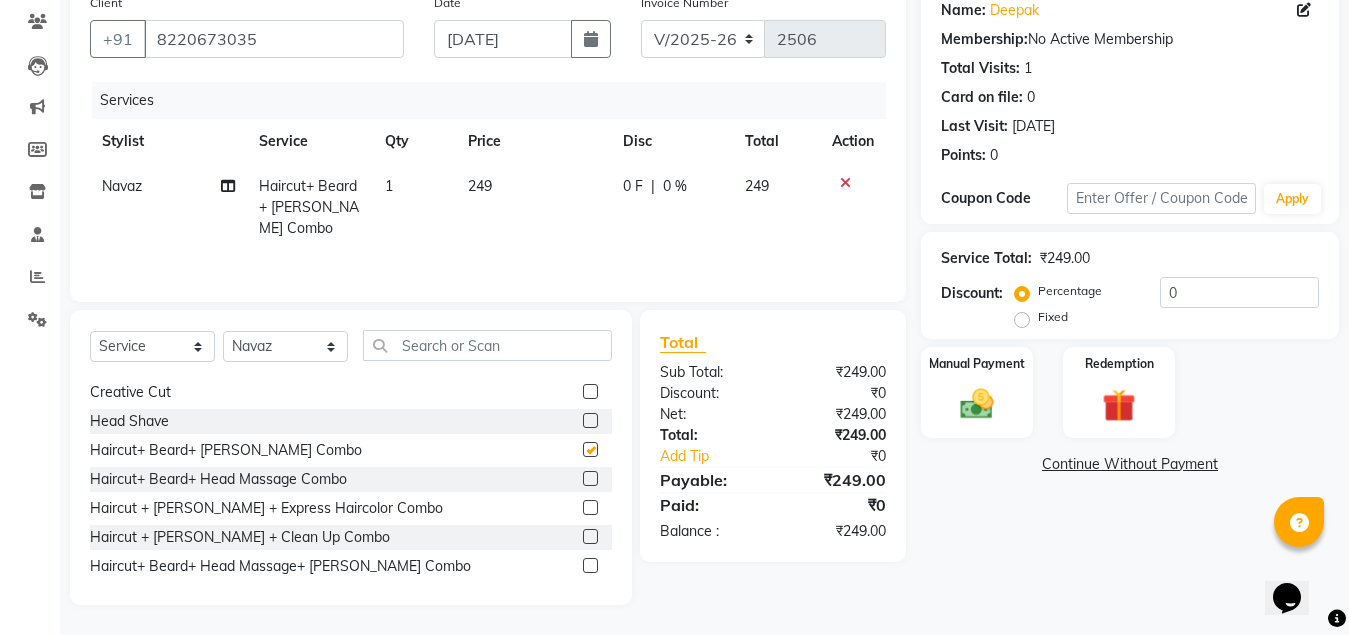 checkbox on "false" 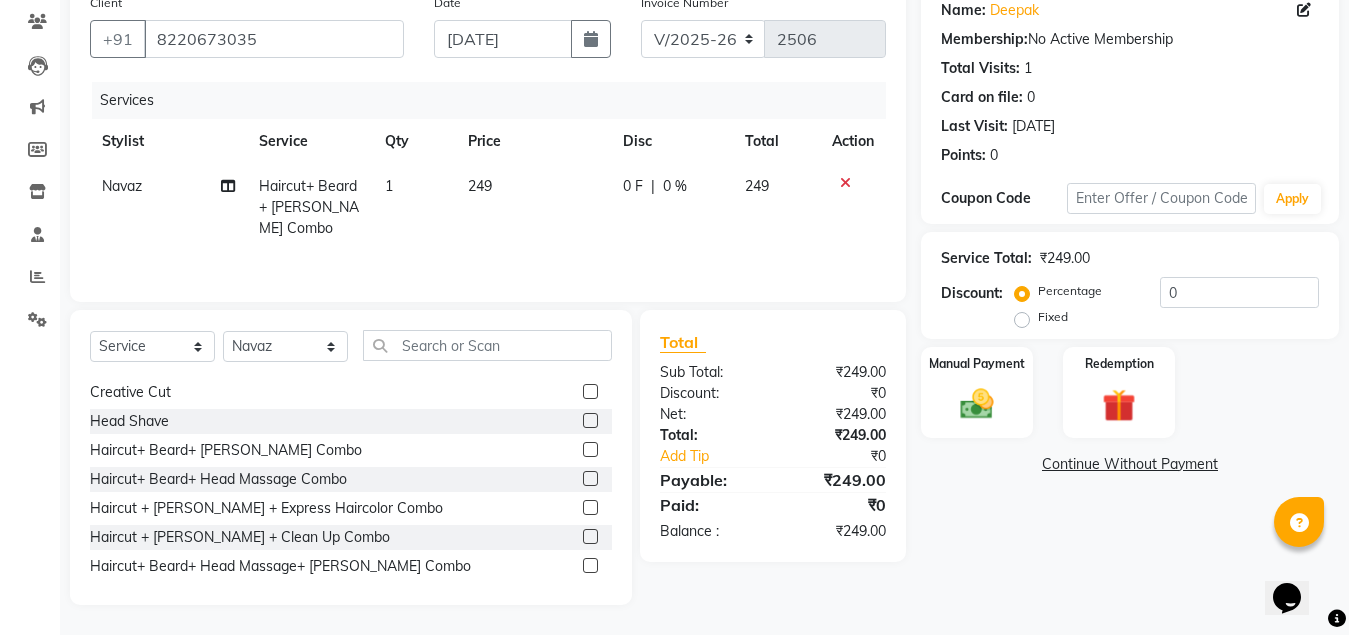 click on "Name: Deepak  Membership:  No Active Membership  Total Visits:  1 Card on file:  0 Last Visit:   [DATE] Points:   0  Coupon Code Apply Service Total:  ₹249.00  Discount:  Percentage   Fixed  0 Manual Payment Redemption  Continue Without Payment" 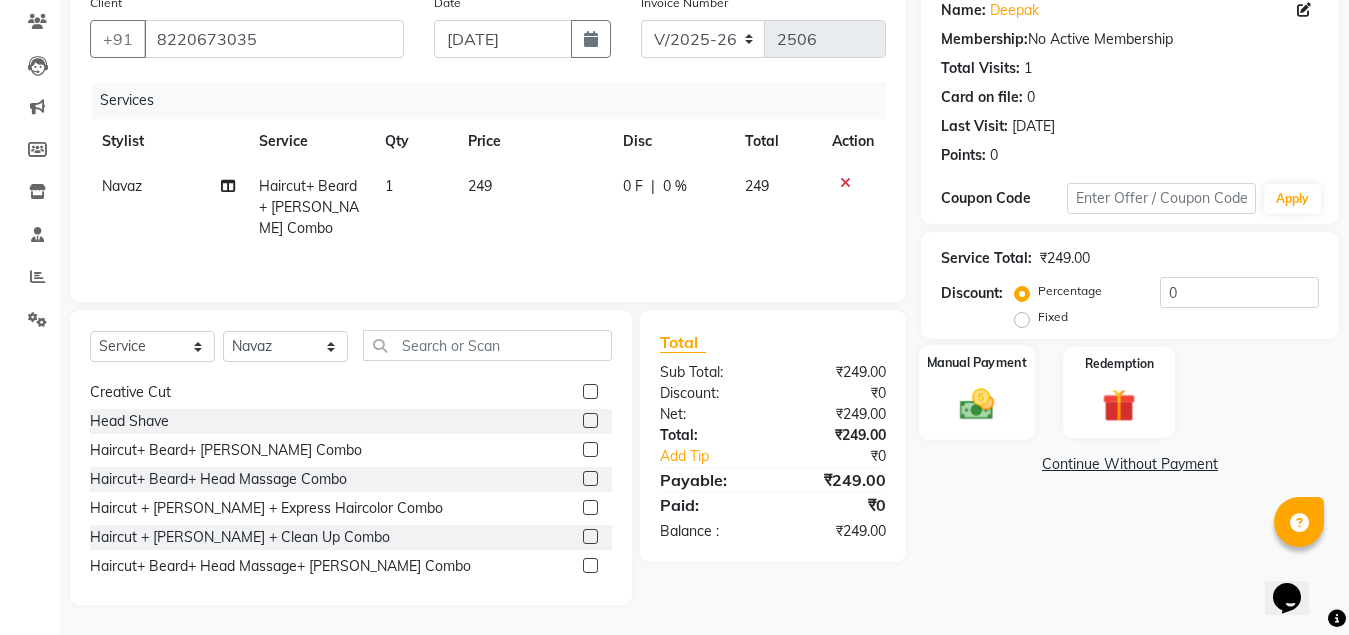 click 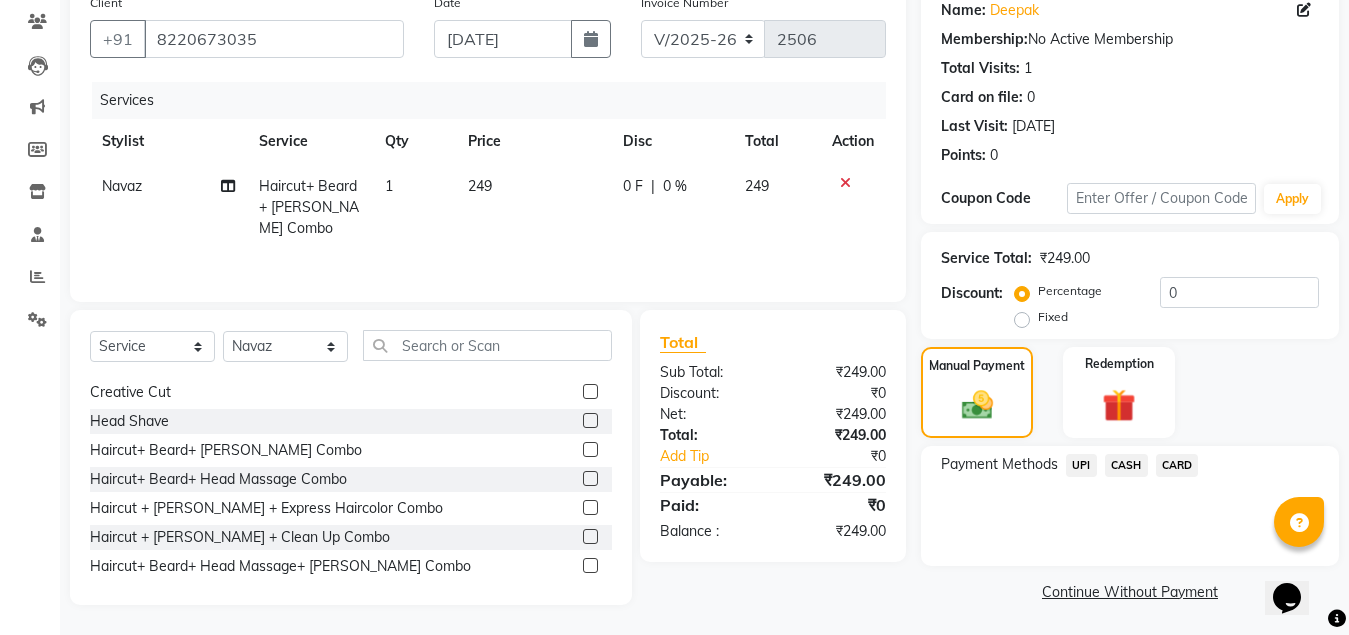click on "UPI" 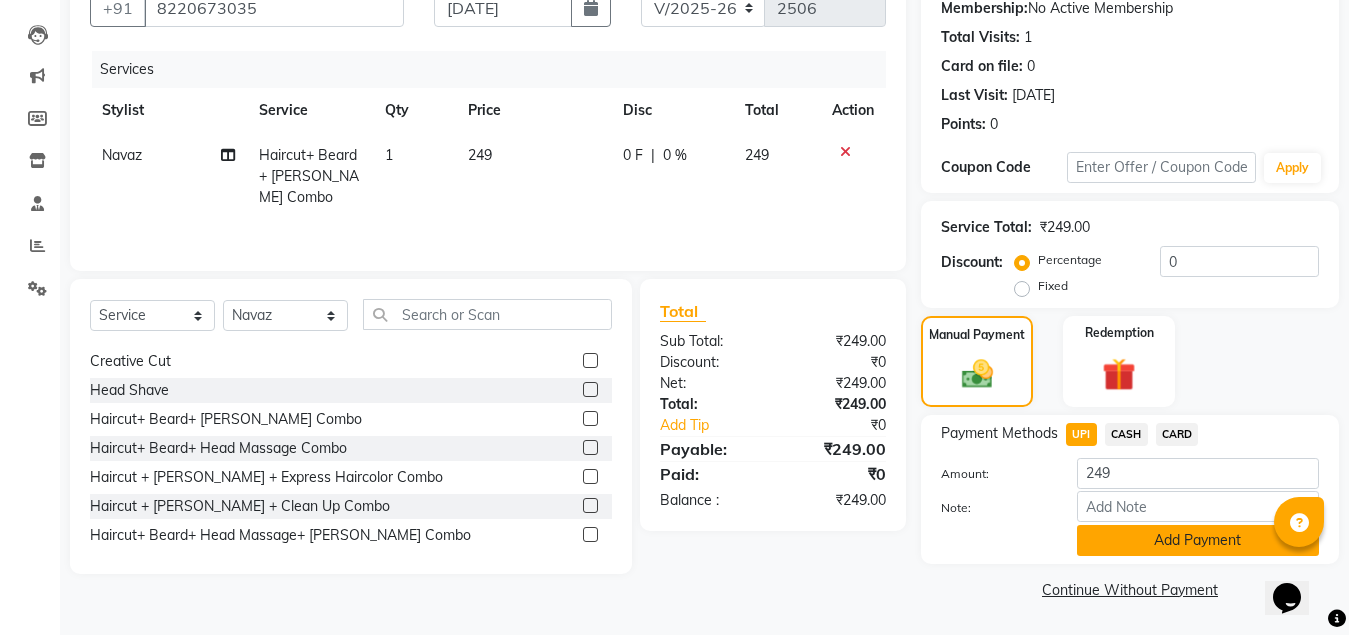 click on "Add Payment" 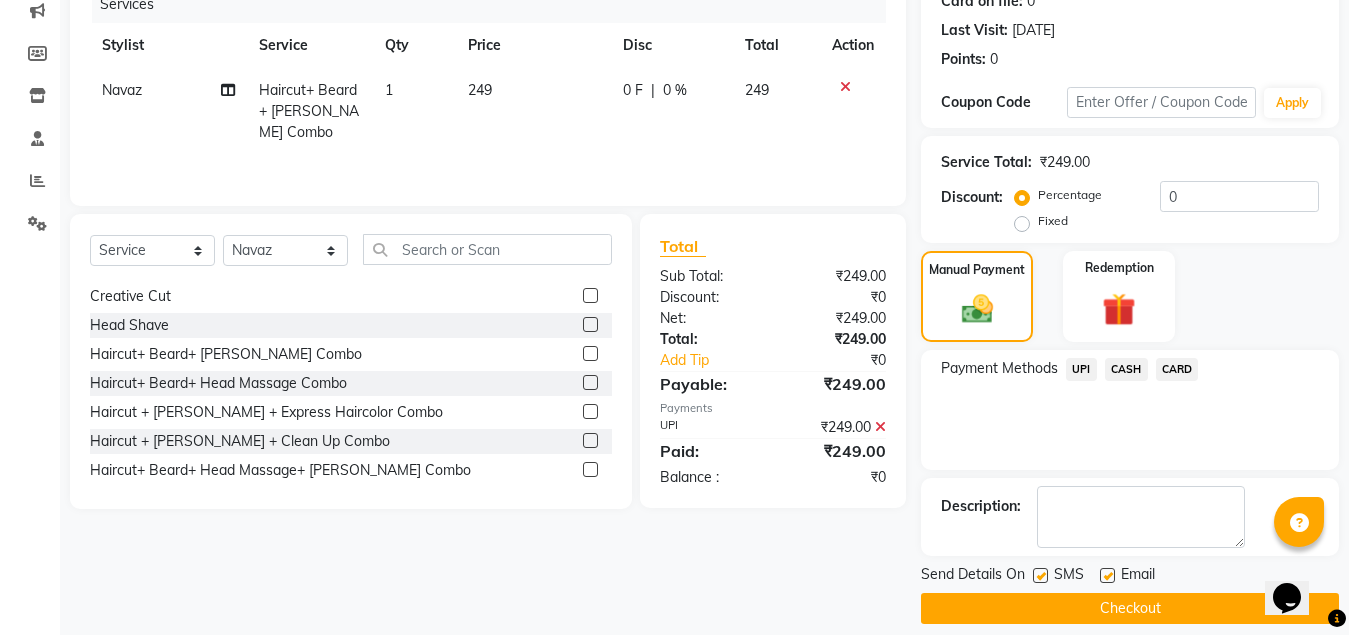 scroll, scrollTop: 281, scrollLeft: 0, axis: vertical 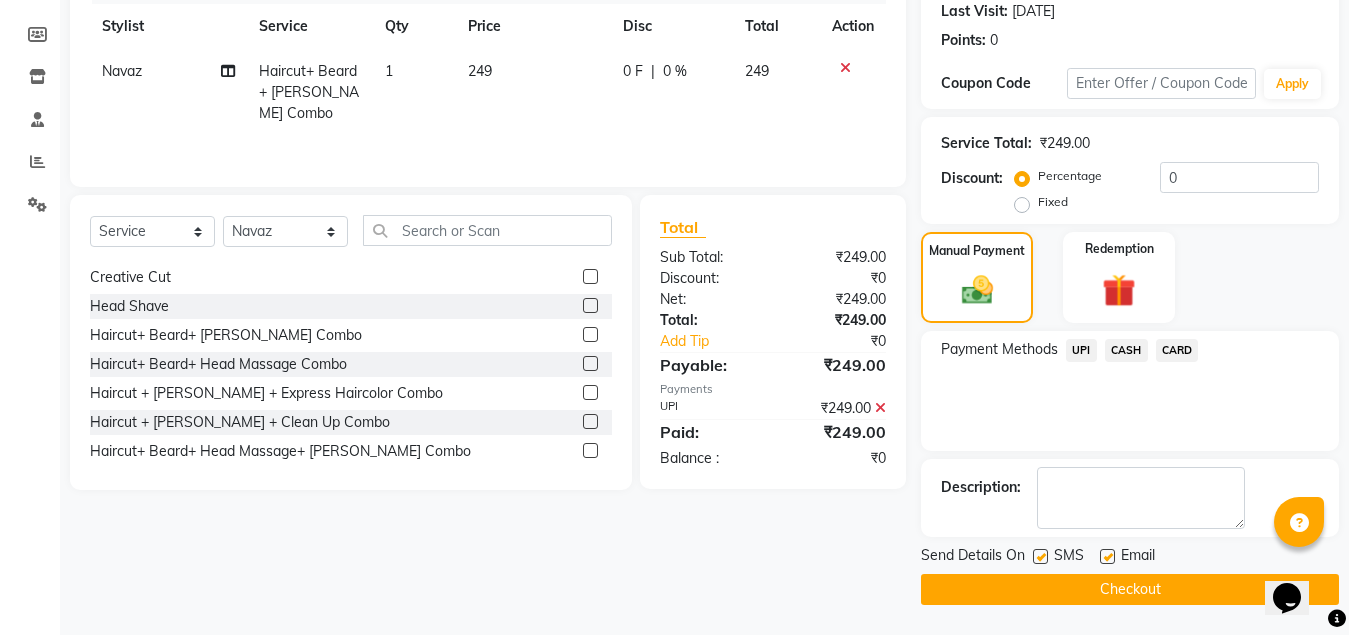 click on "Checkout" 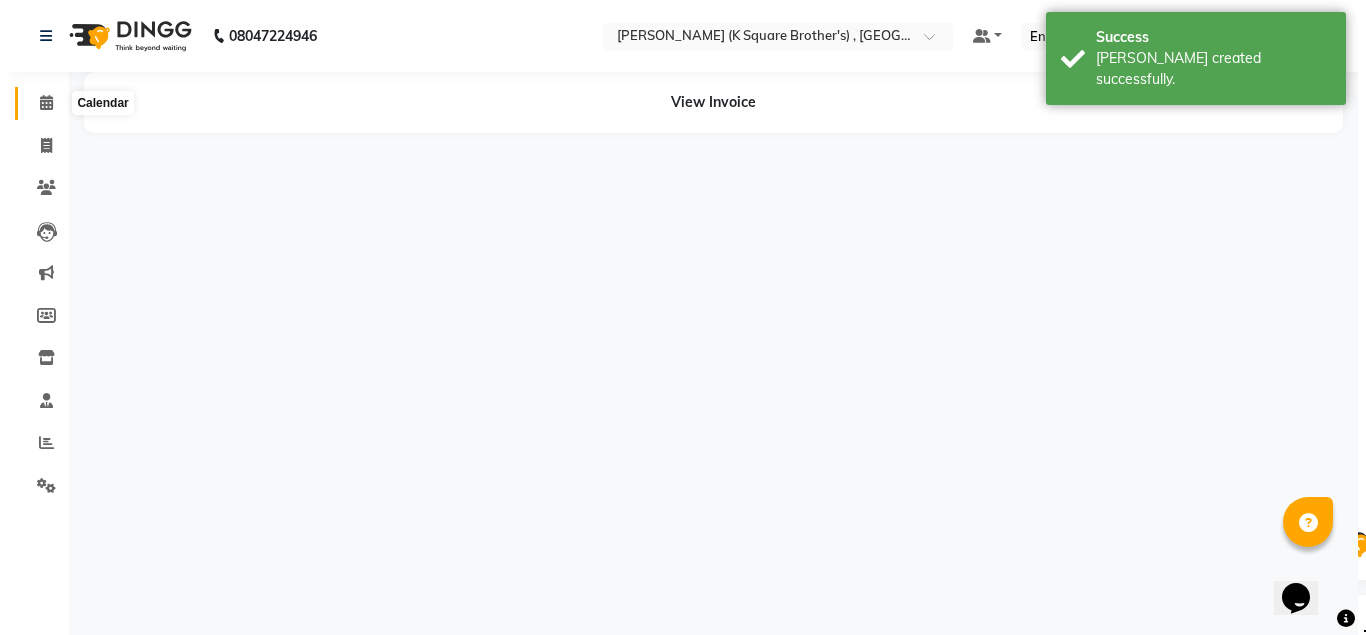 scroll, scrollTop: 0, scrollLeft: 0, axis: both 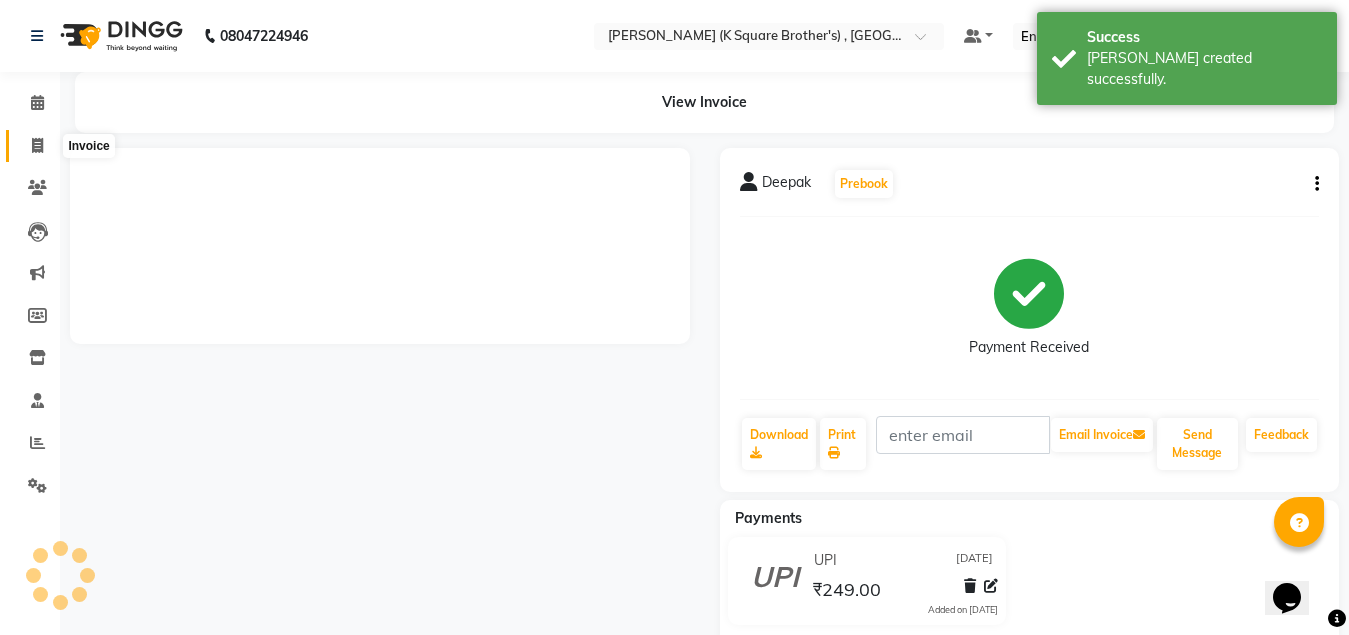 click 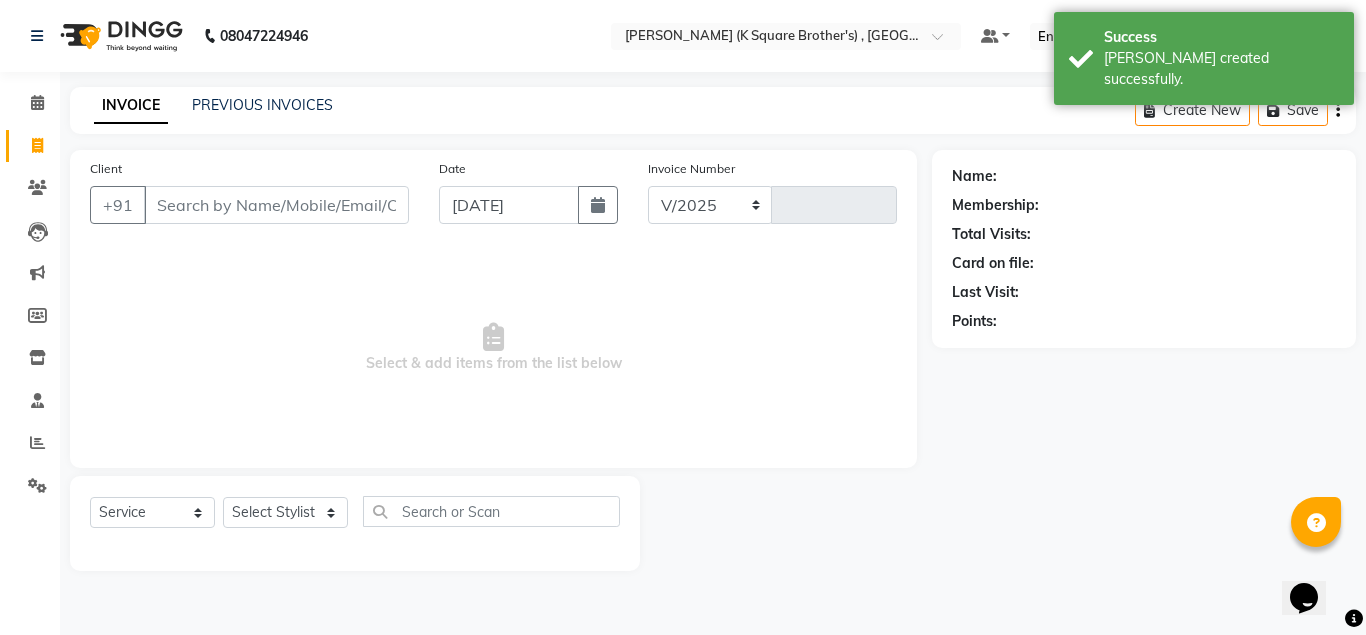 select on "8195" 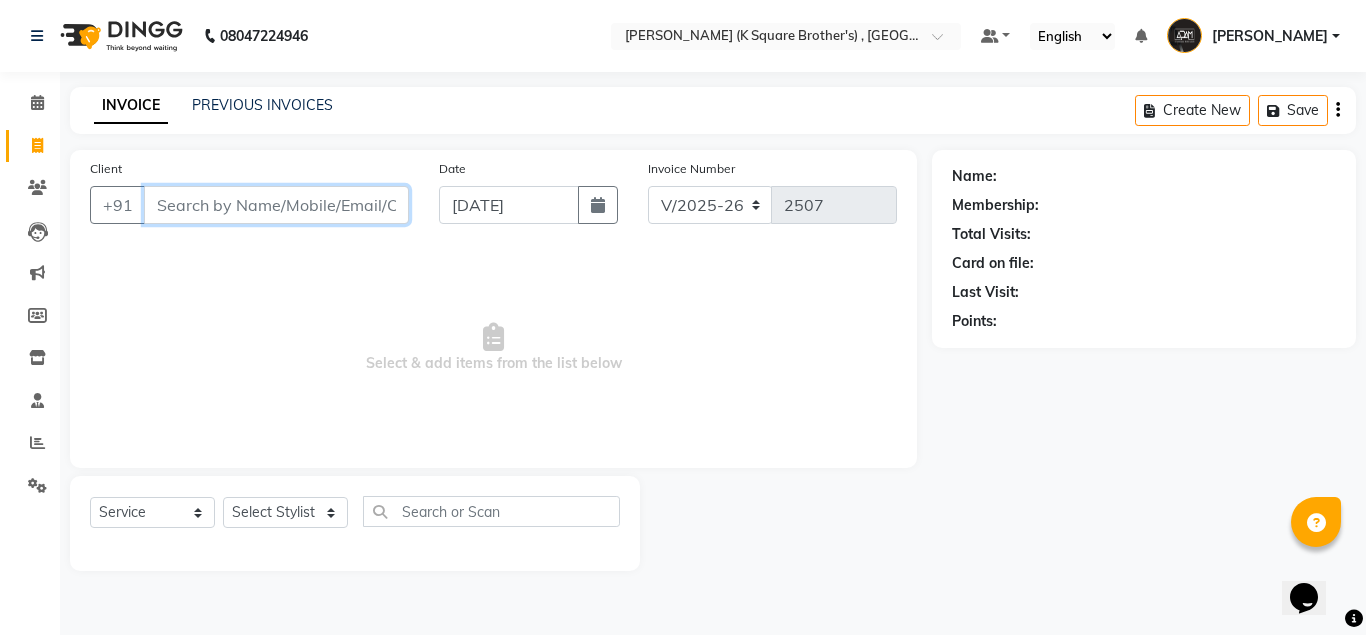 paste on "9597045927" 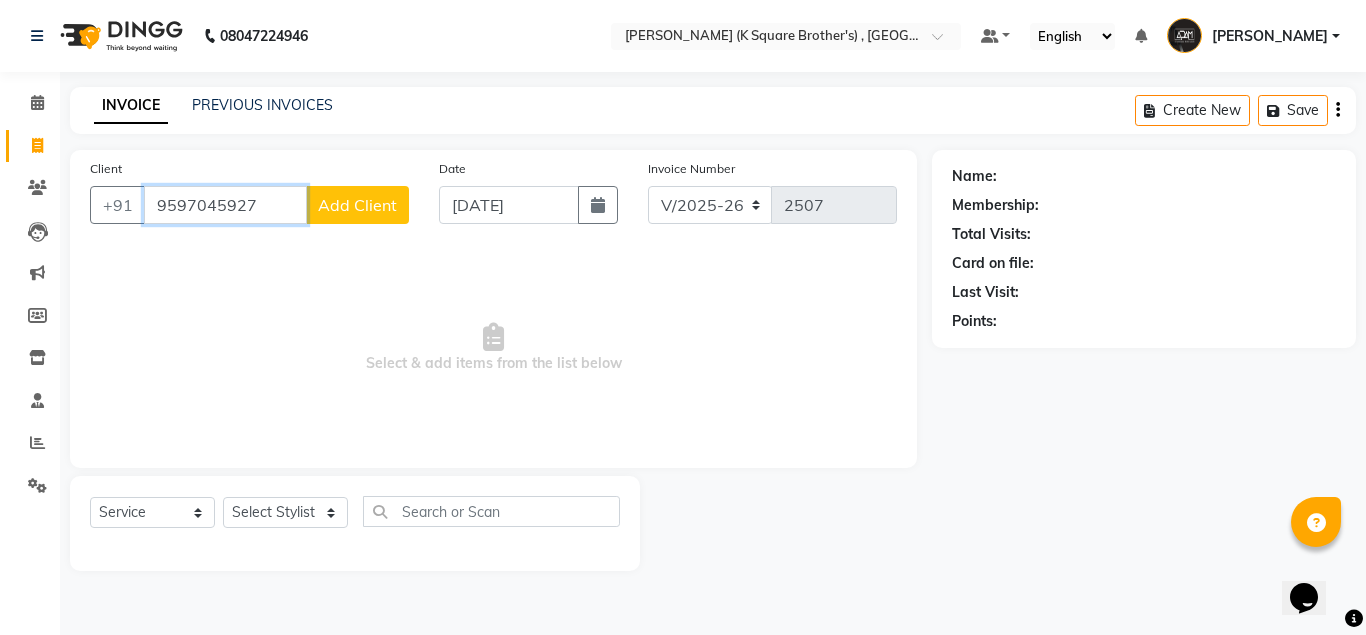 type on "9597045927" 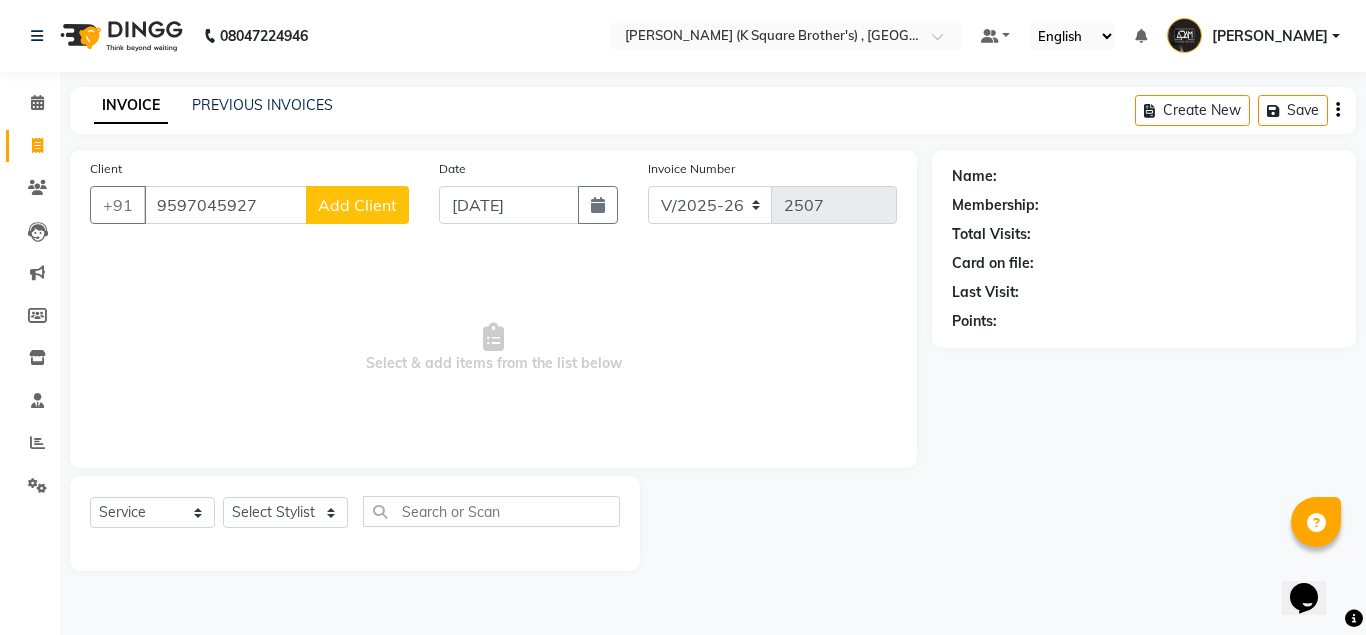 click on "Add Client" 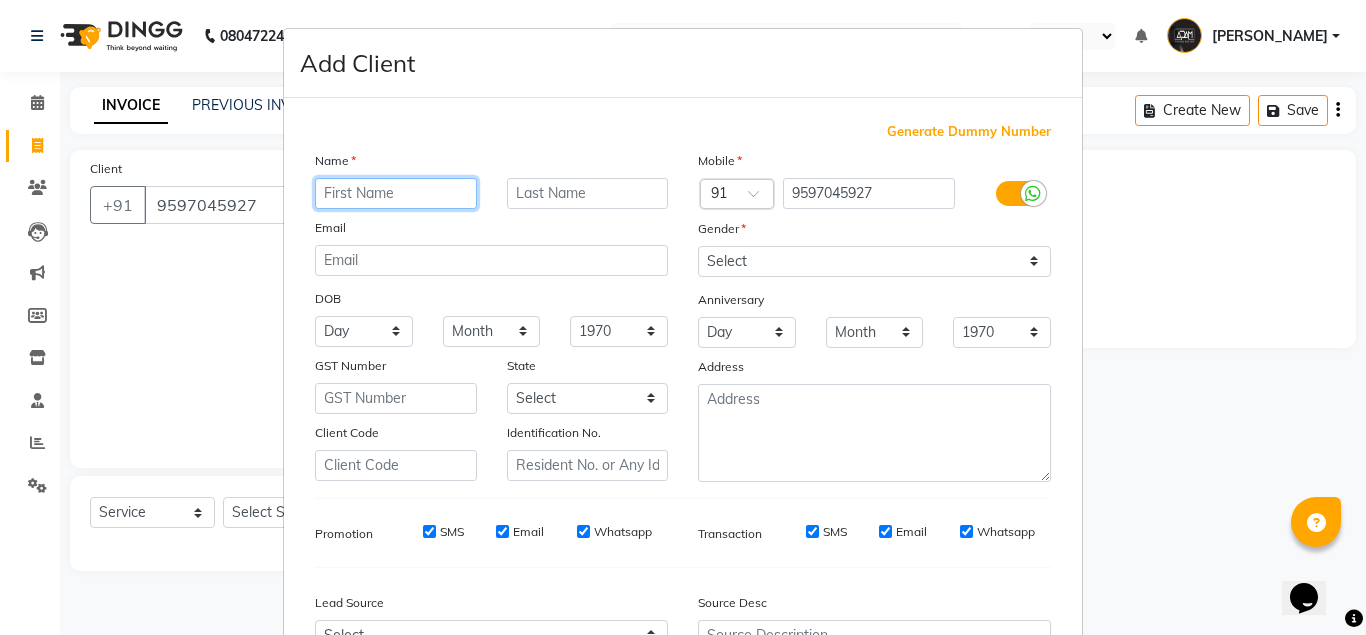 paste on "[PERSON_NAME]" 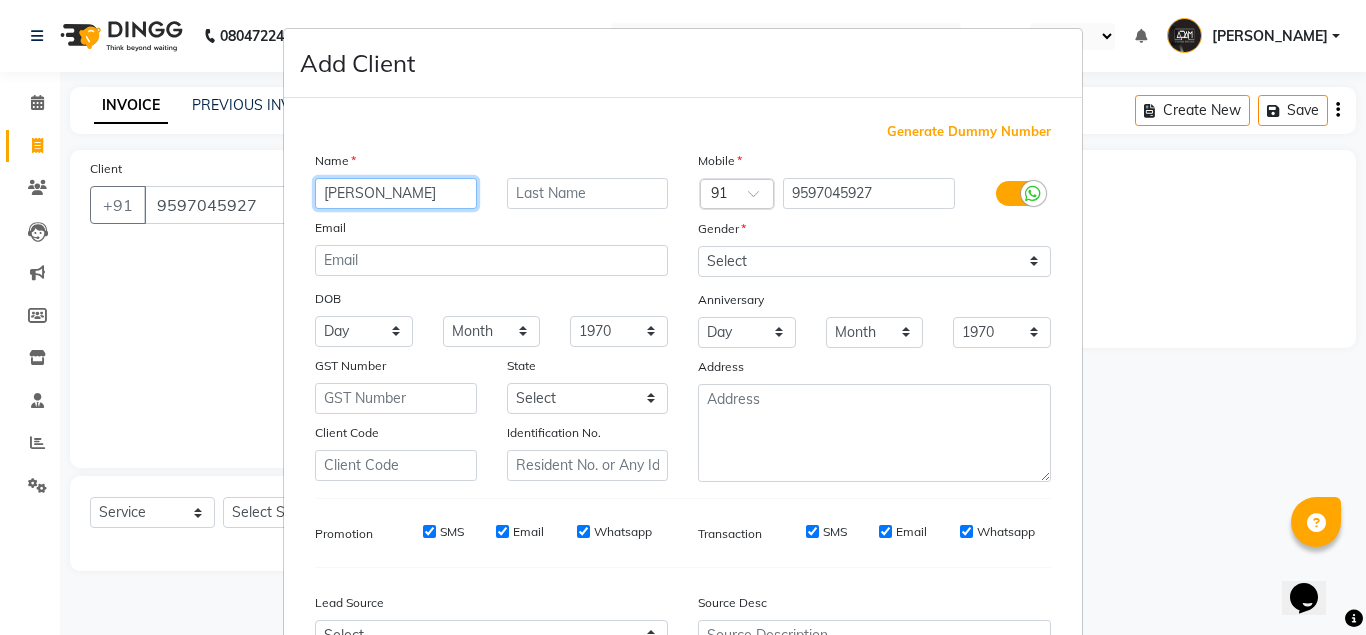 type on "[PERSON_NAME]" 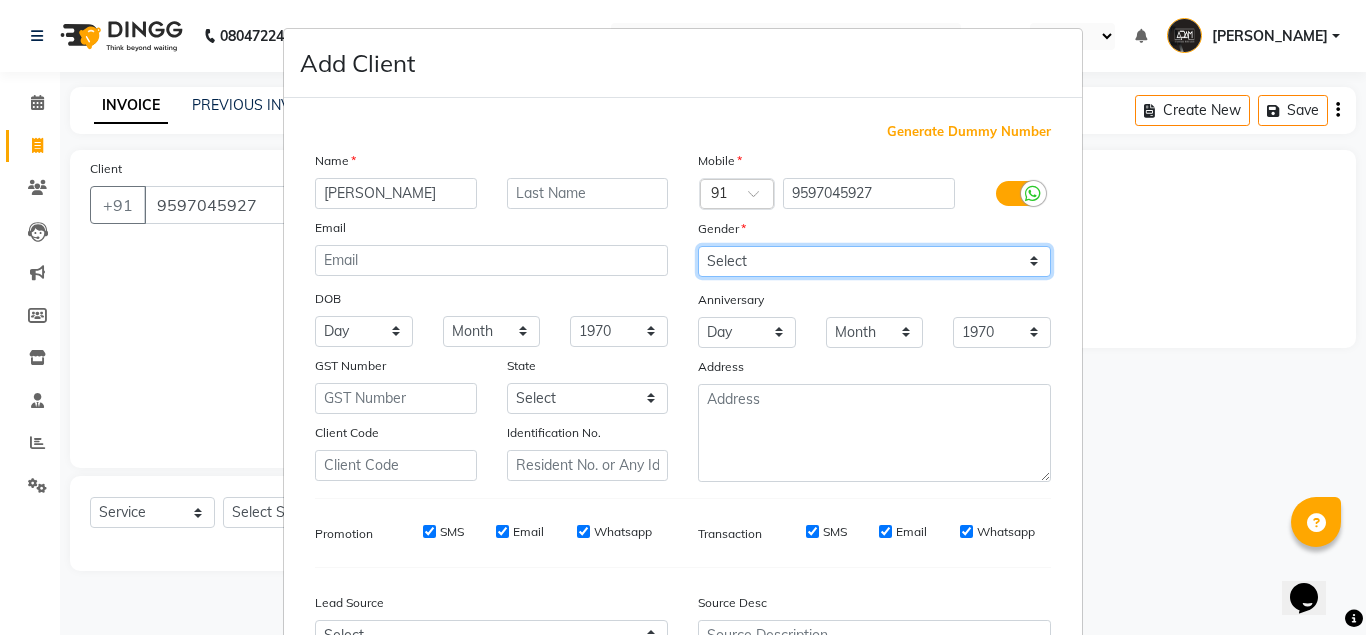 click on "Select [DEMOGRAPHIC_DATA] [DEMOGRAPHIC_DATA] Other Prefer Not To Say" at bounding box center (874, 261) 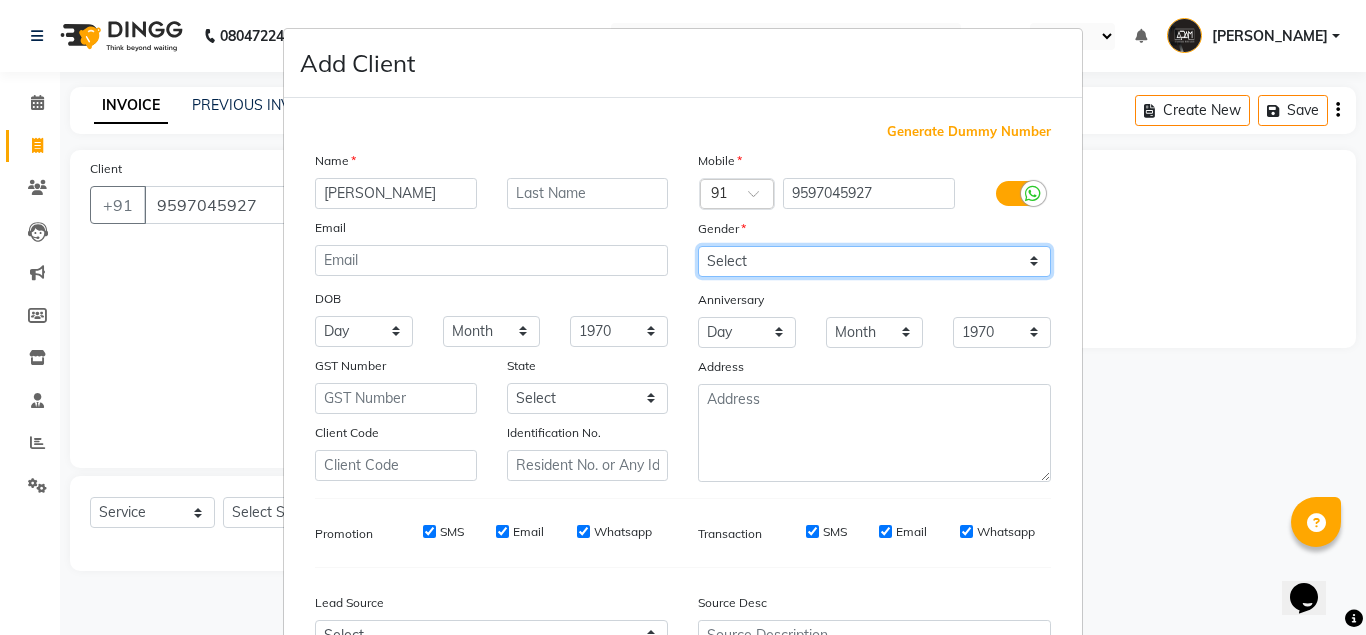 select on "[DEMOGRAPHIC_DATA]" 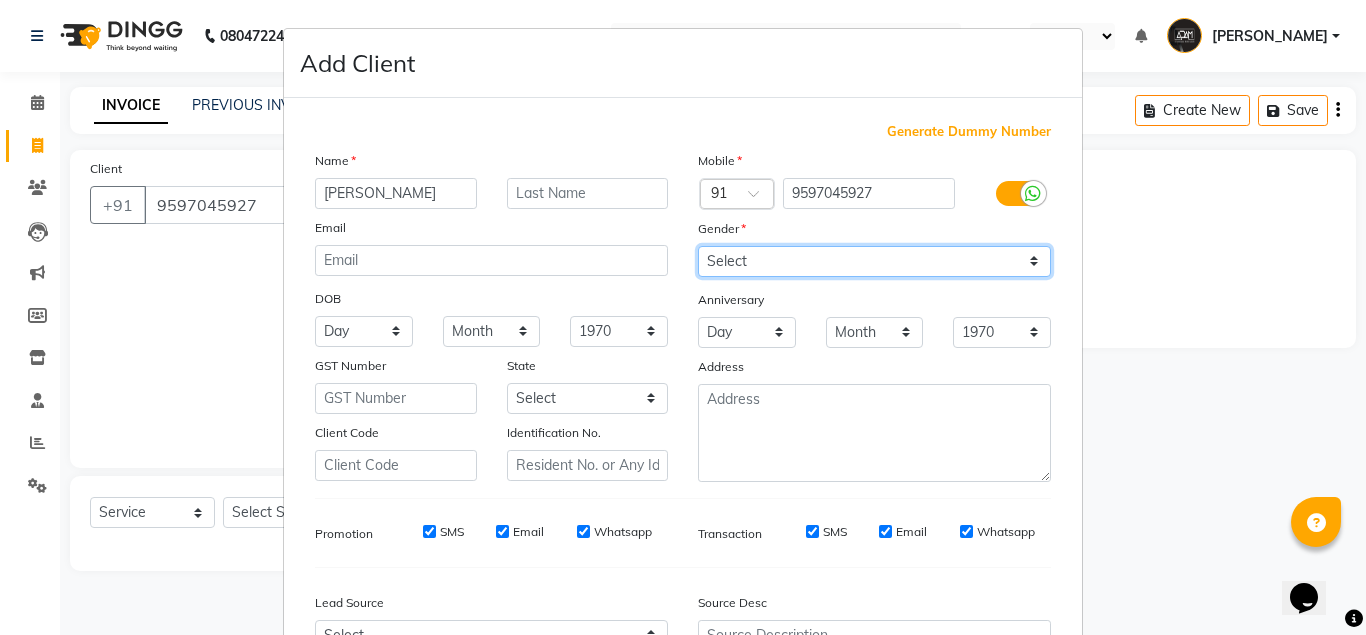 click on "Select [DEMOGRAPHIC_DATA] [DEMOGRAPHIC_DATA] Other Prefer Not To Say" at bounding box center [874, 261] 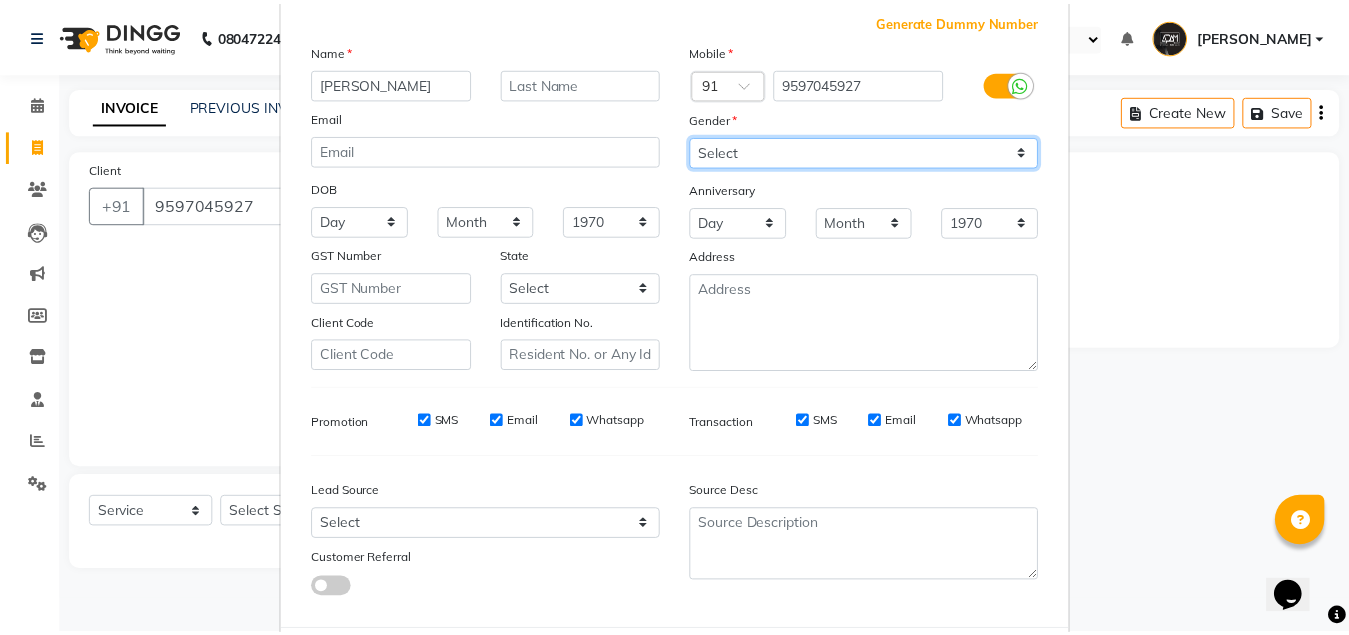 scroll, scrollTop: 214, scrollLeft: 0, axis: vertical 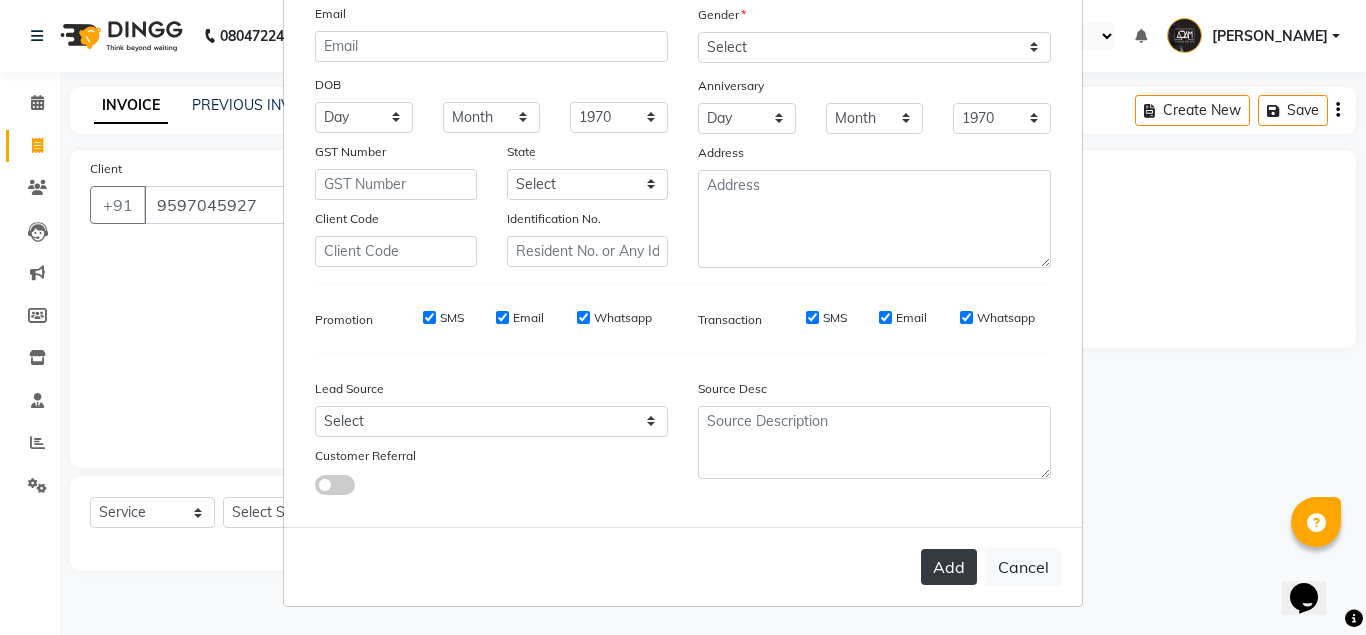 click on "Add" at bounding box center (949, 567) 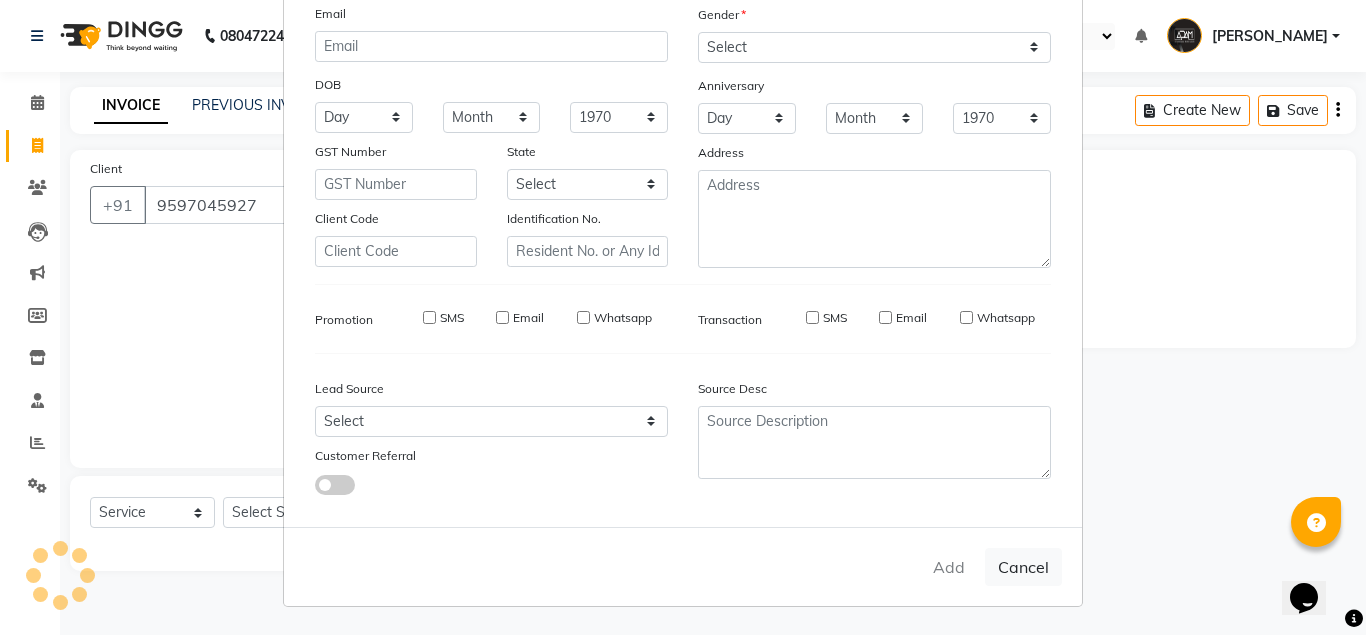 type 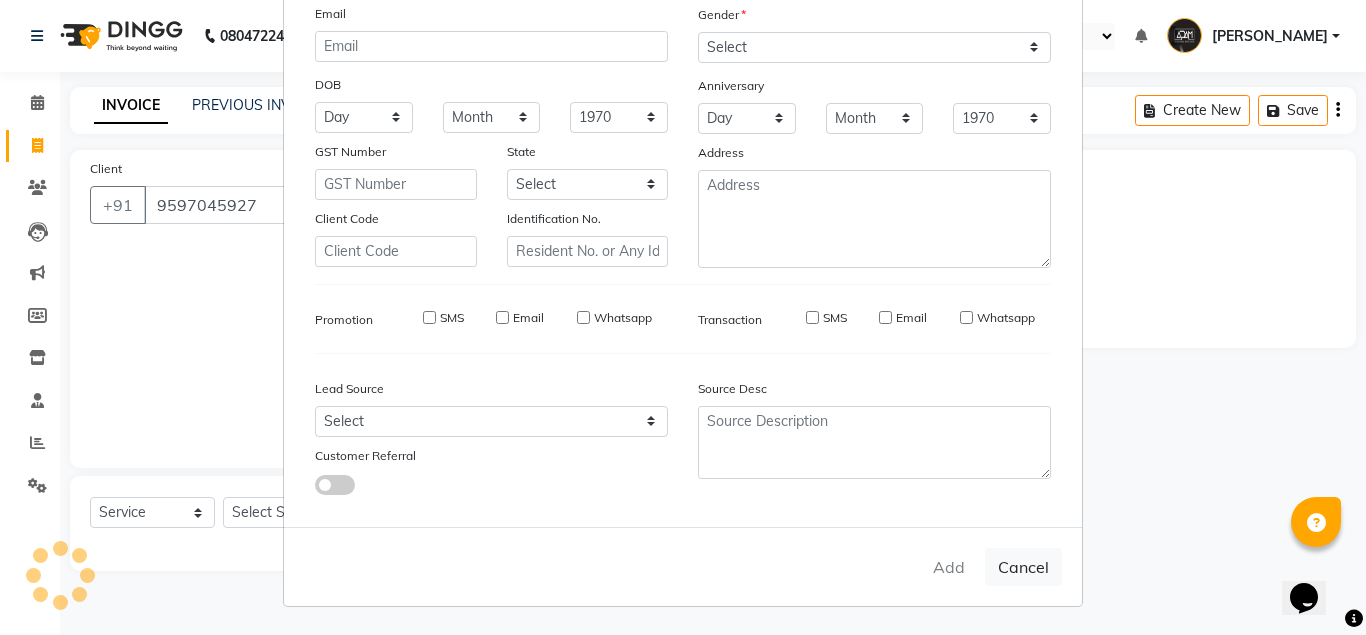 select 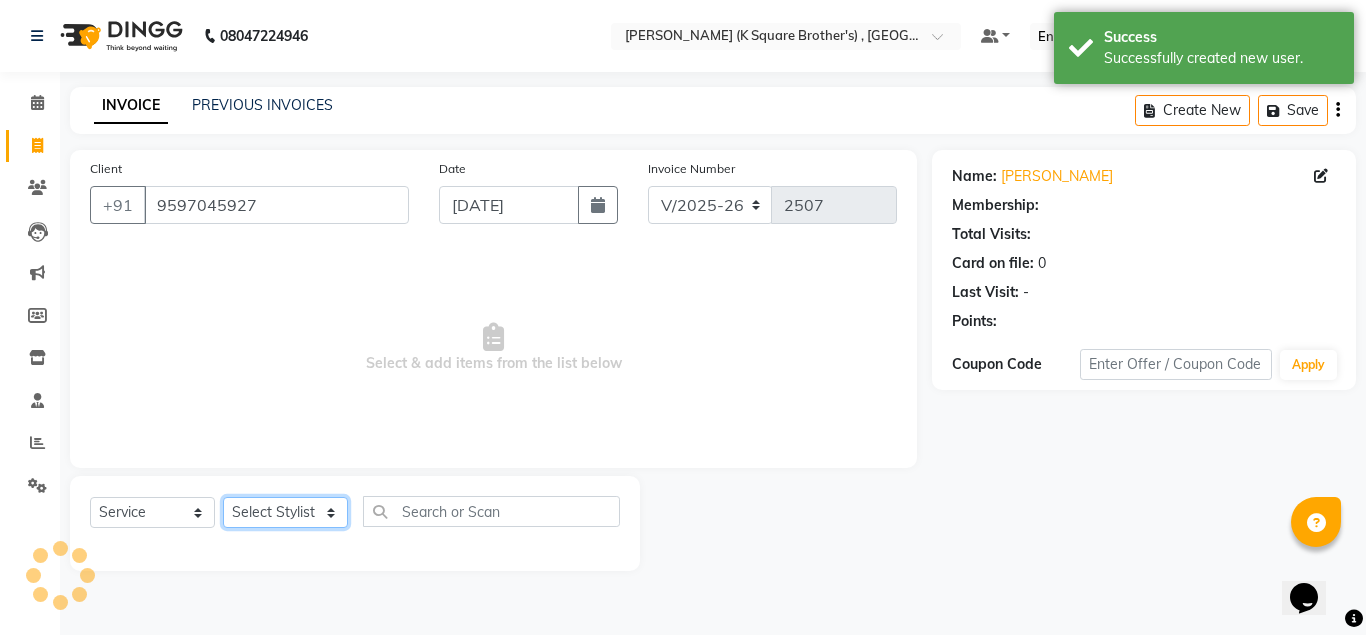 click on "Select Stylist [PERSON_NAME] [PERSON_NAME] [PERSON_NAME]" 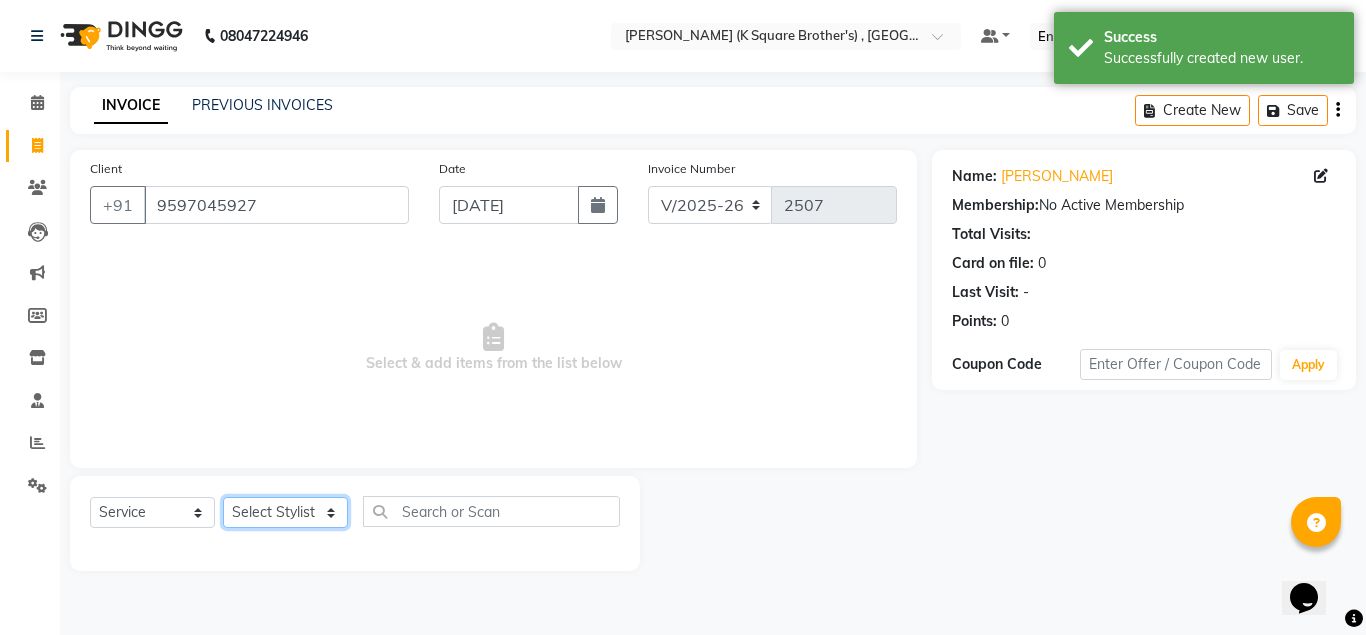 select on "78097" 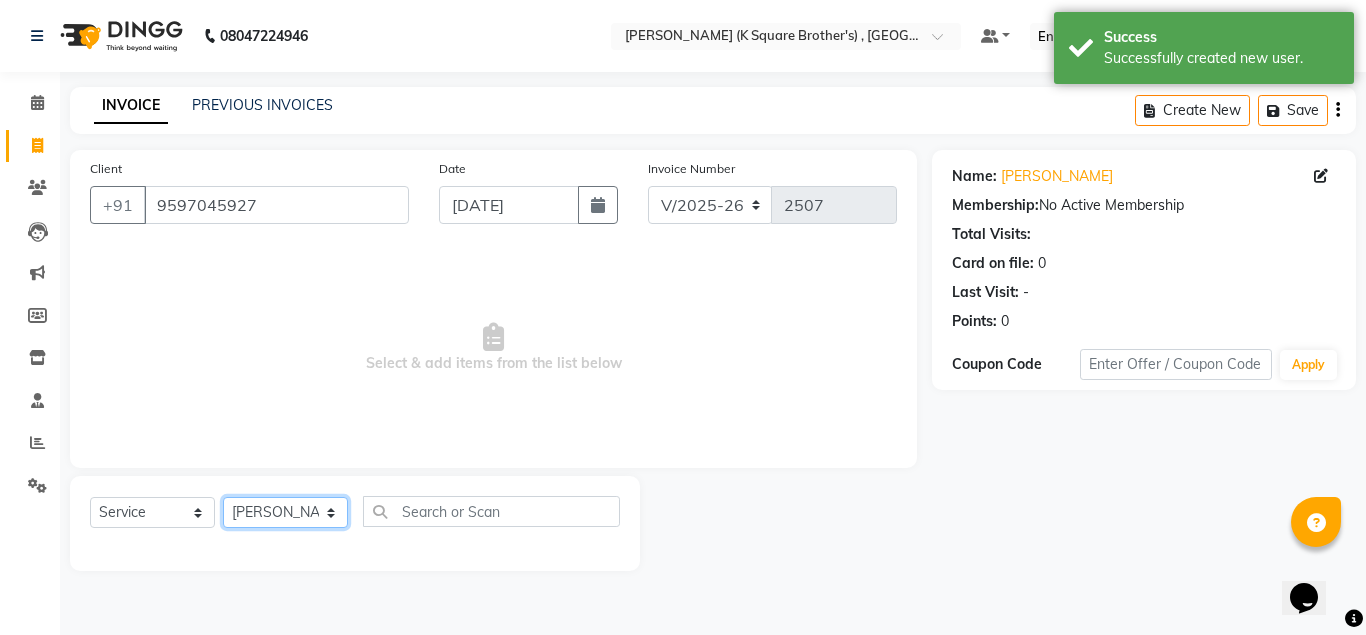 click on "Select Stylist [PERSON_NAME] [PERSON_NAME] [PERSON_NAME]" 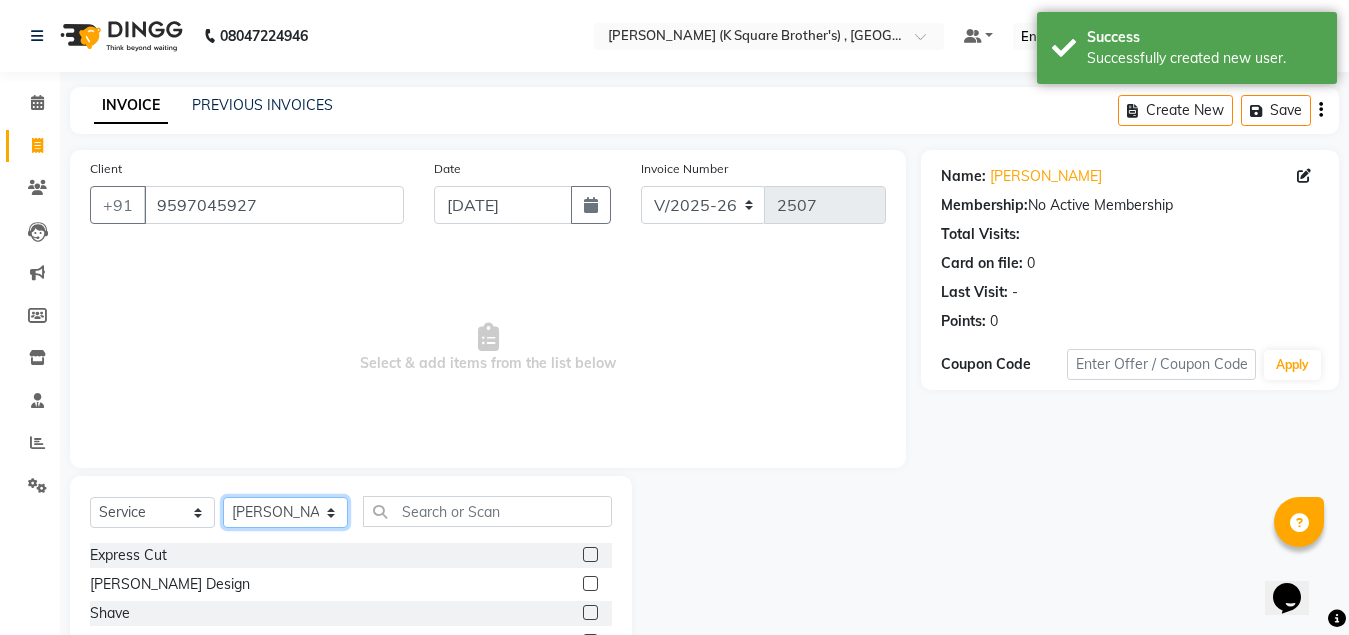 scroll, scrollTop: 166, scrollLeft: 0, axis: vertical 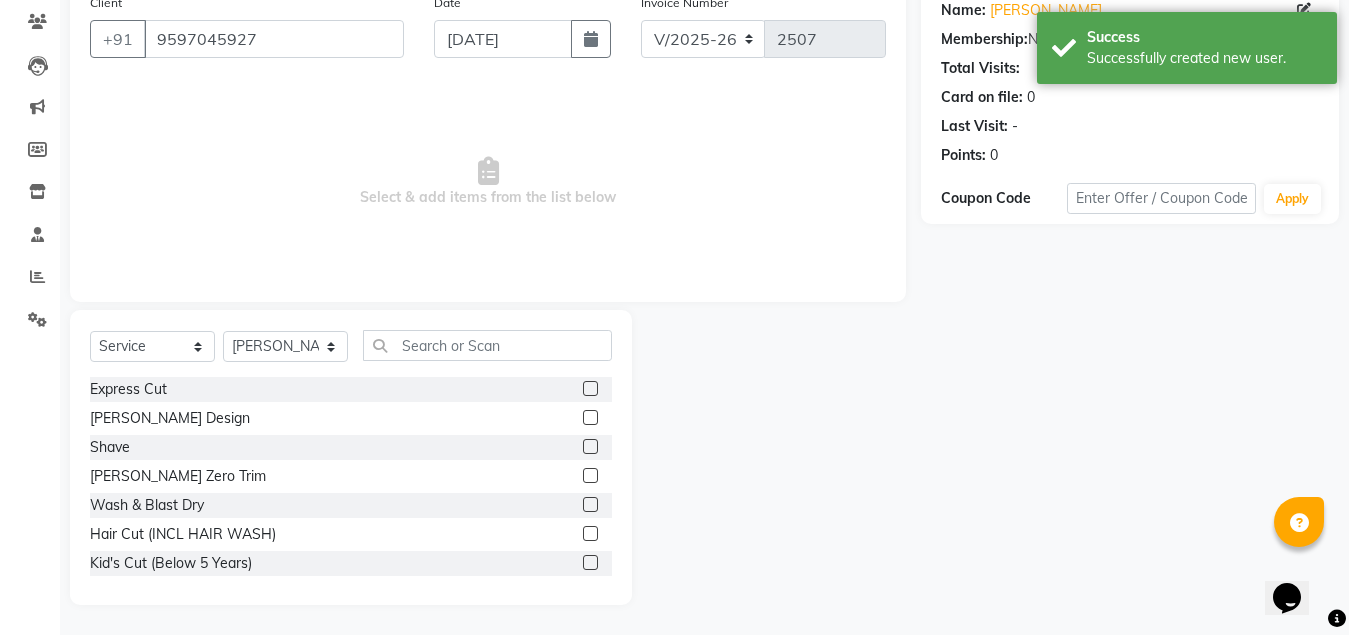 click 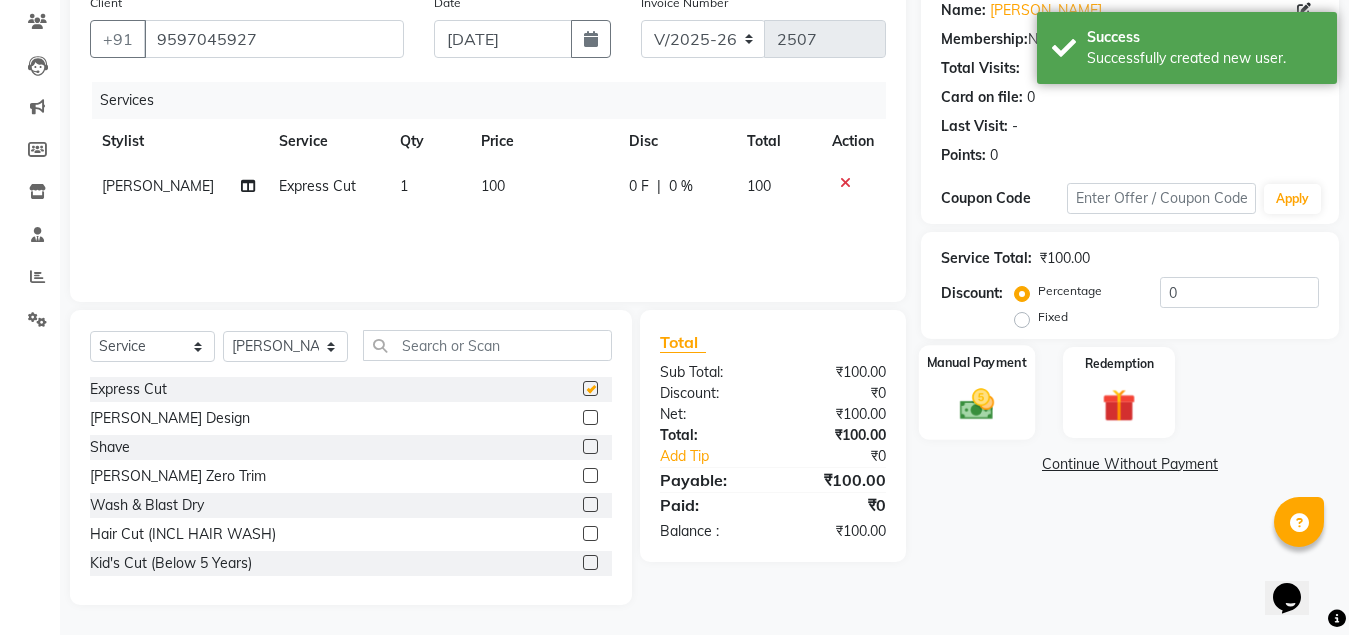 checkbox on "false" 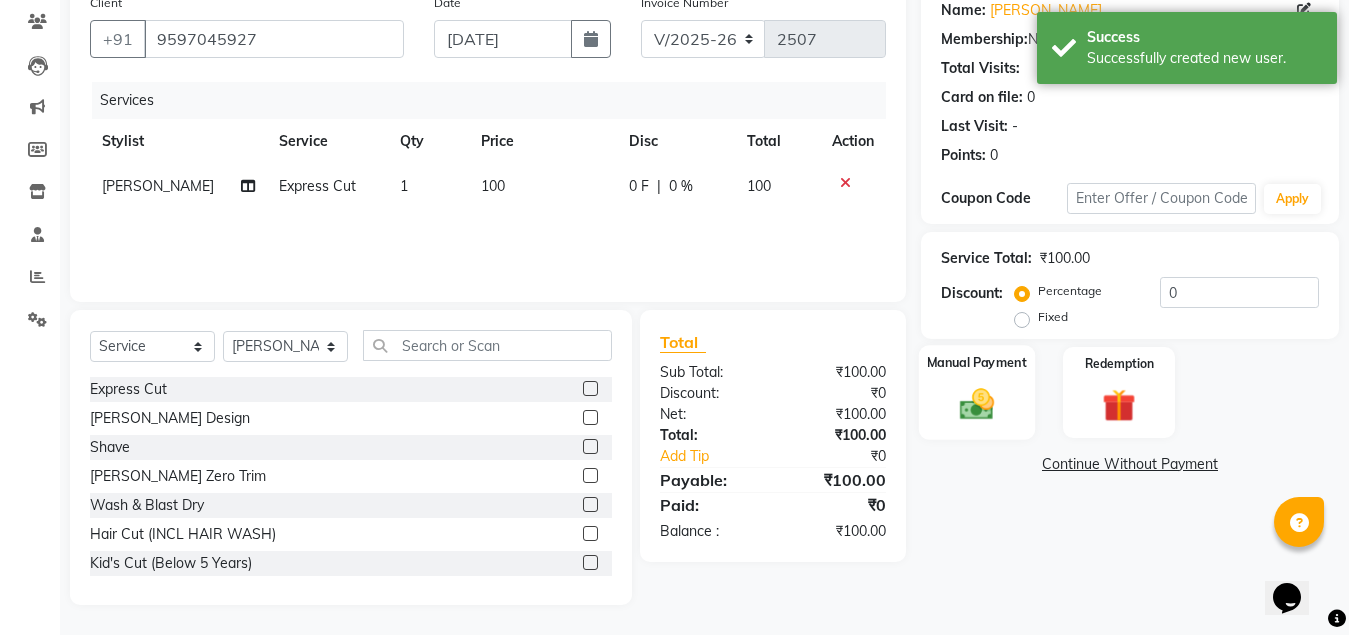 click 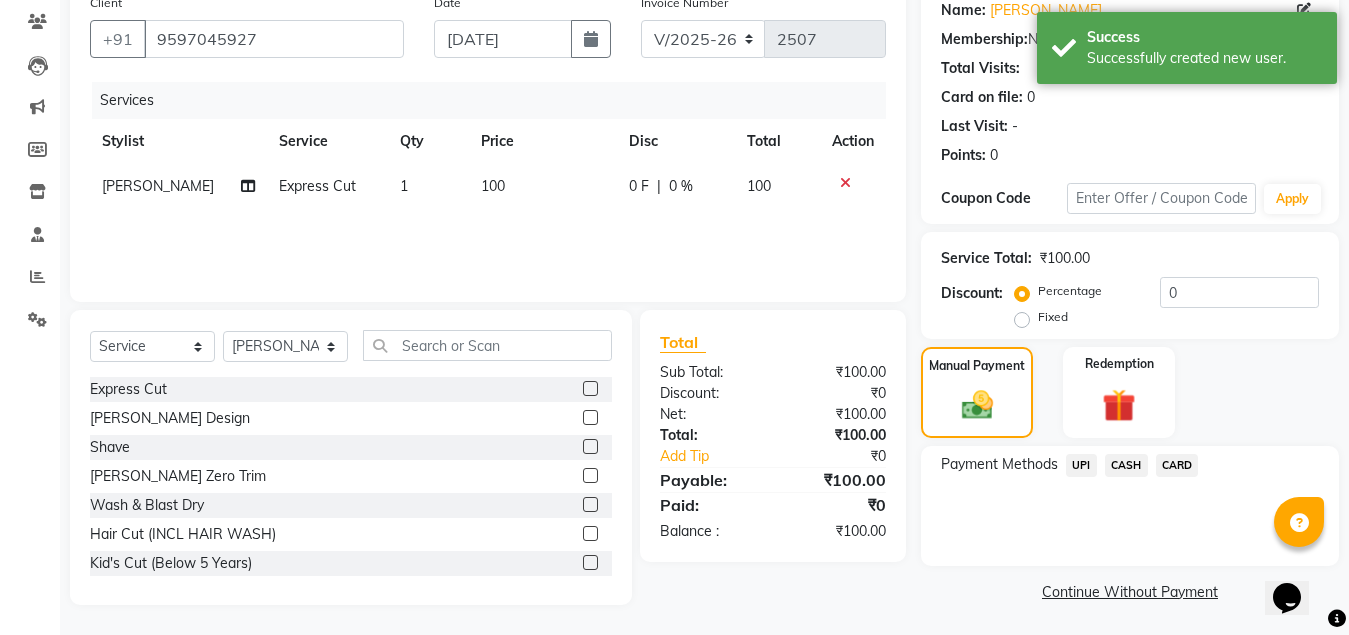 click on "CASH" 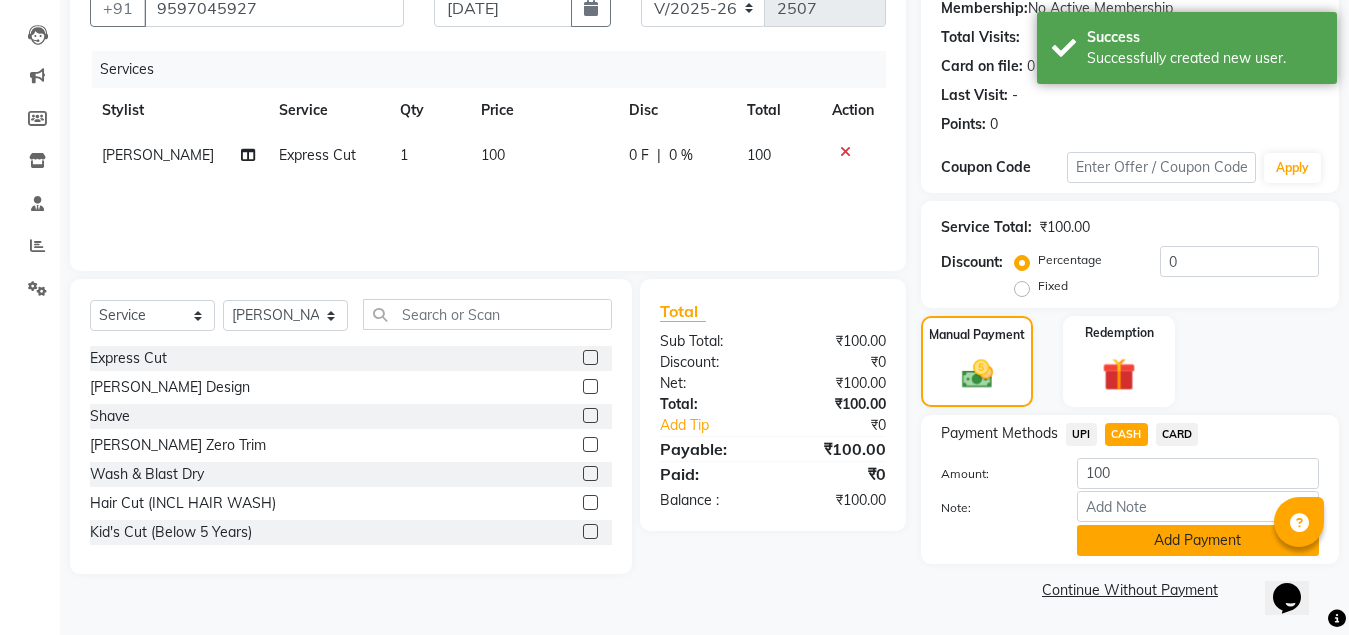 click on "Add Payment" 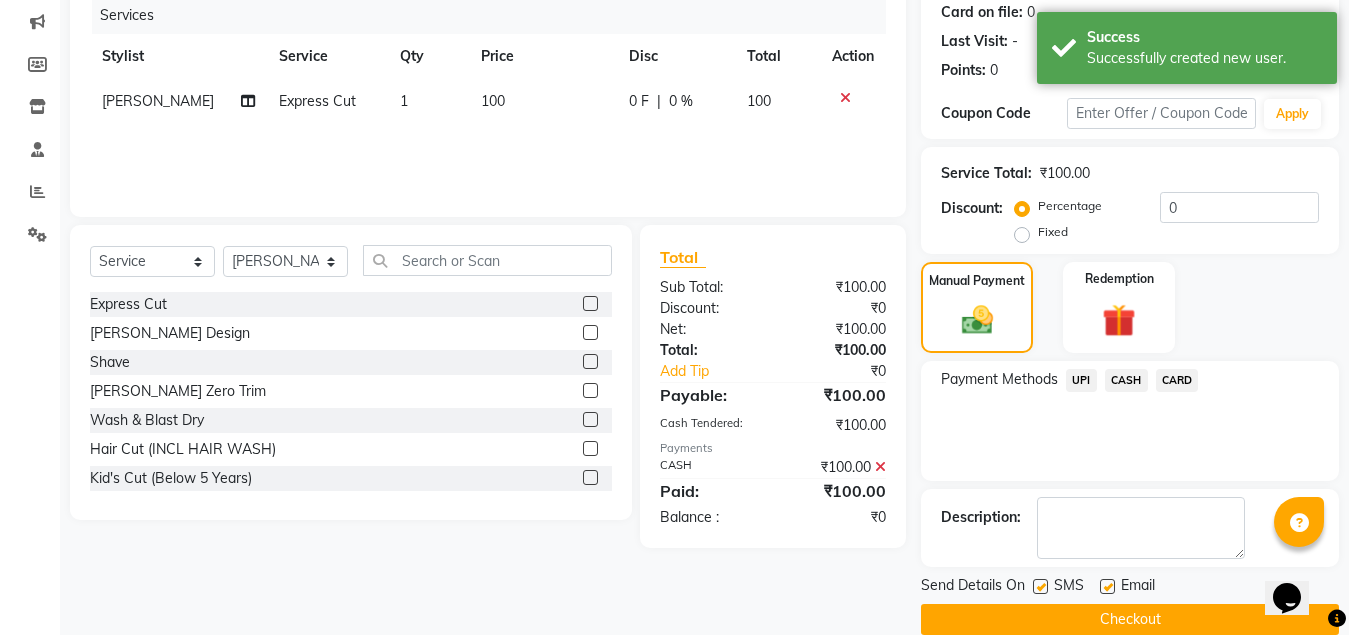scroll, scrollTop: 281, scrollLeft: 0, axis: vertical 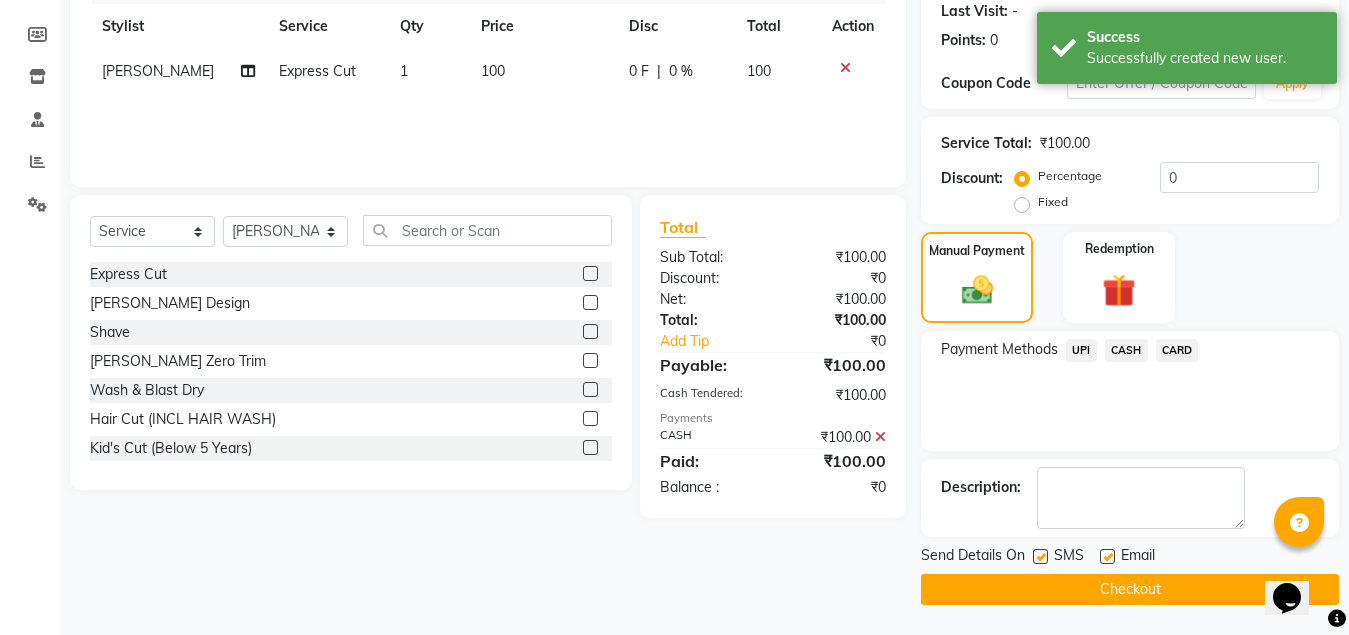 click on "Checkout" 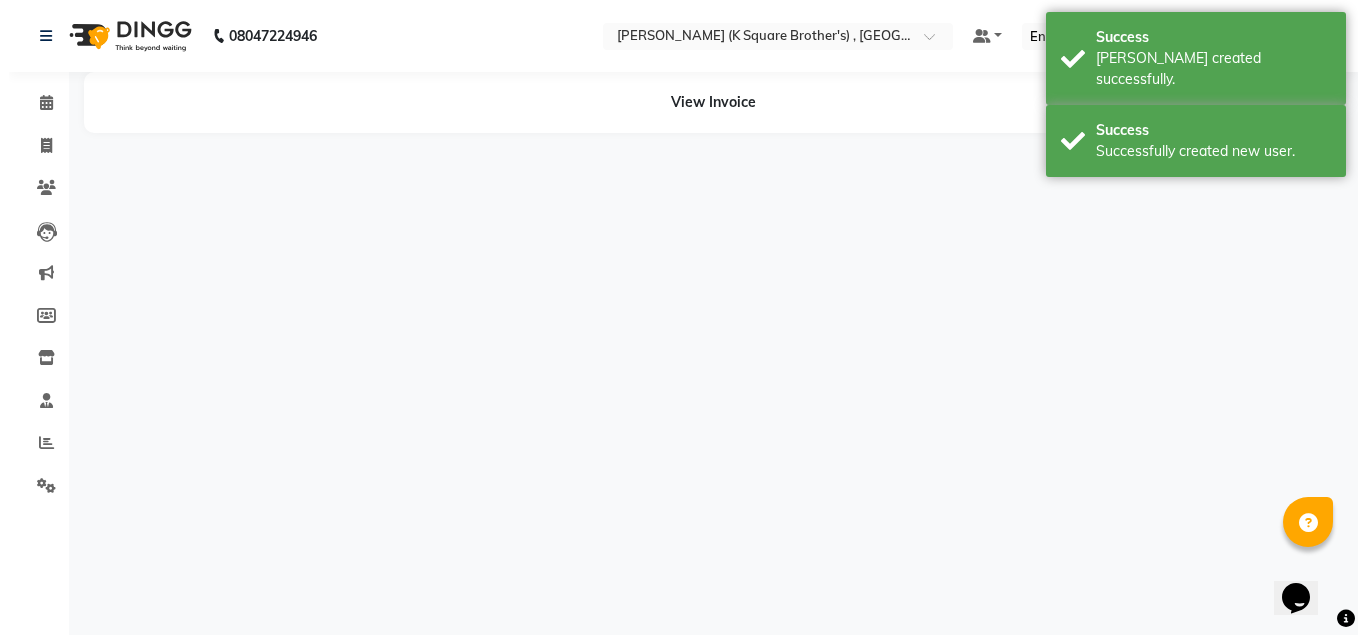 scroll, scrollTop: 0, scrollLeft: 0, axis: both 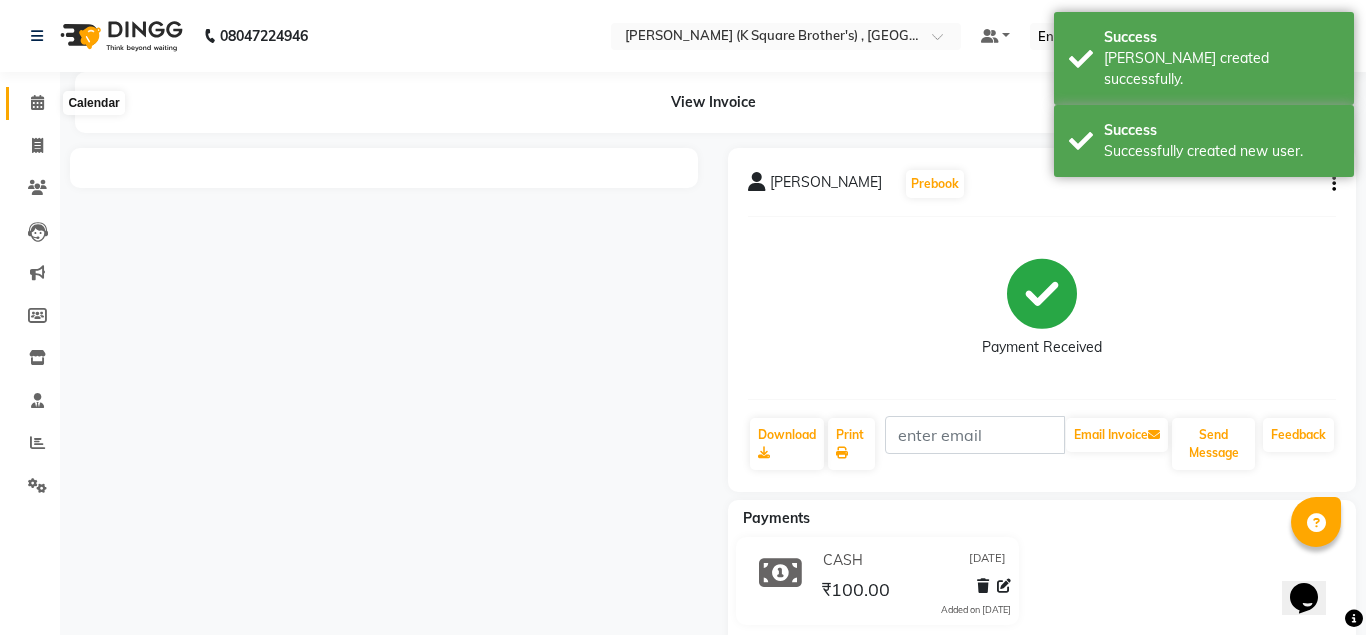click 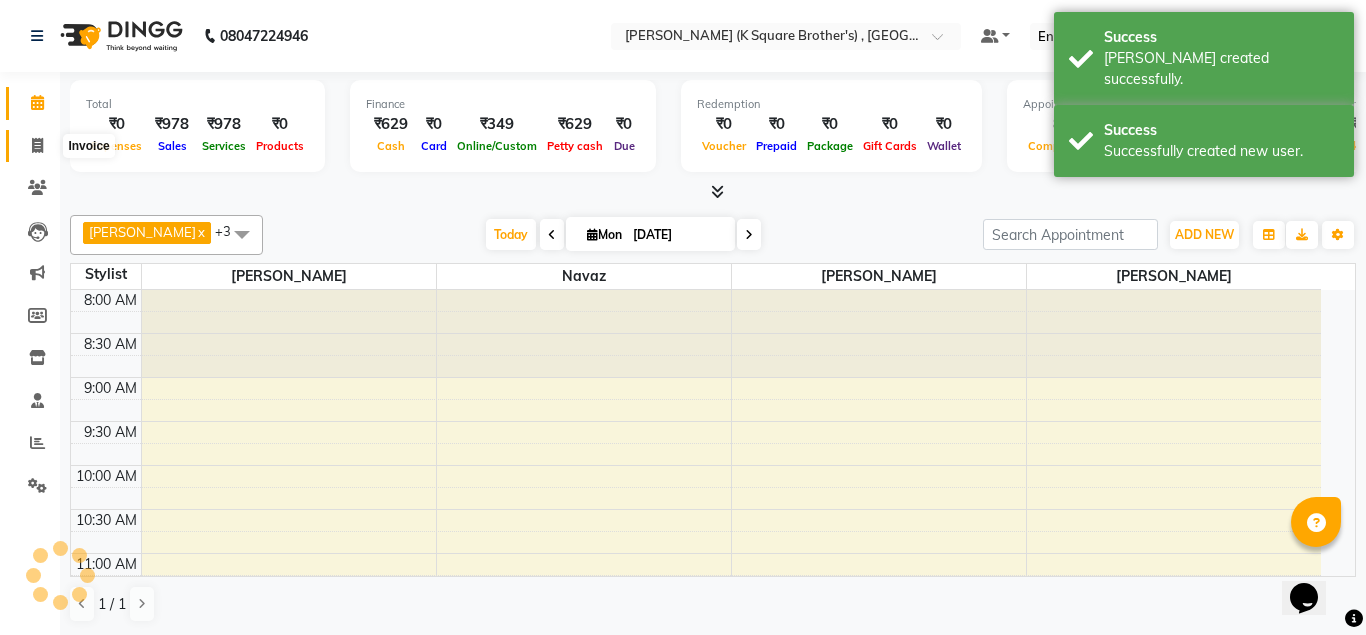 click 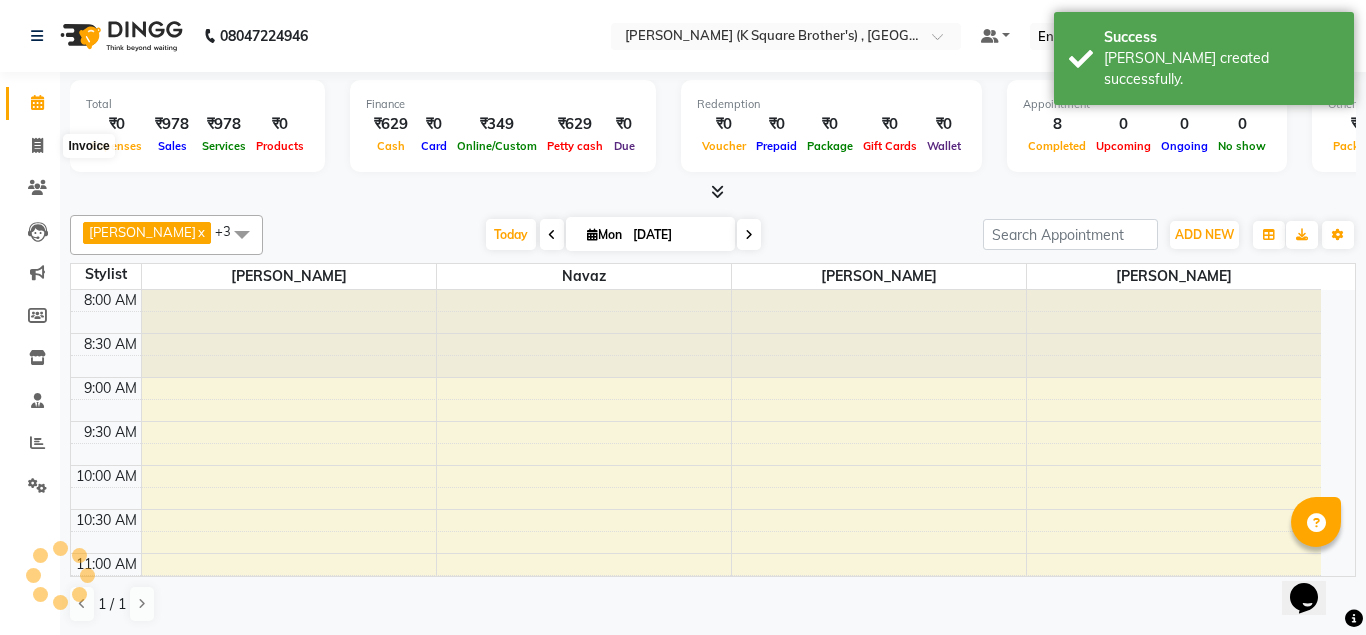 select on "service" 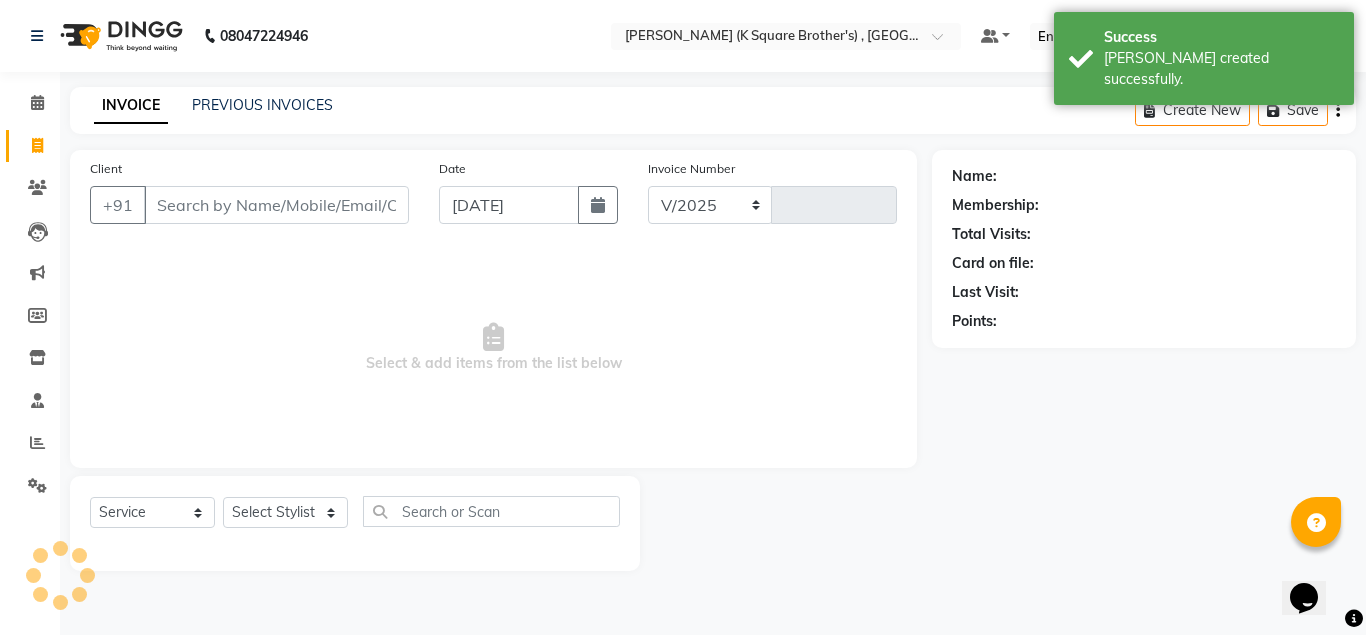 select on "8195" 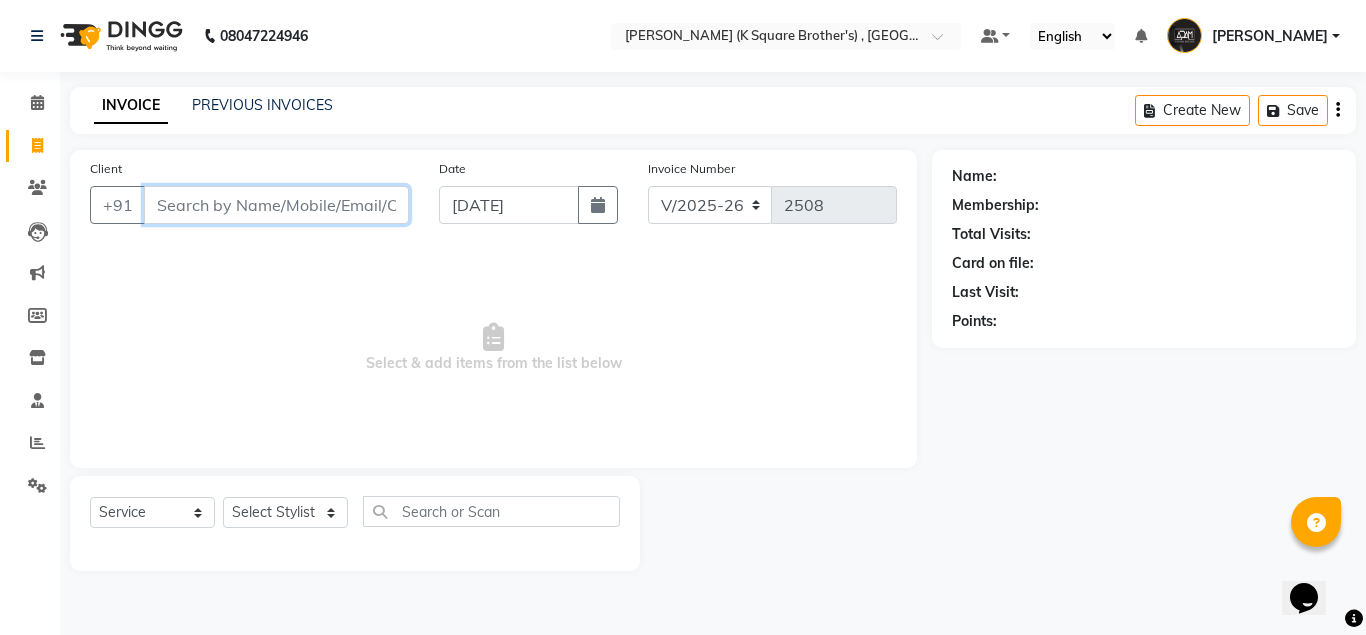paste on "8428459621" 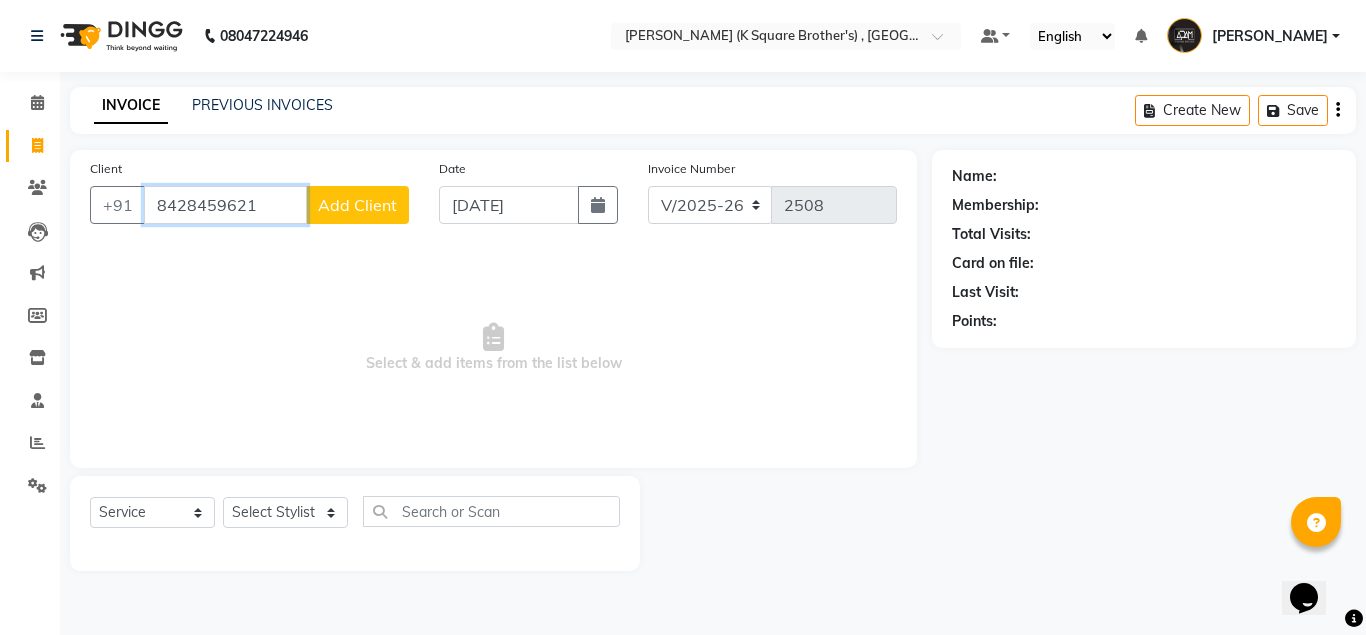 type on "8428459621" 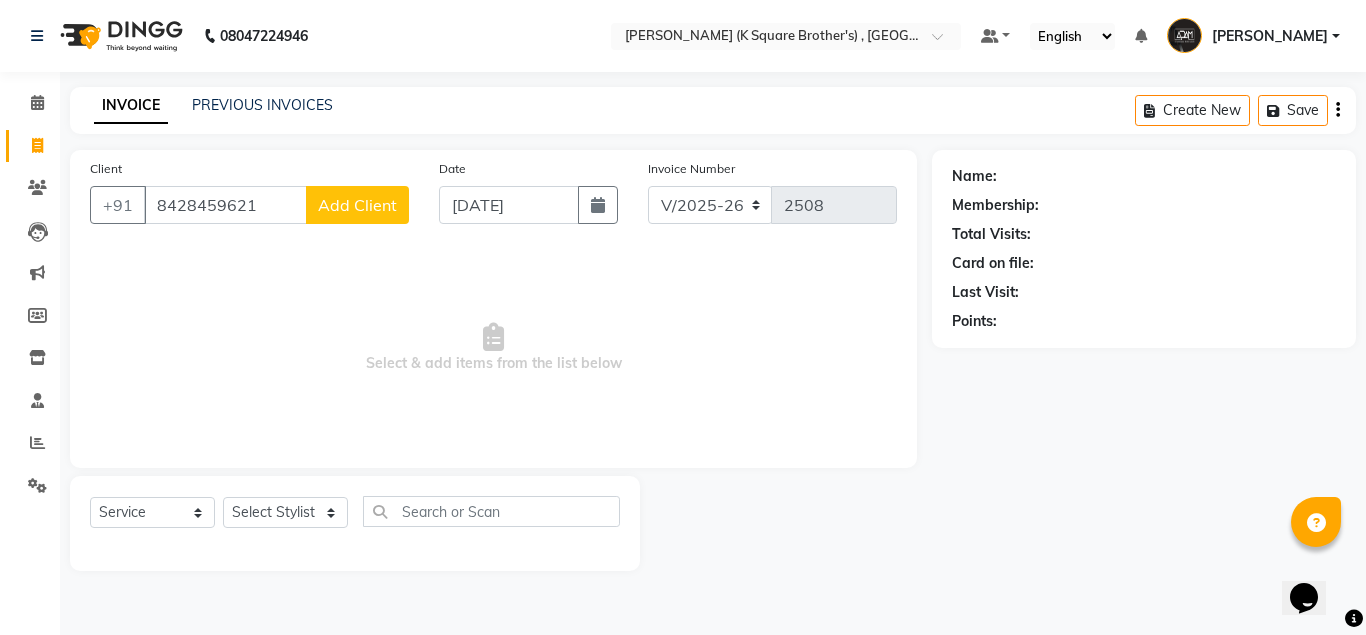 click on "Add Client" 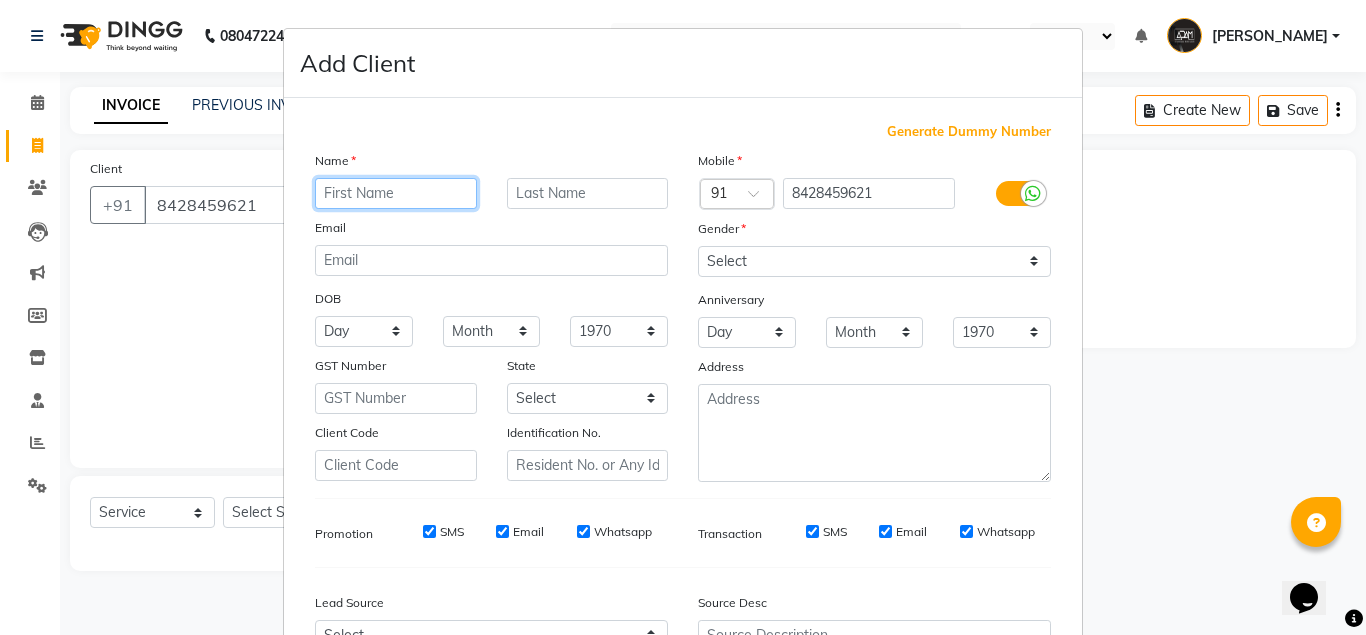 paste on "SAKTHI" 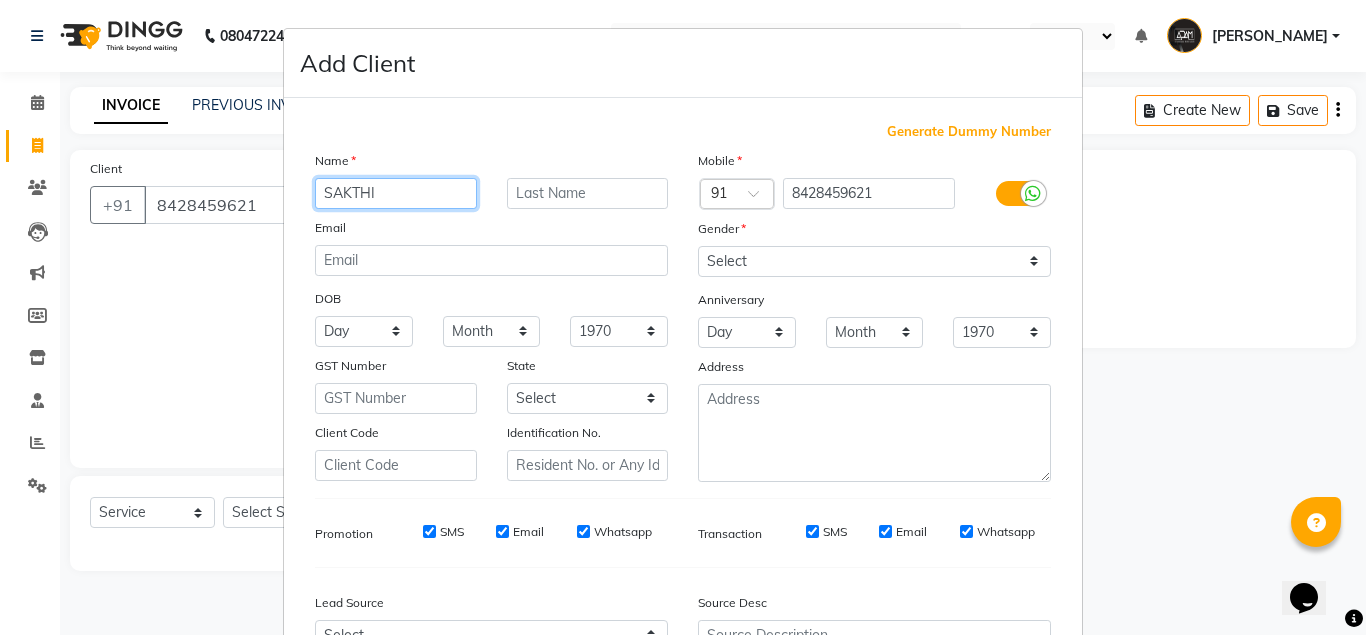 type on "SAKTHI" 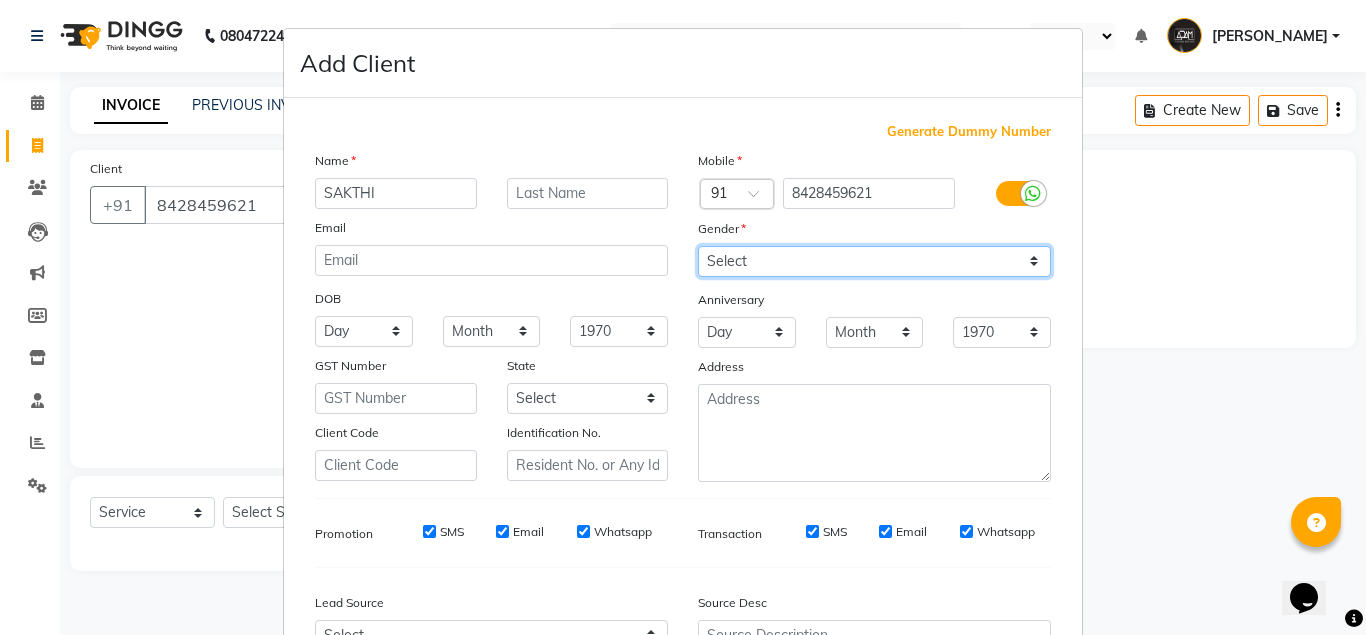 click on "Select [DEMOGRAPHIC_DATA] [DEMOGRAPHIC_DATA] Other Prefer Not To Say" at bounding box center [874, 261] 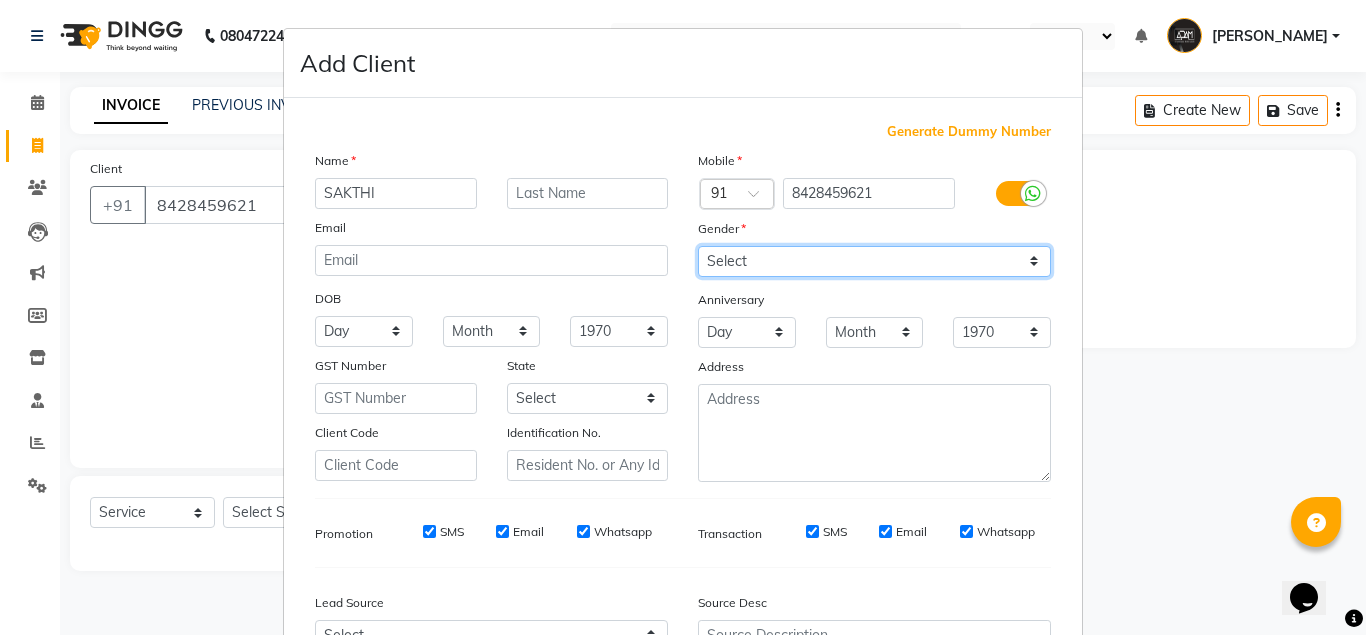 select on "[DEMOGRAPHIC_DATA]" 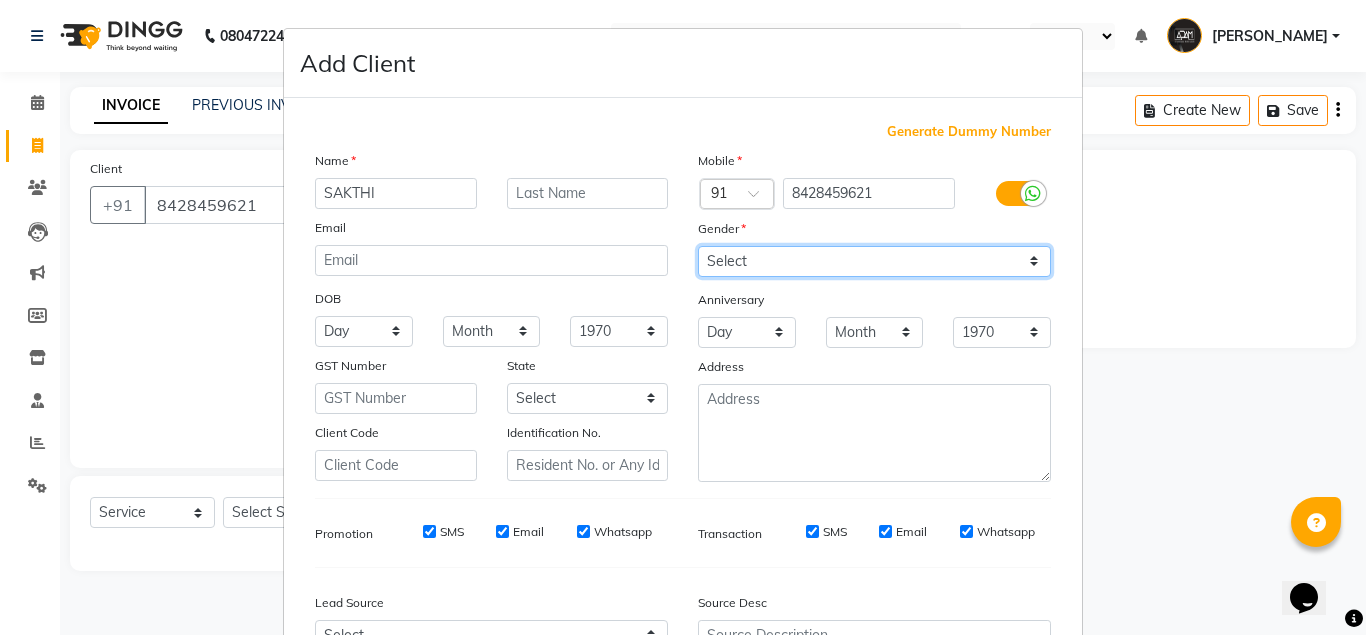 click on "Select [DEMOGRAPHIC_DATA] [DEMOGRAPHIC_DATA] Other Prefer Not To Say" at bounding box center (874, 261) 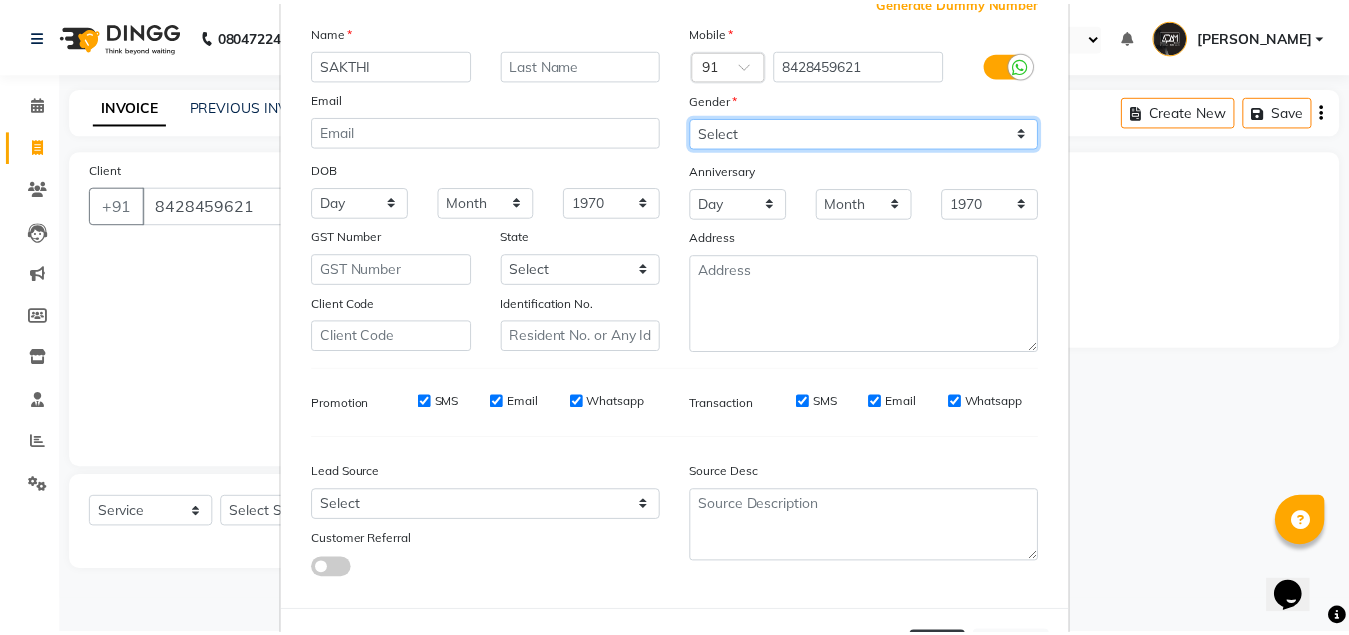 scroll, scrollTop: 214, scrollLeft: 0, axis: vertical 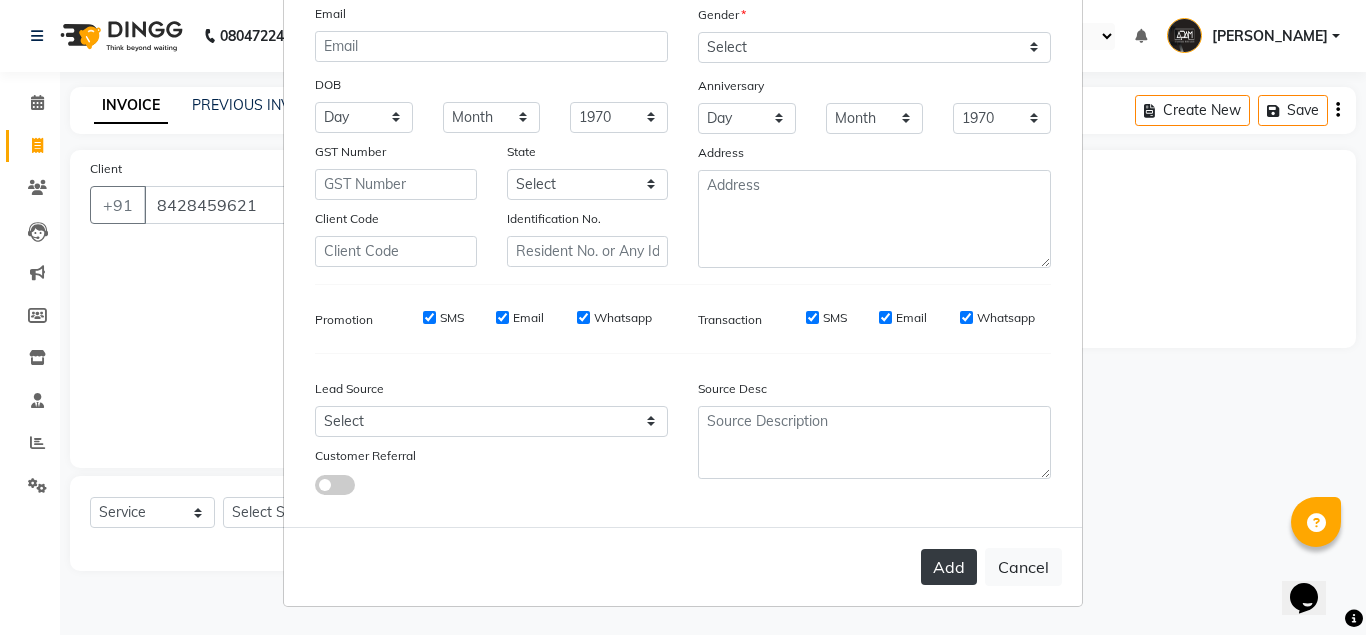 click on "Add" at bounding box center (949, 567) 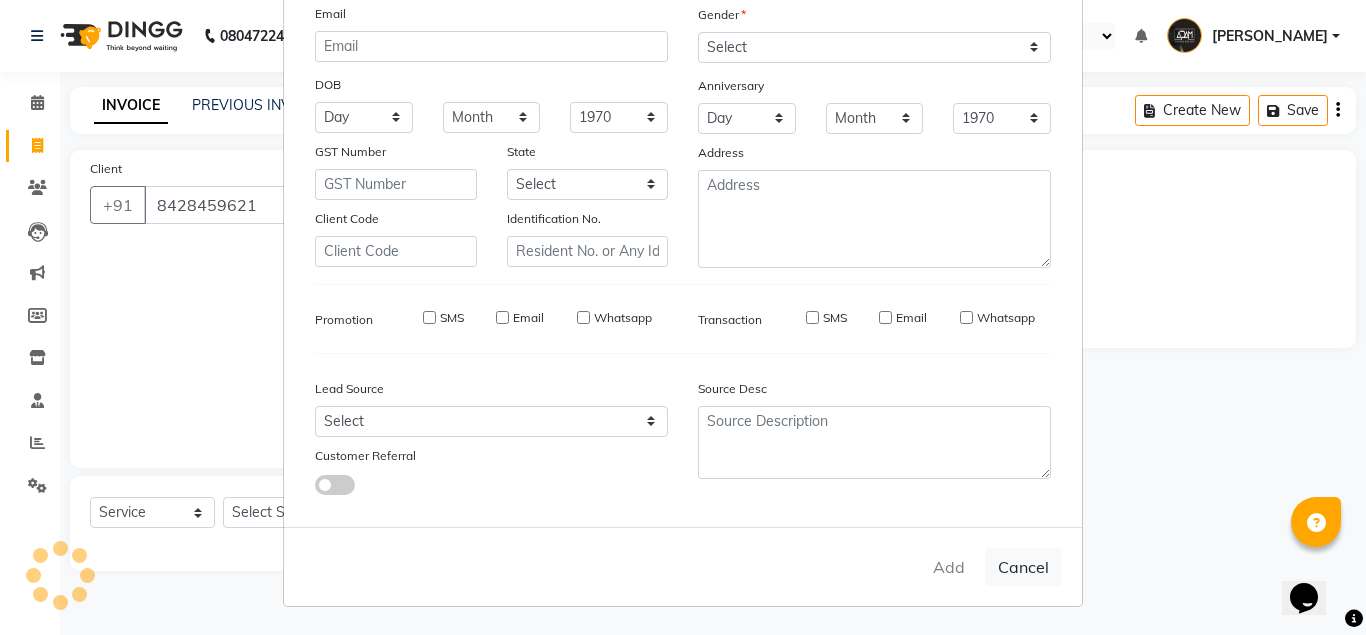 type 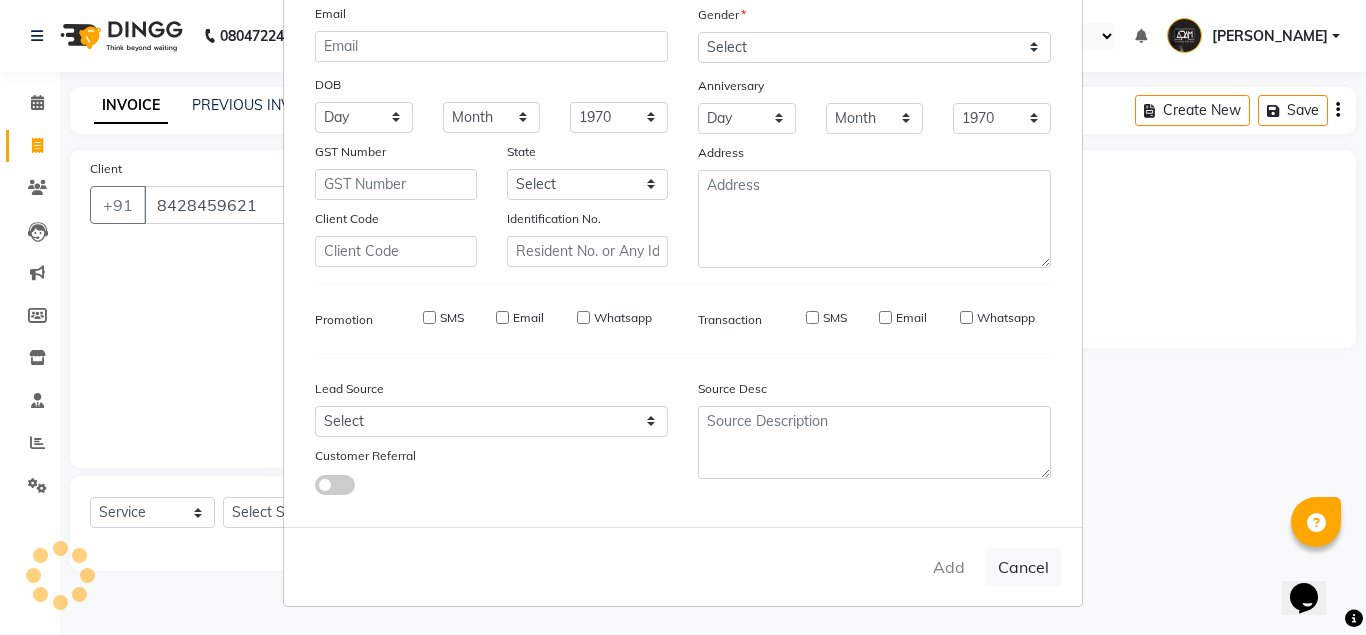 select 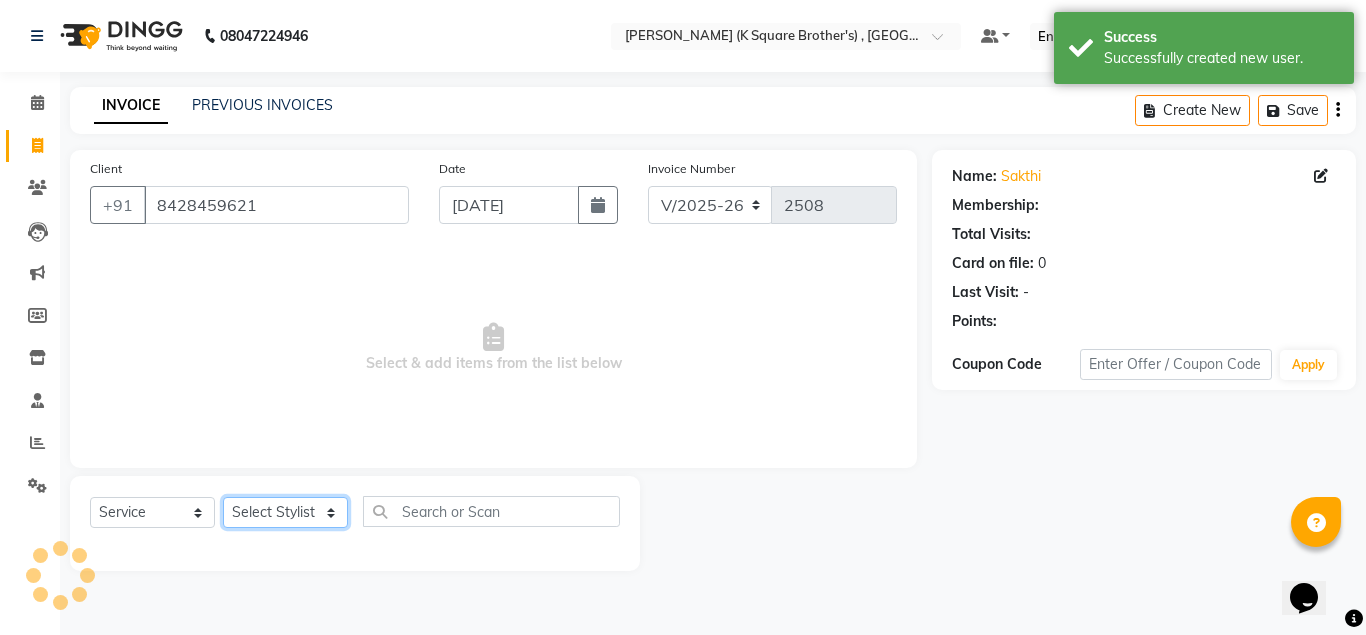 click on "Select Stylist [PERSON_NAME] [PERSON_NAME] [PERSON_NAME]" 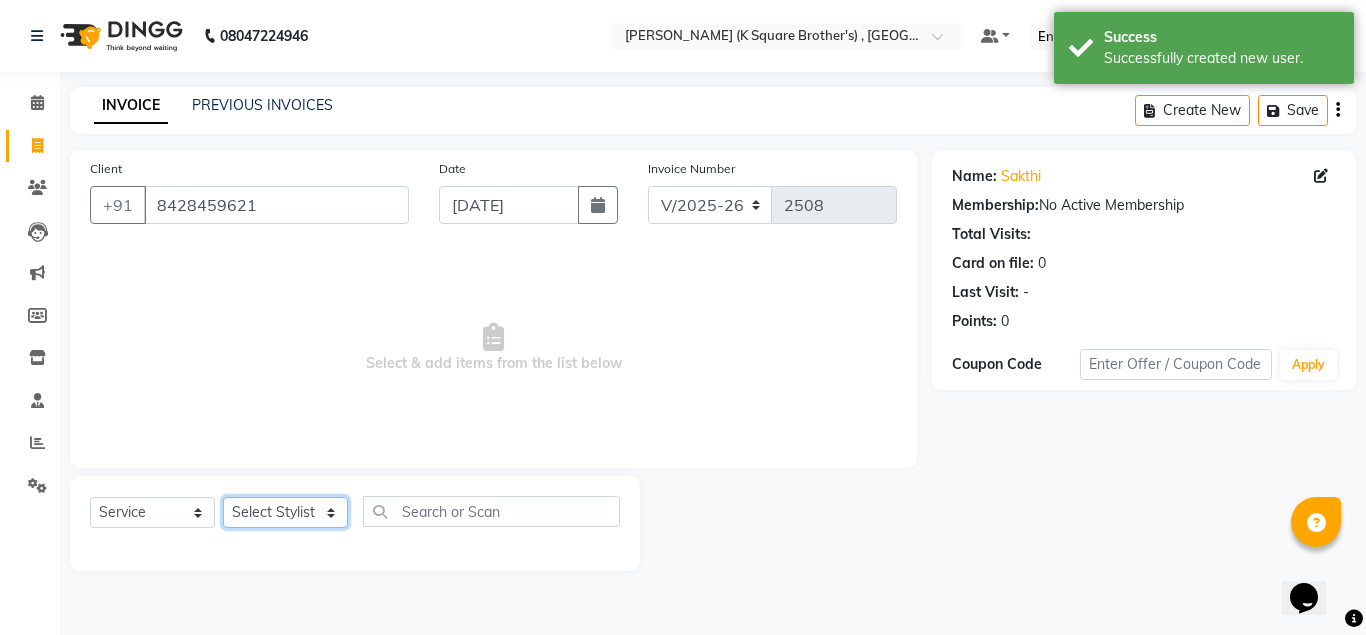 select on "78097" 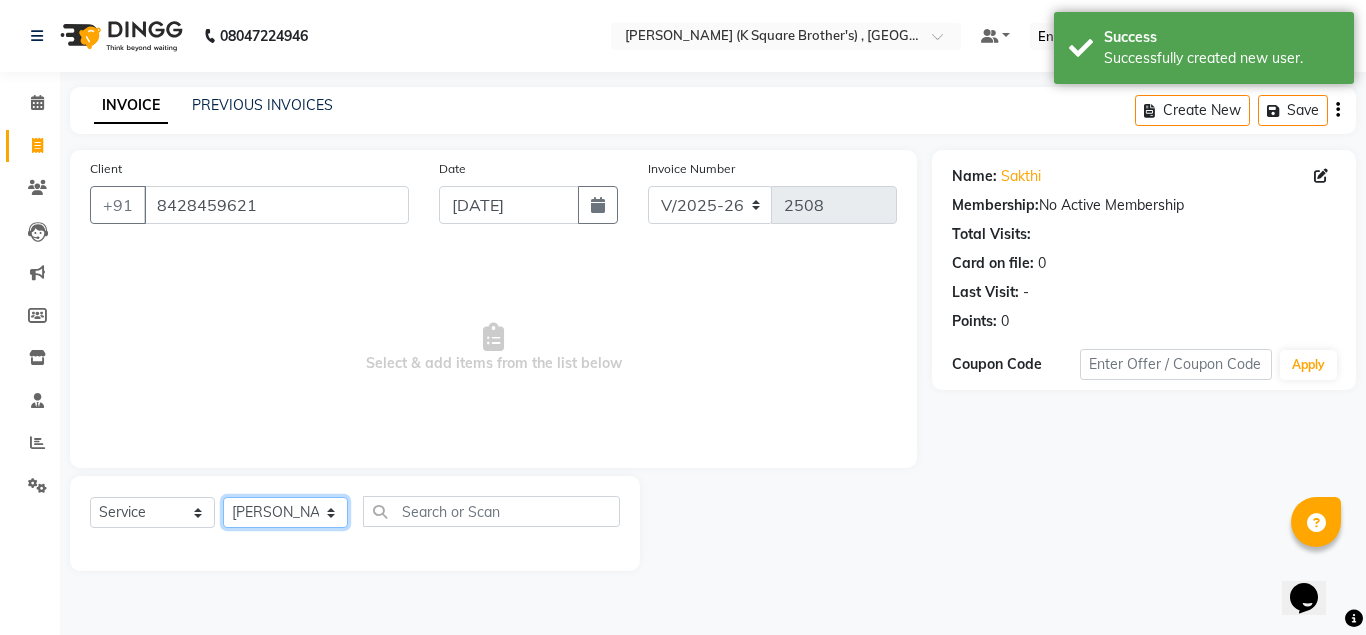 click on "Select Stylist [PERSON_NAME] [PERSON_NAME] [PERSON_NAME]" 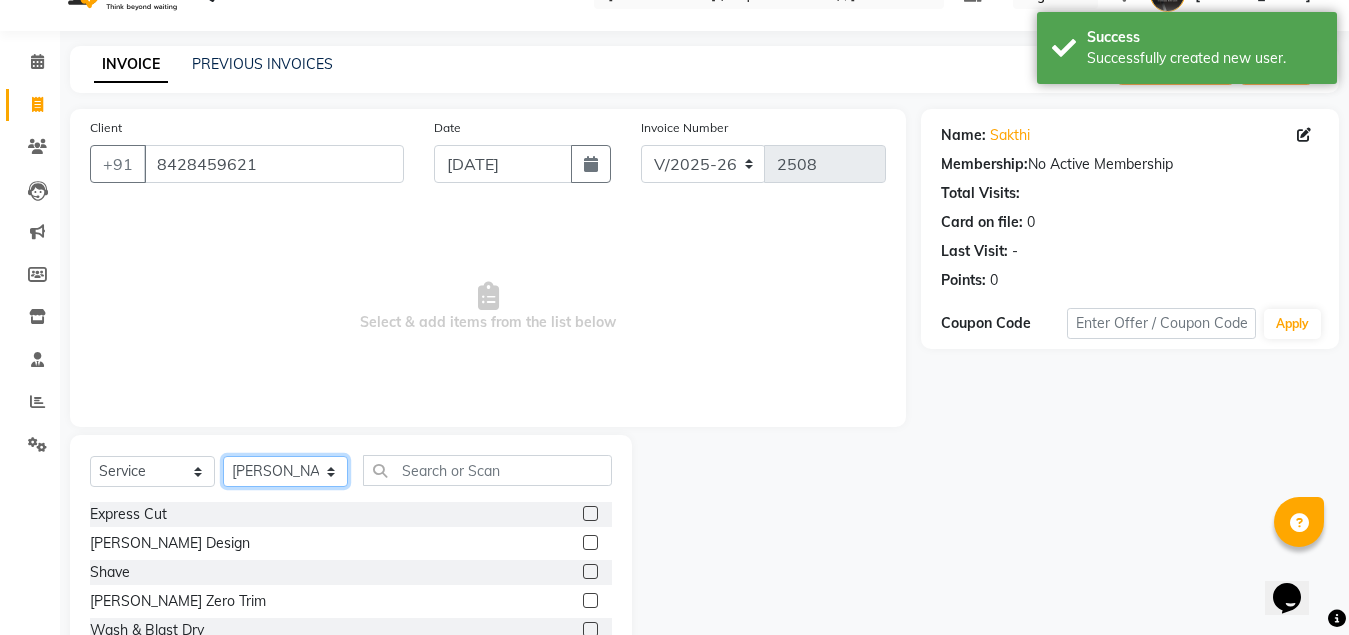 scroll, scrollTop: 166, scrollLeft: 0, axis: vertical 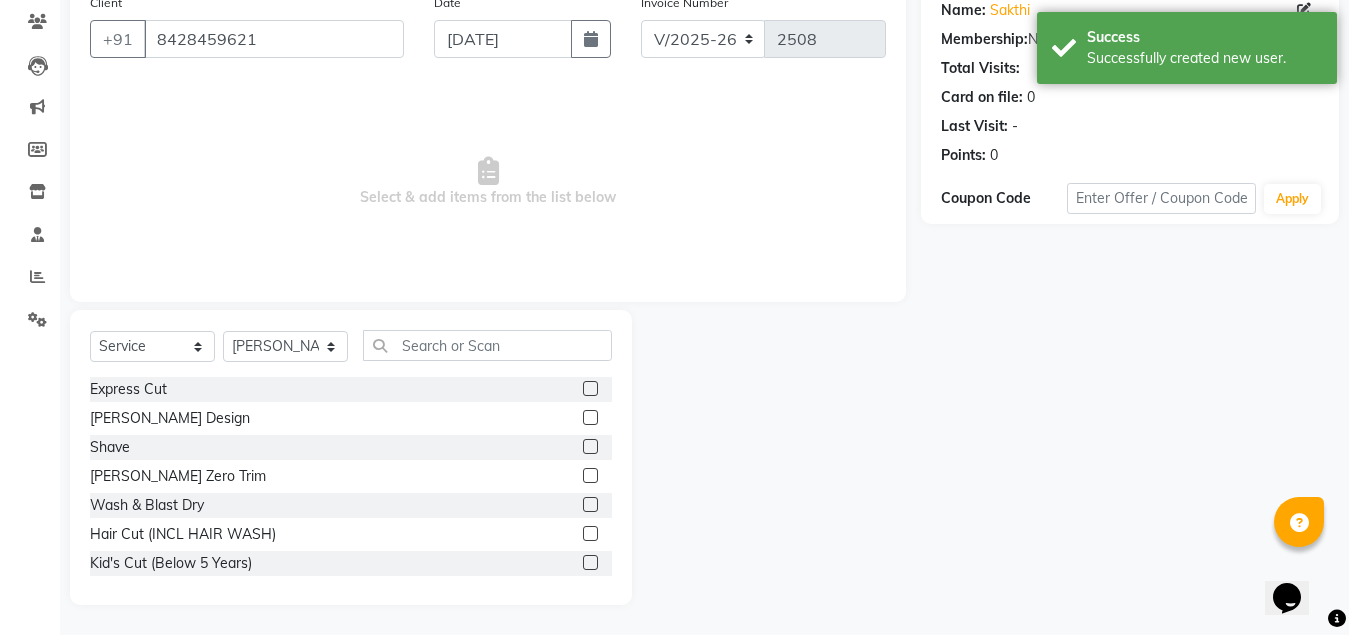 click 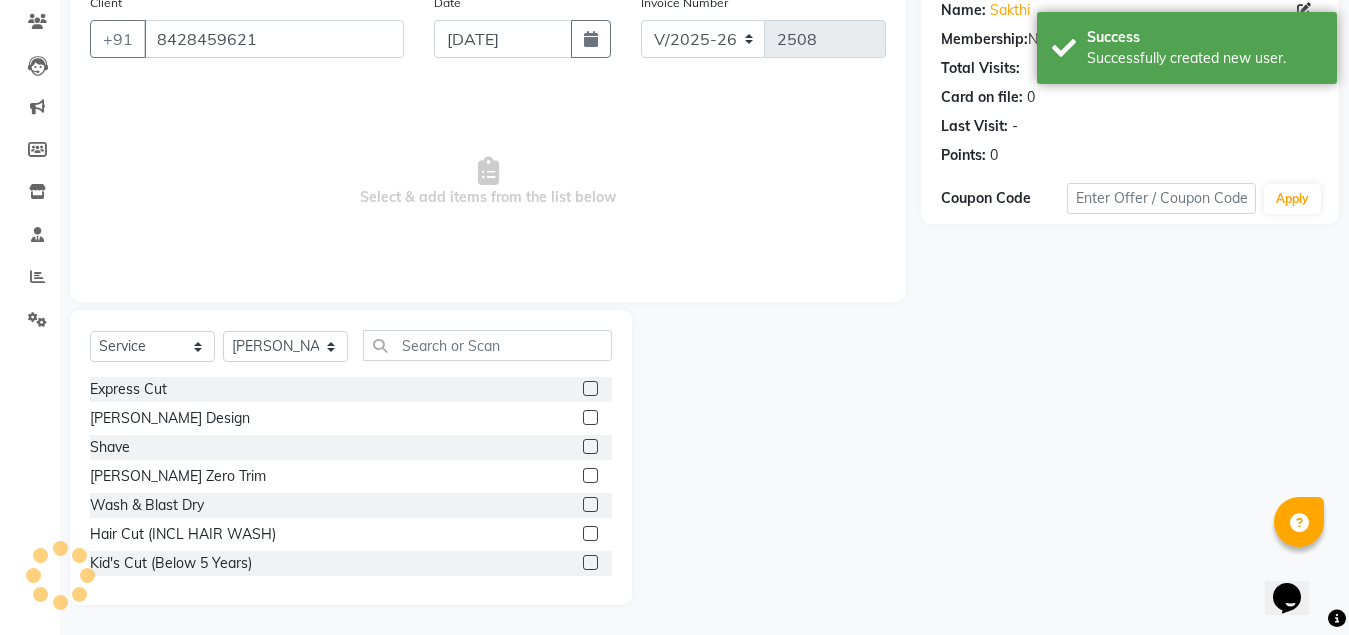 click 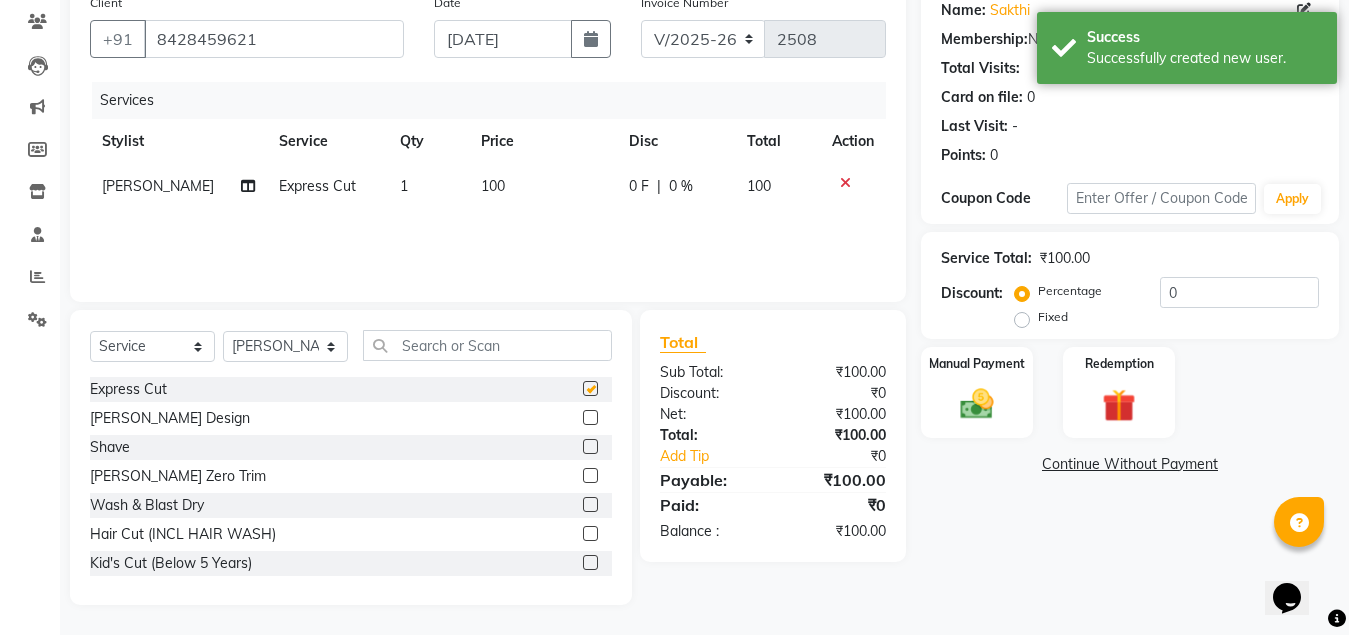 checkbox on "false" 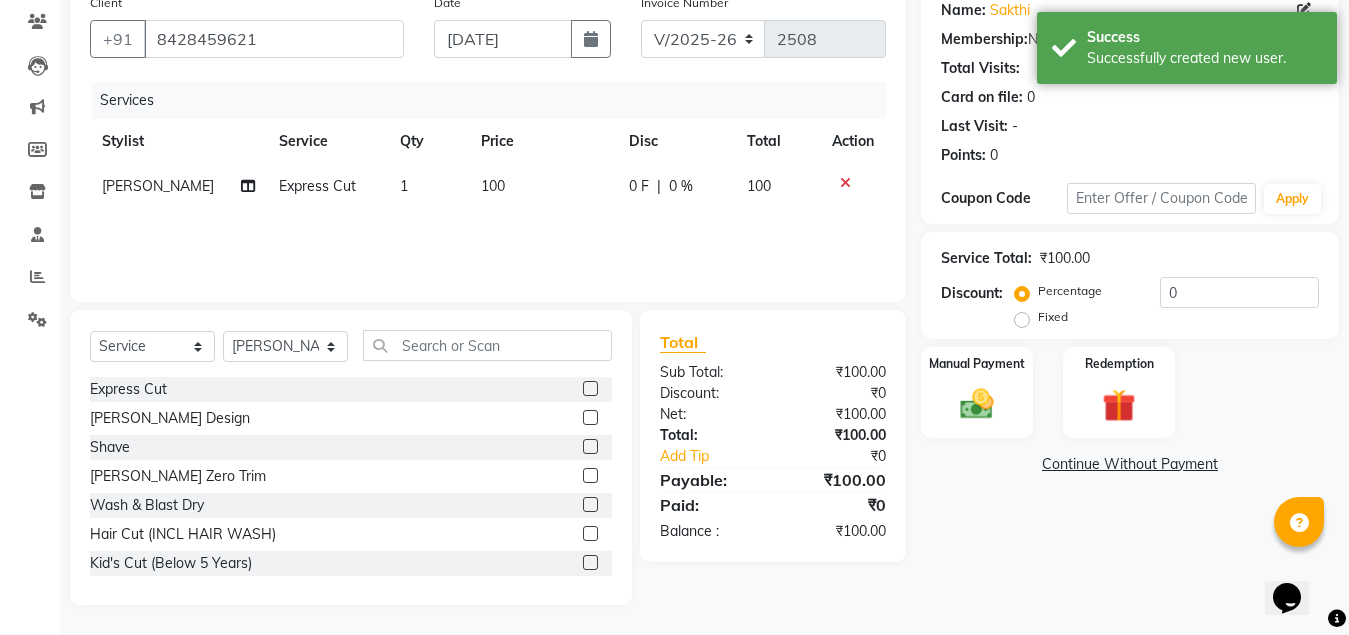 click 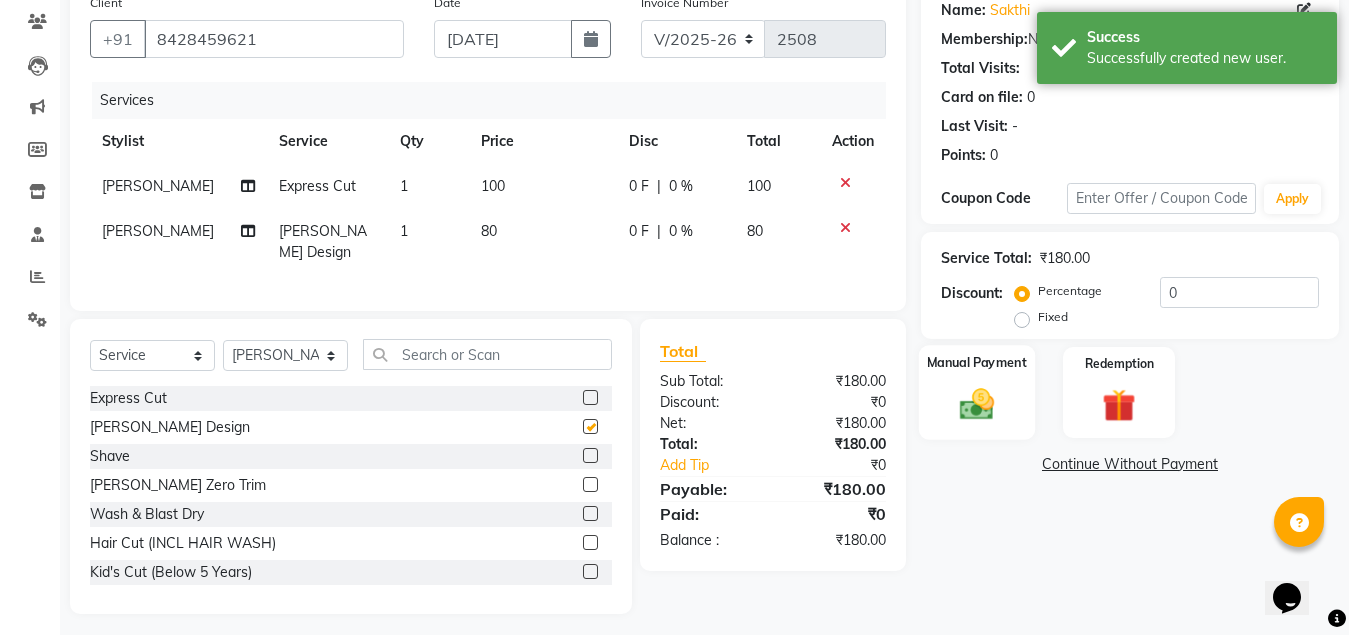 checkbox on "false" 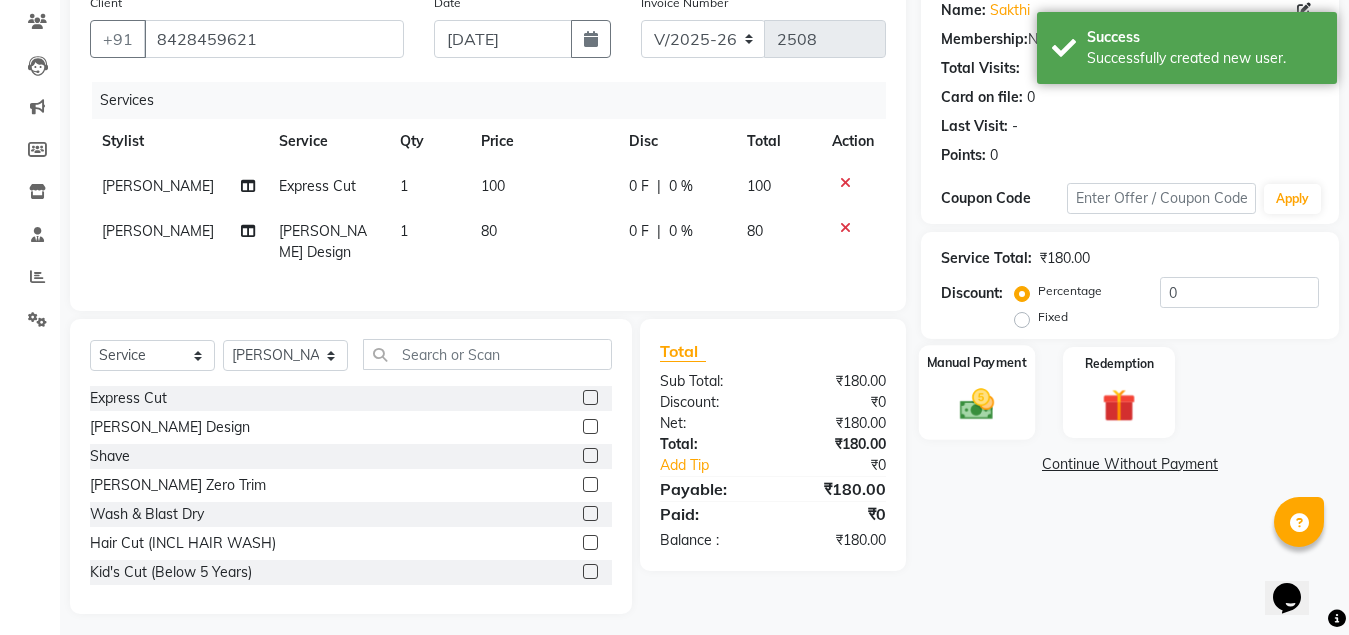 click 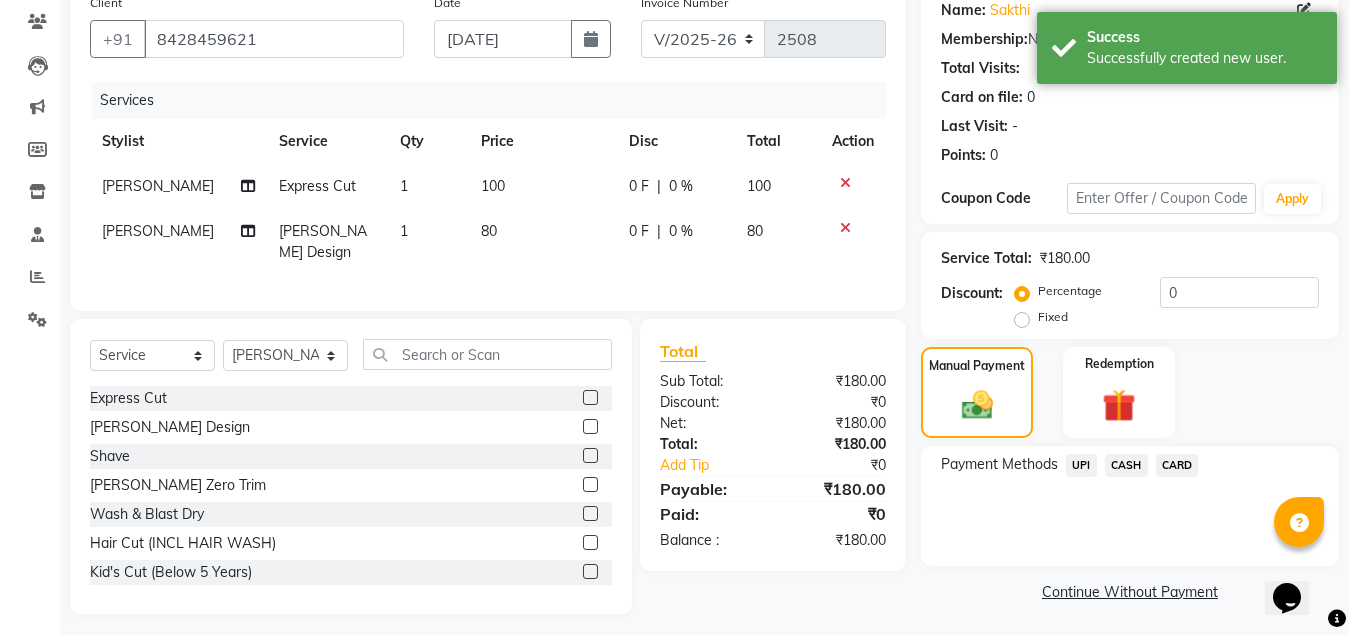 click on "CASH" 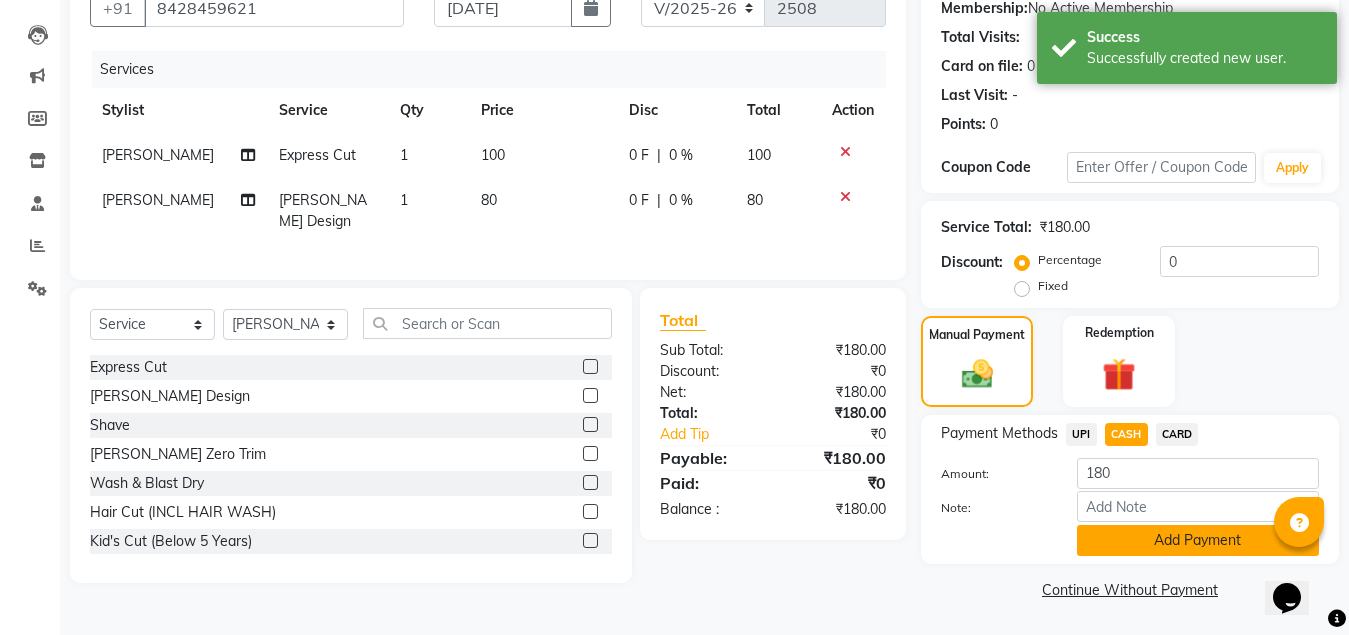 click on "Add Payment" 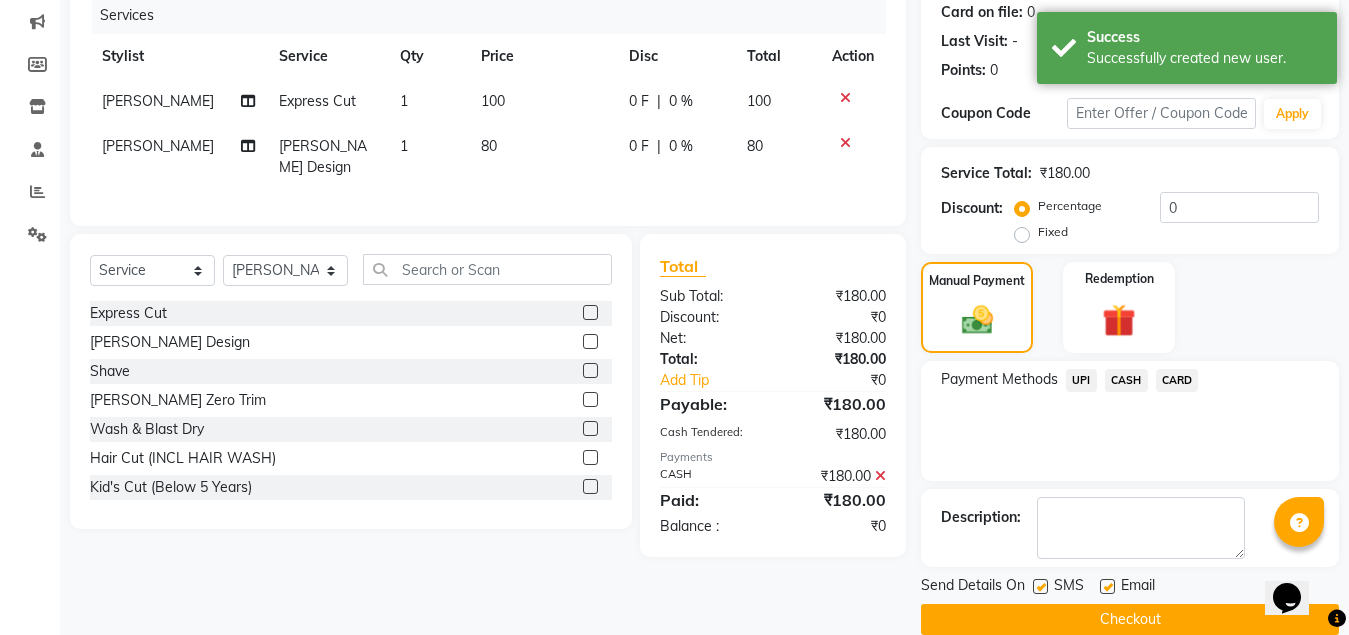 scroll, scrollTop: 281, scrollLeft: 0, axis: vertical 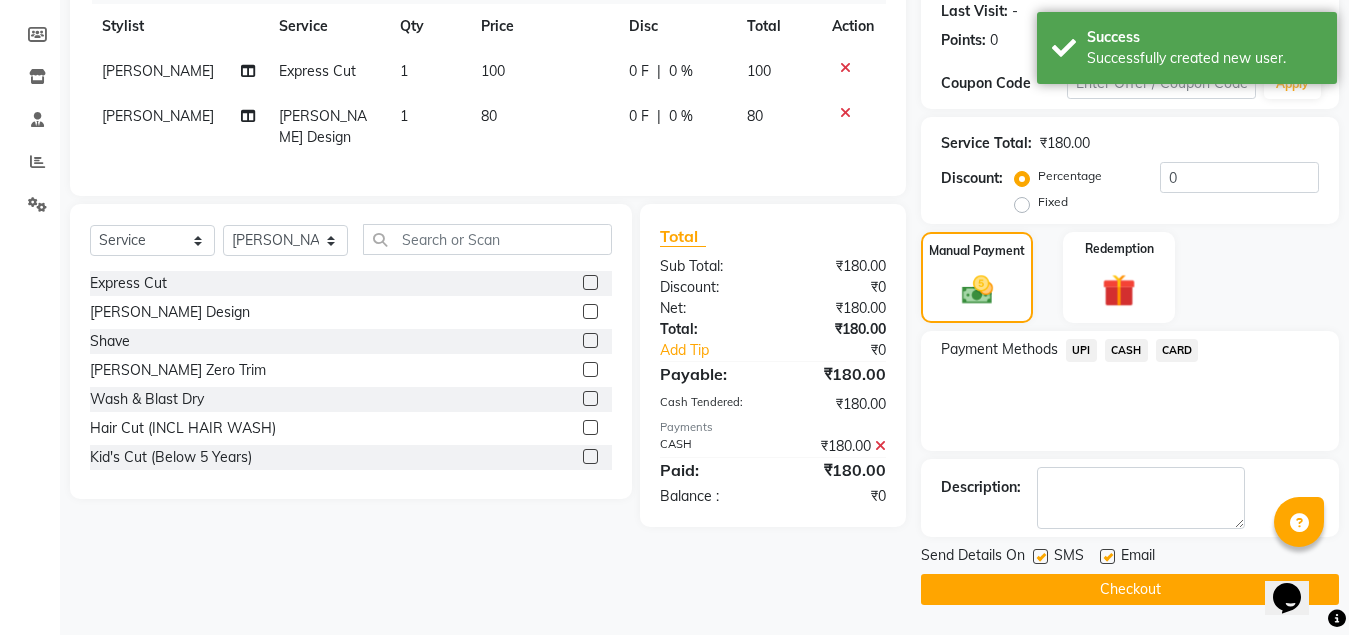 click on "INVOICE PREVIOUS INVOICES Create New   Save  Client [PHONE_NUMBER] Date [DATE] Invoice Number V/2025 V/[PHONE_NUMBER] Services Stylist Service Qty Price Disc Total Action Malik Express Cut 1 100 0 F | 0 % 100 [PERSON_NAME] Design 1 80 0 F | 0 % 80 Select  Service  Product  Membership  Package Voucher Prepaid Gift Card  Select Stylist [PERSON_NAME] [PERSON_NAME] [PERSON_NAME] Express Cut  [PERSON_NAME] Design  Shave  [PERSON_NAME] Zero Trim  Wash & Blast Dry  Hair Cut (INCL HAIR WASH)  Kid's Cut (Below 5 Years)  Head Shave  Creative Cut  Haircut+ Beard+ [PERSON_NAME] Combo  Haircut+ Beard+ Head Massage Combo  Haircut + [PERSON_NAME] + Express Haircolor Combo   Haircut + [PERSON_NAME] + Clean Up Combo  Haircut+ Beard+ Head Massage+ [PERSON_NAME] Combo  Haircut + Beard+ Express Haircolor+ [PERSON_NAME] Combo  Haircut +[PERSON_NAME] + Hairspa Combo  Haircut + Beard+ Global Hair color Non [MEDICAL_DATA]+ [PERSON_NAME] Combo  Haircut + Beard+ De-Tan+ Instant glow facial Combo  EXPRESS GLOBAL HAIR COLOR  GLOBAL HAIR COLOUR [MEDICAL_DATA]  GOLBAL HAIR COLOUR NON [MEDICAL_DATA]  GLOBAL FASHION HAIR COLOUR  Total" 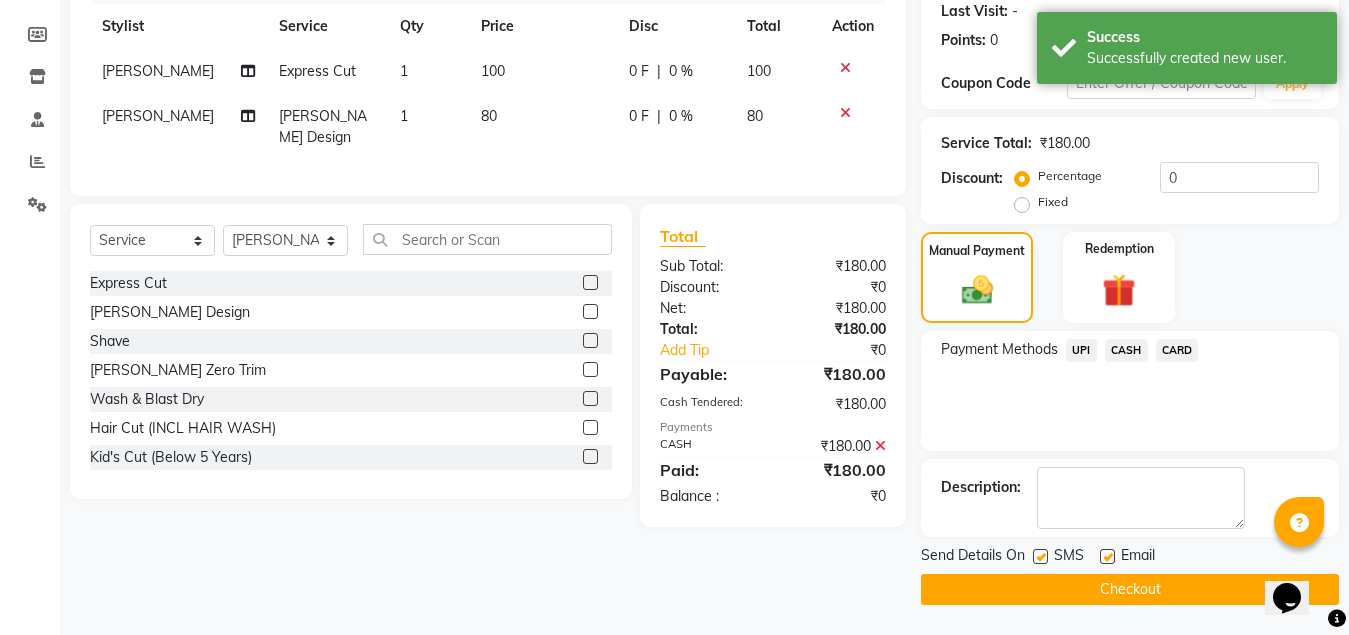 click on "Checkout" 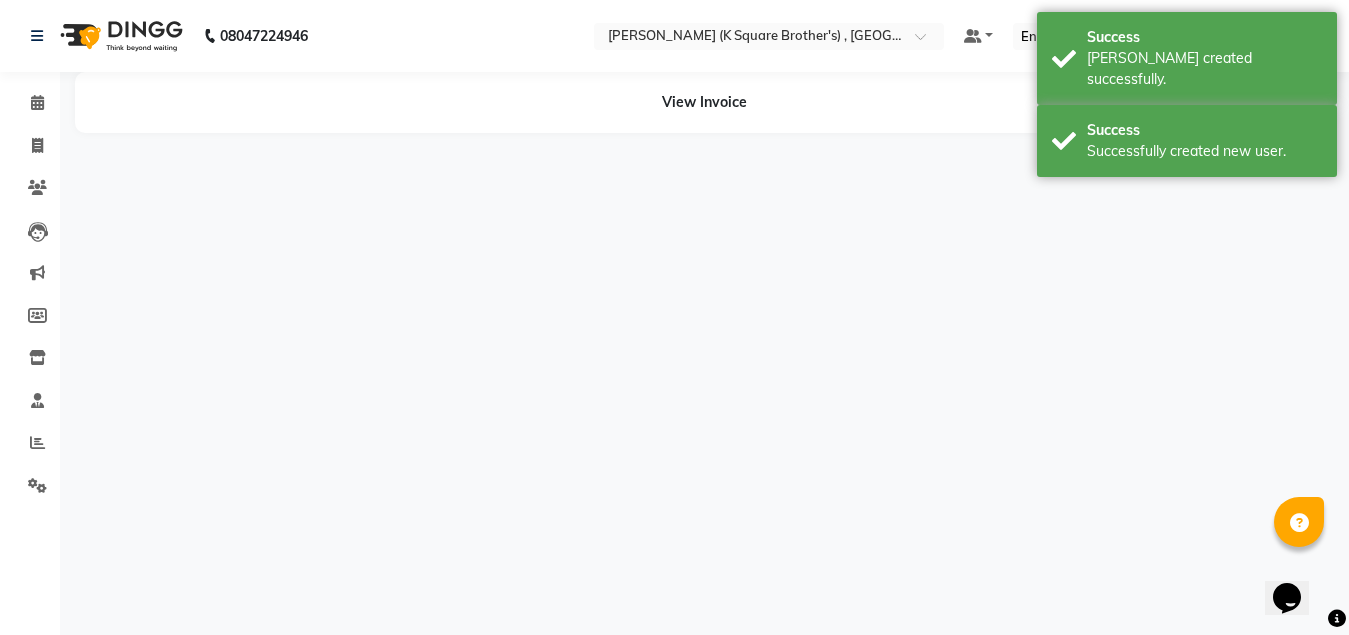 scroll, scrollTop: 0, scrollLeft: 0, axis: both 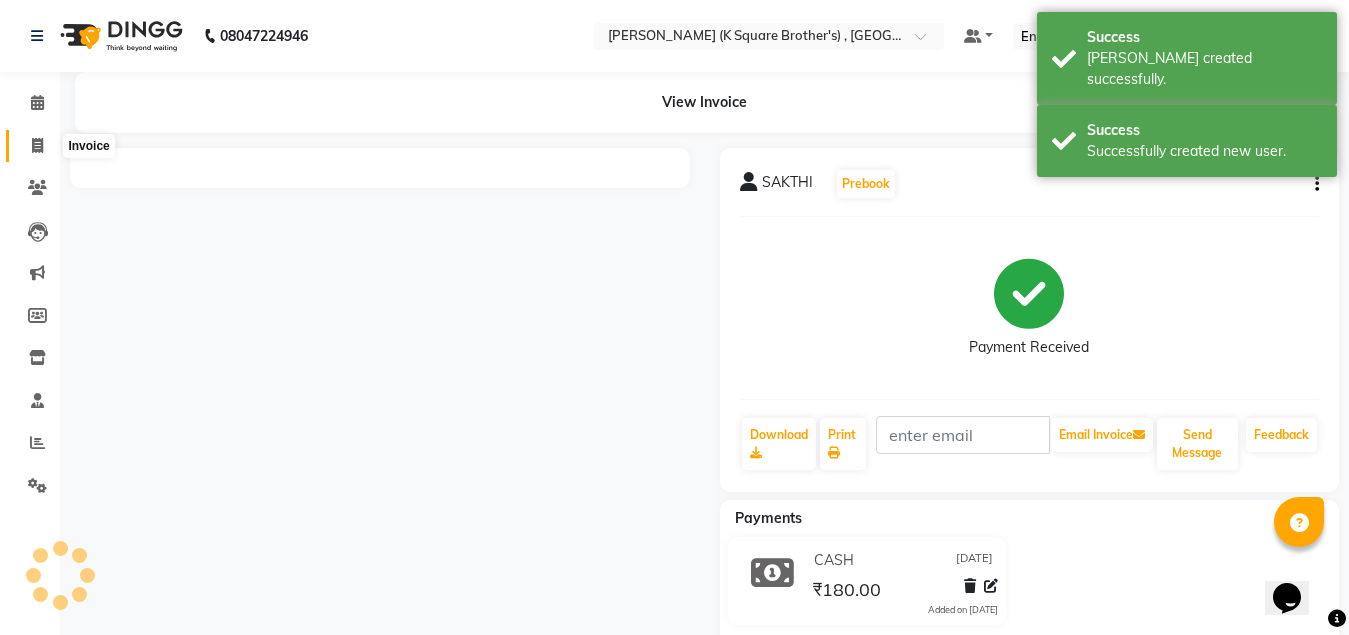 click 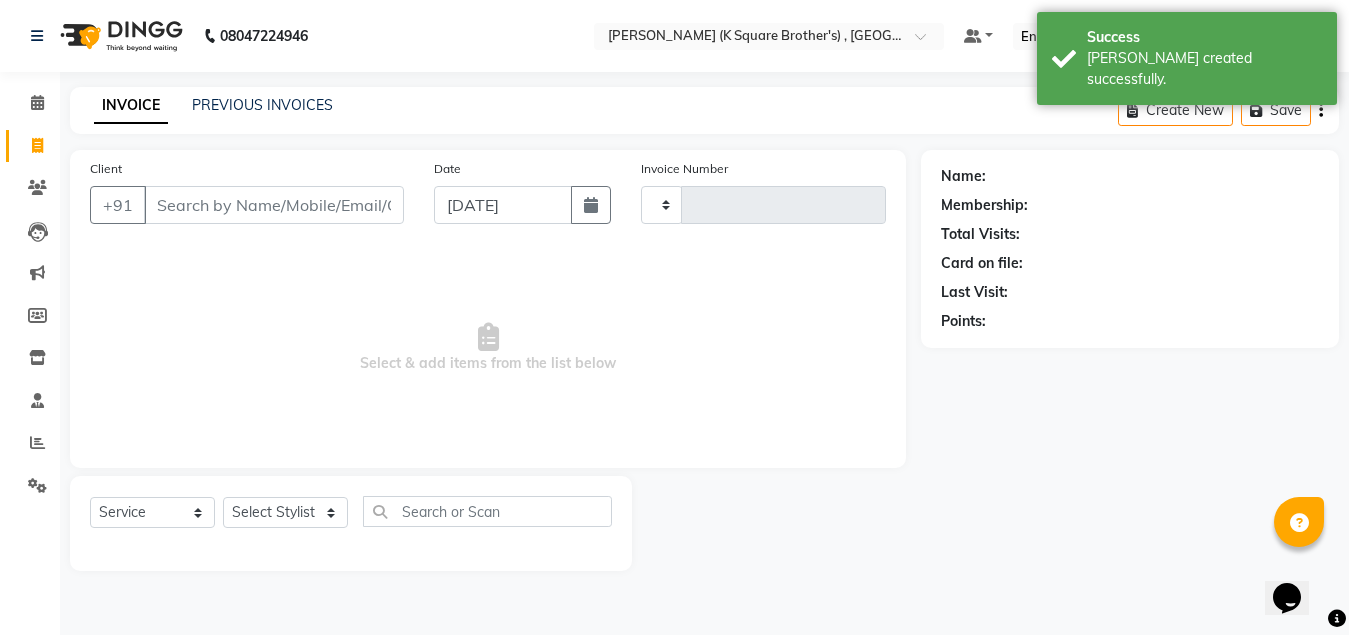 type on "2509" 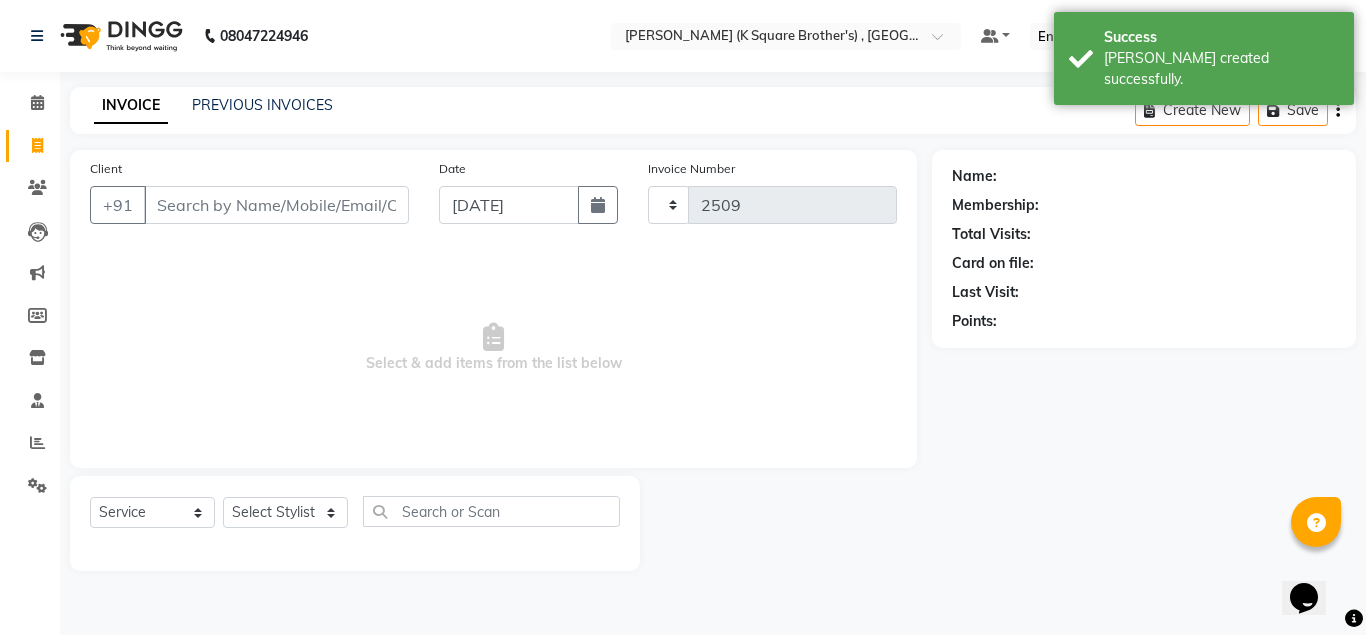 select on "8195" 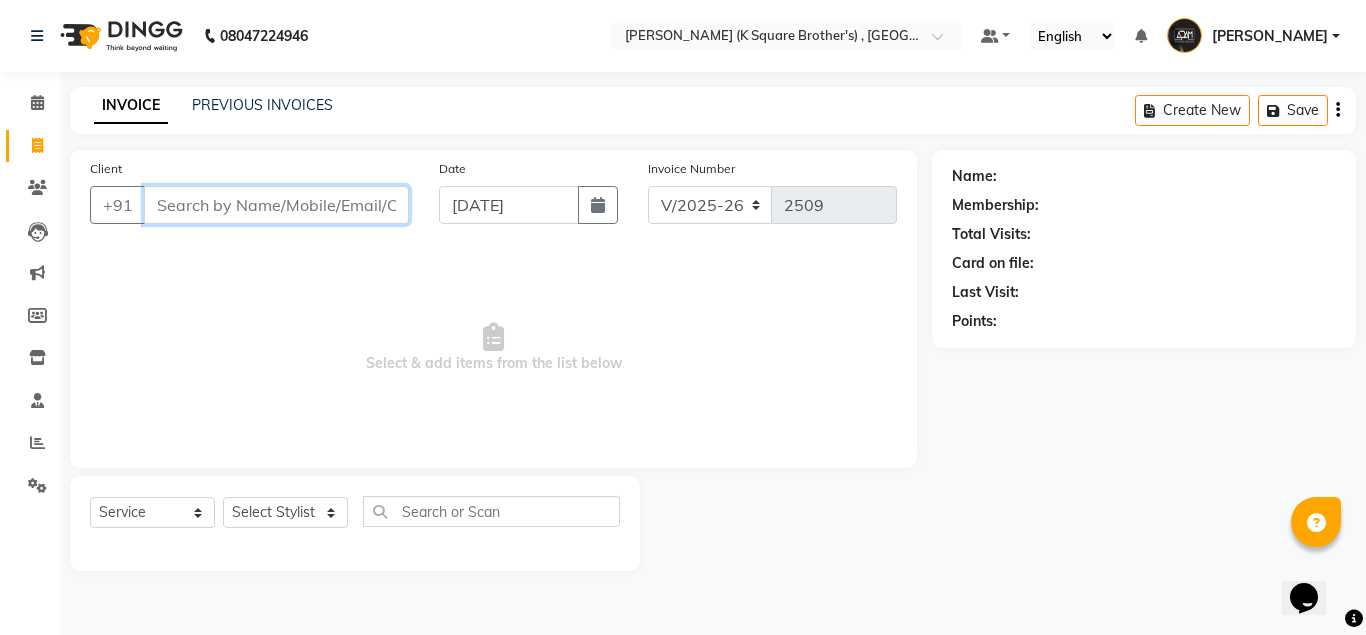 paste on "6381541527" 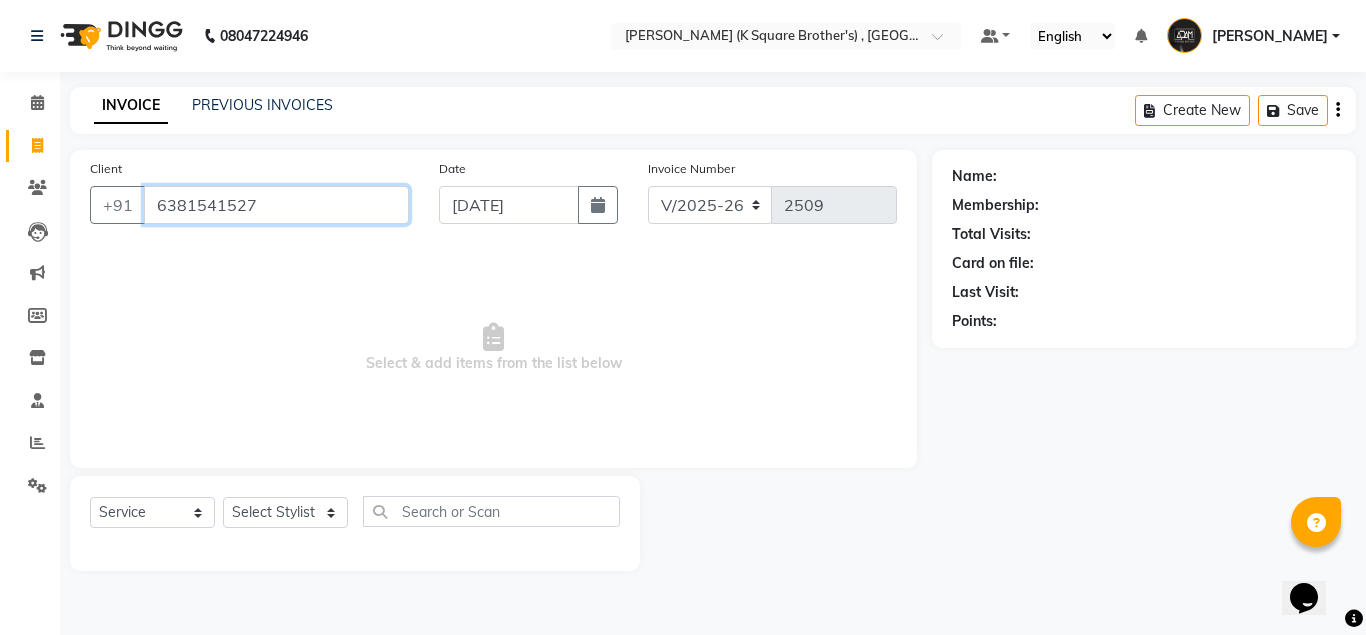 type on "6381541527" 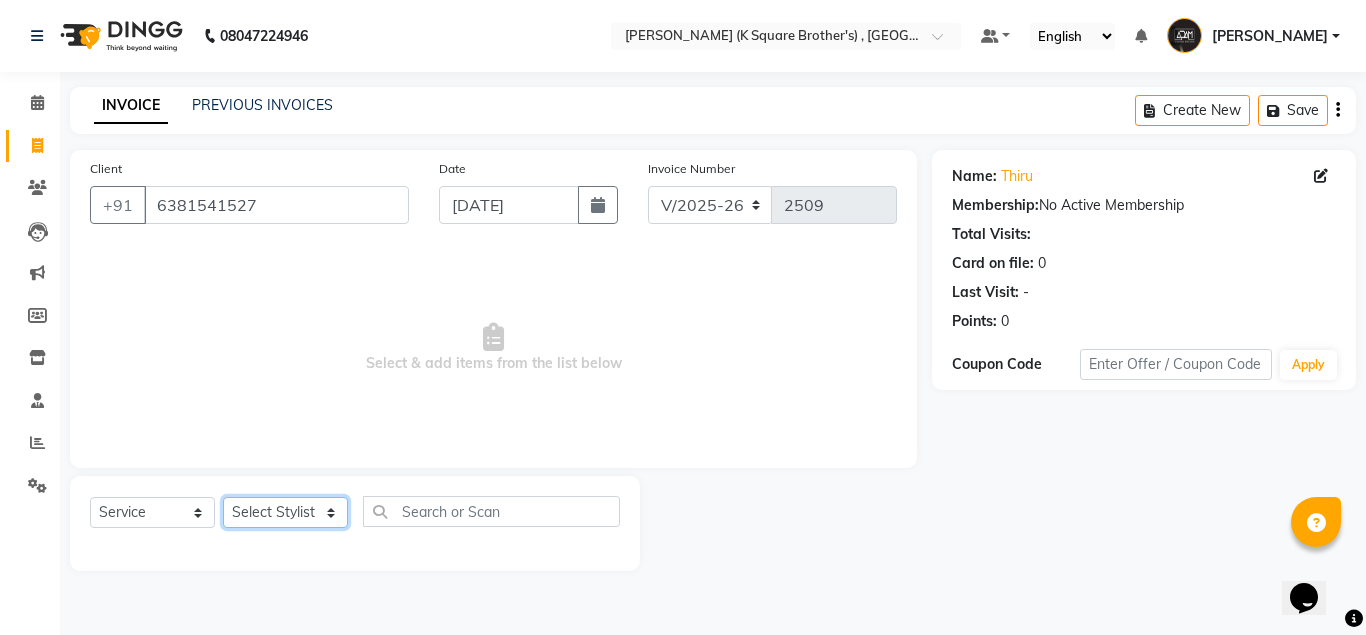 drag, startPoint x: 307, startPoint y: 519, endPoint x: 304, endPoint y: 498, distance: 21.213203 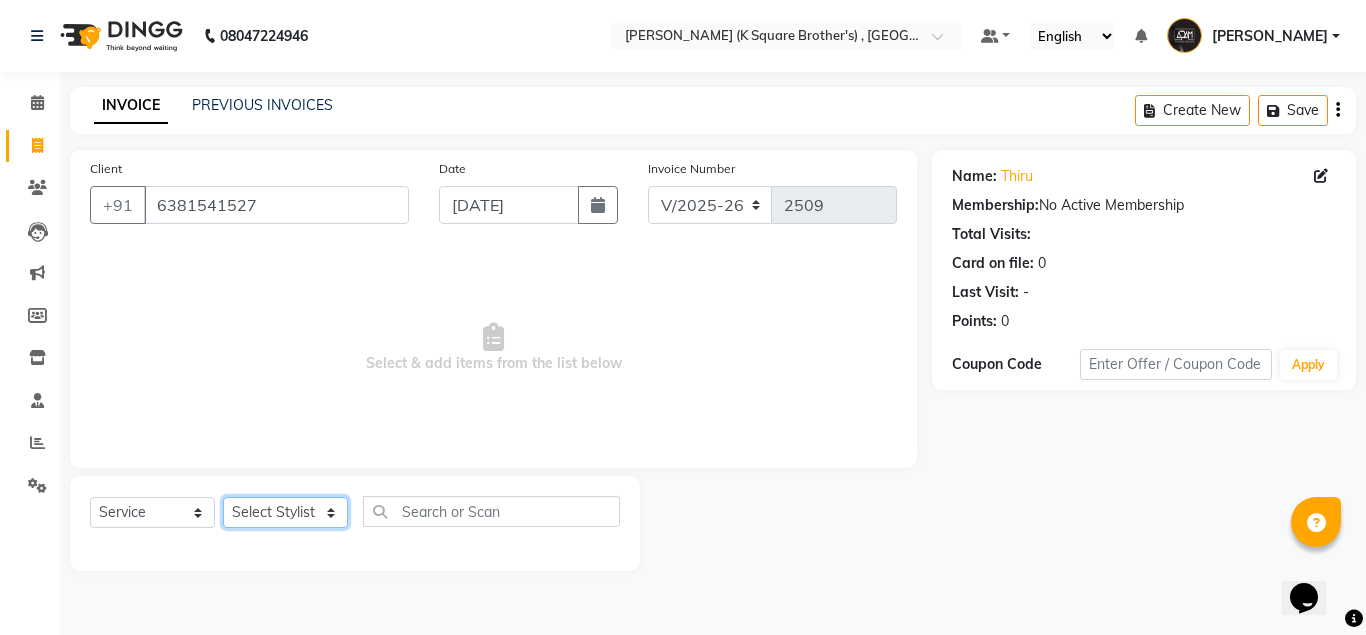 select on "78096" 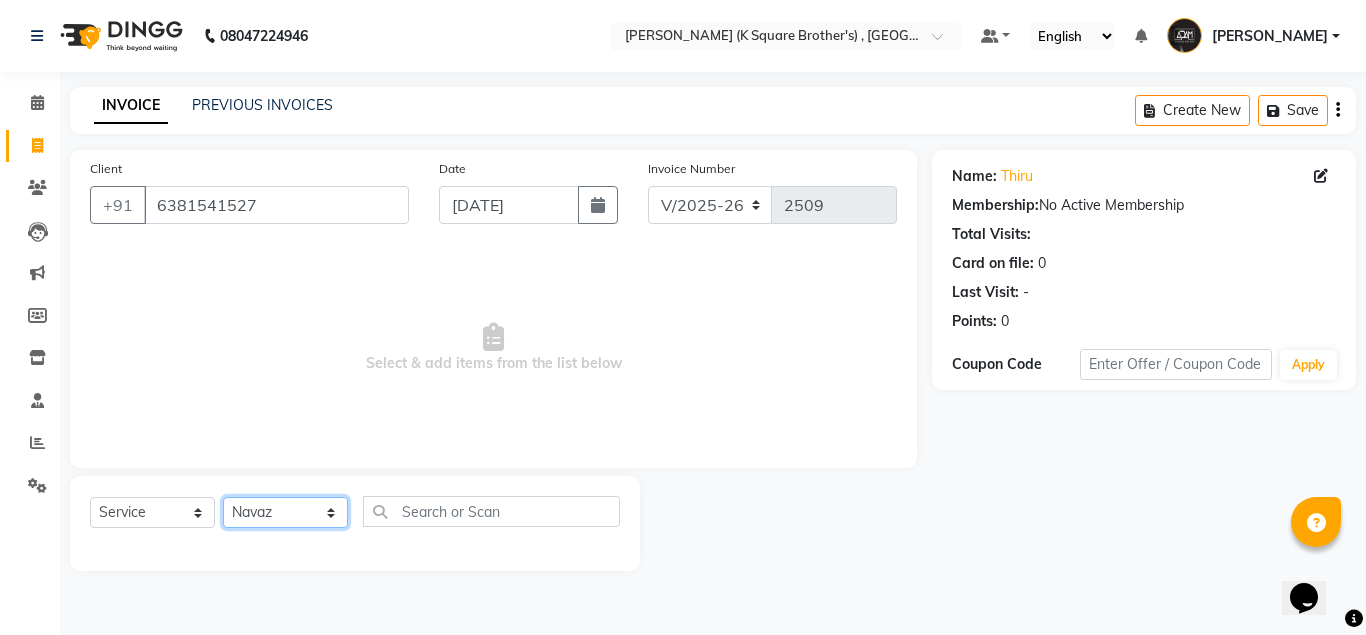 click on "Select Stylist [PERSON_NAME] [PERSON_NAME] [PERSON_NAME]" 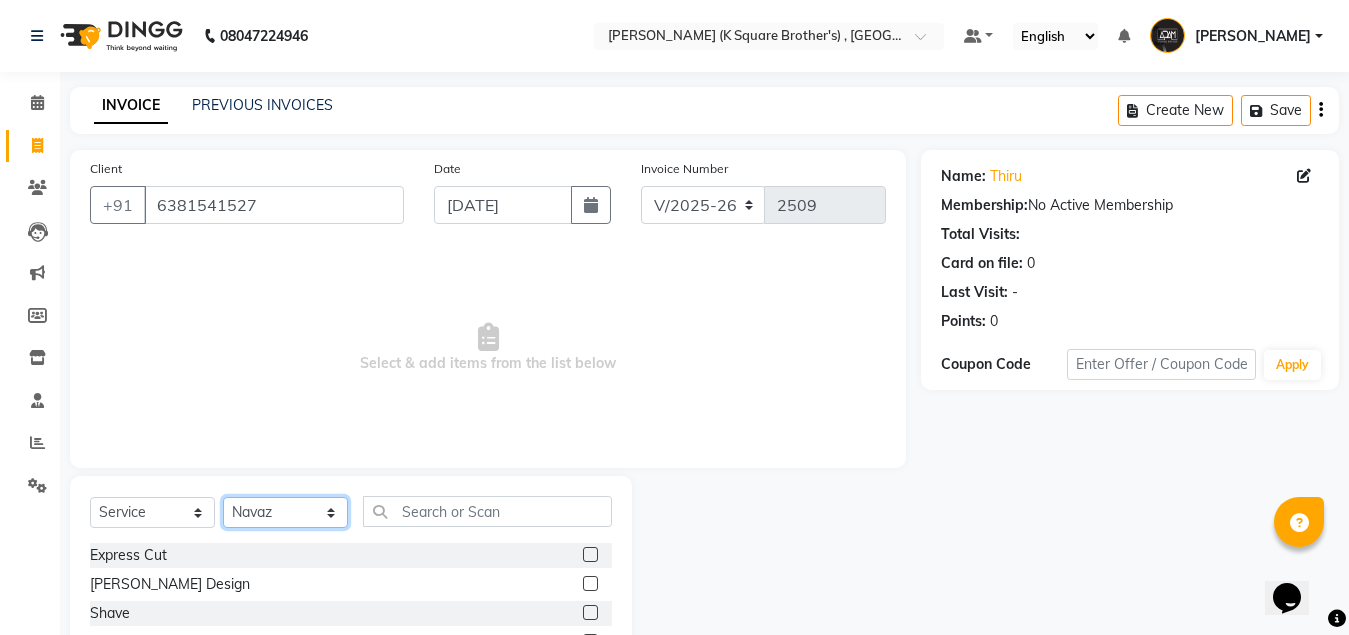 scroll, scrollTop: 166, scrollLeft: 0, axis: vertical 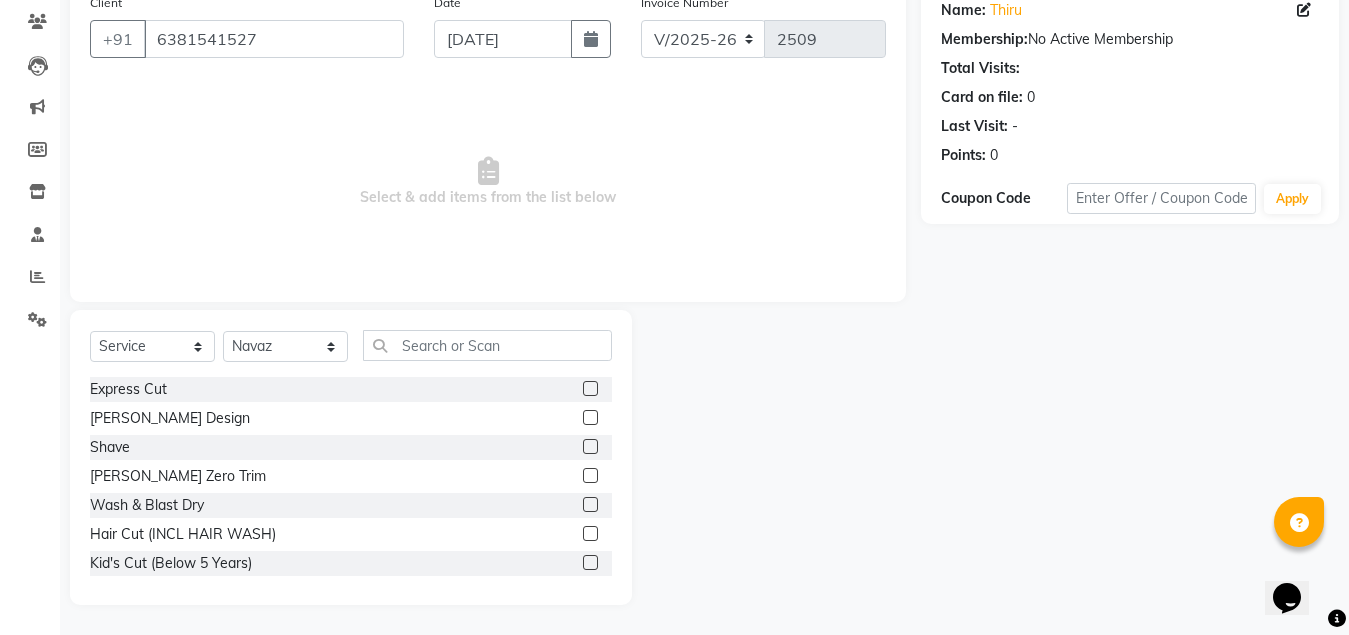 click on "Express Cut" 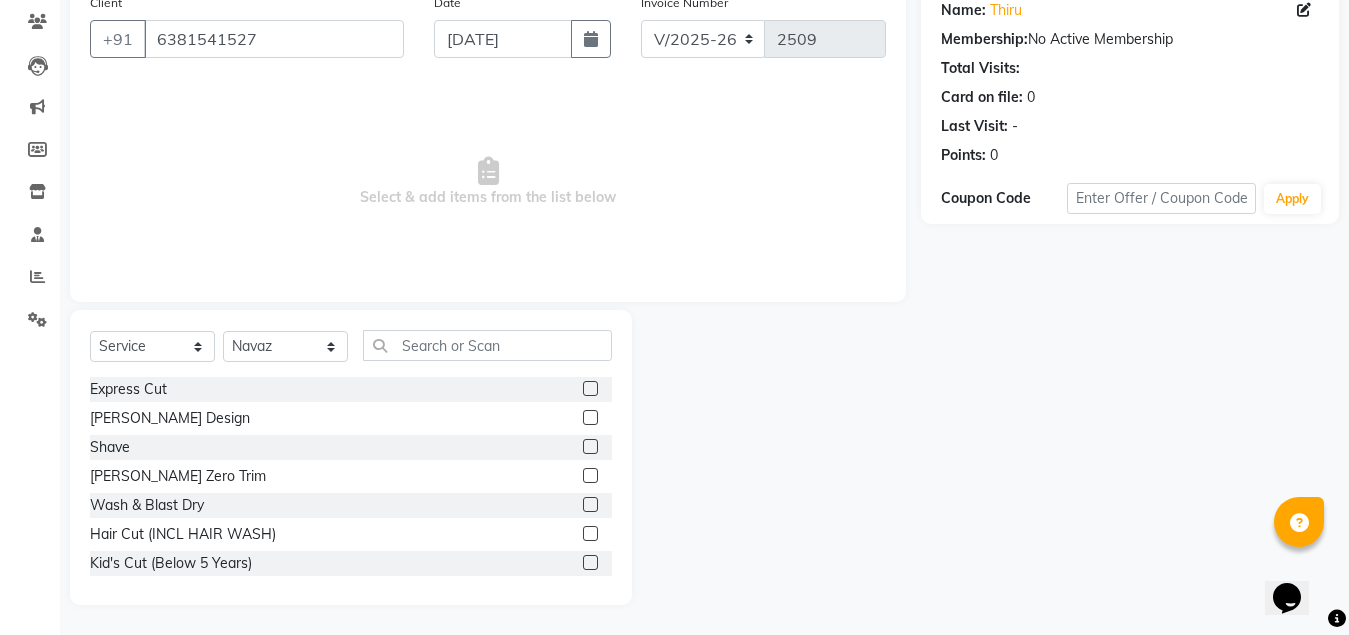 click 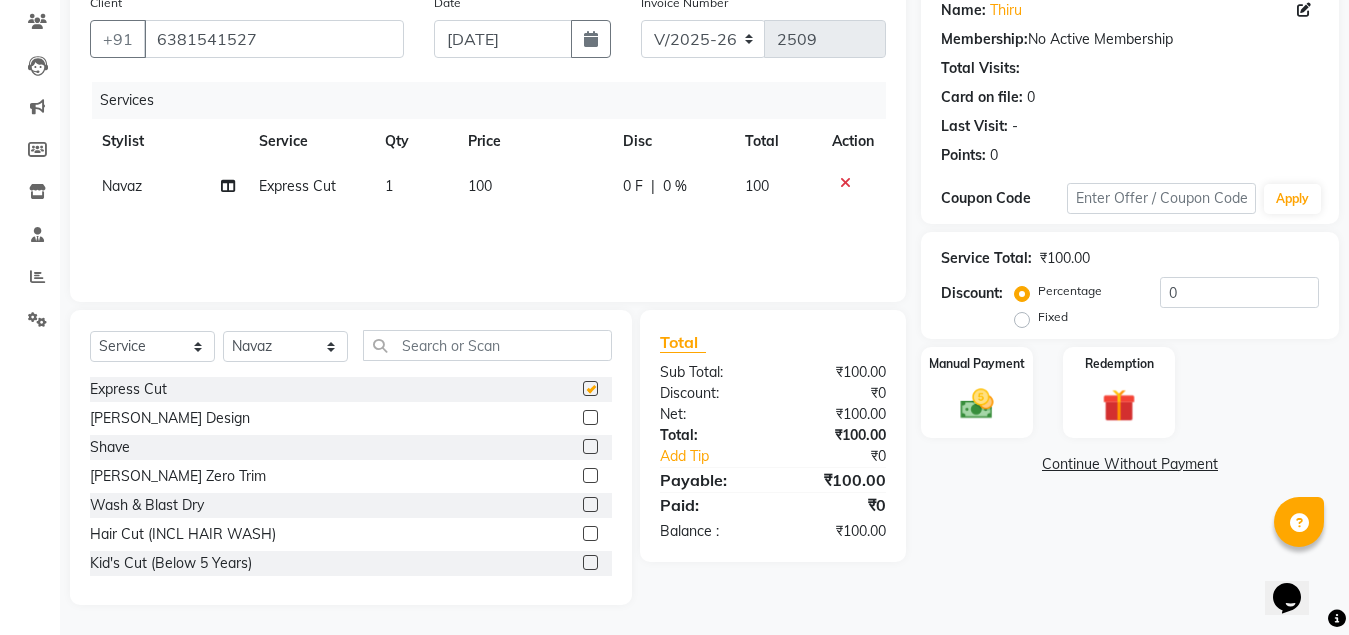 checkbox on "false" 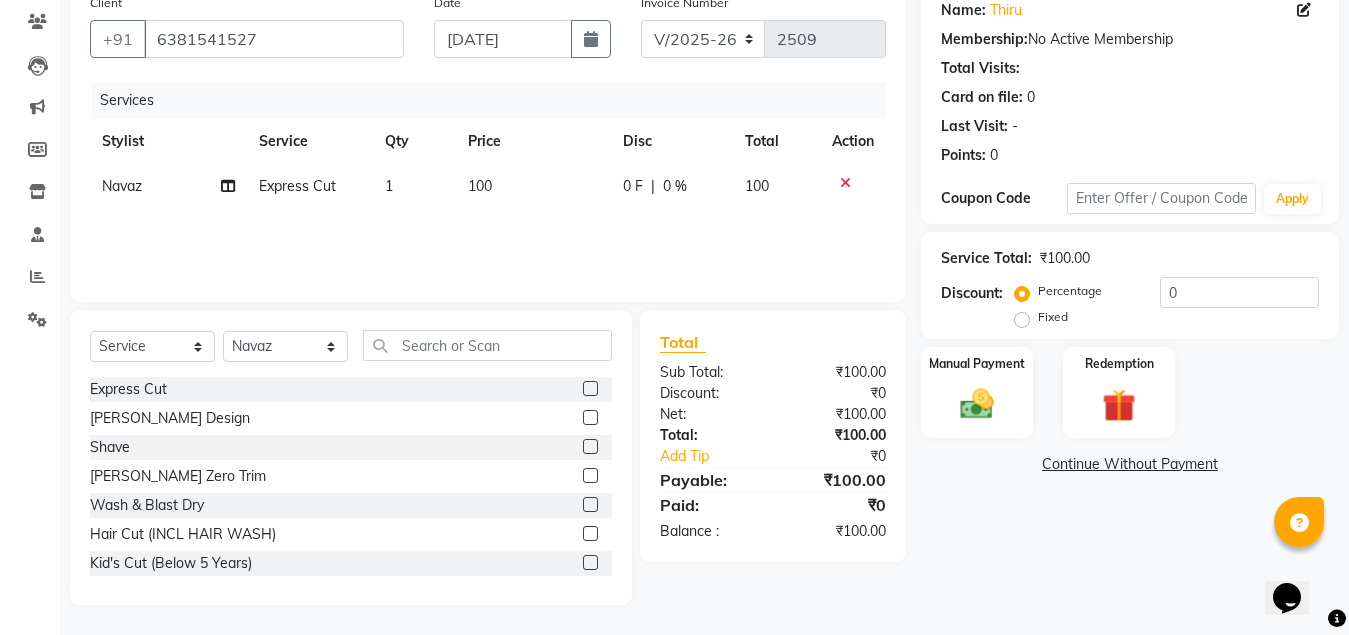 click 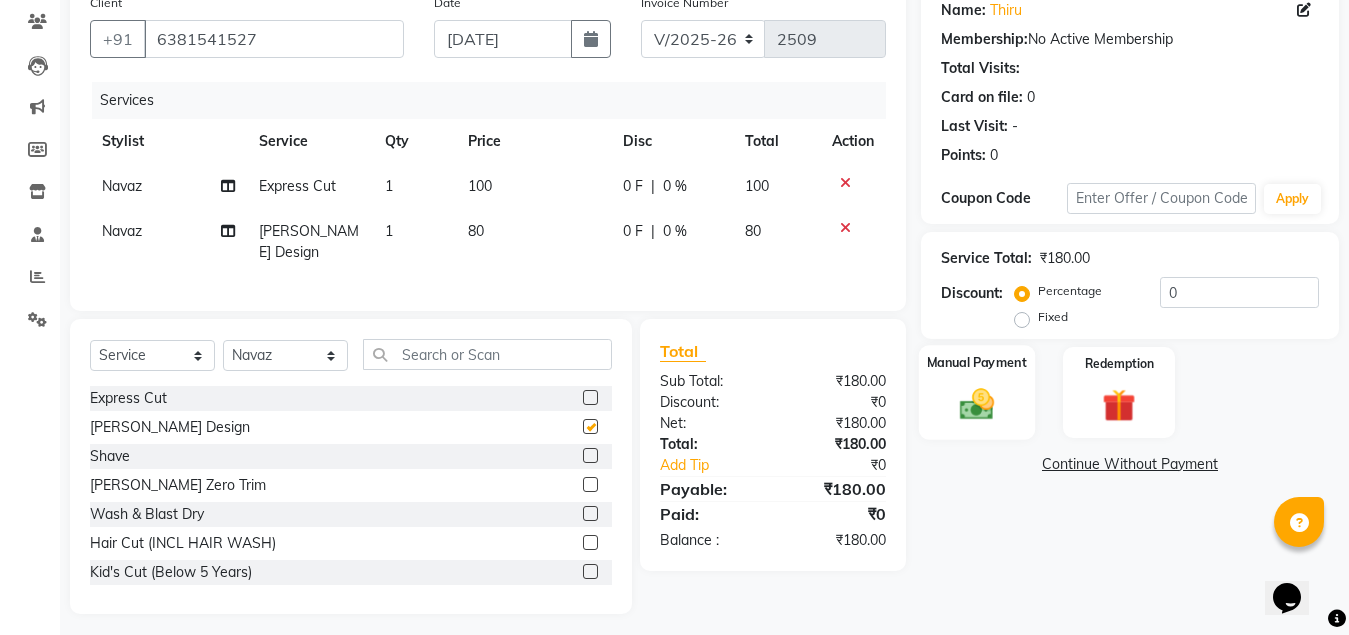 checkbox on "false" 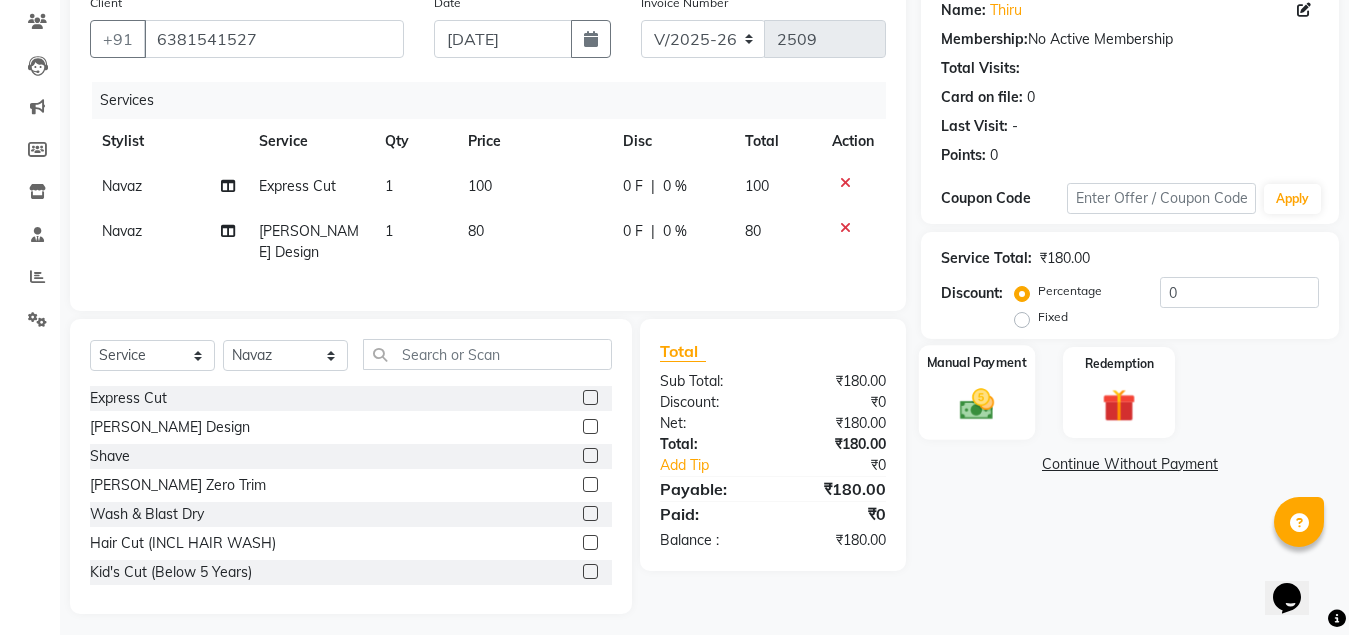click on "Manual Payment" 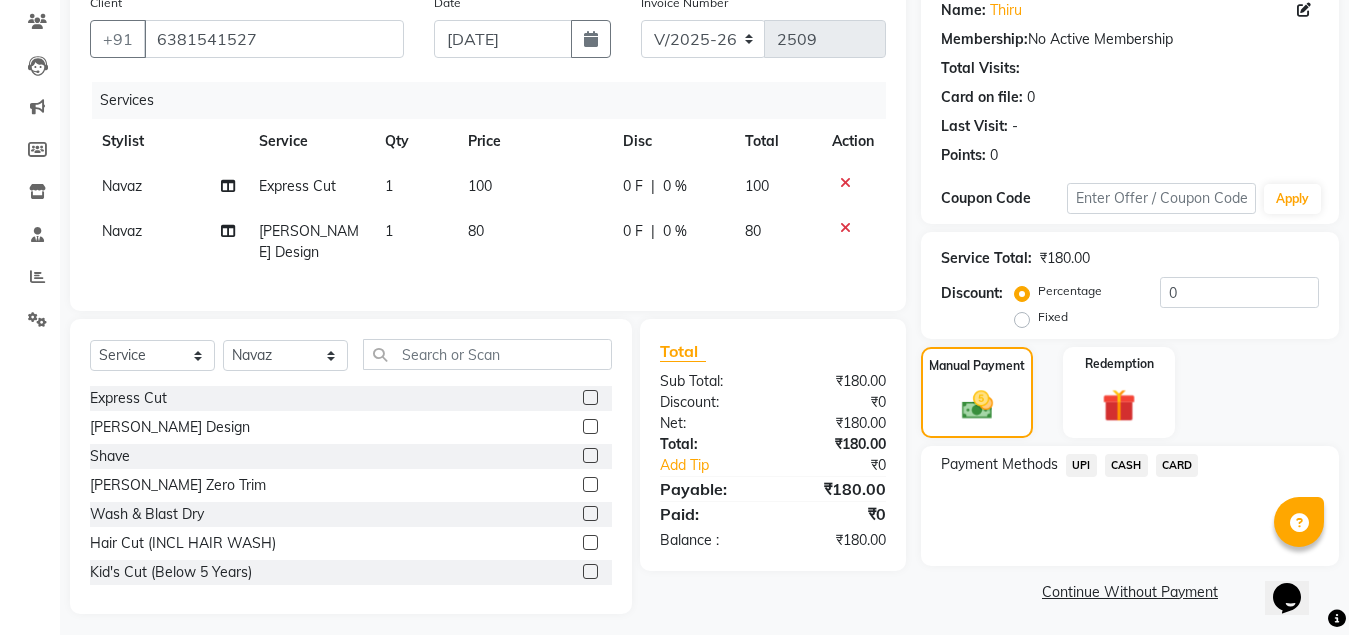 click on "CASH" 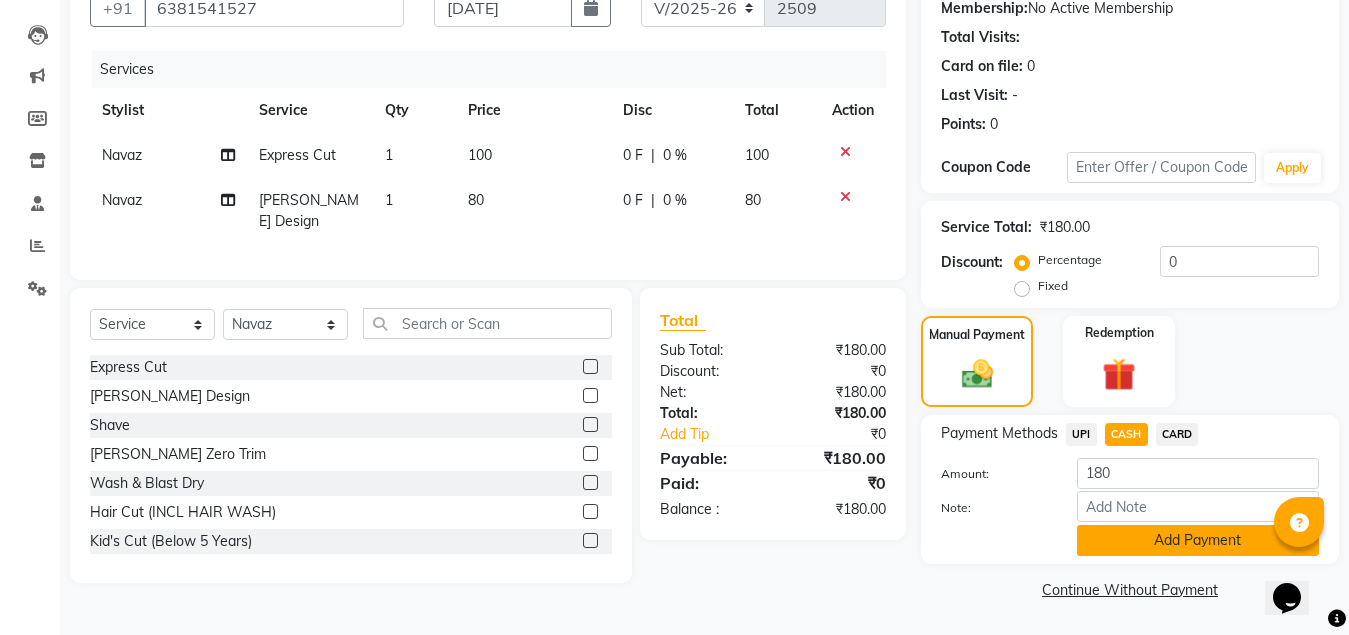 click on "Add Payment" 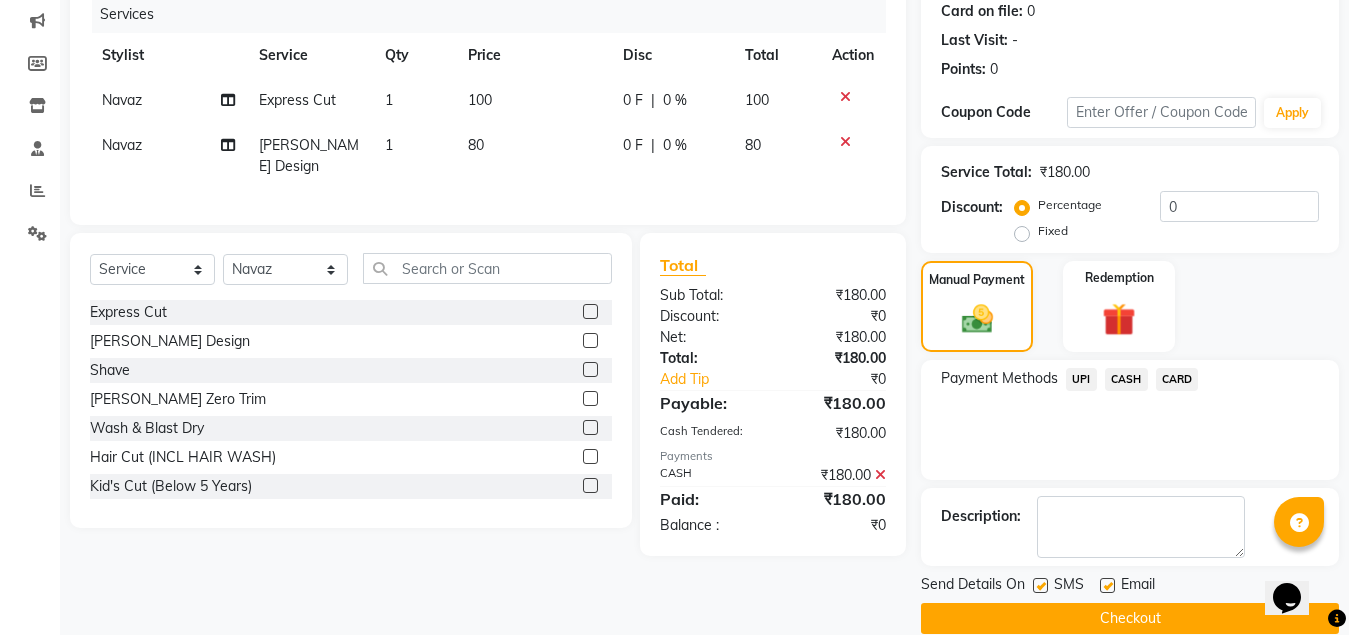 scroll, scrollTop: 281, scrollLeft: 0, axis: vertical 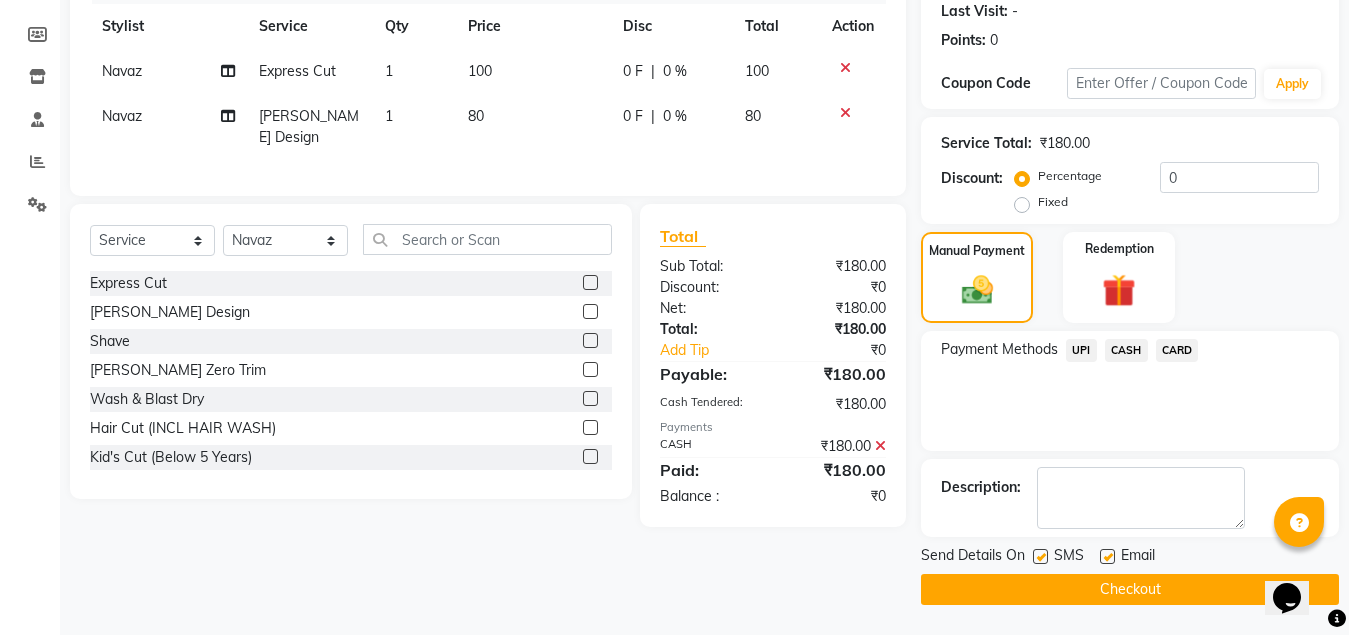 click on "Checkout" 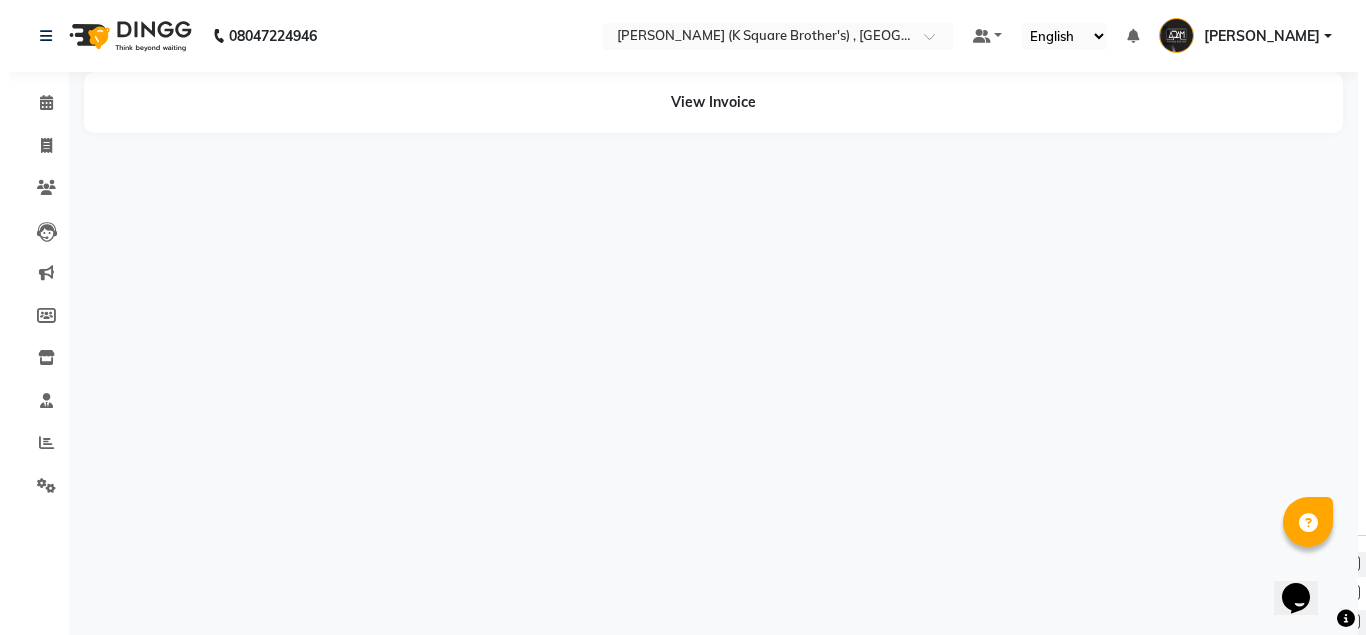 scroll, scrollTop: 0, scrollLeft: 0, axis: both 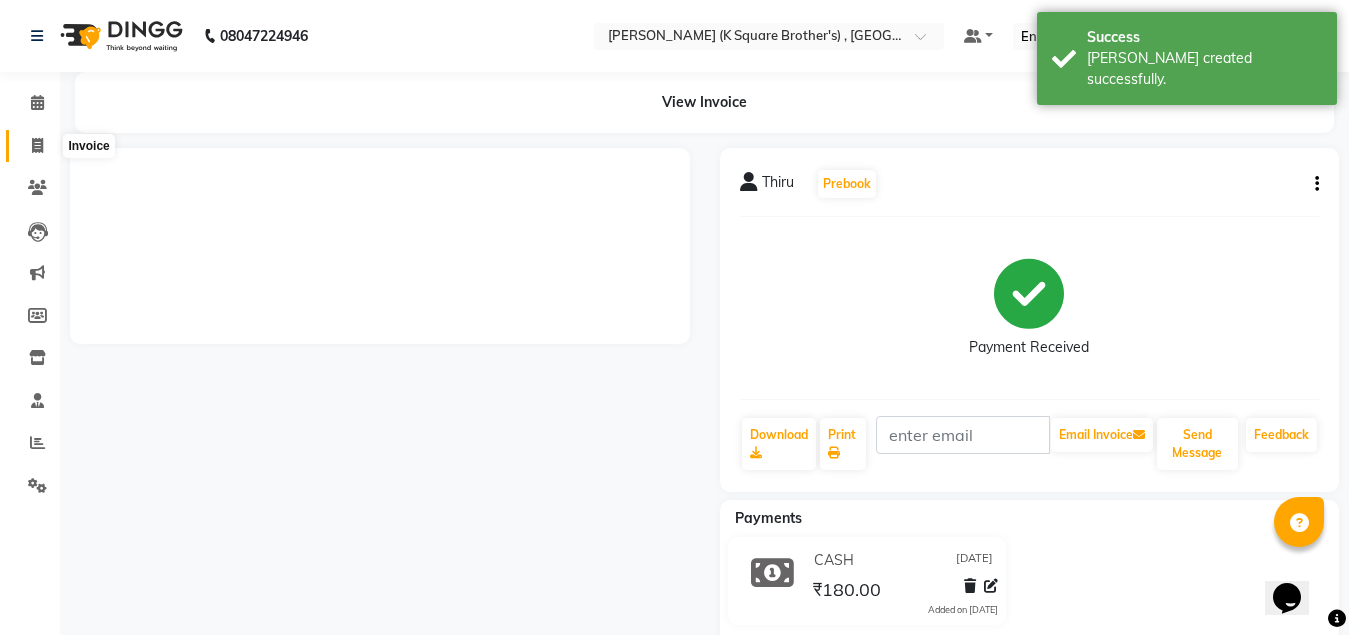 click 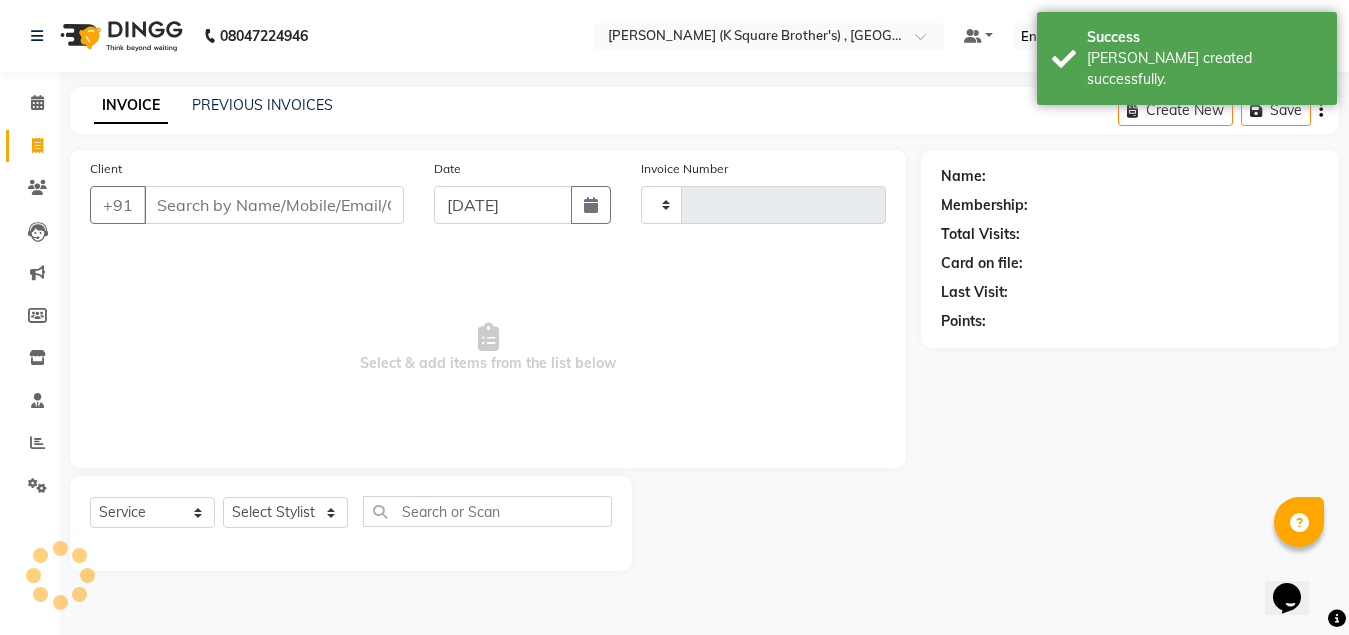 type on "2510" 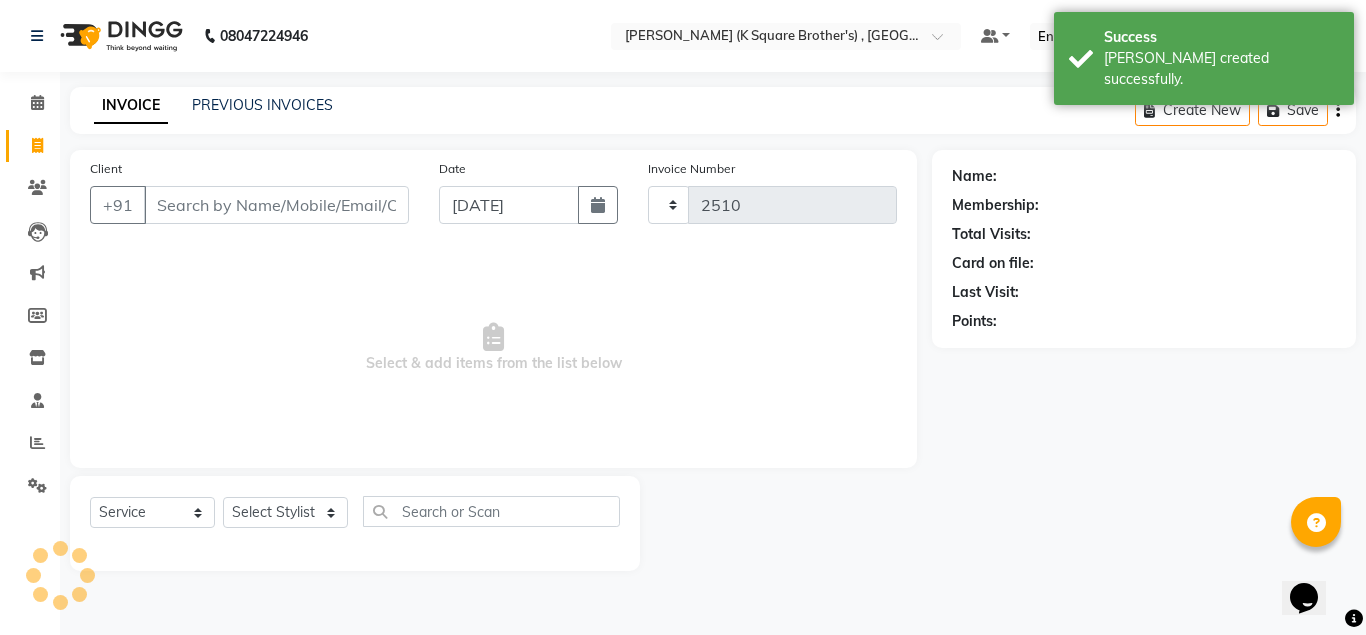 select on "8195" 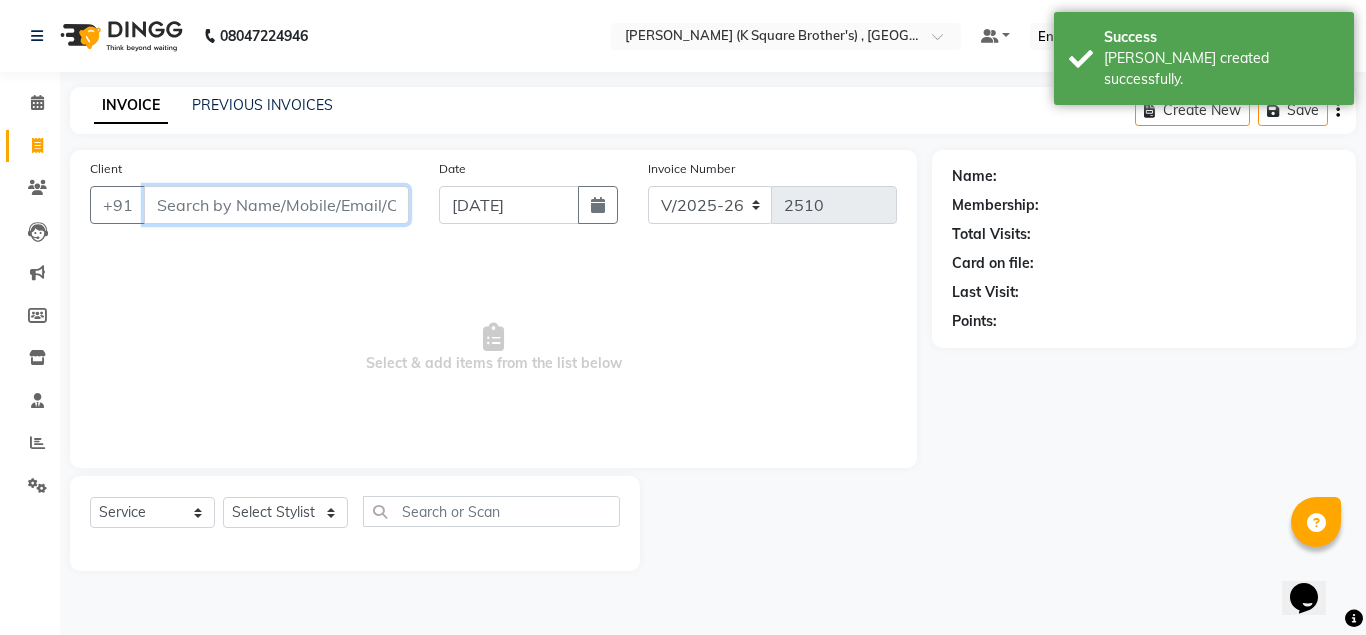 paste on "9207395954" 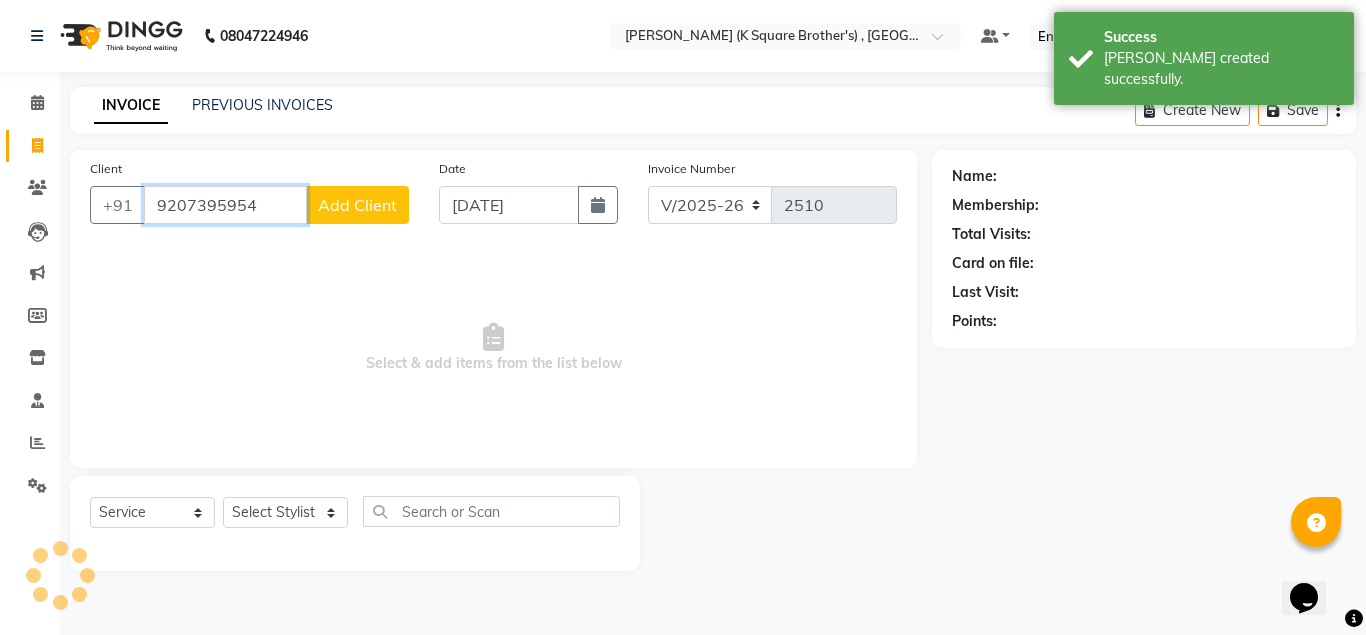 type on "9207395954" 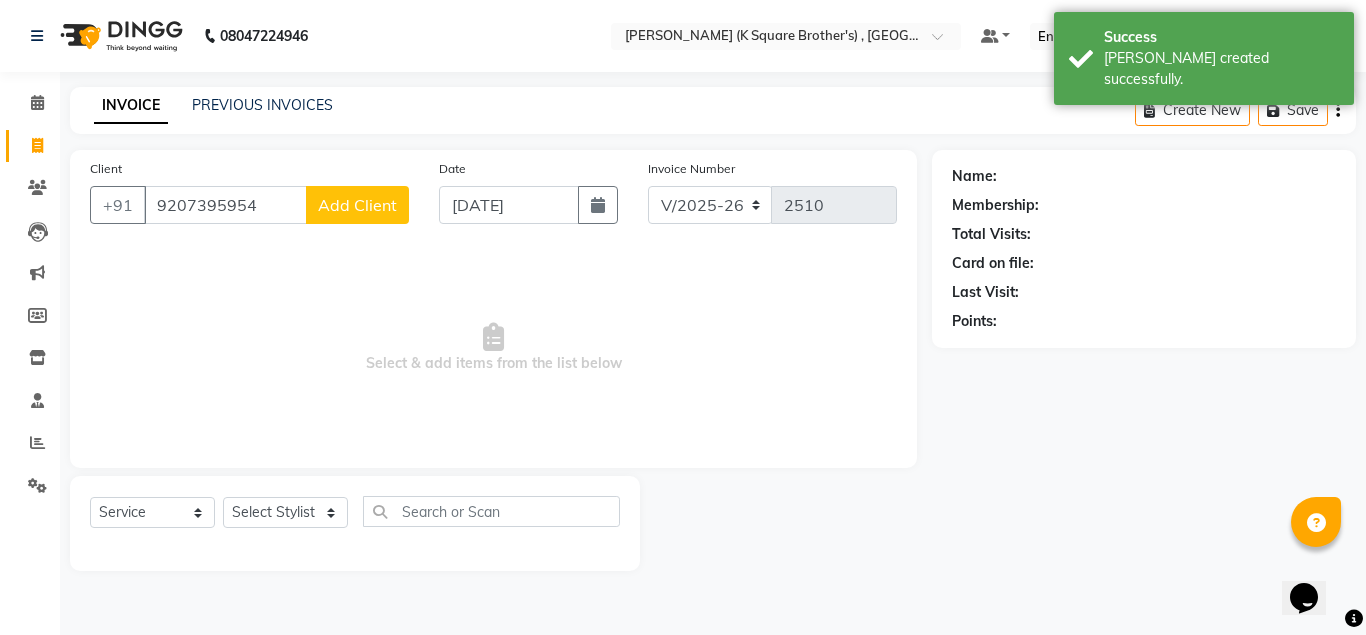 click on "Add Client" 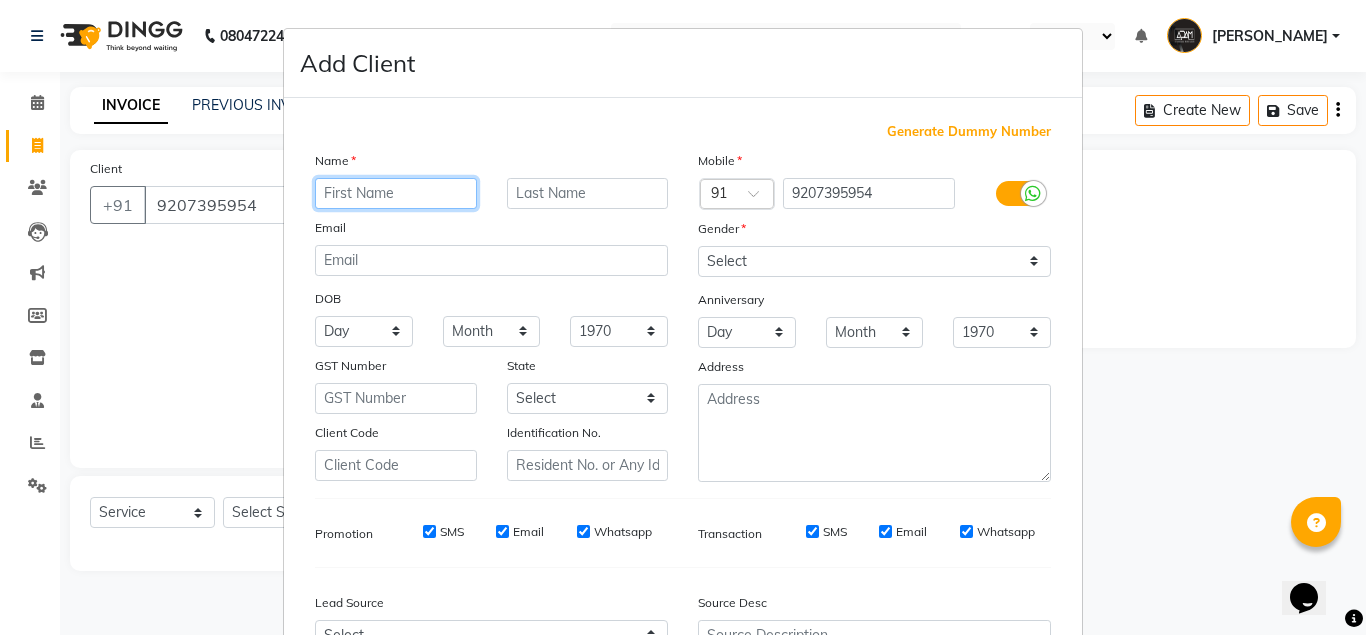paste on "[PERSON_NAME]" 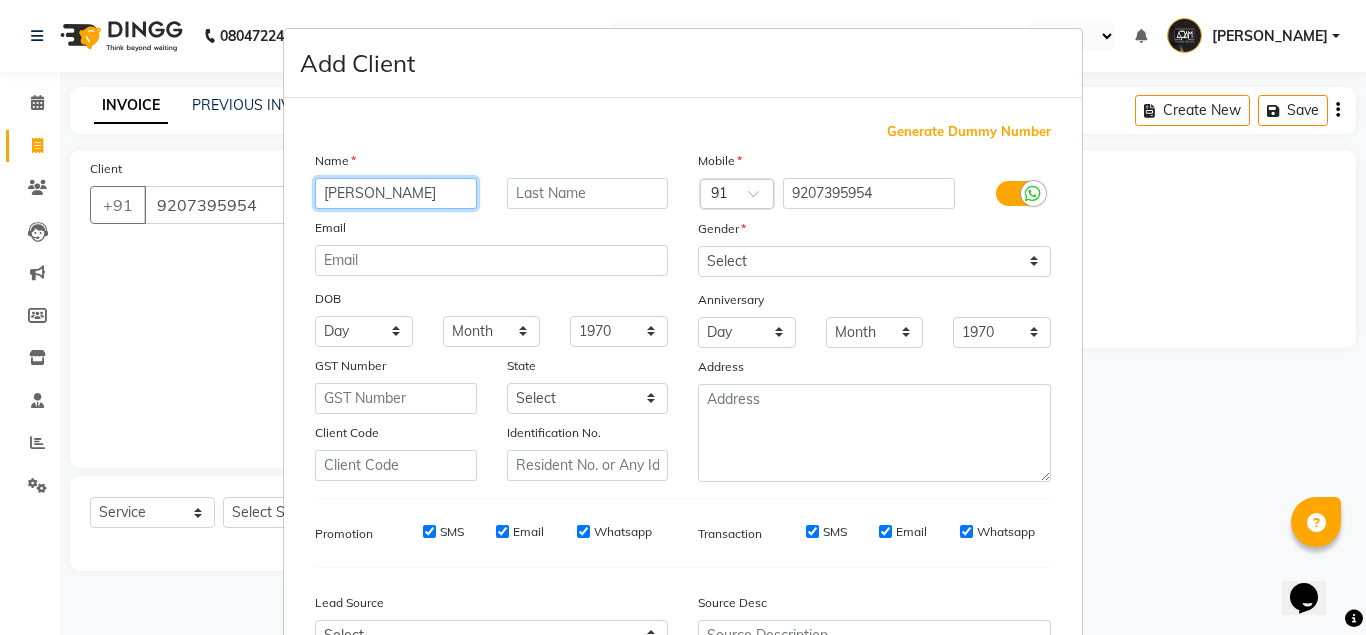 type on "[PERSON_NAME]" 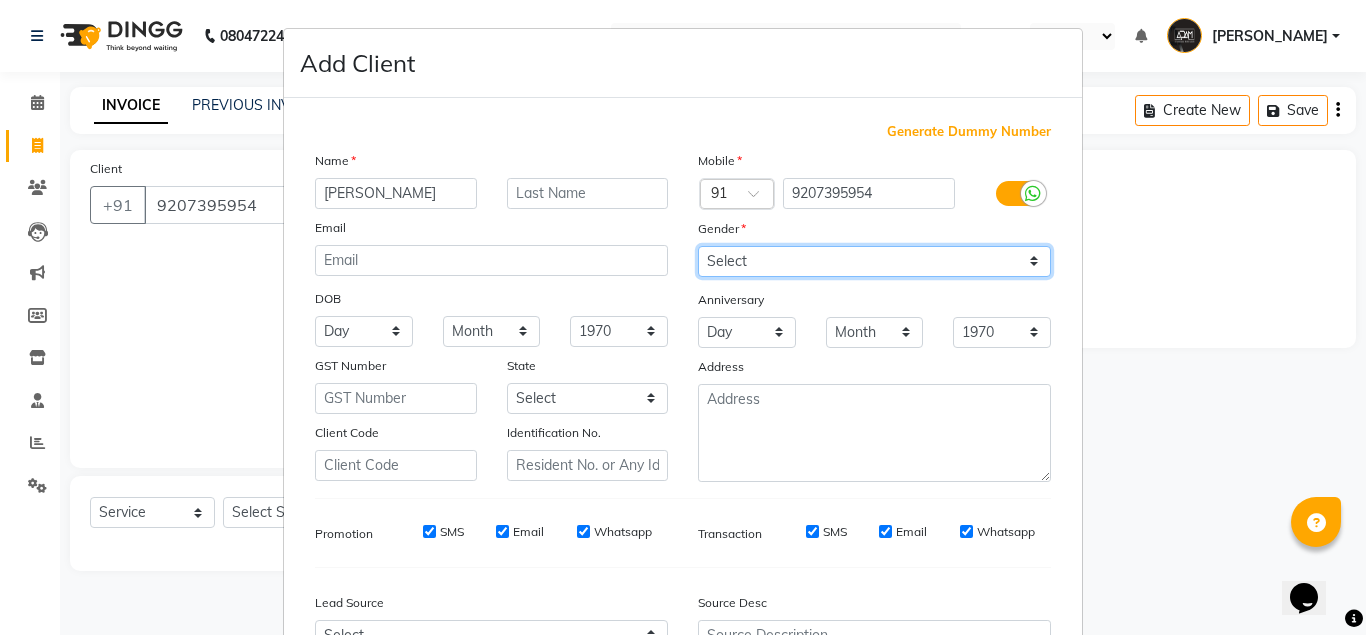 click on "Select [DEMOGRAPHIC_DATA] [DEMOGRAPHIC_DATA] Other Prefer Not To Say" at bounding box center (874, 261) 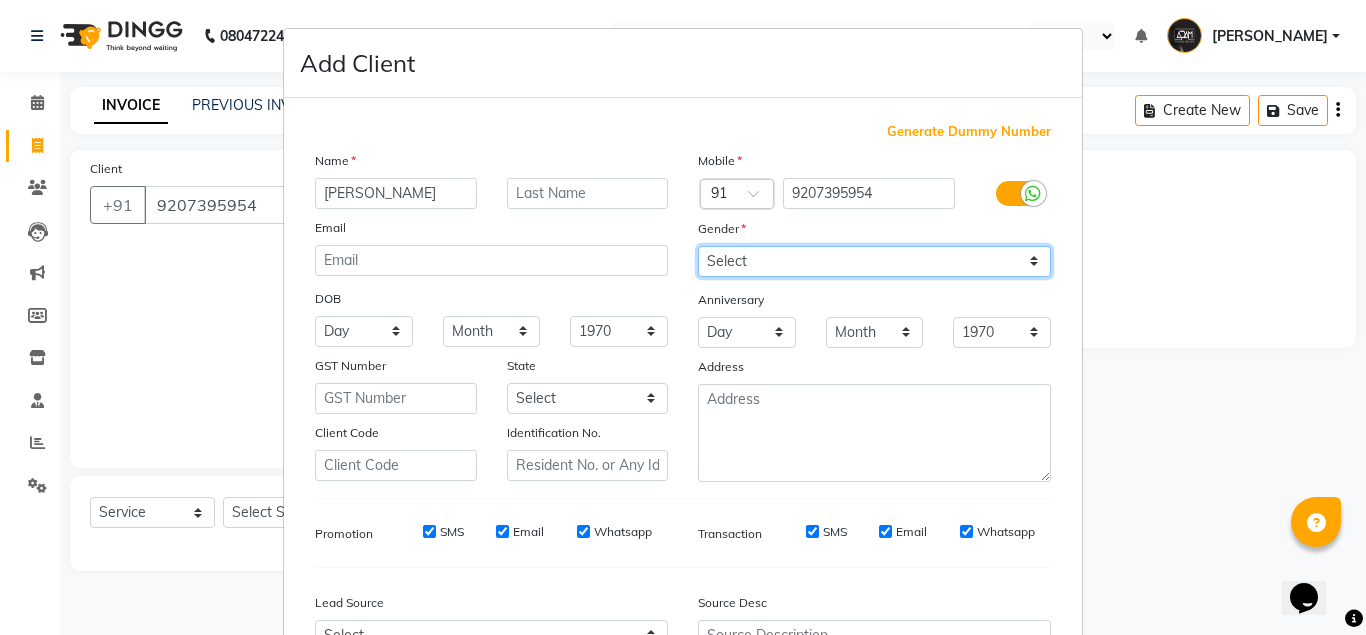 click on "Select [DEMOGRAPHIC_DATA] [DEMOGRAPHIC_DATA] Other Prefer Not To Say" at bounding box center [874, 261] 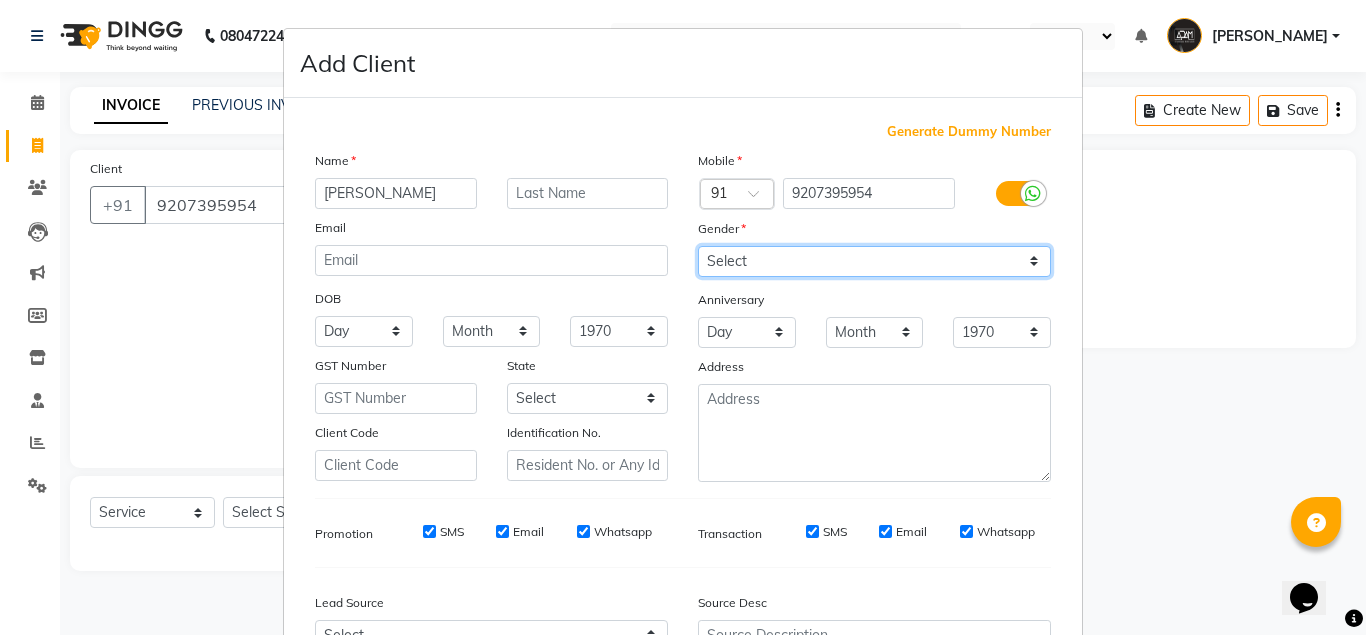 click on "Select [DEMOGRAPHIC_DATA] [DEMOGRAPHIC_DATA] Other Prefer Not To Say" at bounding box center (874, 261) 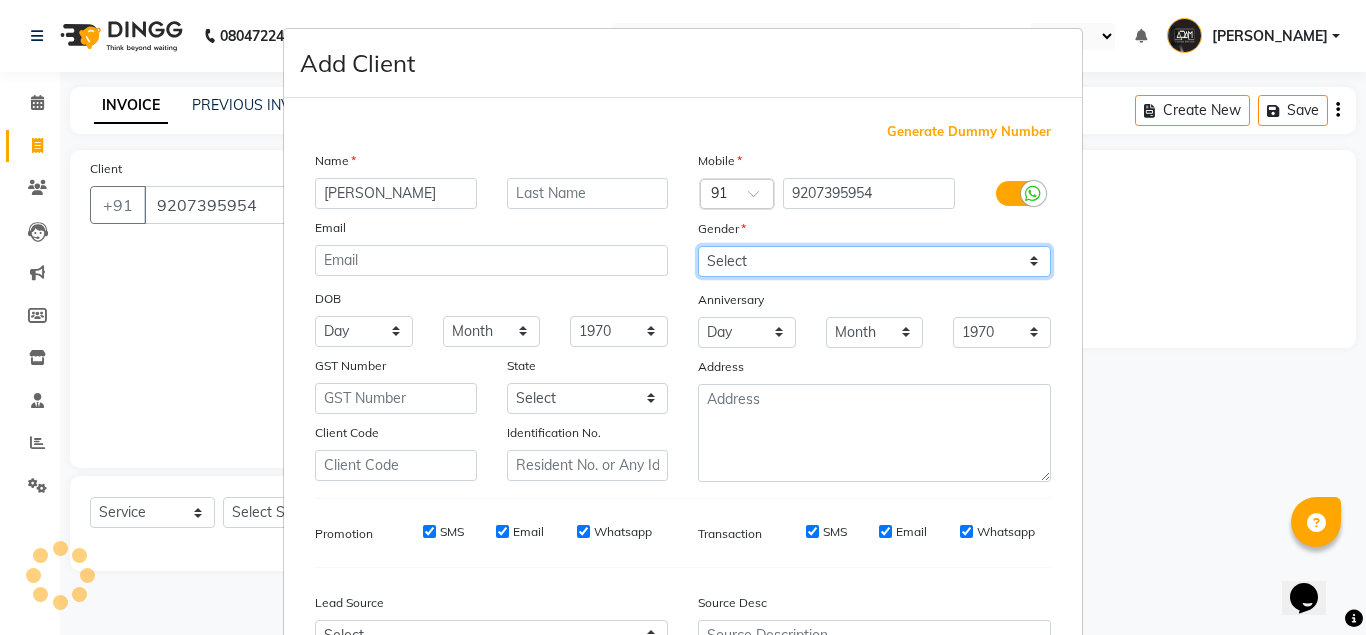 select on "[DEMOGRAPHIC_DATA]" 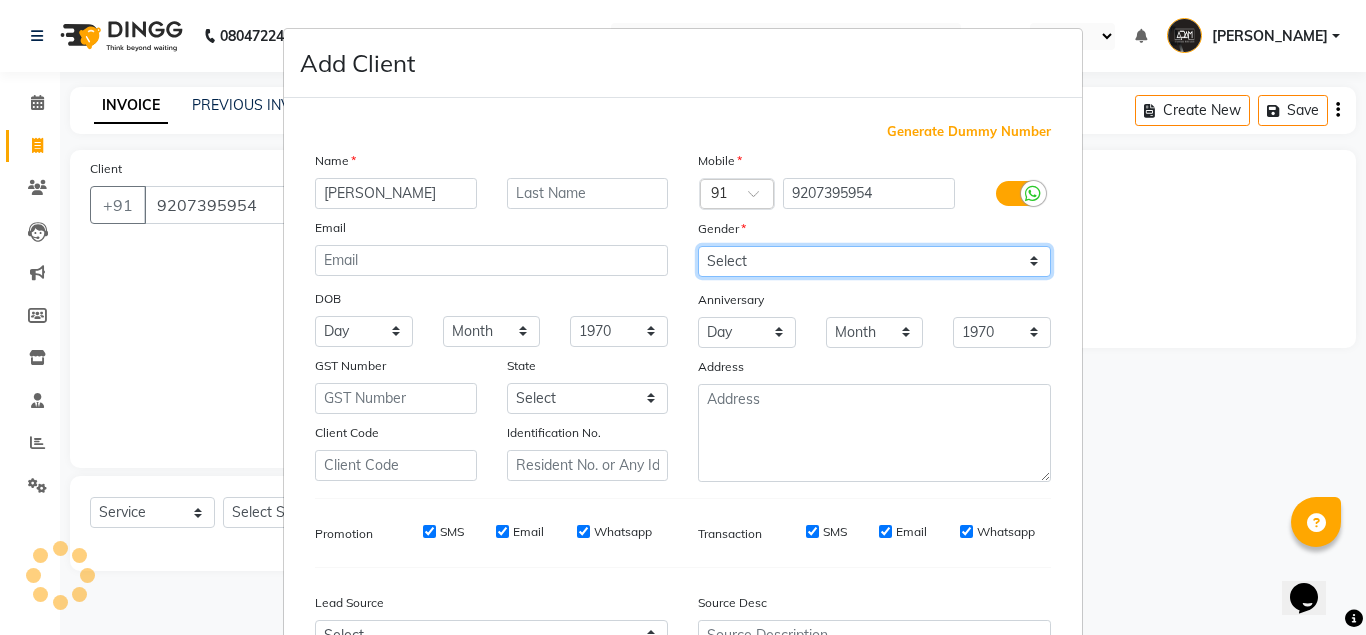 click on "Select [DEMOGRAPHIC_DATA] [DEMOGRAPHIC_DATA] Other Prefer Not To Say" at bounding box center (874, 261) 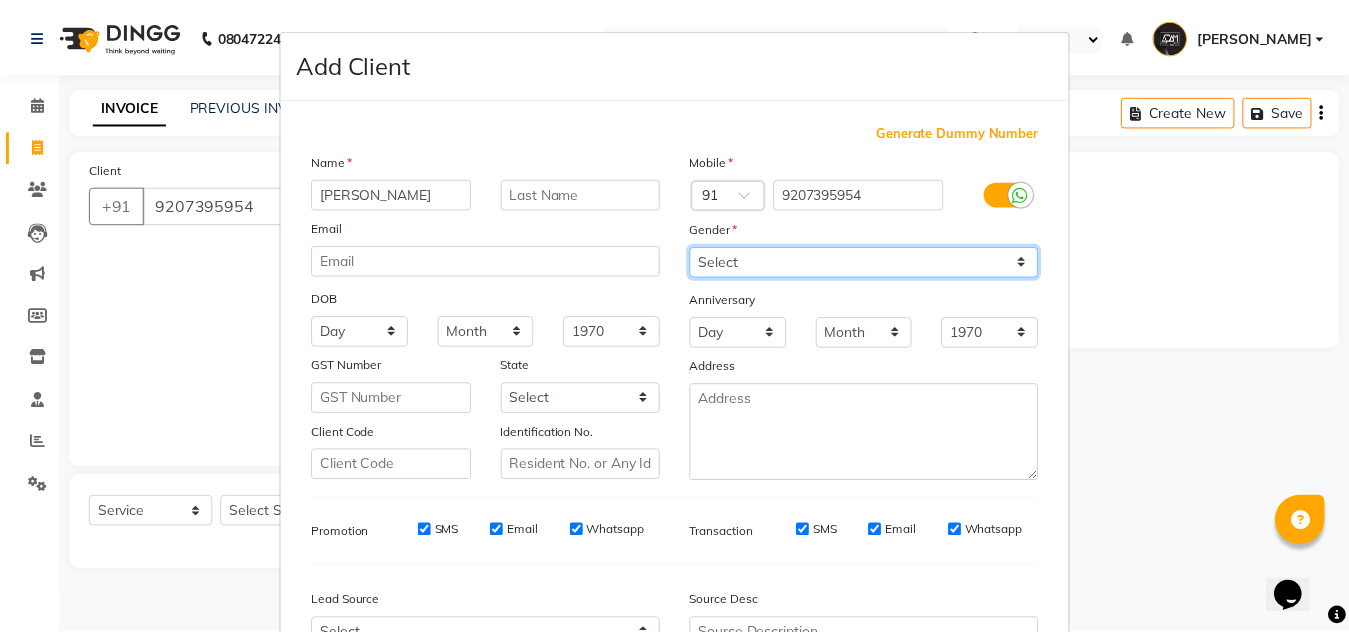 scroll, scrollTop: 214, scrollLeft: 0, axis: vertical 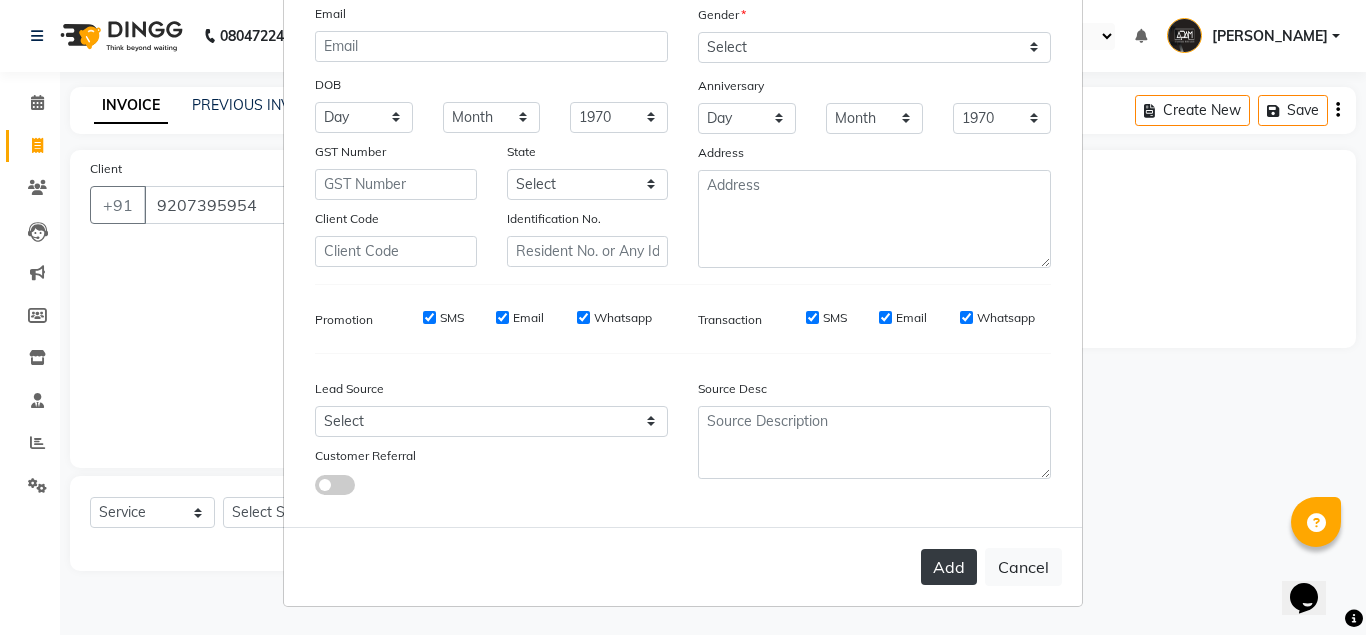 click on "Add" at bounding box center (949, 567) 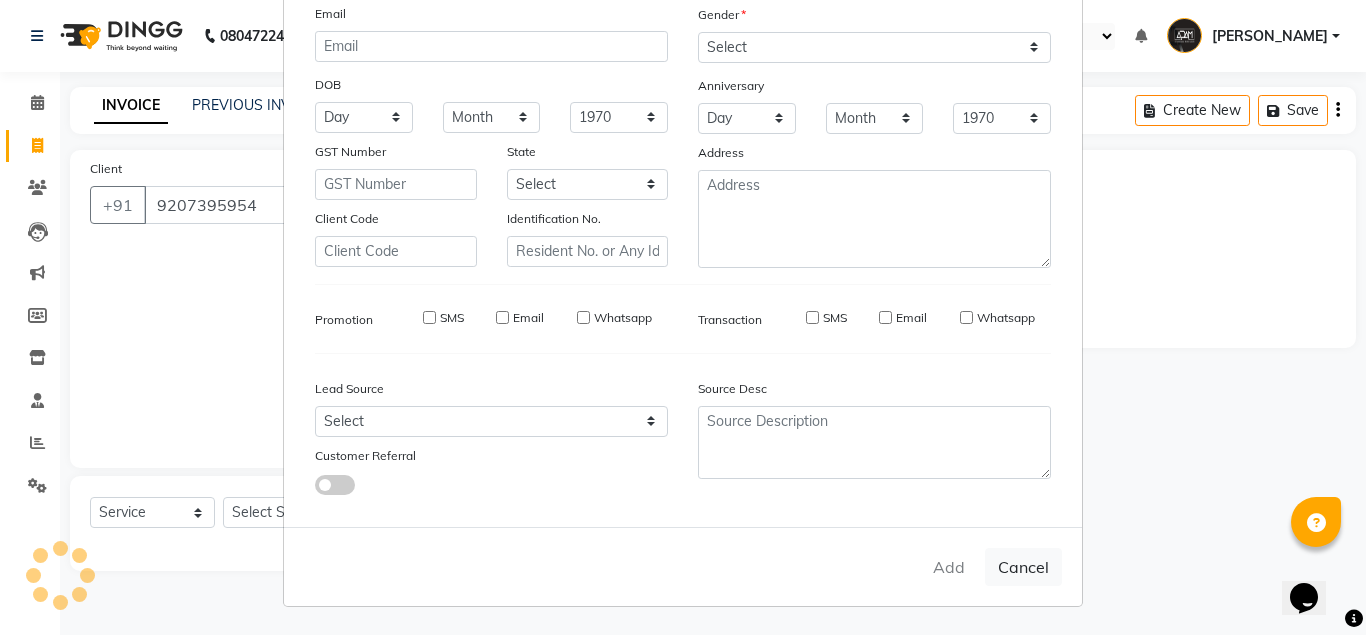 type 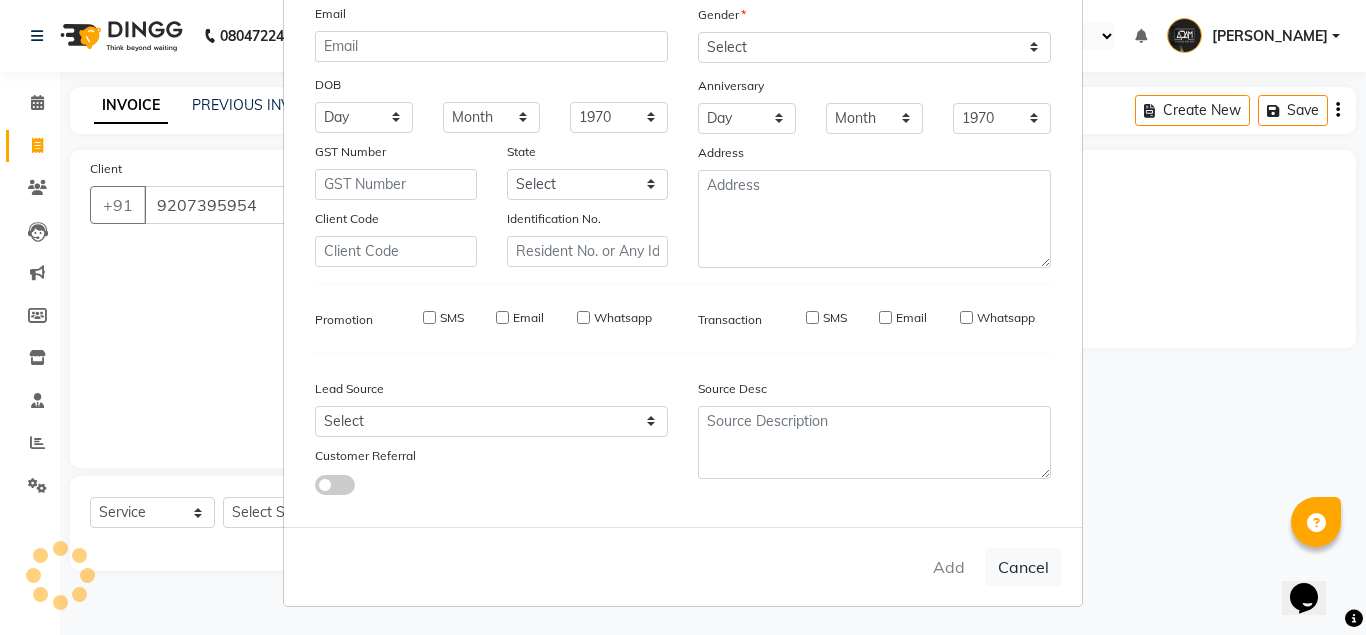select 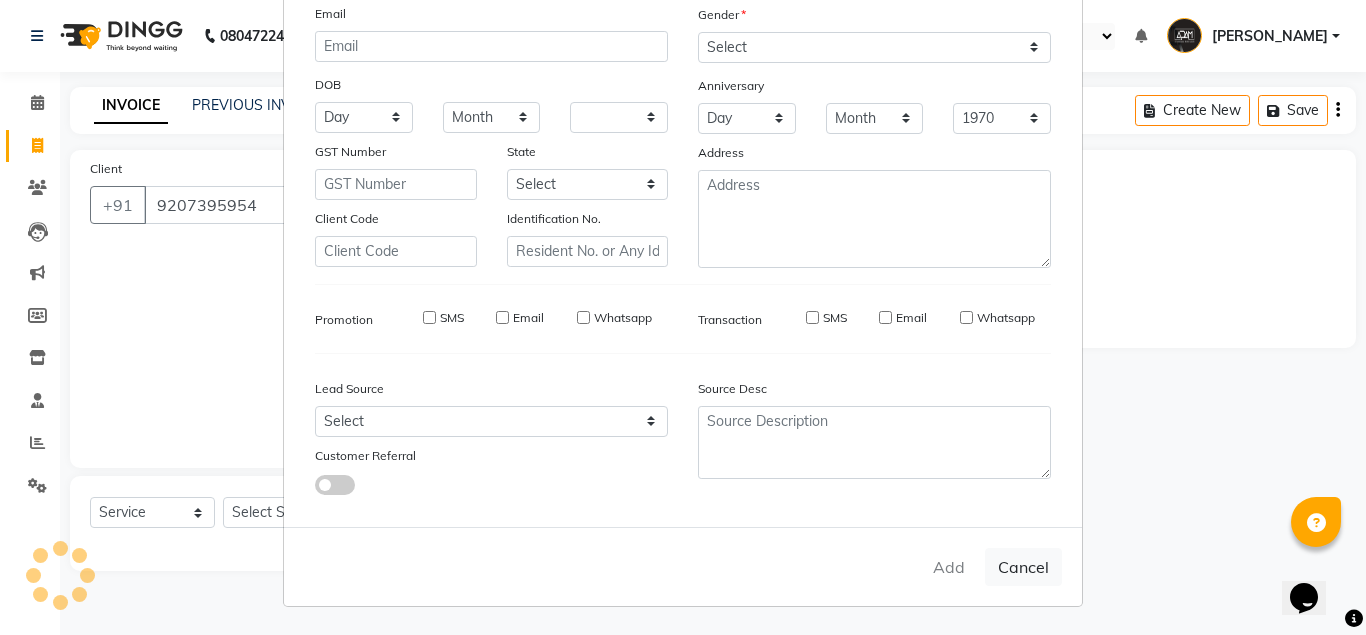 select 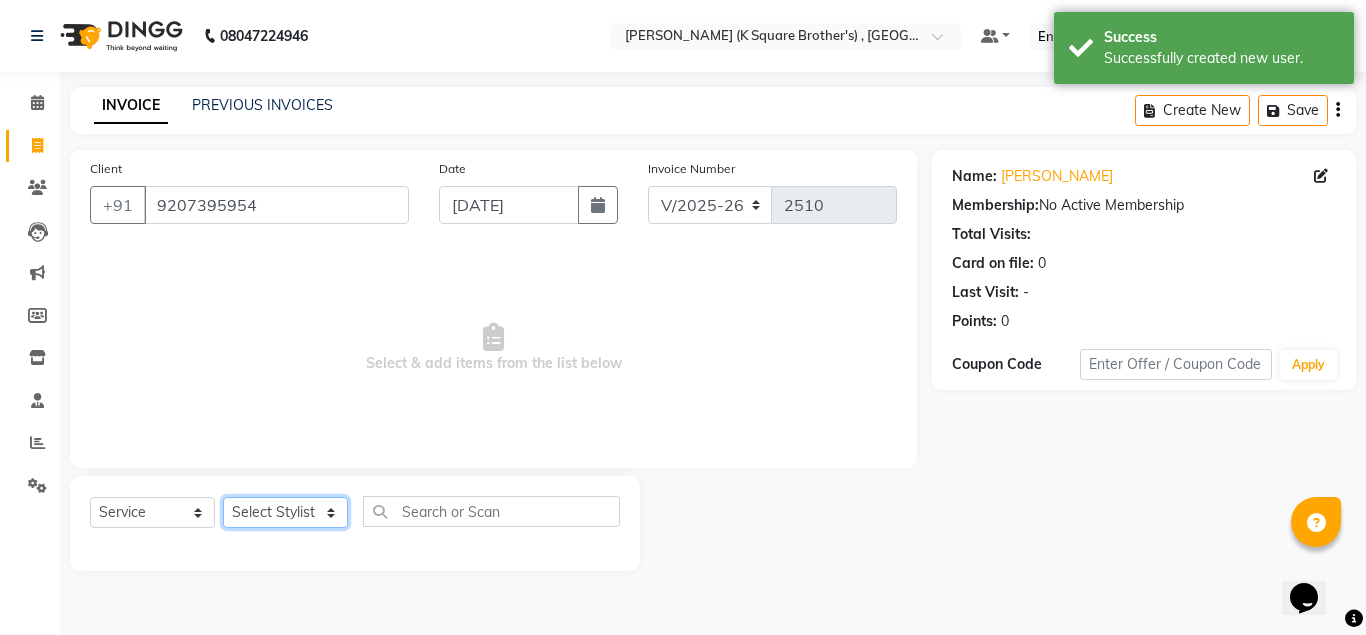 click on "Select Stylist [PERSON_NAME] [PERSON_NAME] [PERSON_NAME]" 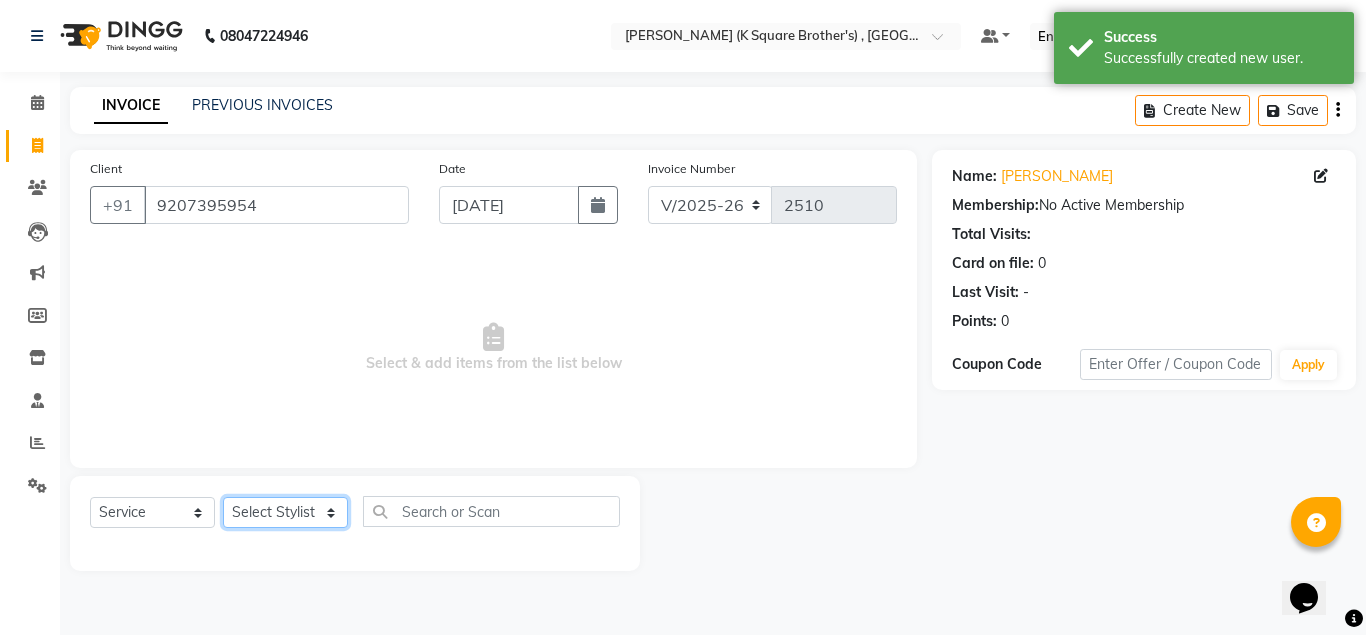 select on "78097" 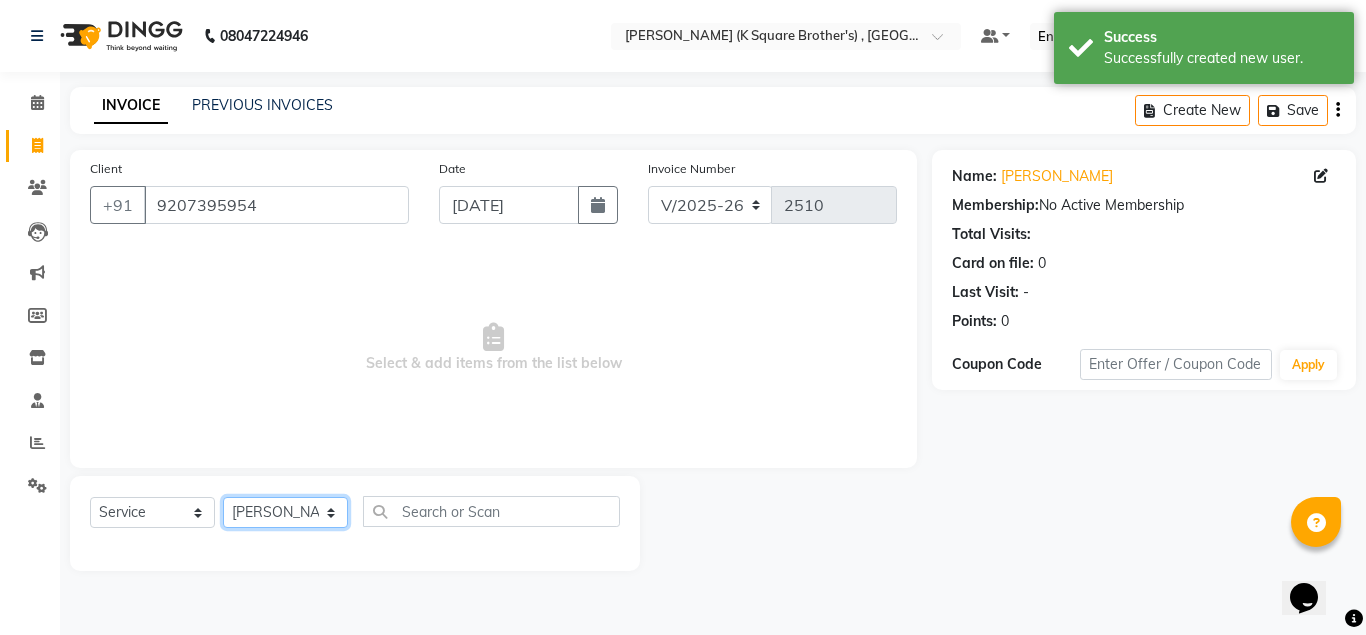 click on "Select Stylist [PERSON_NAME] [PERSON_NAME] [PERSON_NAME]" 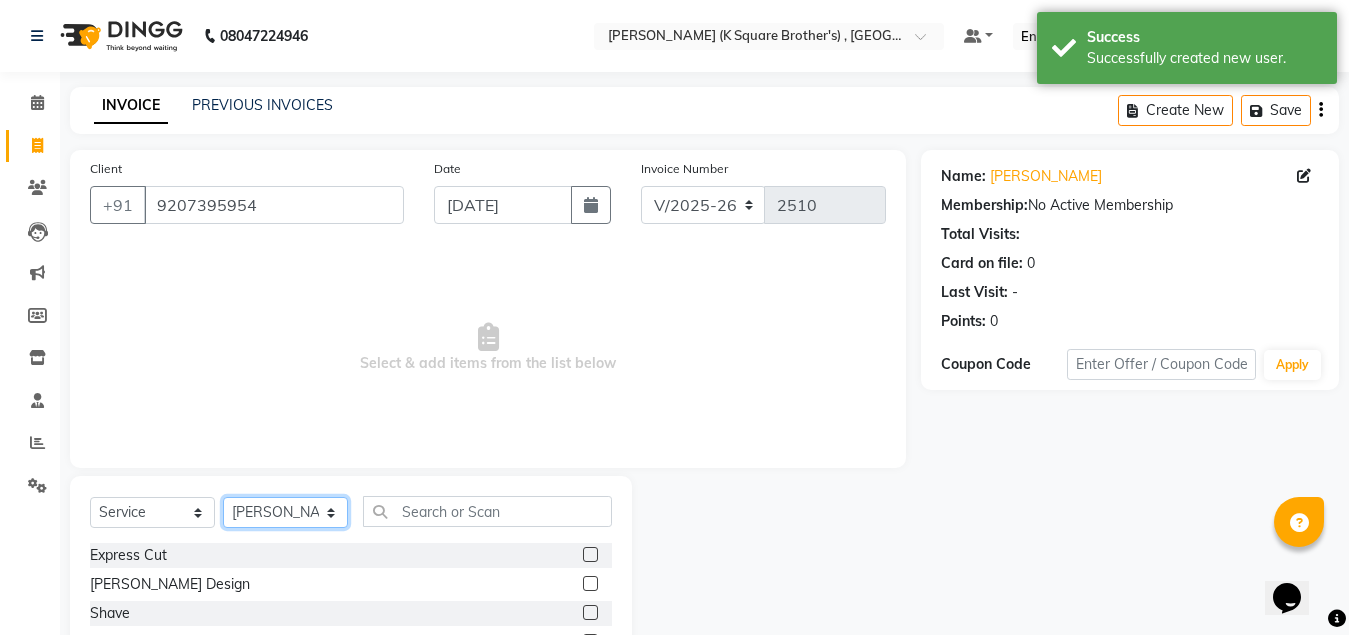scroll, scrollTop: 166, scrollLeft: 0, axis: vertical 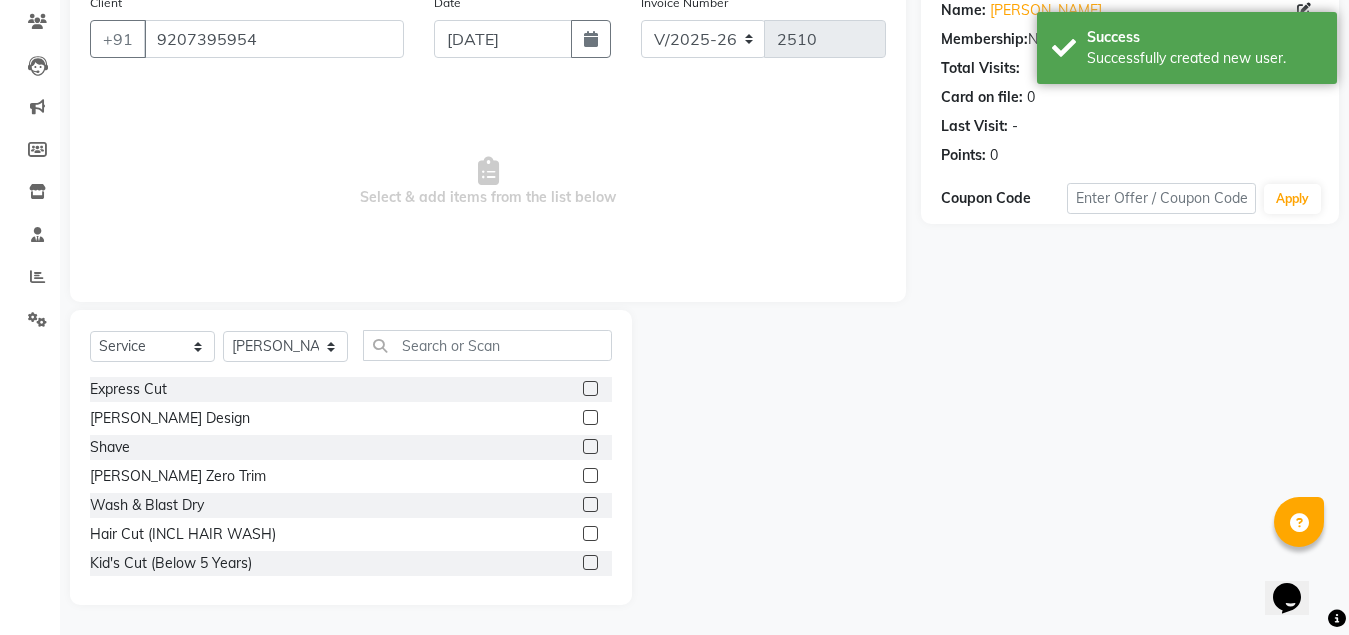 click 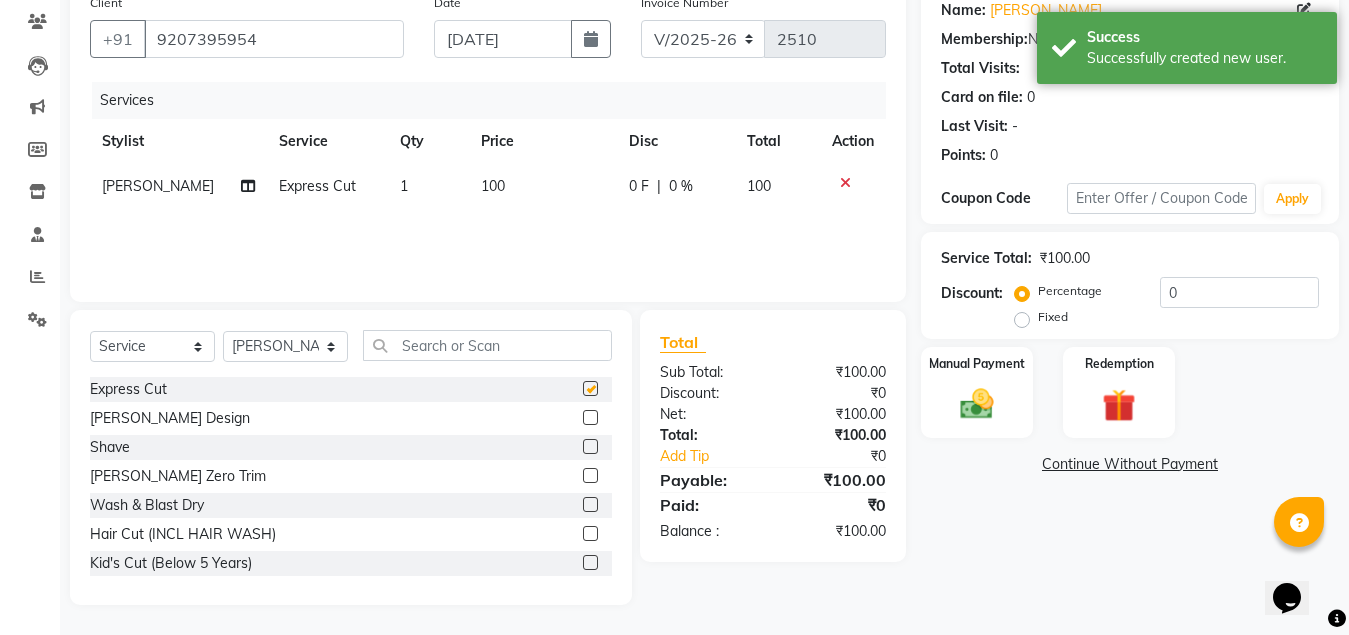 checkbox on "false" 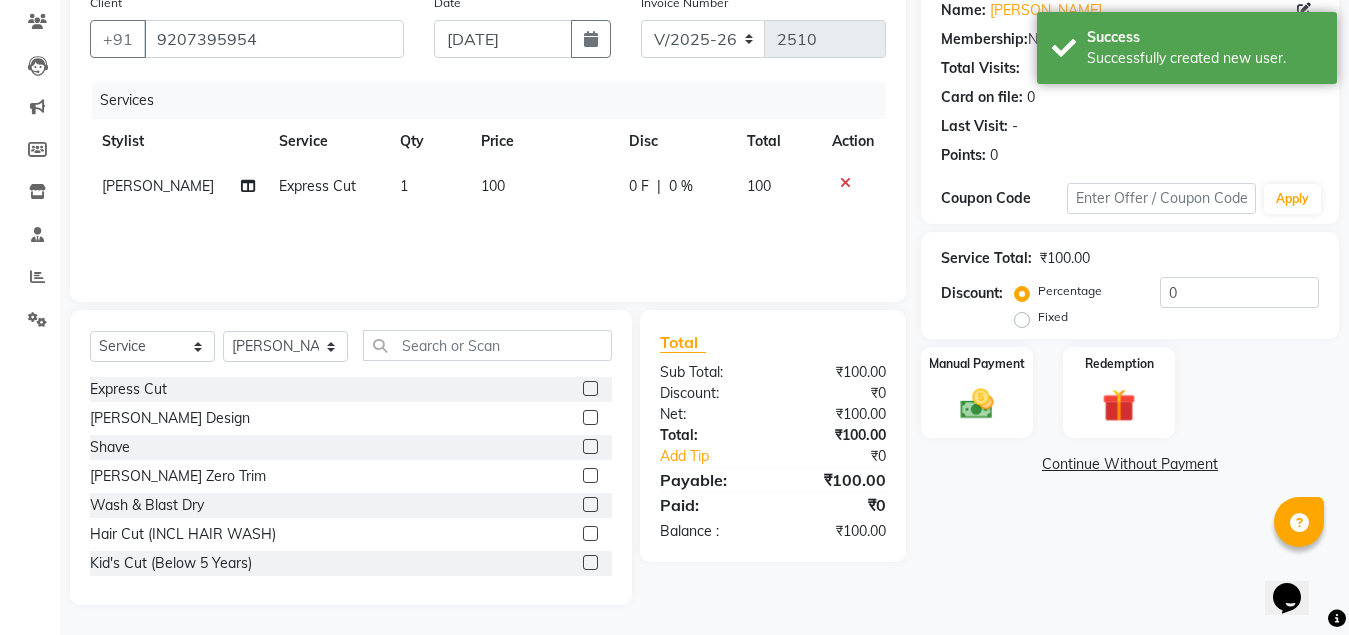 click 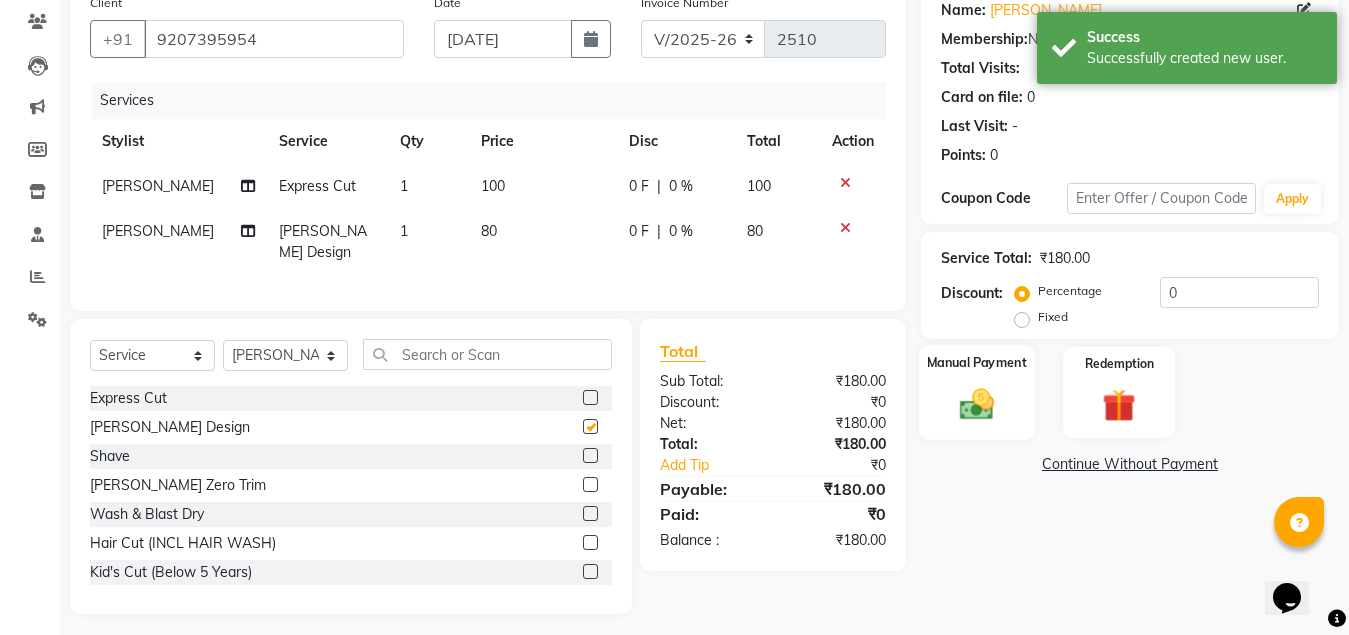checkbox on "false" 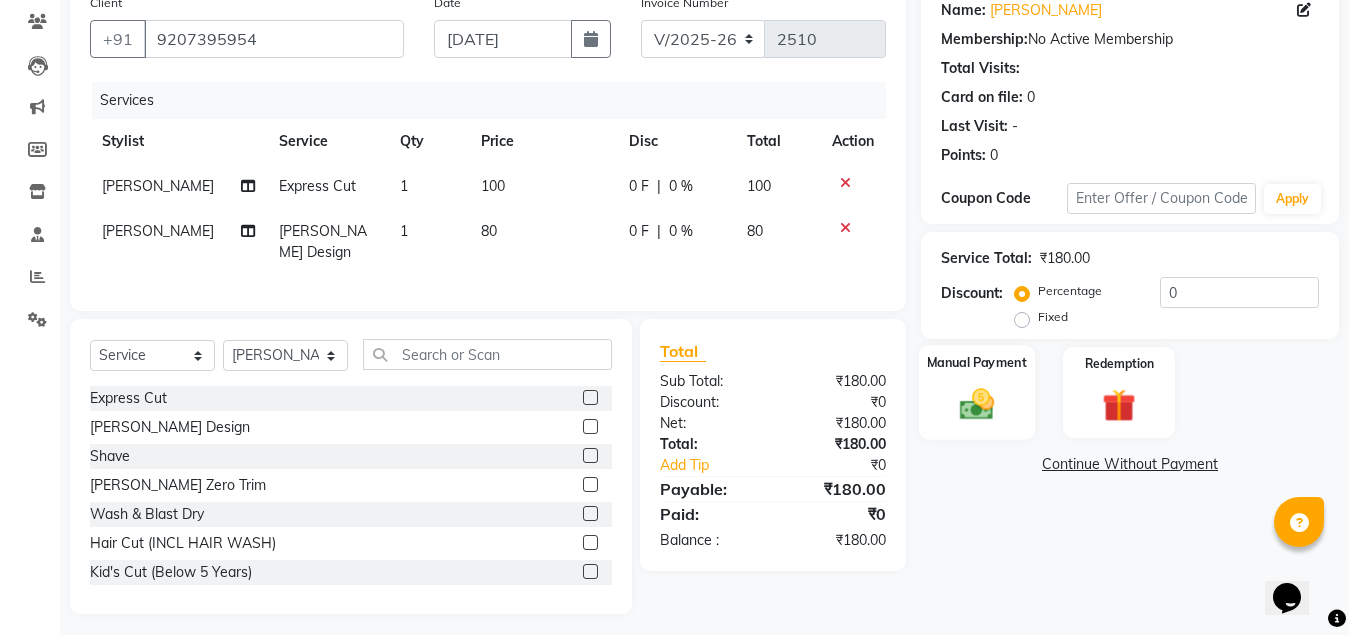 click 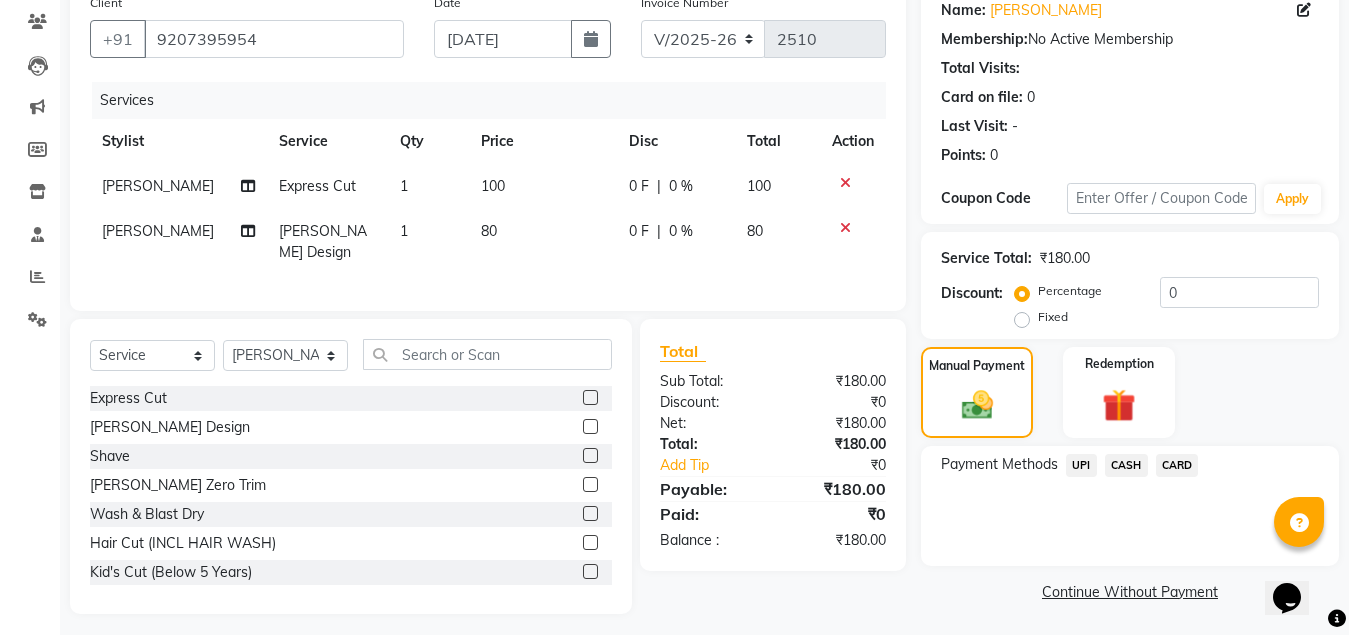 click on "UPI" 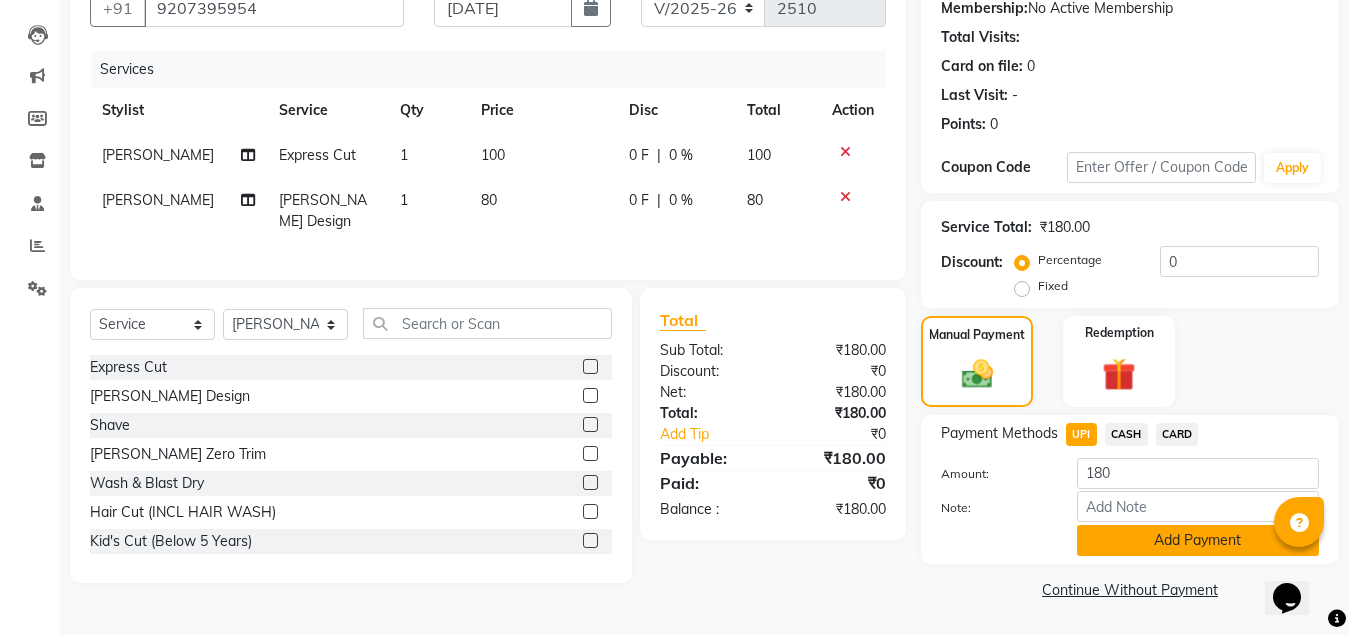 click on "Add Payment" 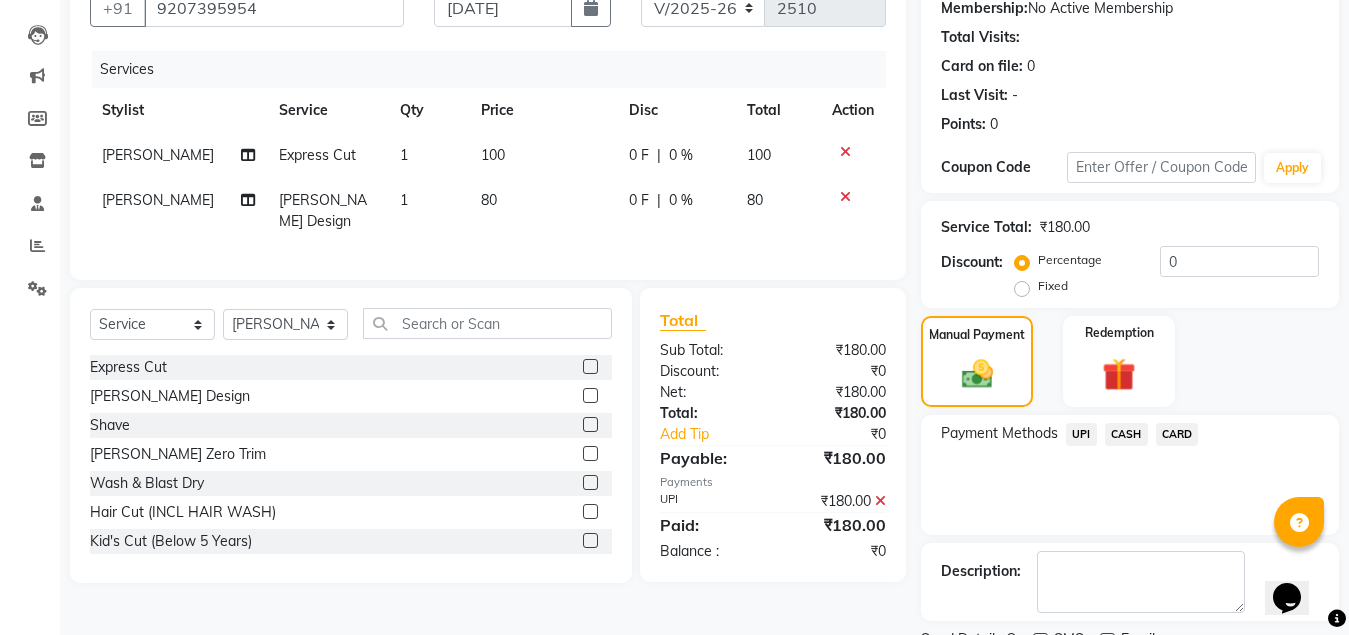 scroll, scrollTop: 281, scrollLeft: 0, axis: vertical 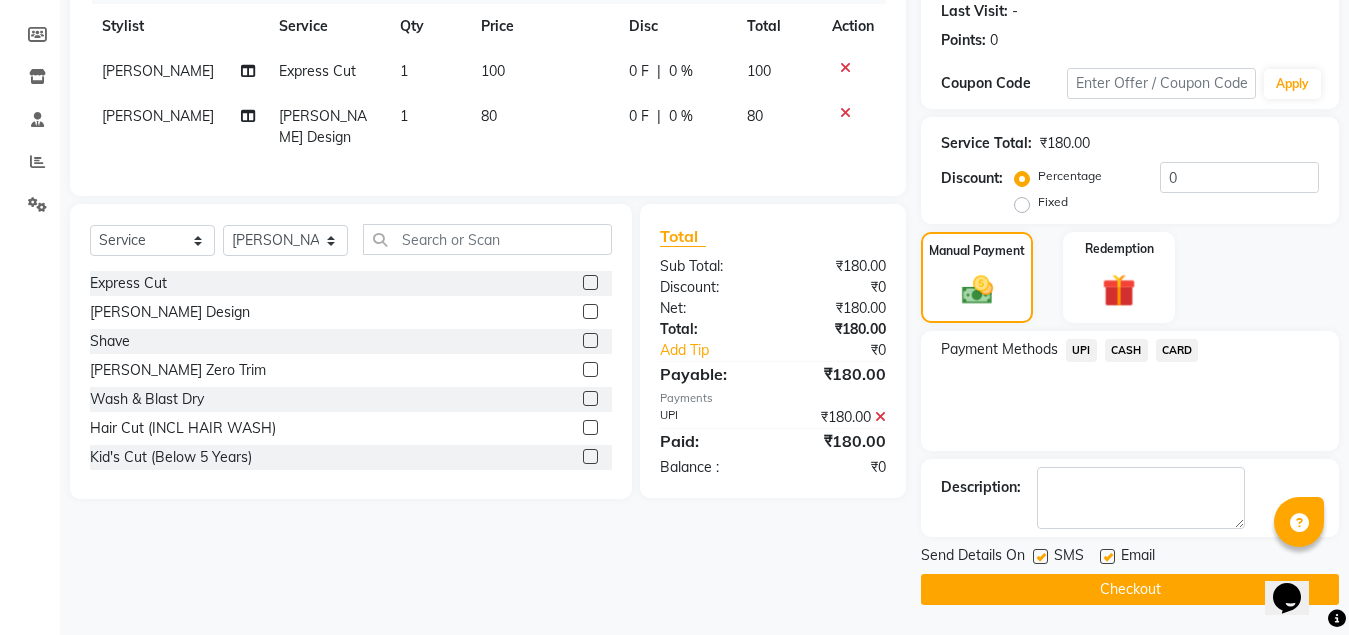 click on "Checkout" 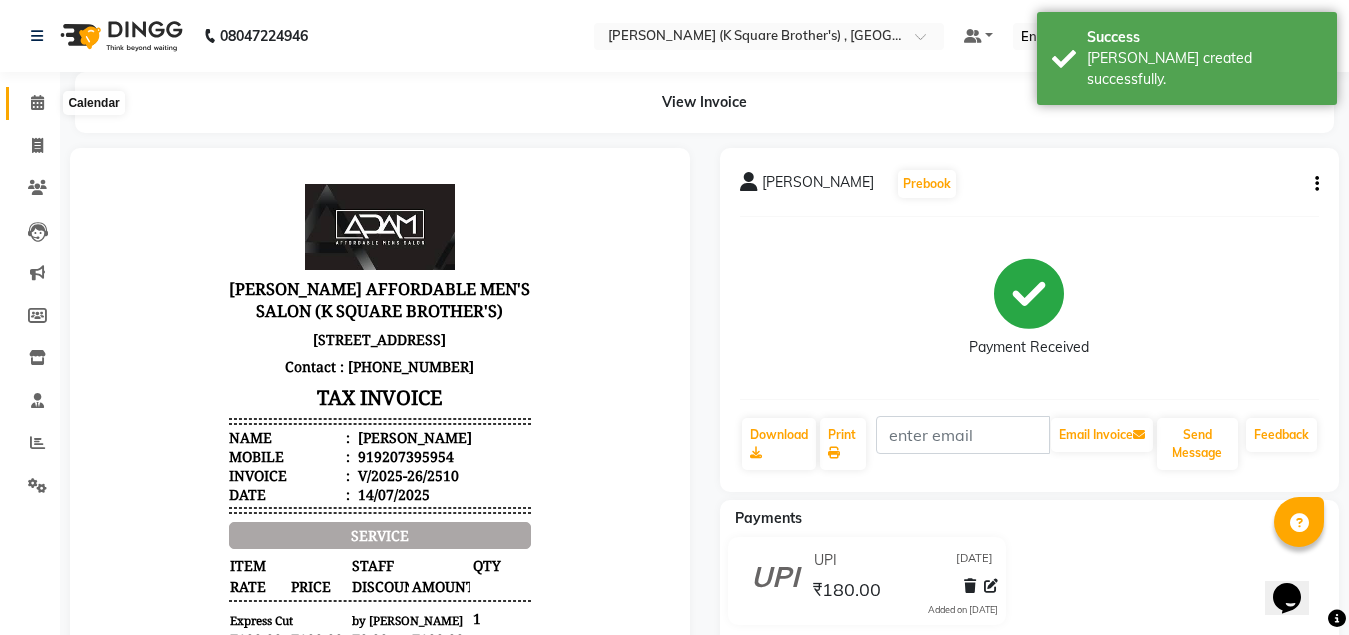 scroll, scrollTop: 0, scrollLeft: 0, axis: both 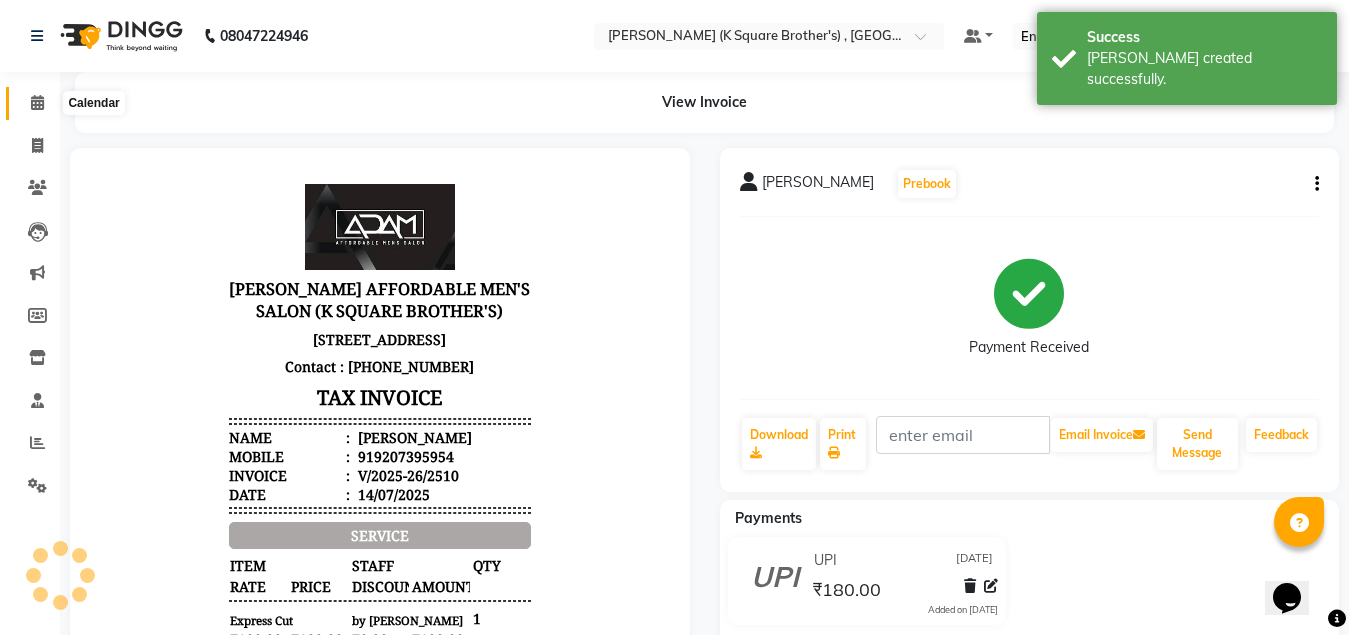 click 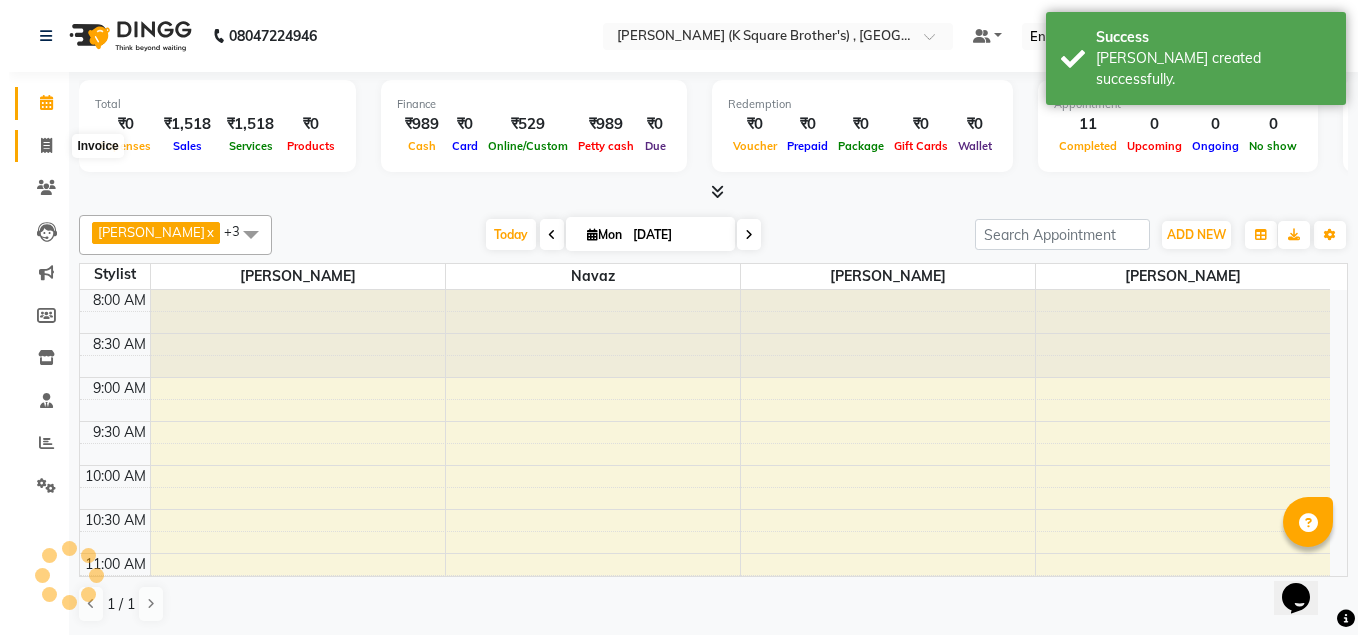 scroll, scrollTop: 0, scrollLeft: 0, axis: both 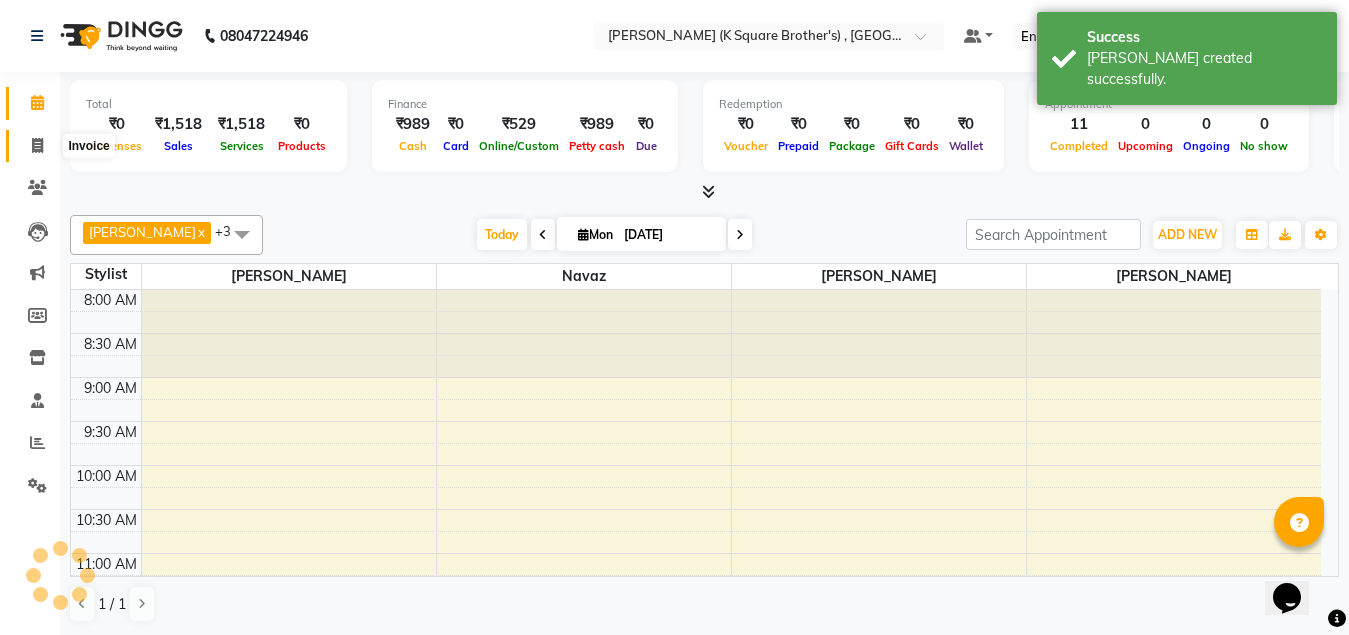 click 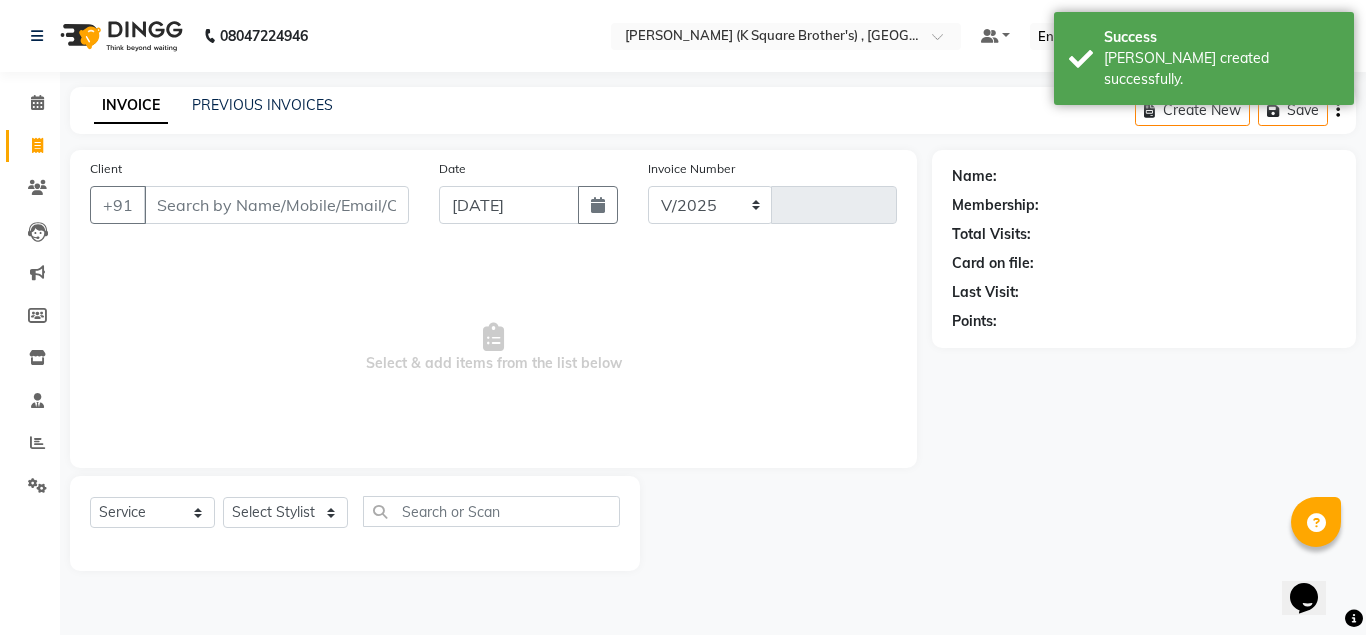 select on "8195" 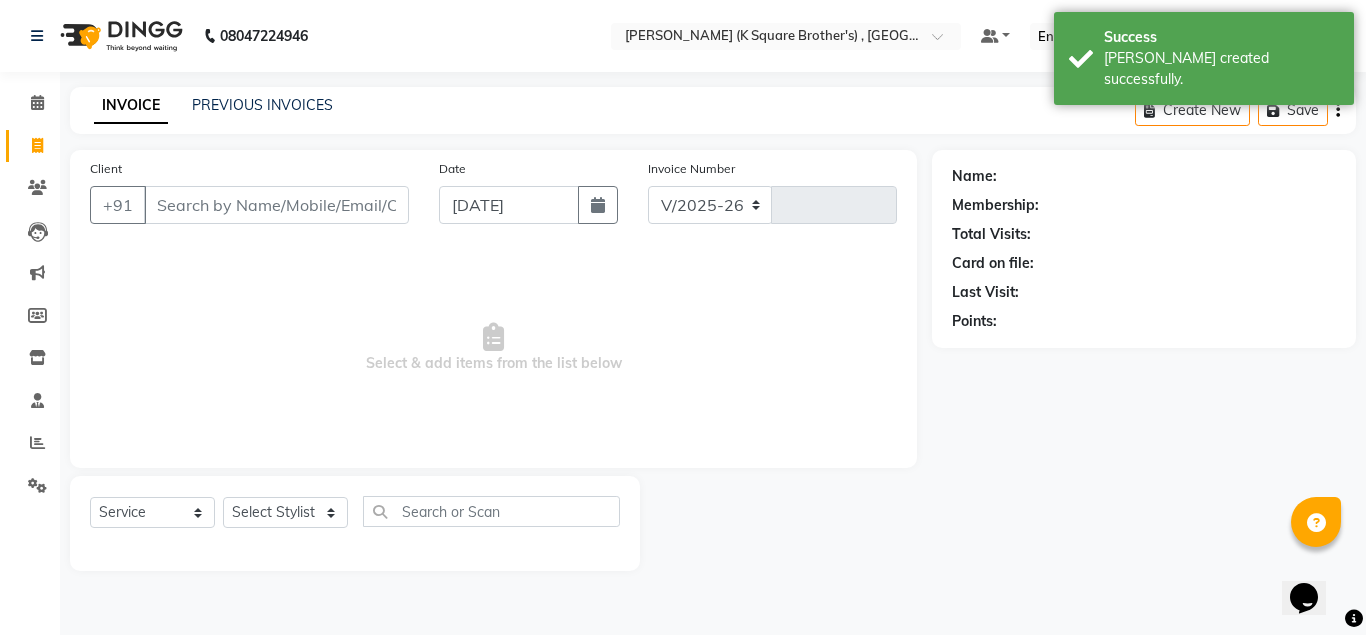 type on "2511" 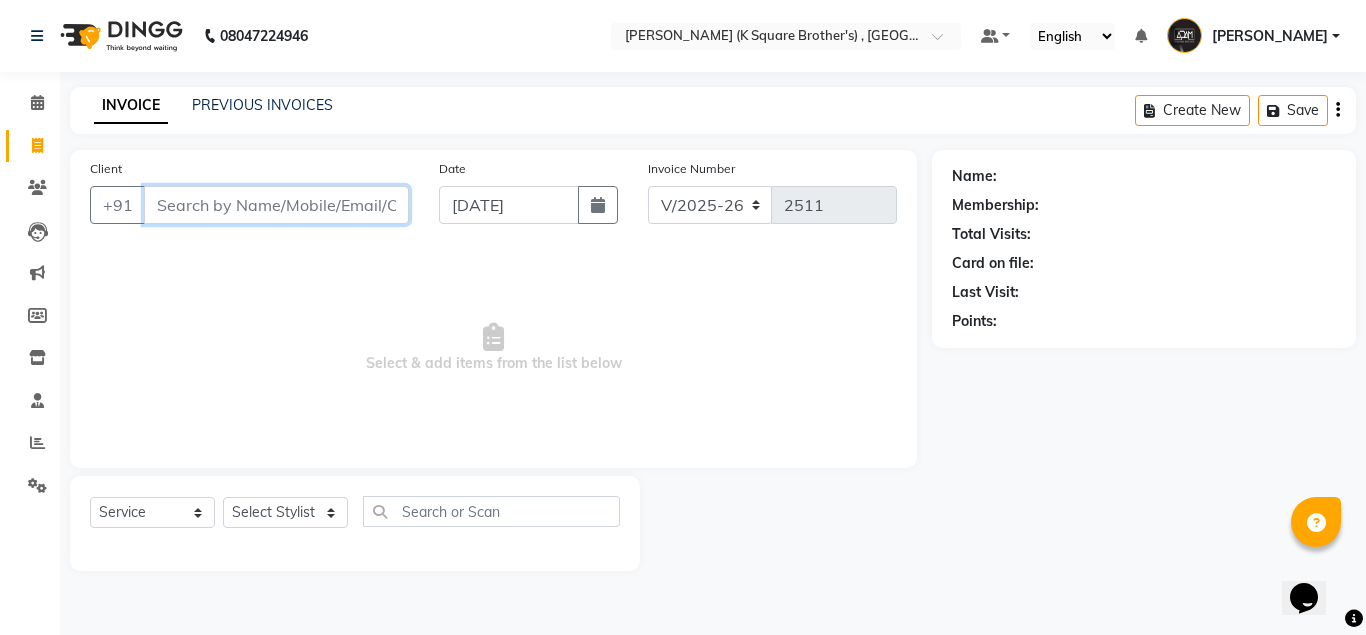 paste on "7200405026" 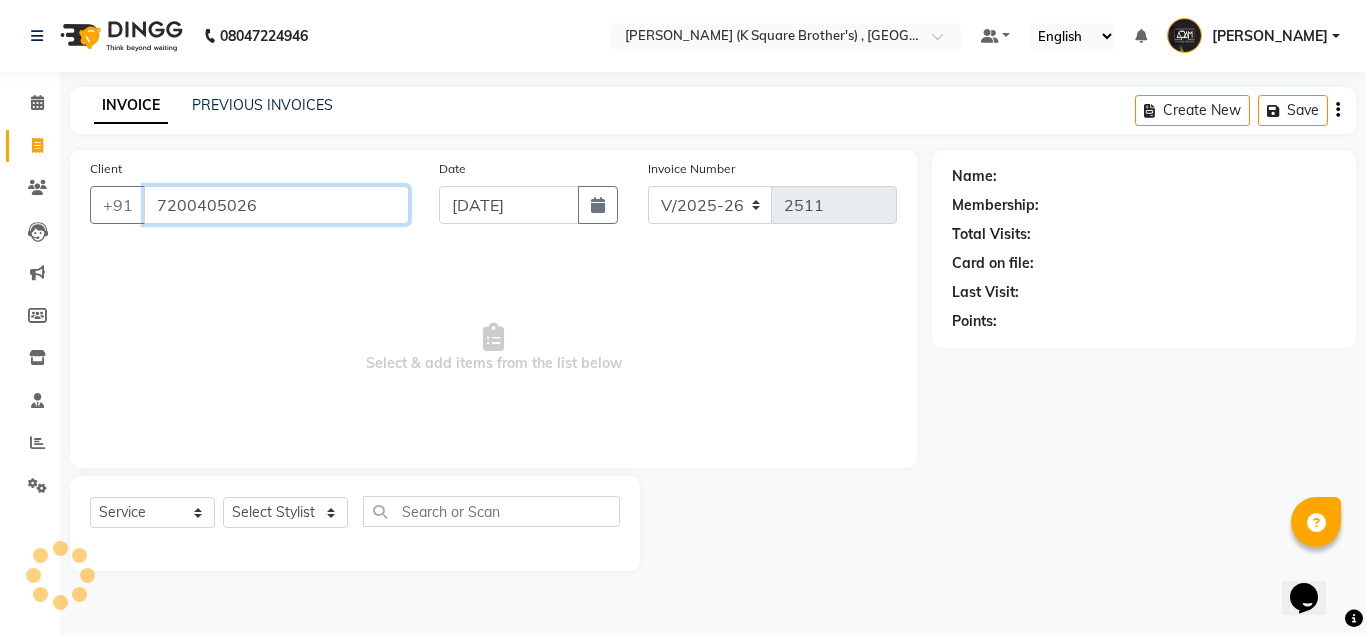 type on "7200405026" 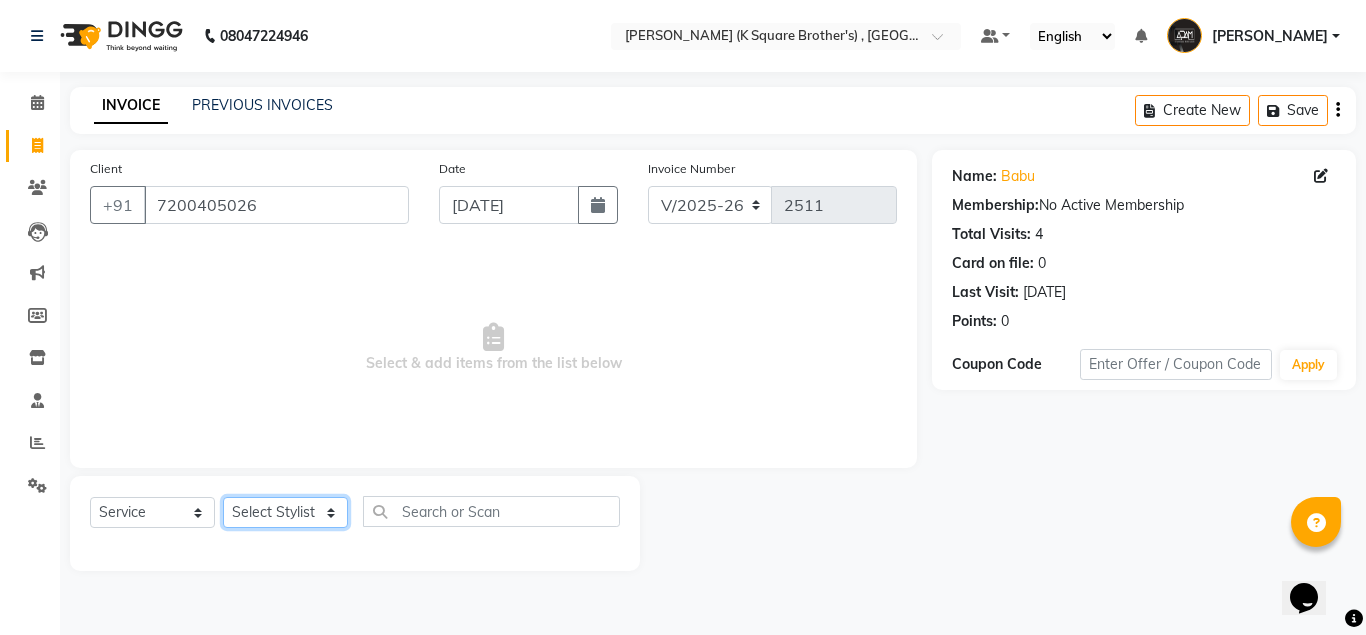 click on "Select Stylist [PERSON_NAME] [PERSON_NAME] [PERSON_NAME]" 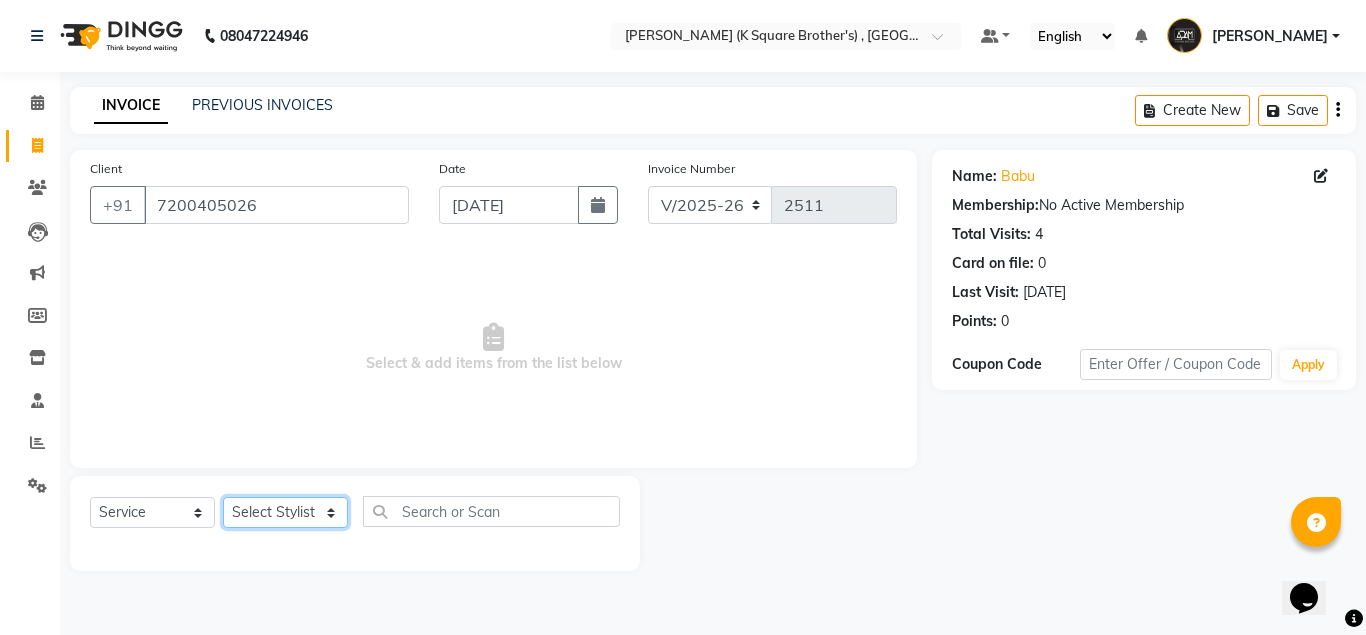 select on "78096" 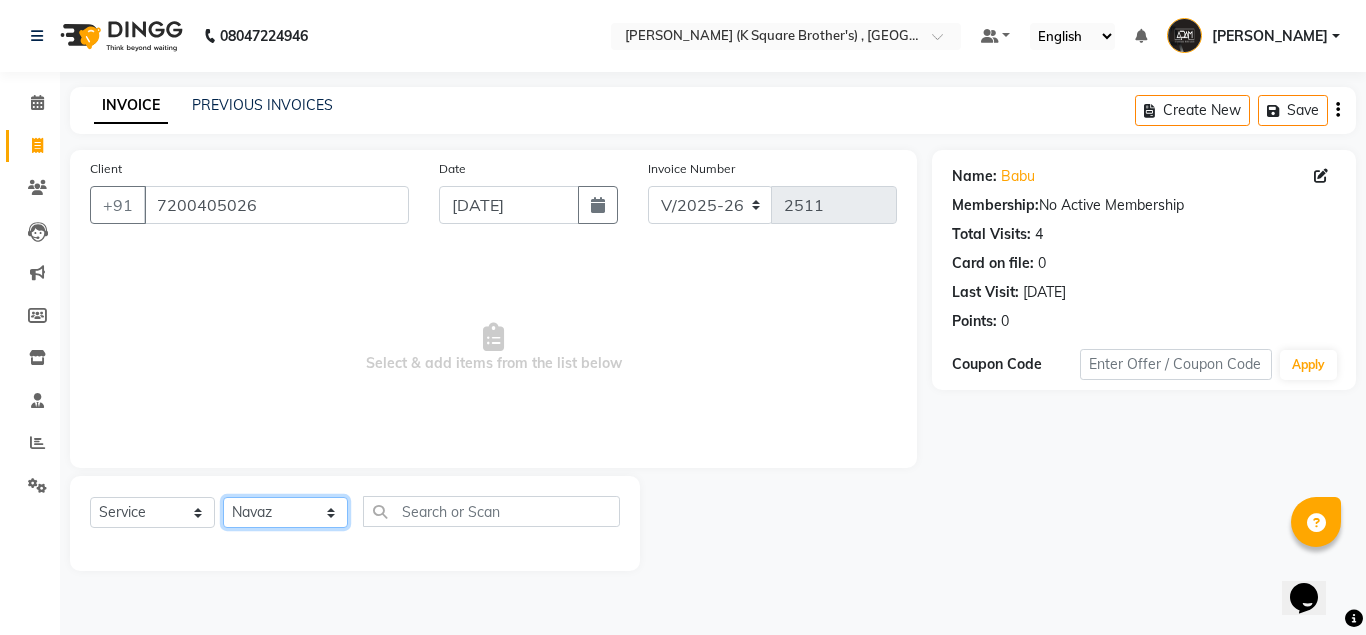 click on "Select Stylist [PERSON_NAME] [PERSON_NAME] [PERSON_NAME]" 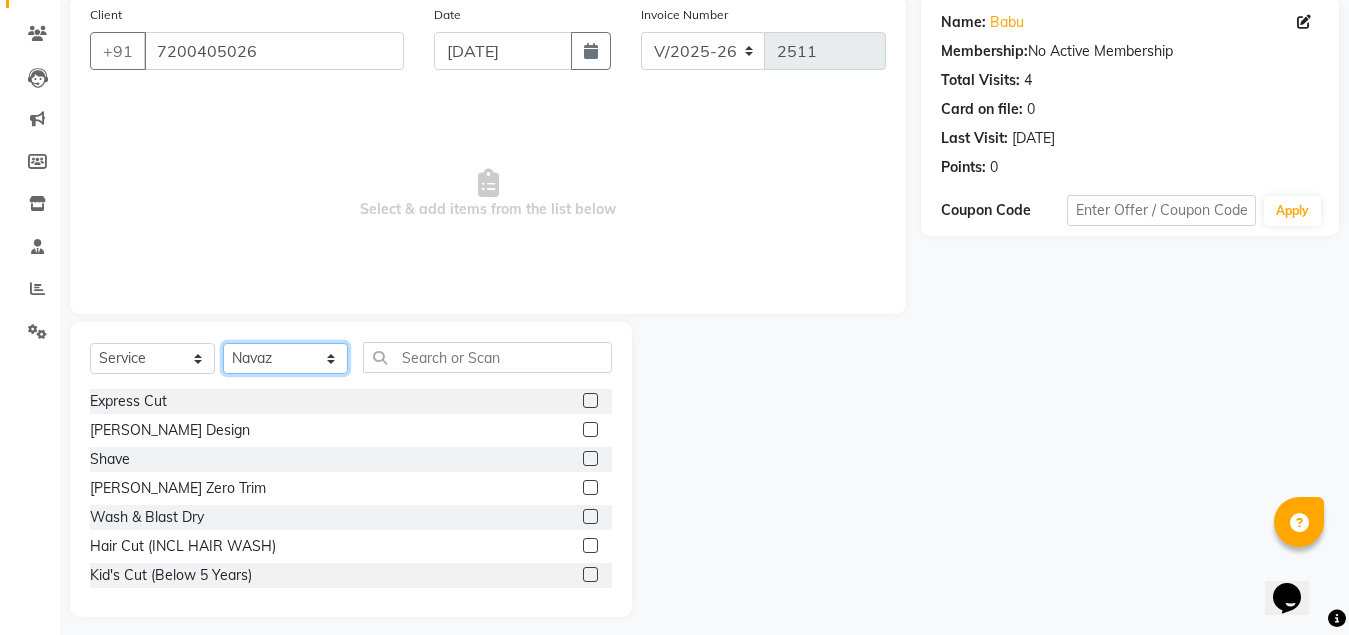 scroll, scrollTop: 166, scrollLeft: 0, axis: vertical 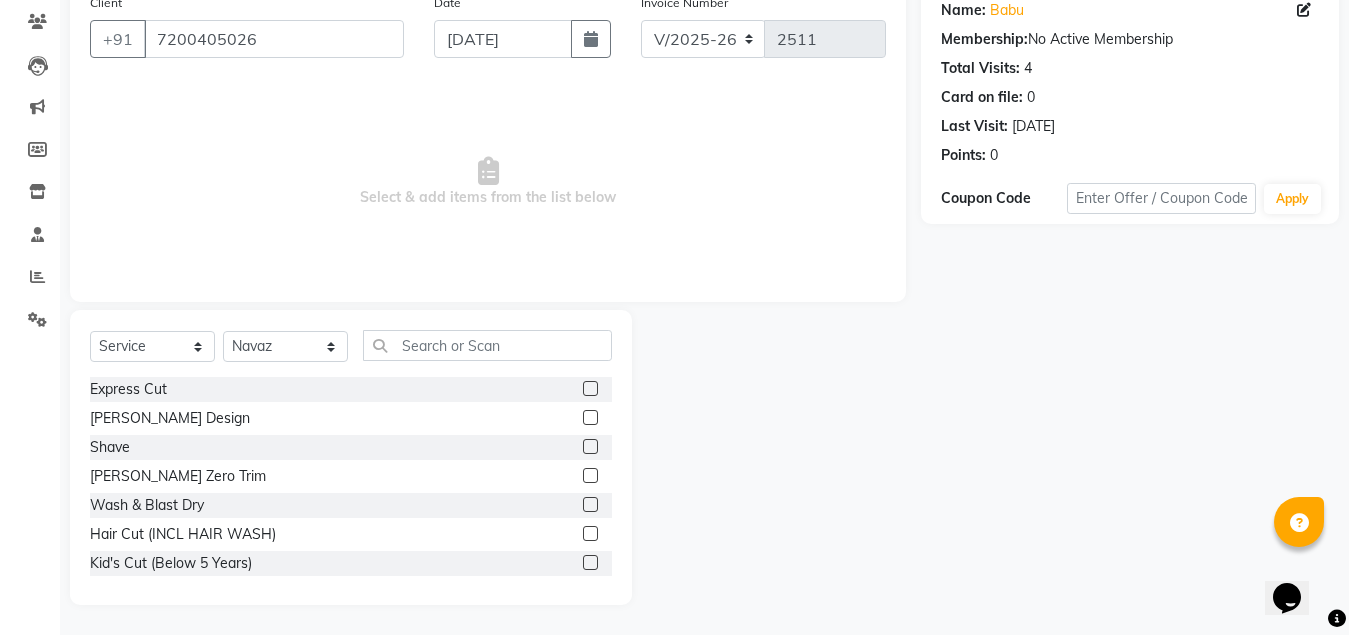 click 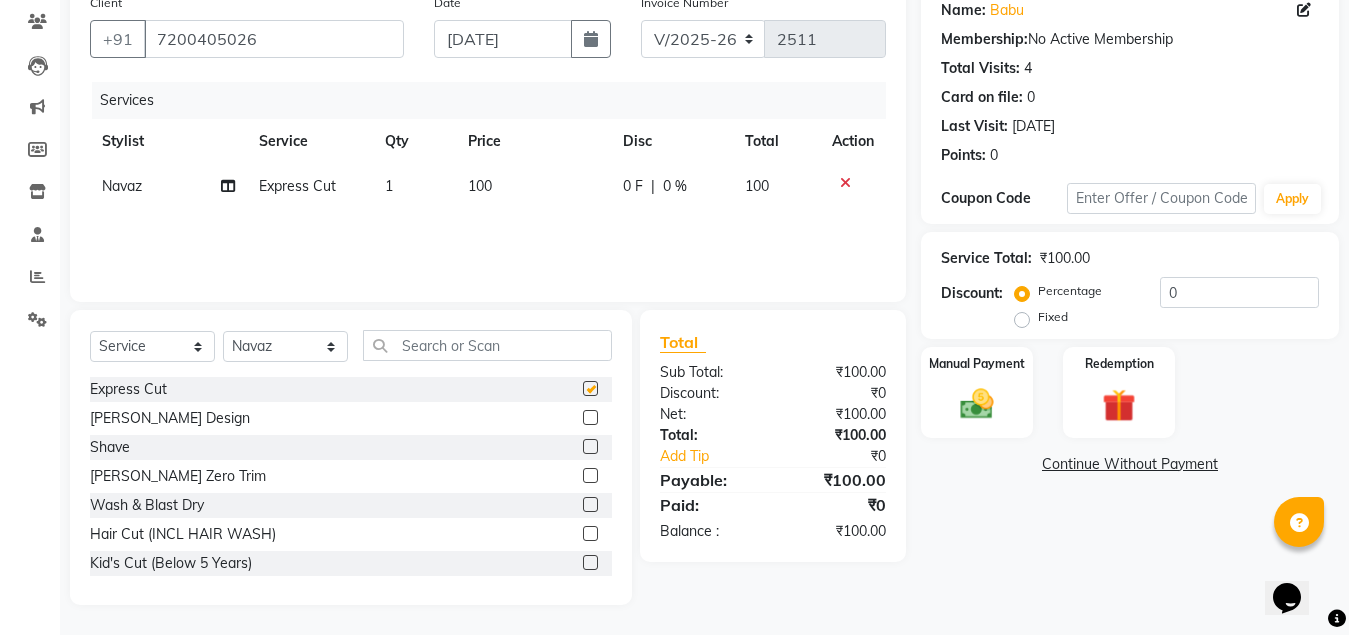 checkbox on "false" 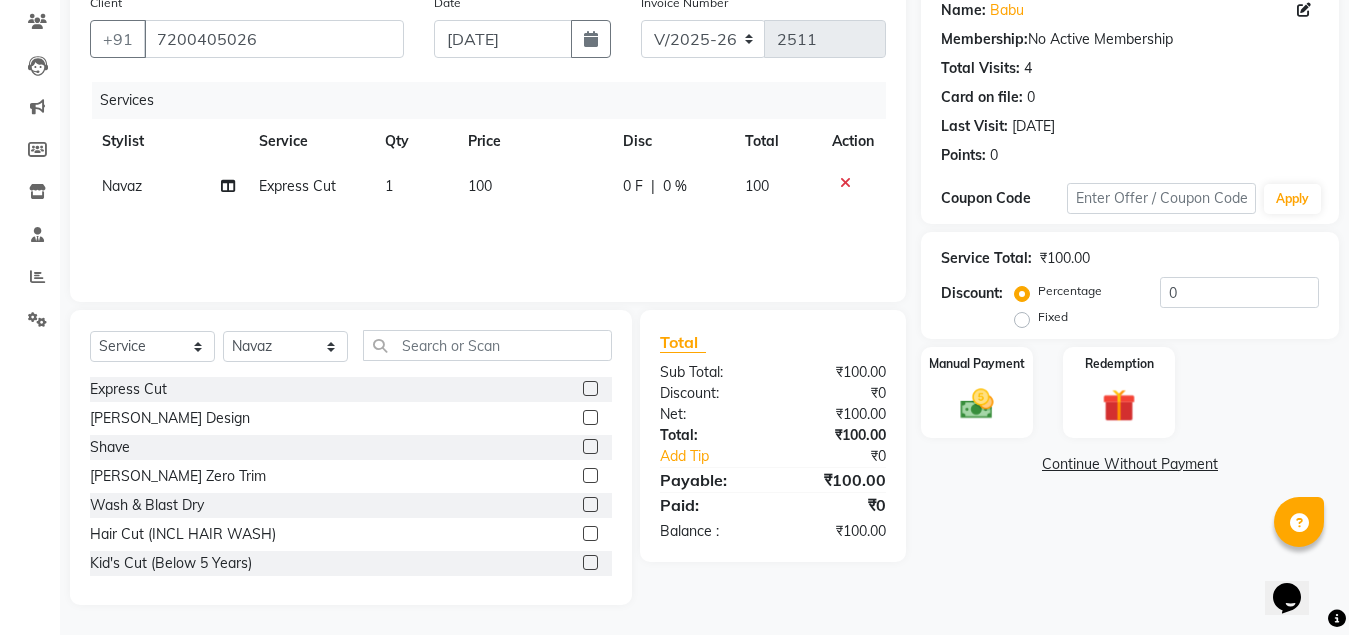 click 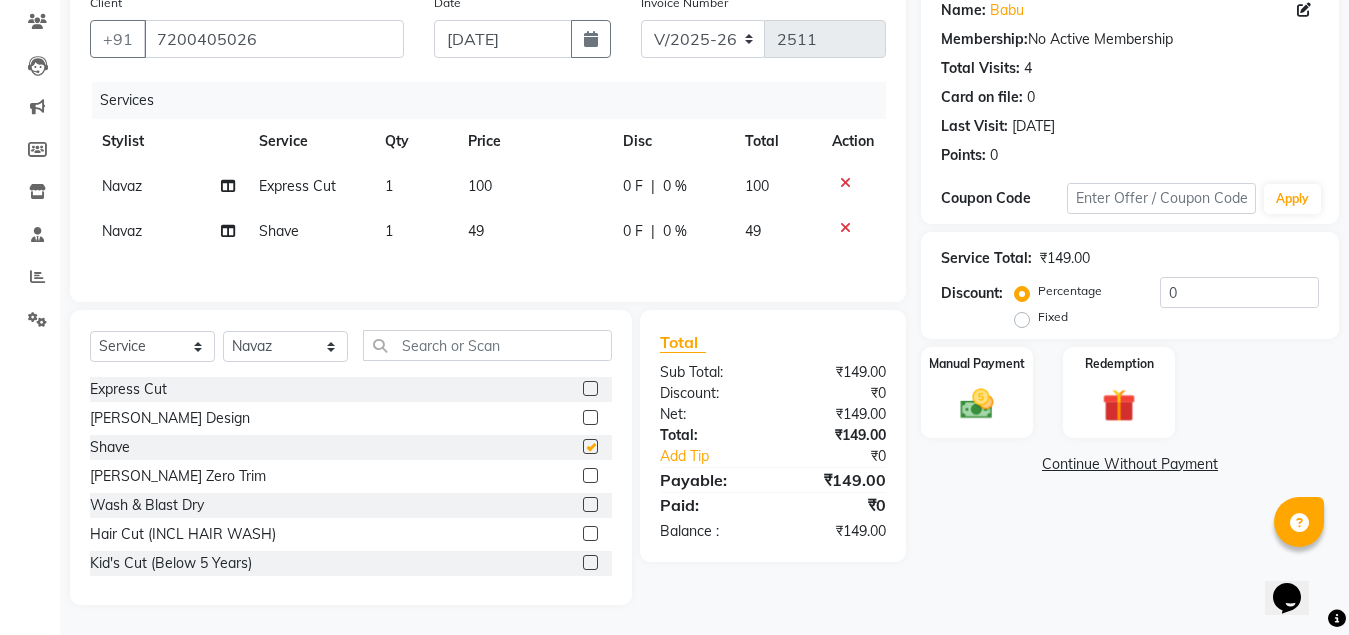 checkbox on "false" 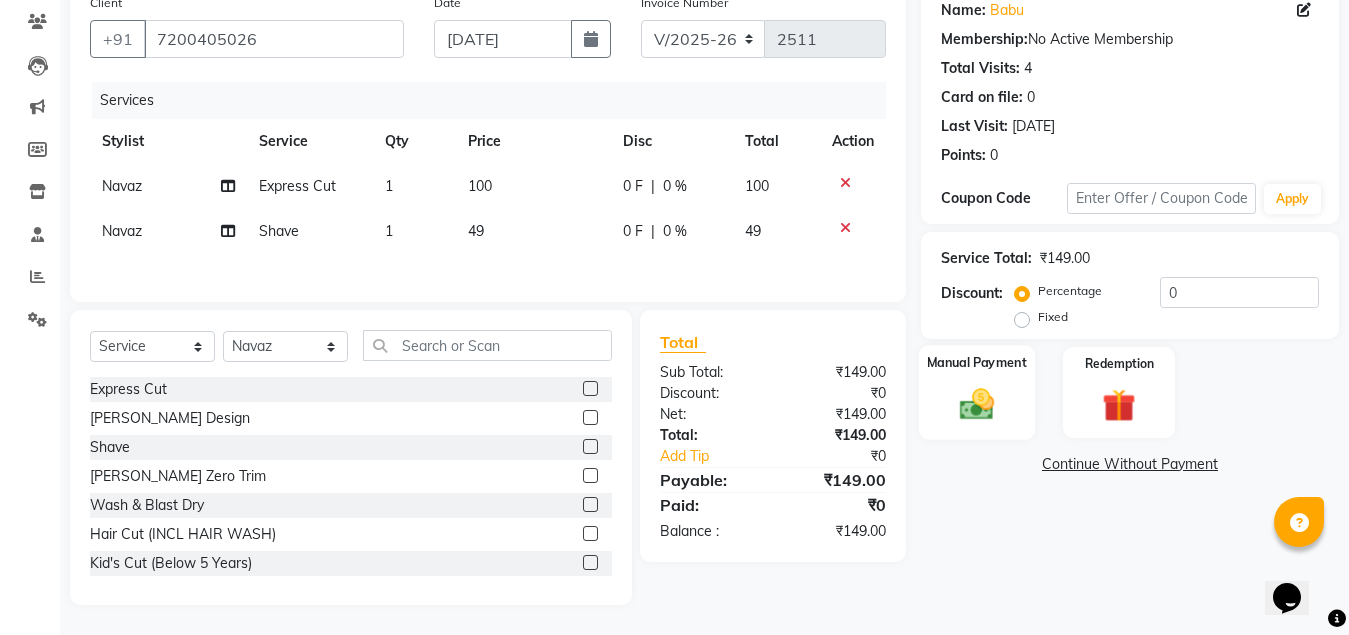 click 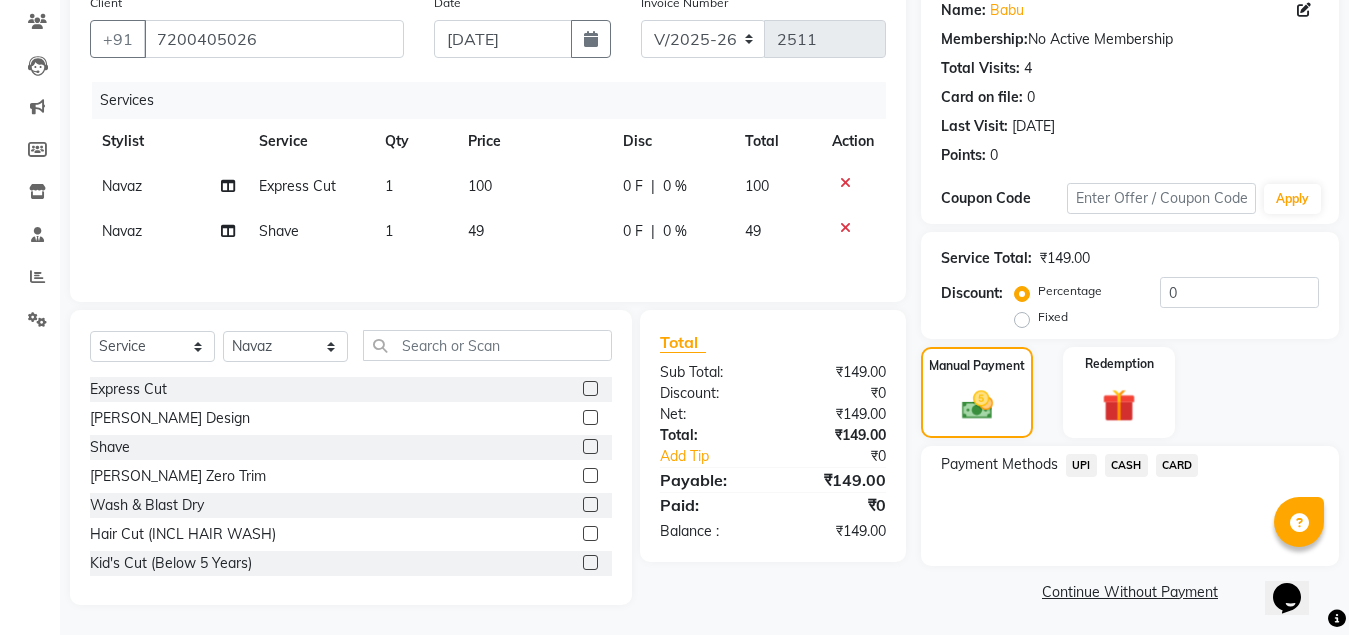 click on "CASH" 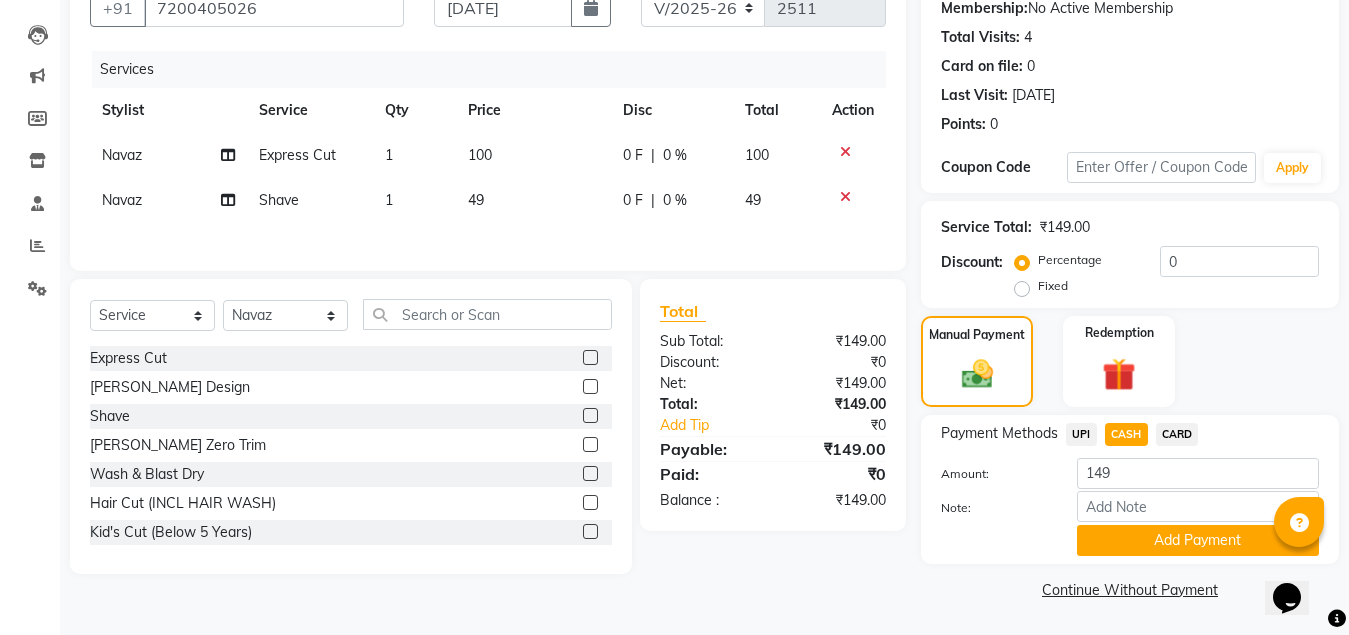 click on "Add Payment" 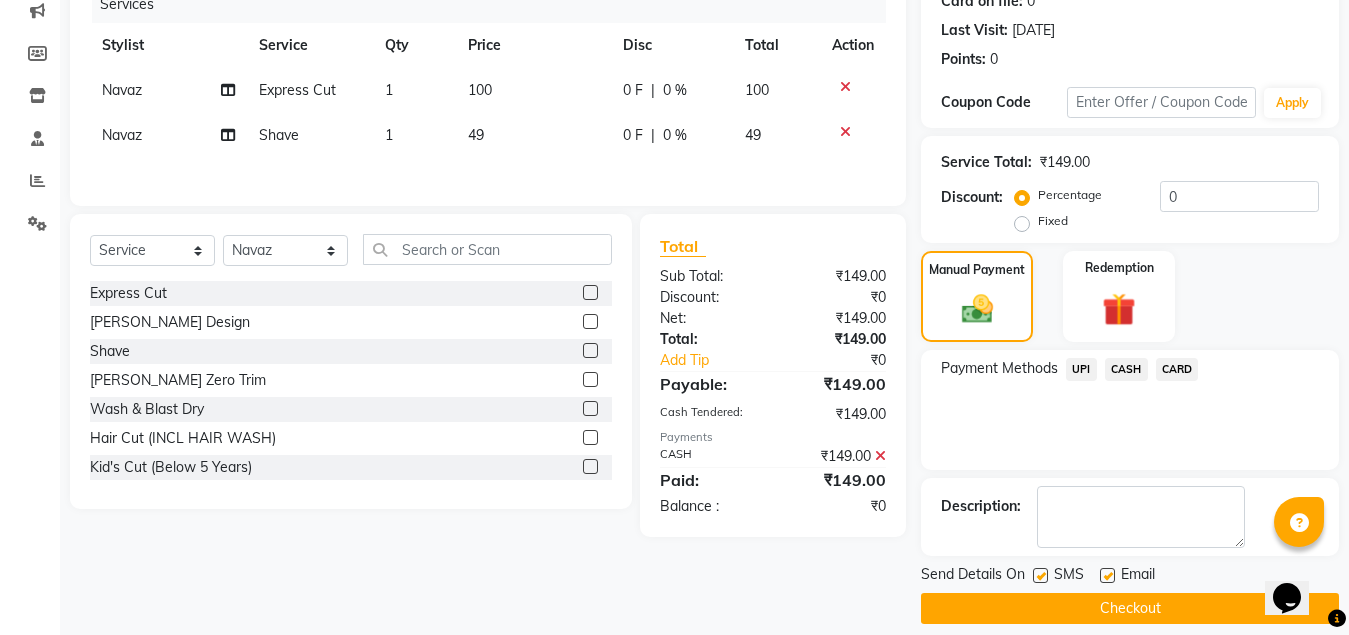 scroll, scrollTop: 281, scrollLeft: 0, axis: vertical 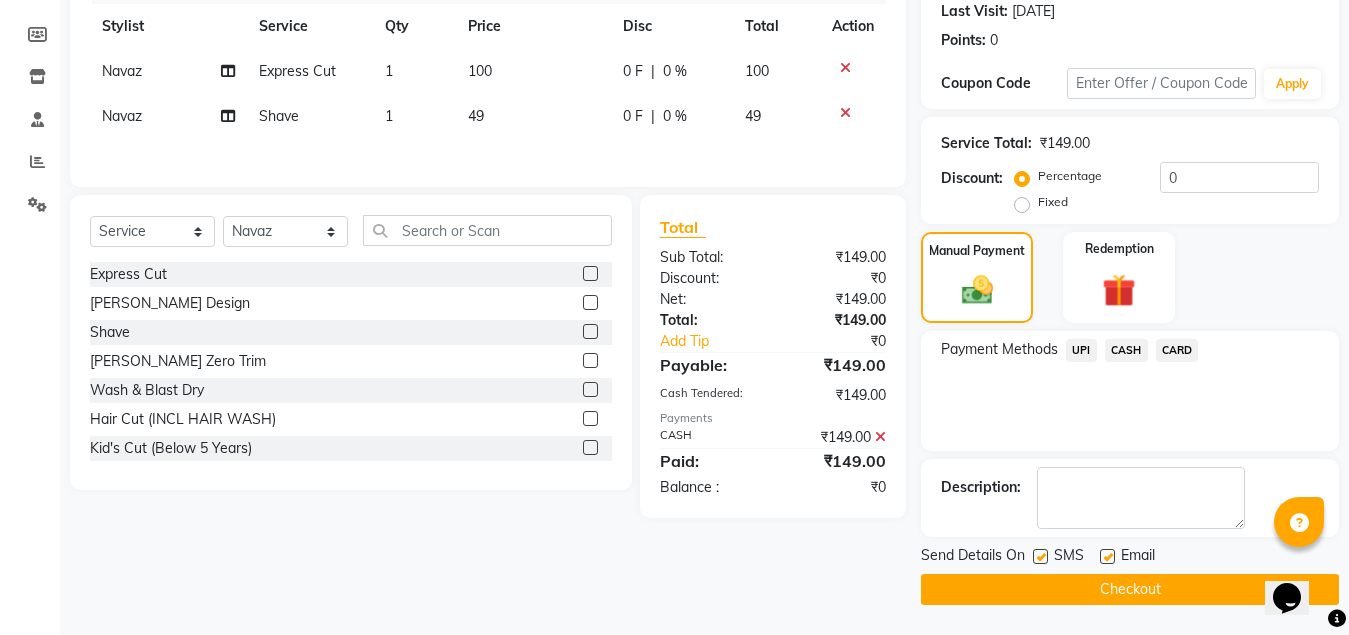 click on "Checkout" 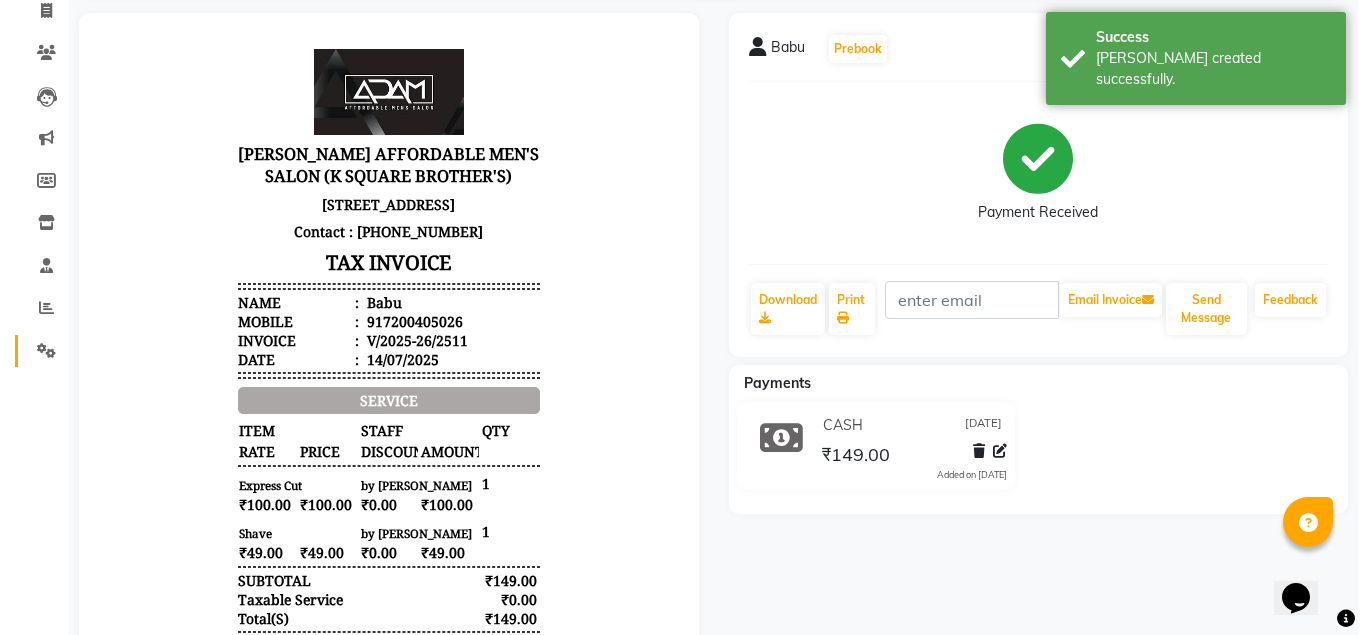scroll, scrollTop: 0, scrollLeft: 0, axis: both 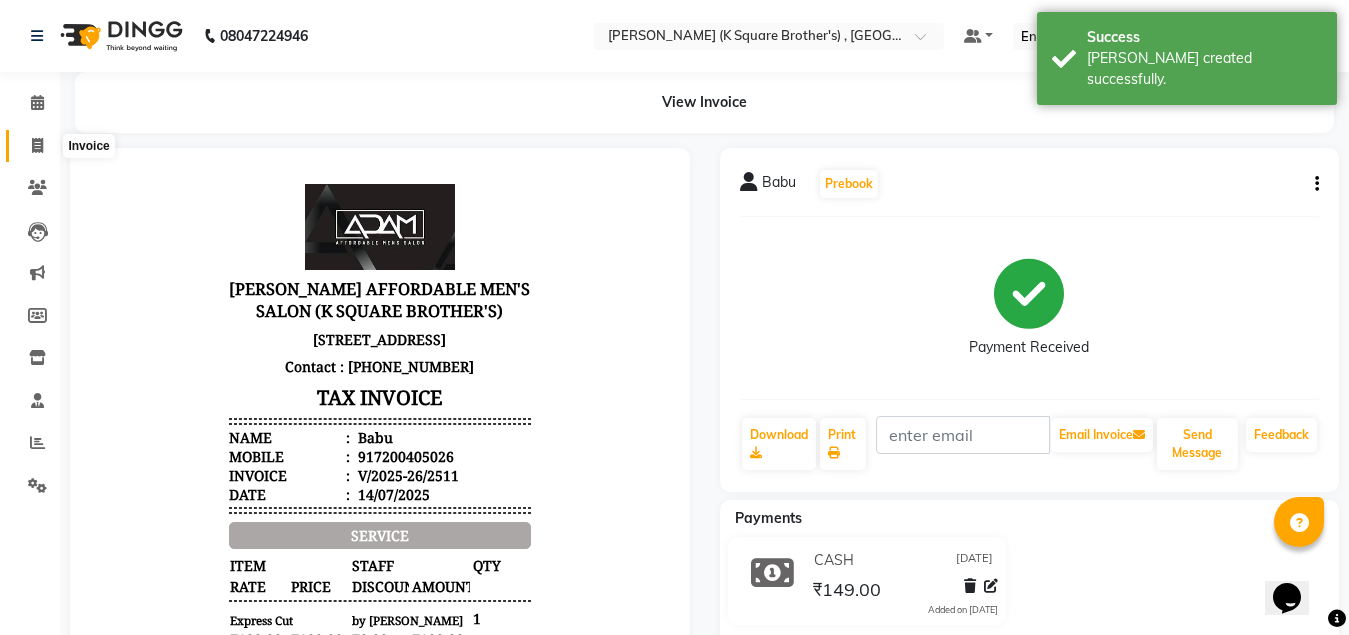 click 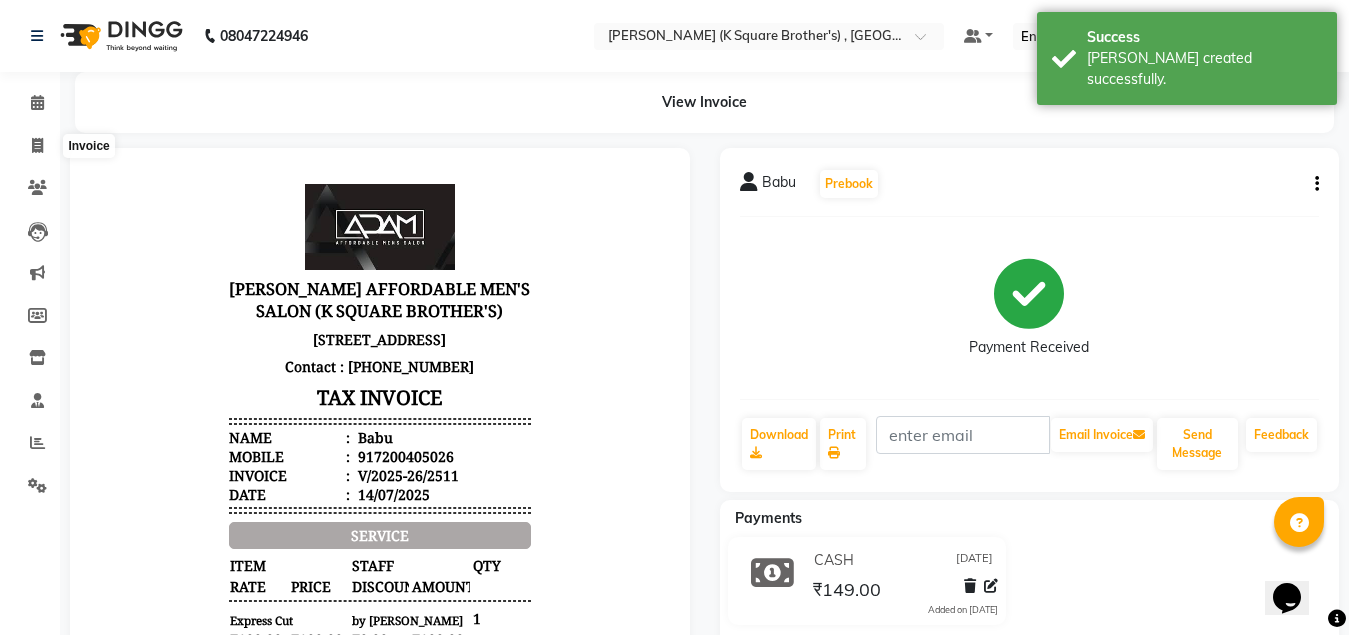 select on "service" 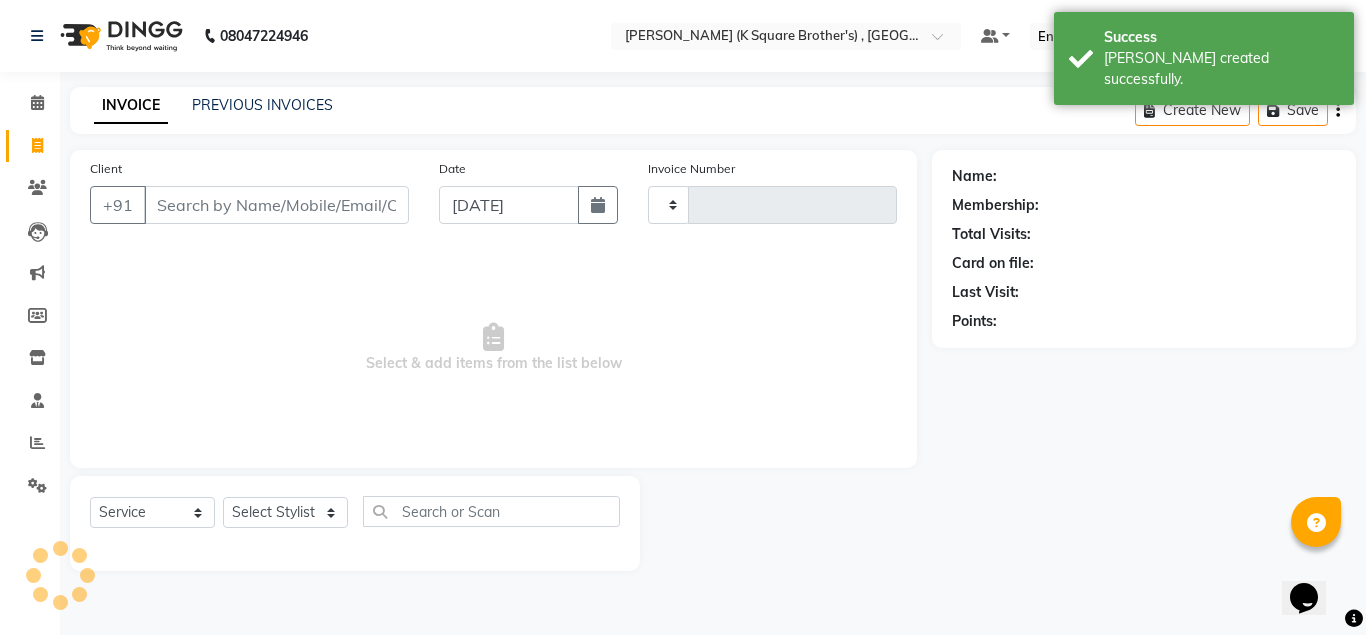 type on "2512" 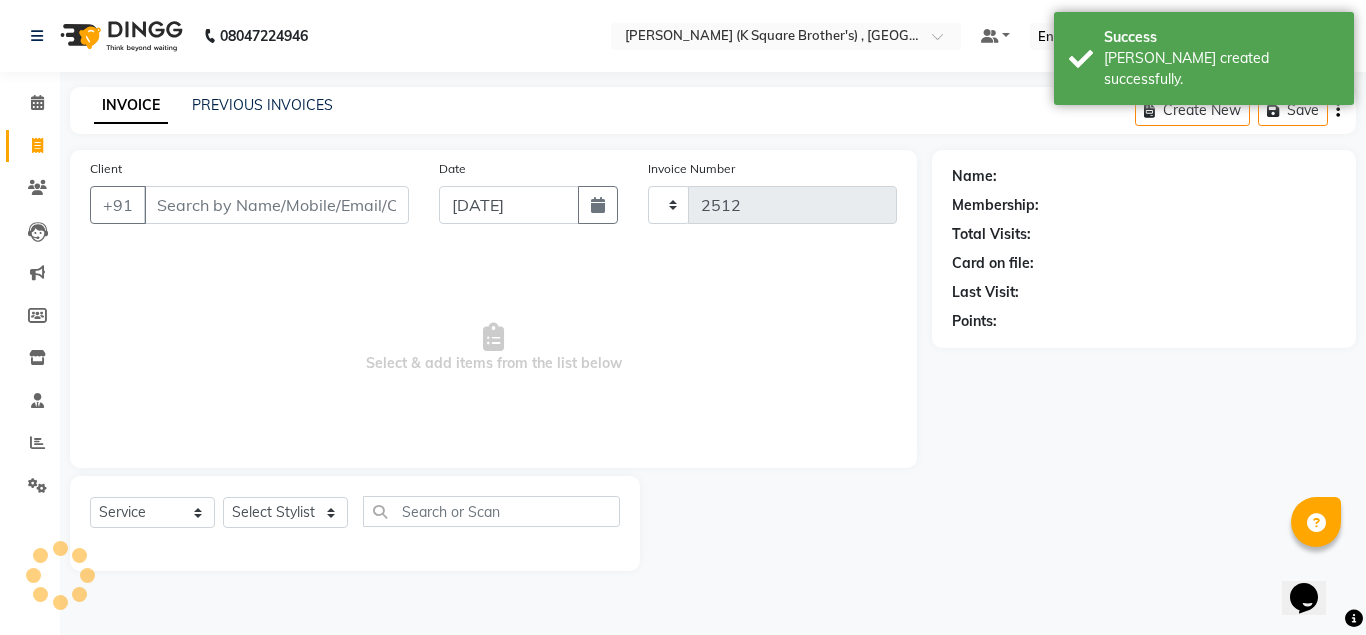 select on "8195" 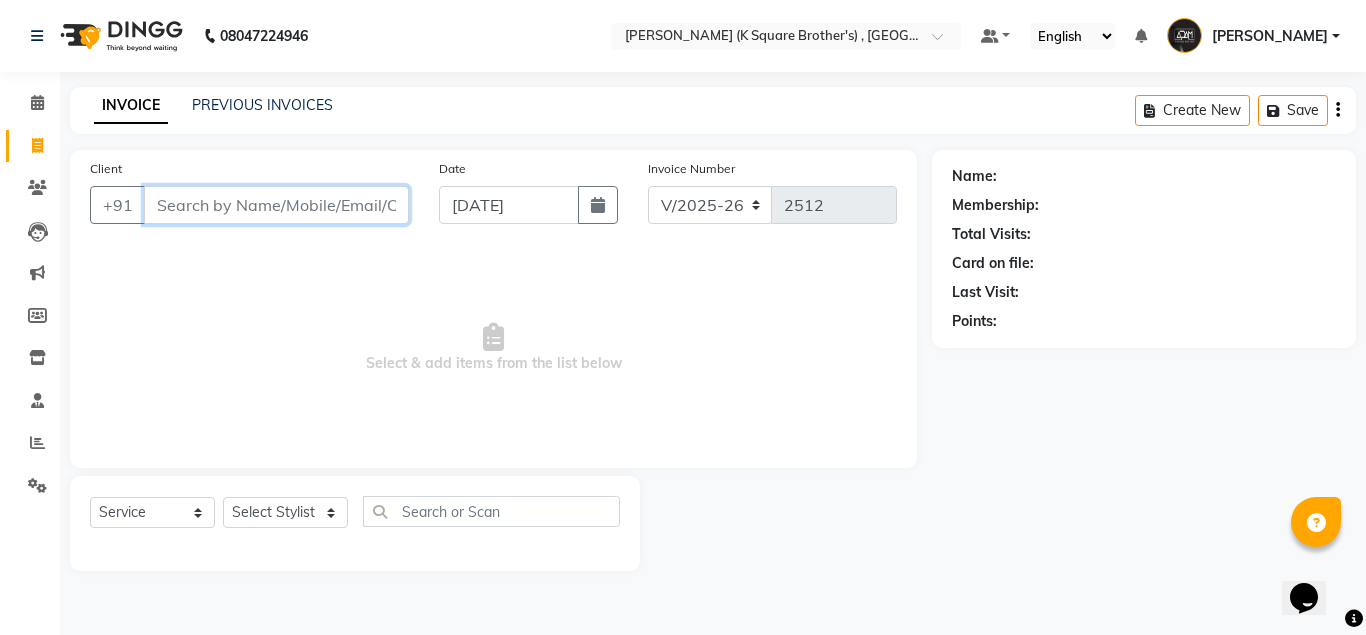 paste on "NAWAZ" 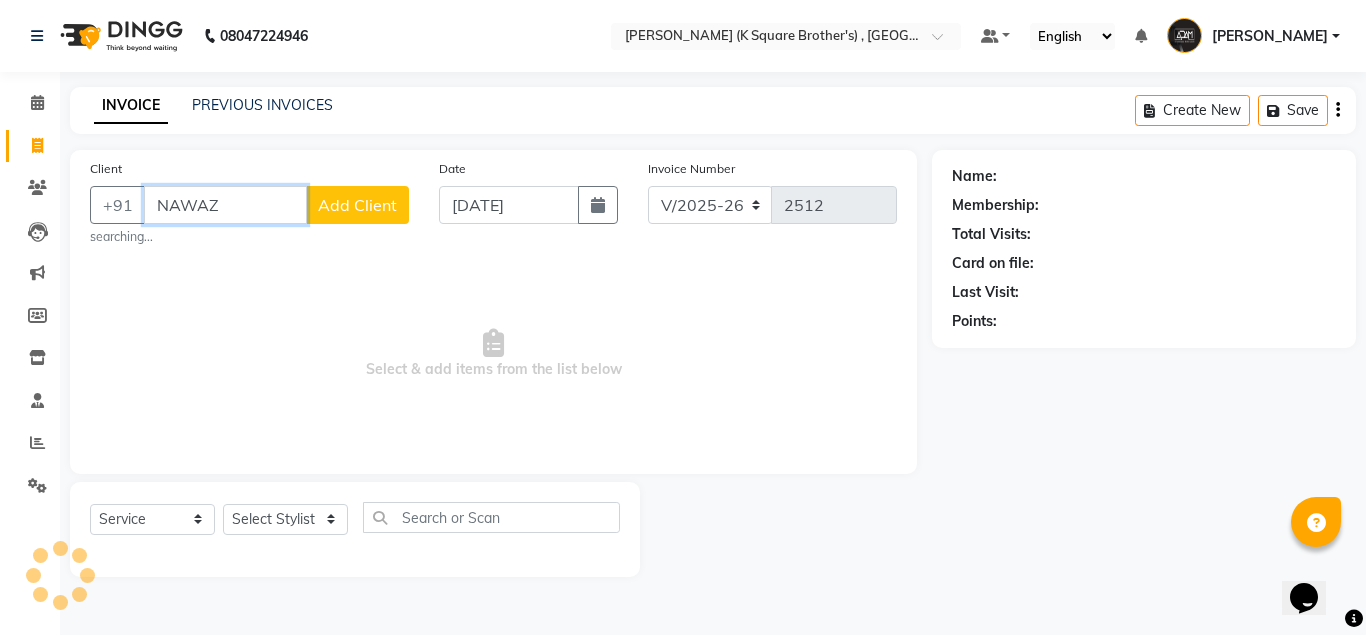 type on "NAWAZ" 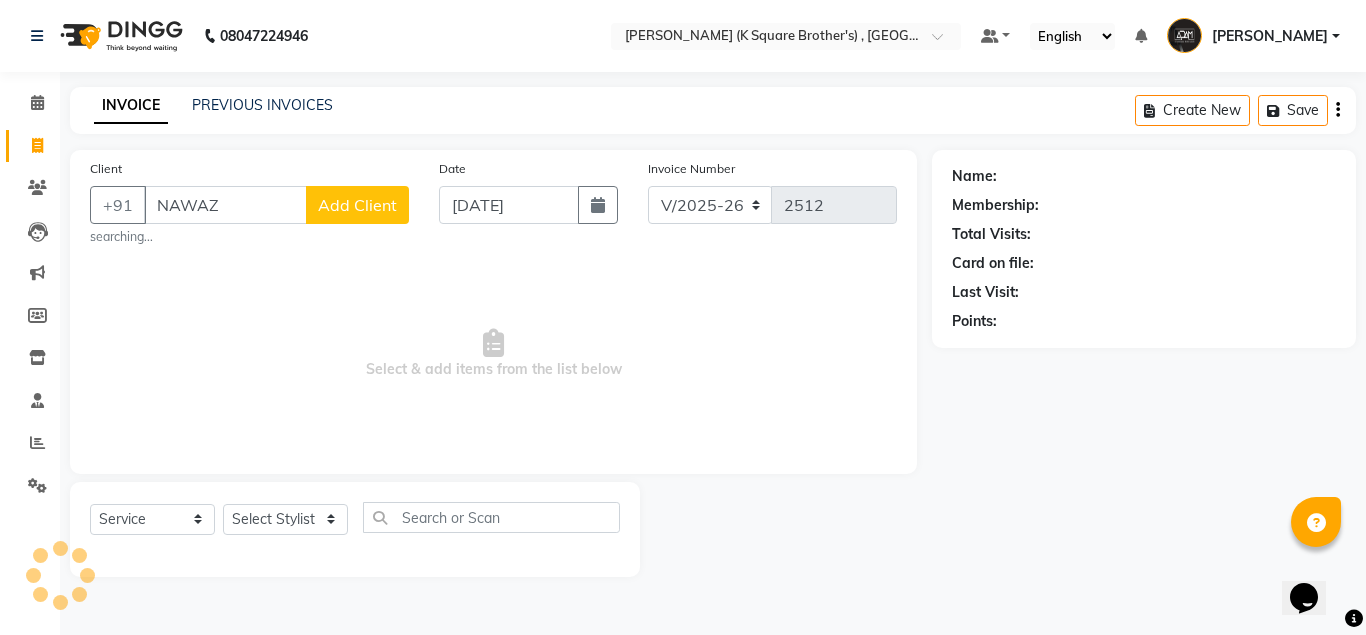 click on "Add Client" 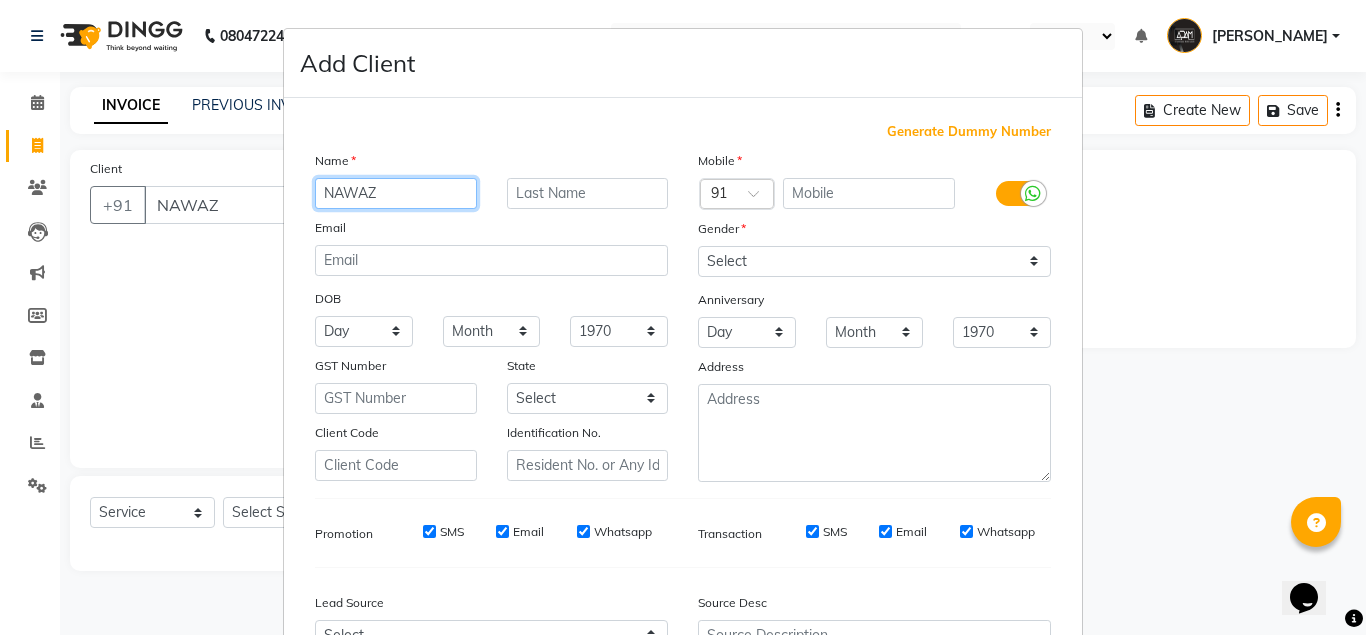 scroll, scrollTop: 214, scrollLeft: 0, axis: vertical 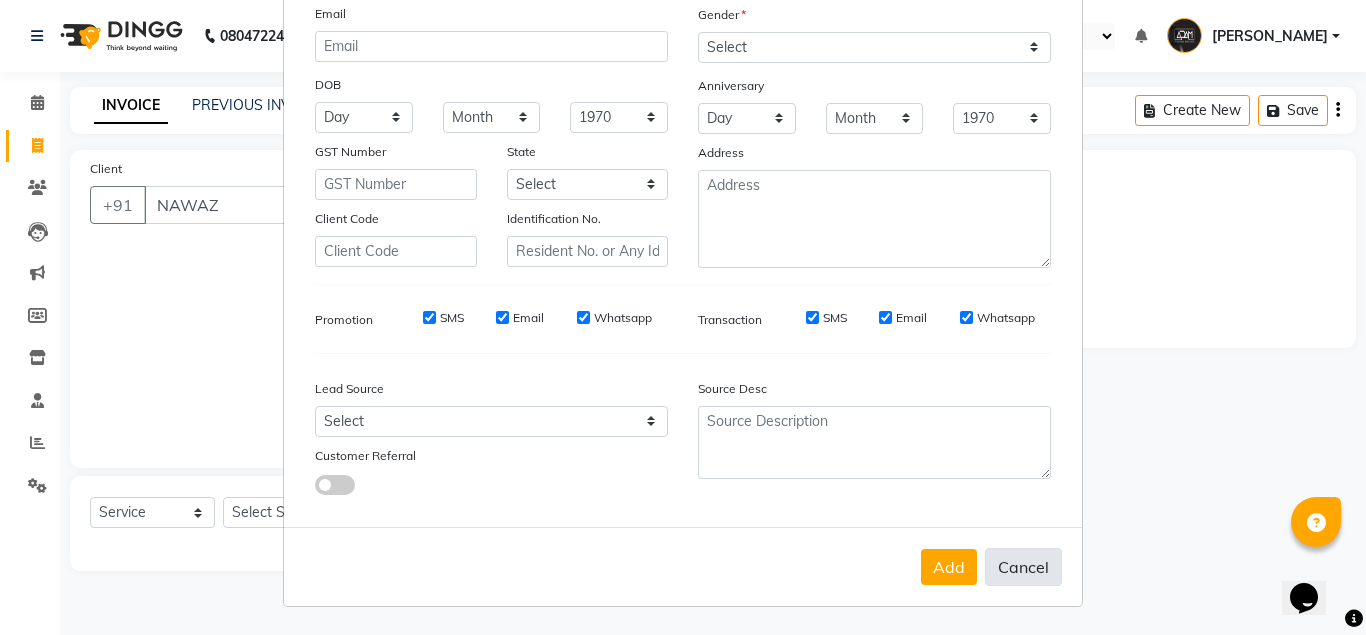 click on "Cancel" at bounding box center (1023, 567) 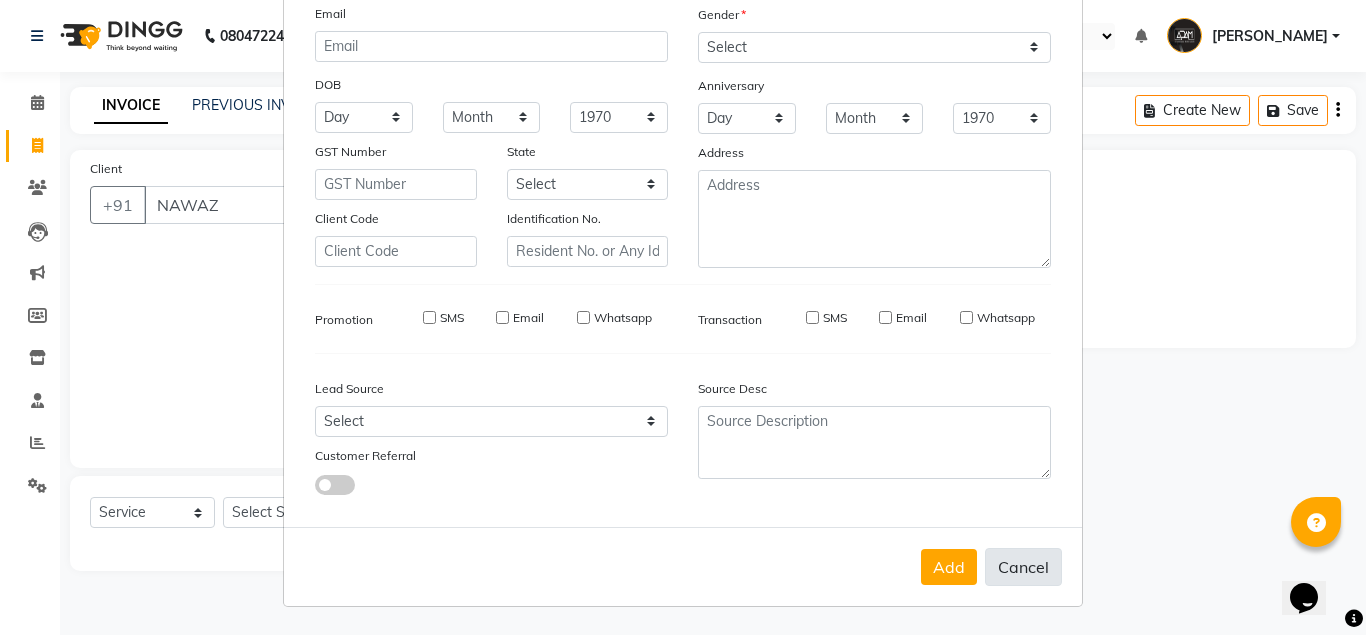 type 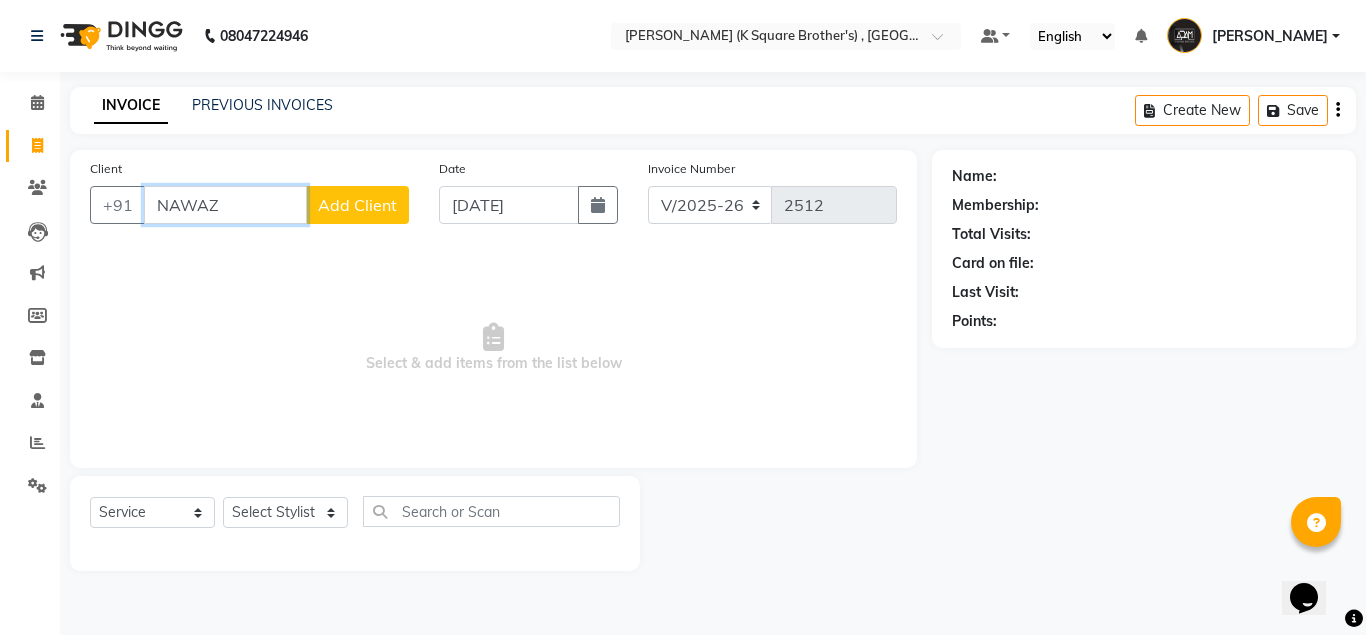 click on "NAWAZ" at bounding box center [225, 205] 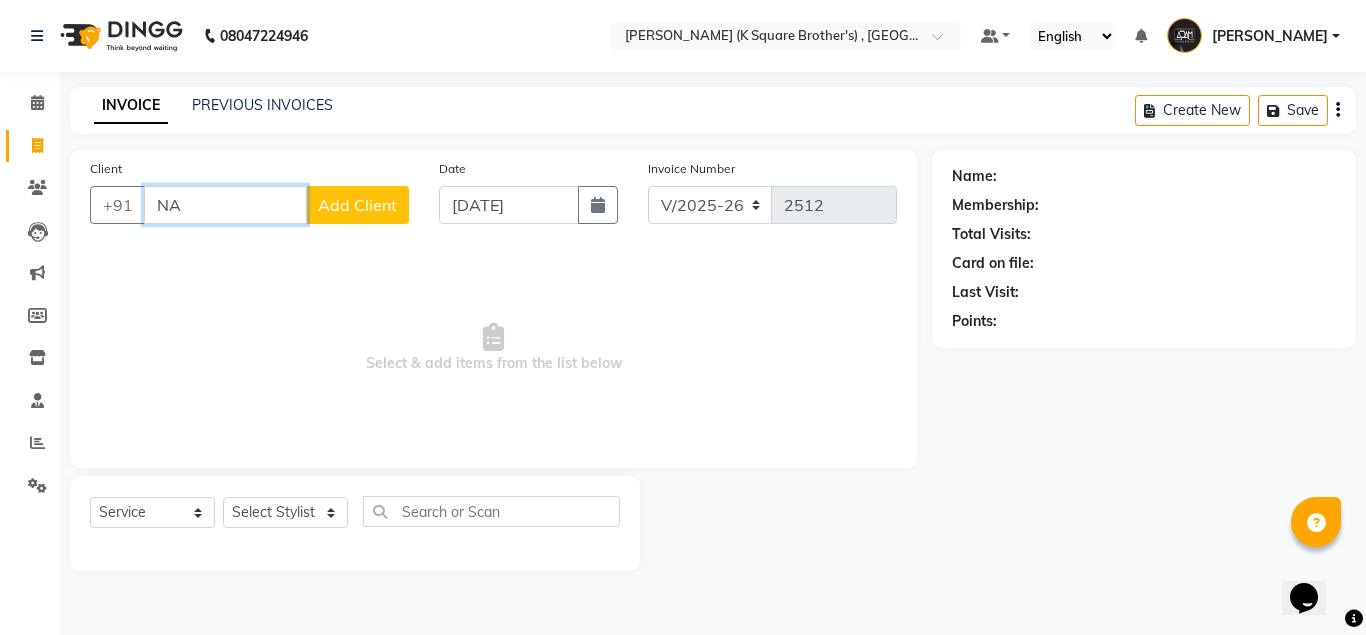 type on "N" 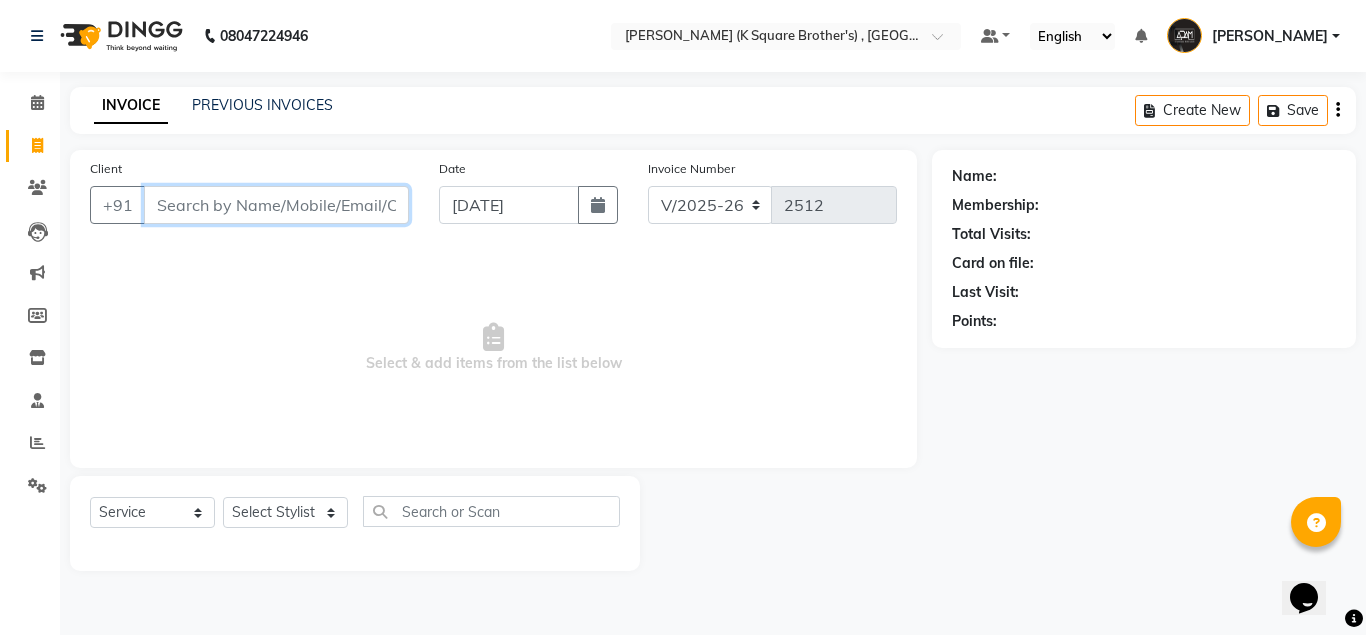 paste on "VIKEY" 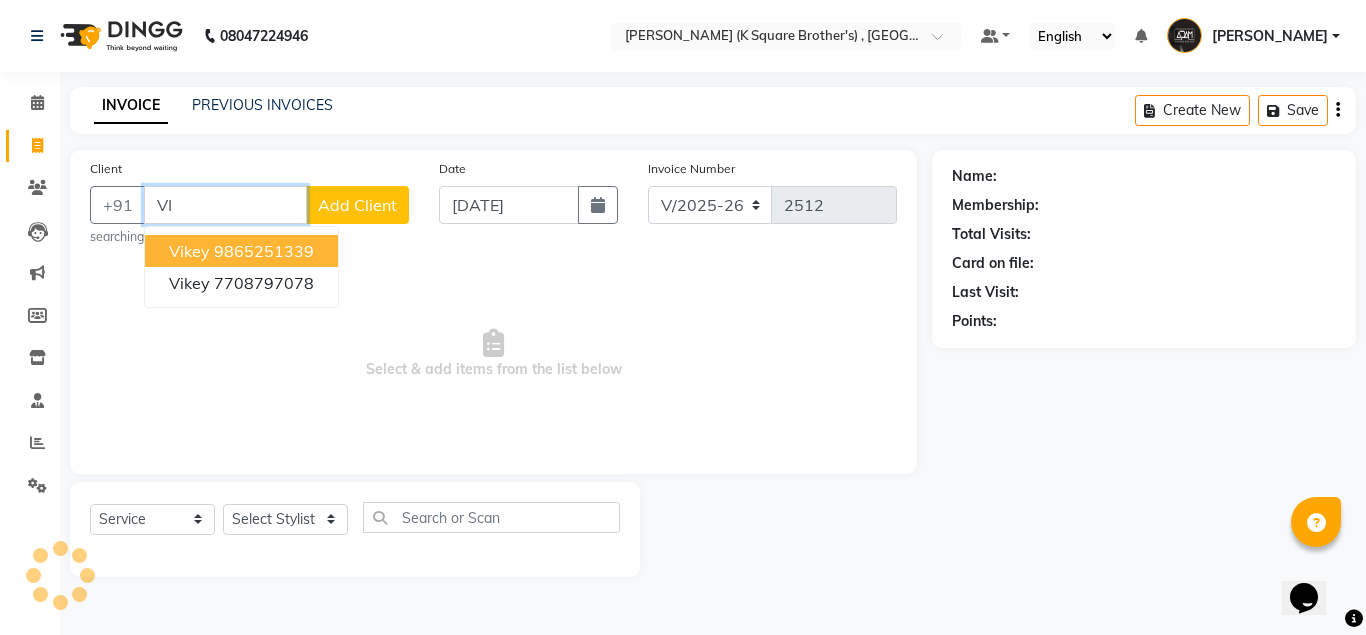 type on "V" 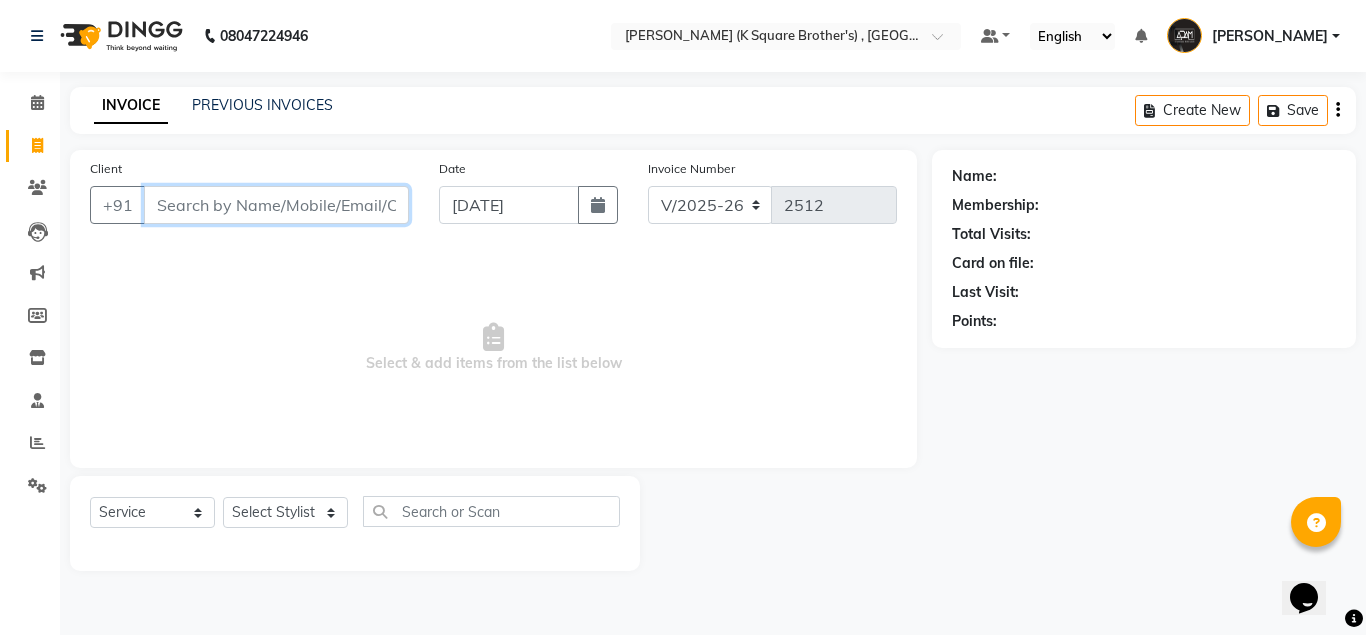 paste on "9787840356" 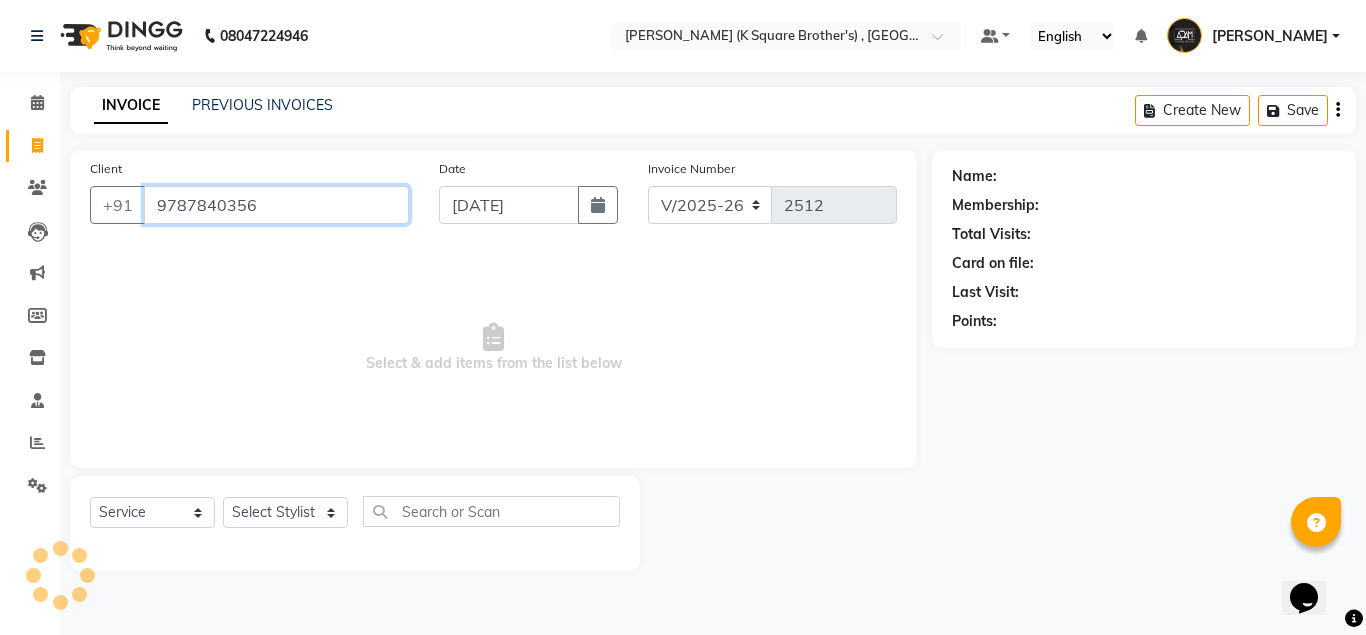 type on "9787840356" 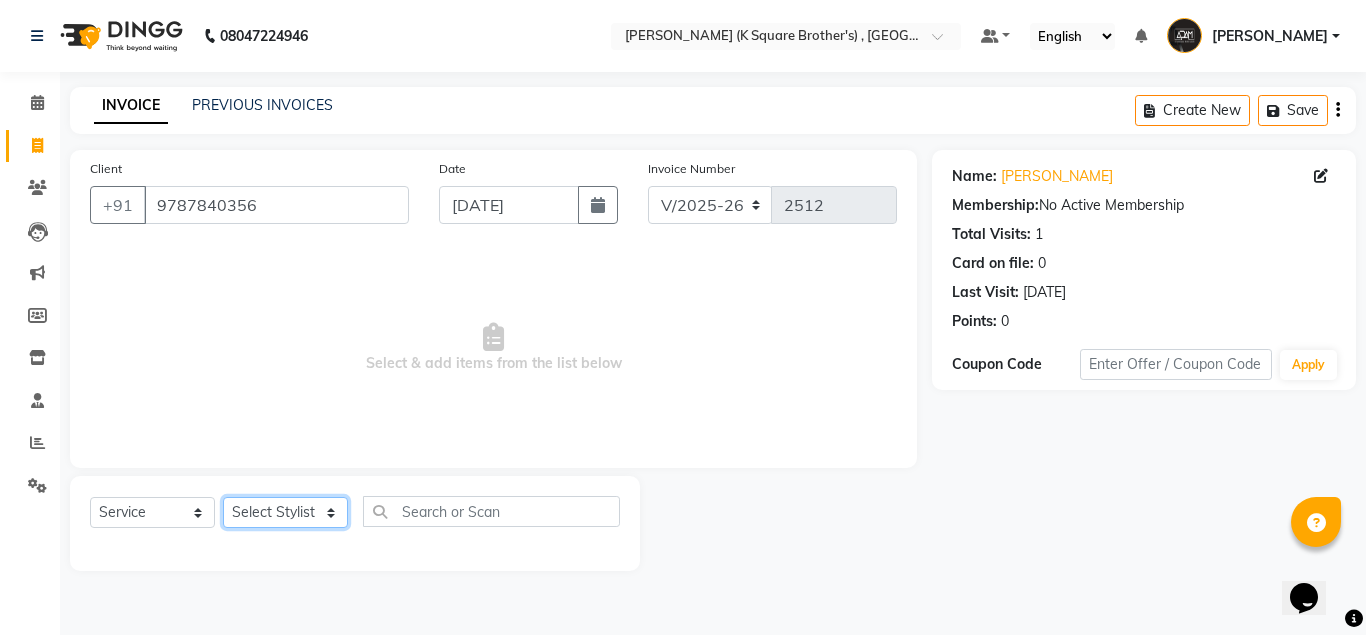 click on "Select Stylist [PERSON_NAME] [PERSON_NAME] [PERSON_NAME]" 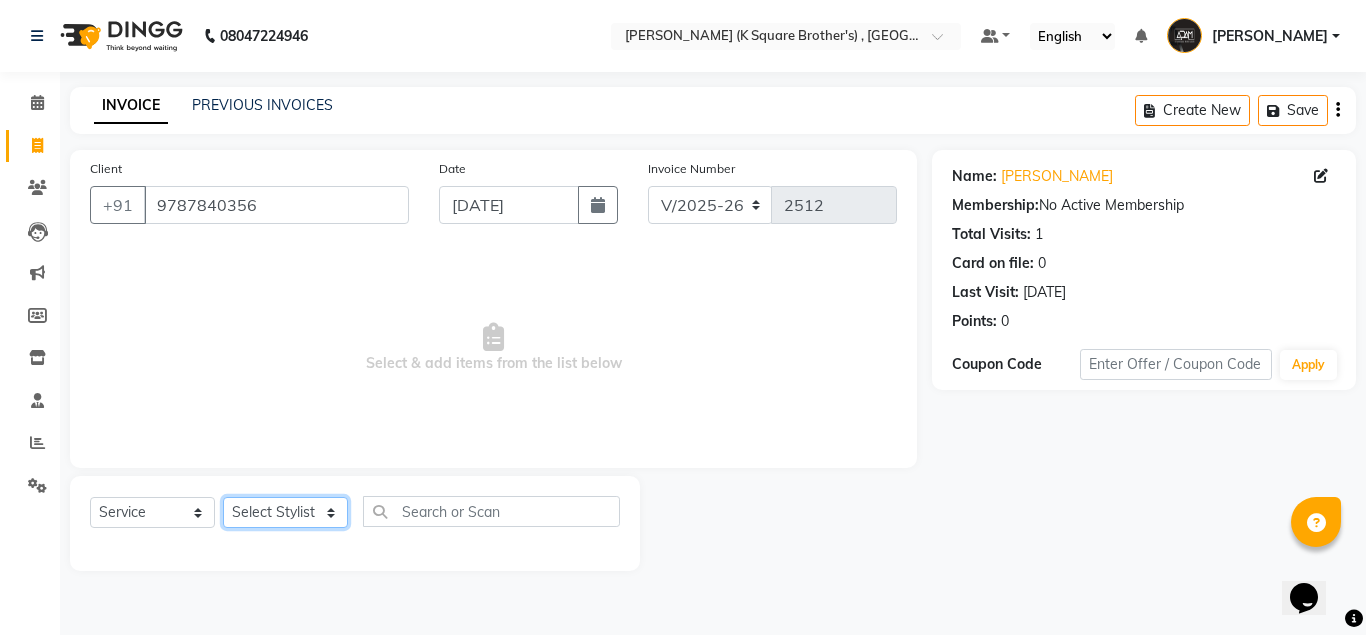 select on "78096" 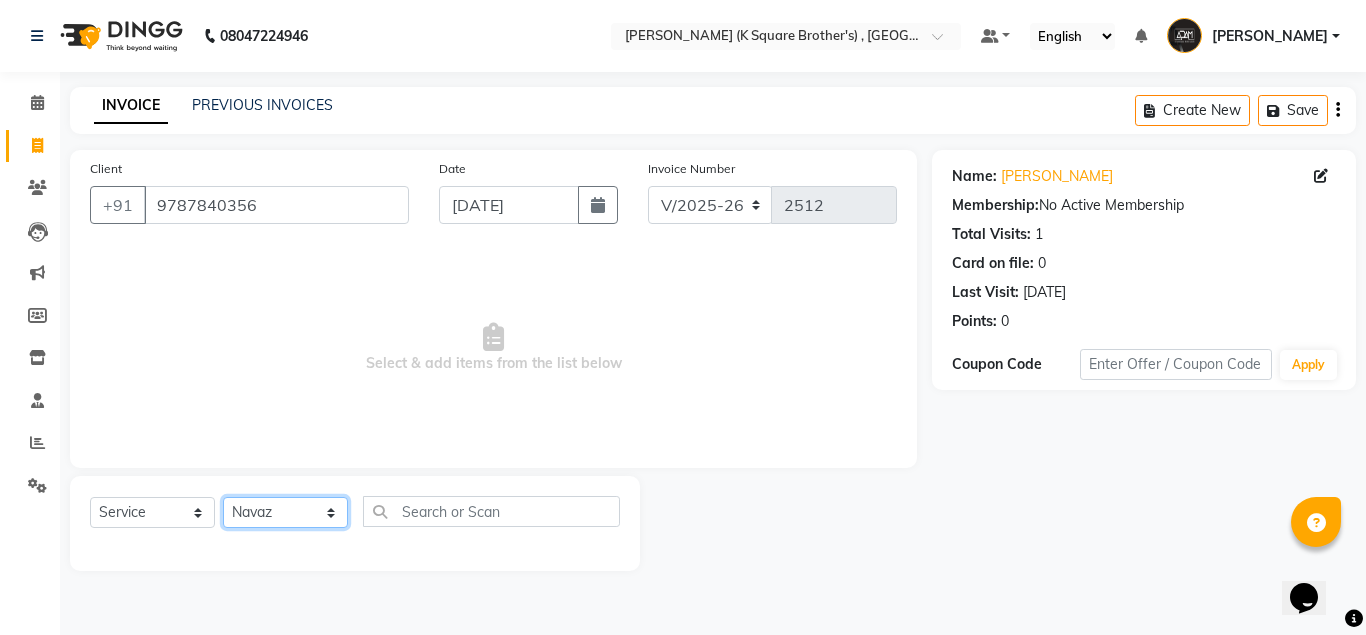 click on "Select Stylist [PERSON_NAME] [PERSON_NAME] [PERSON_NAME]" 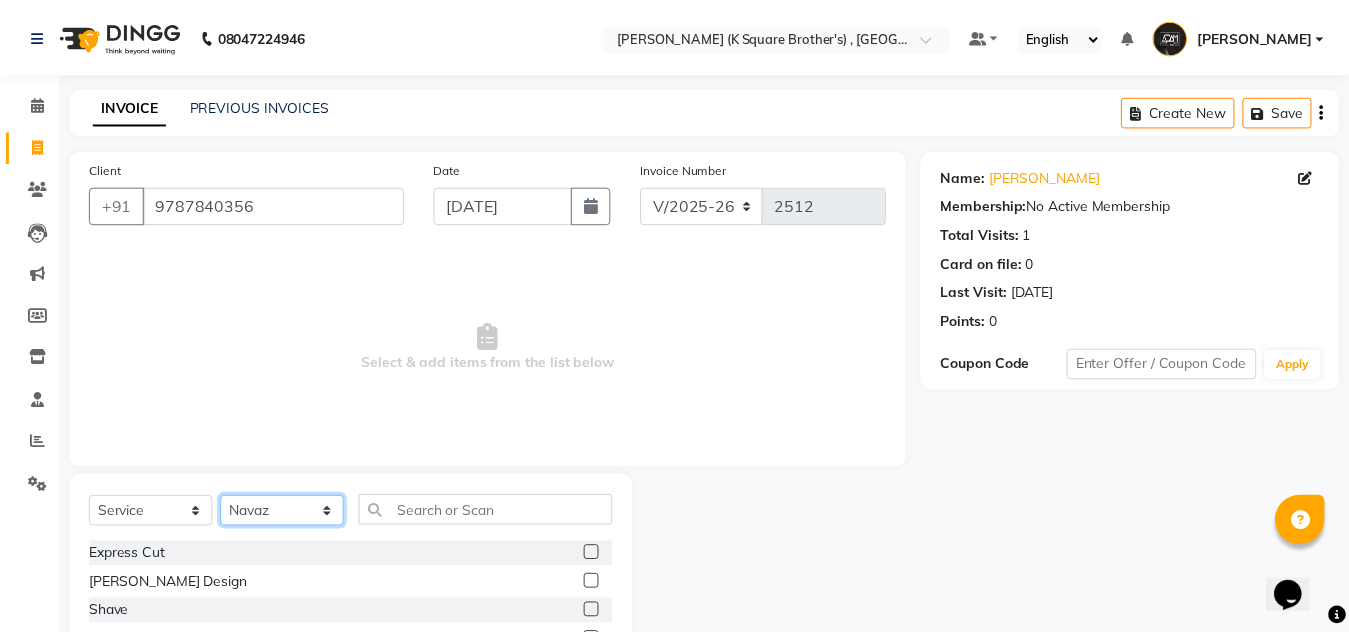 scroll, scrollTop: 166, scrollLeft: 0, axis: vertical 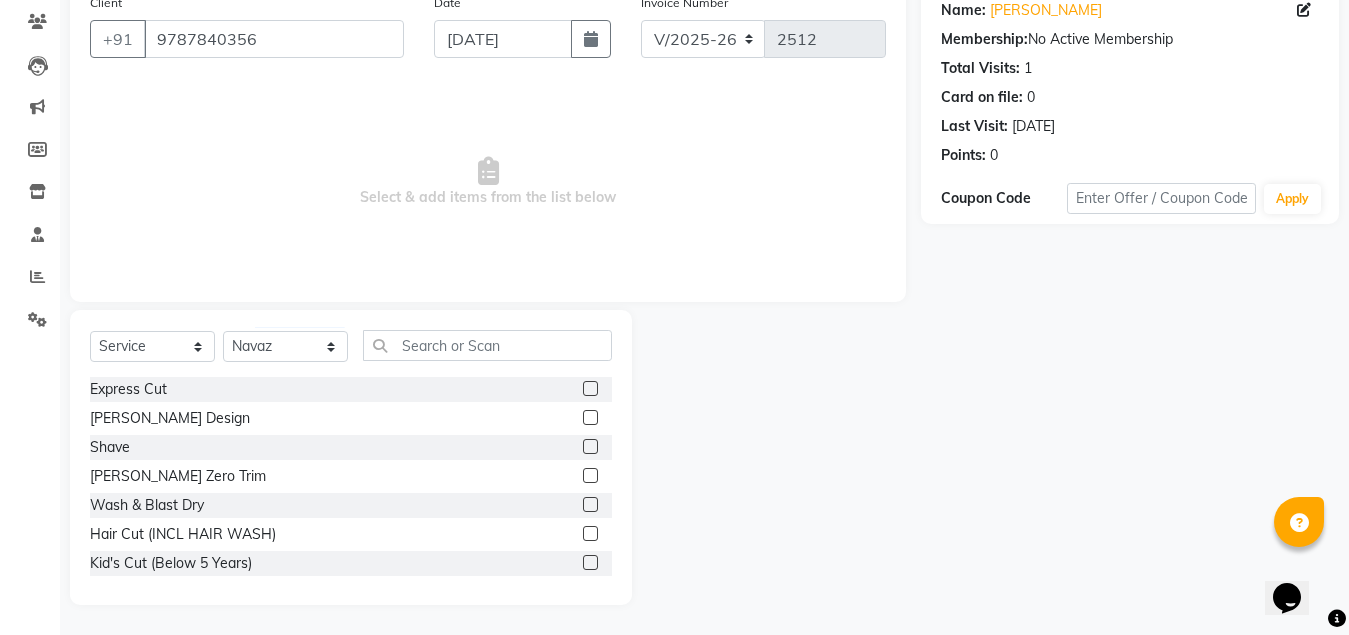 click 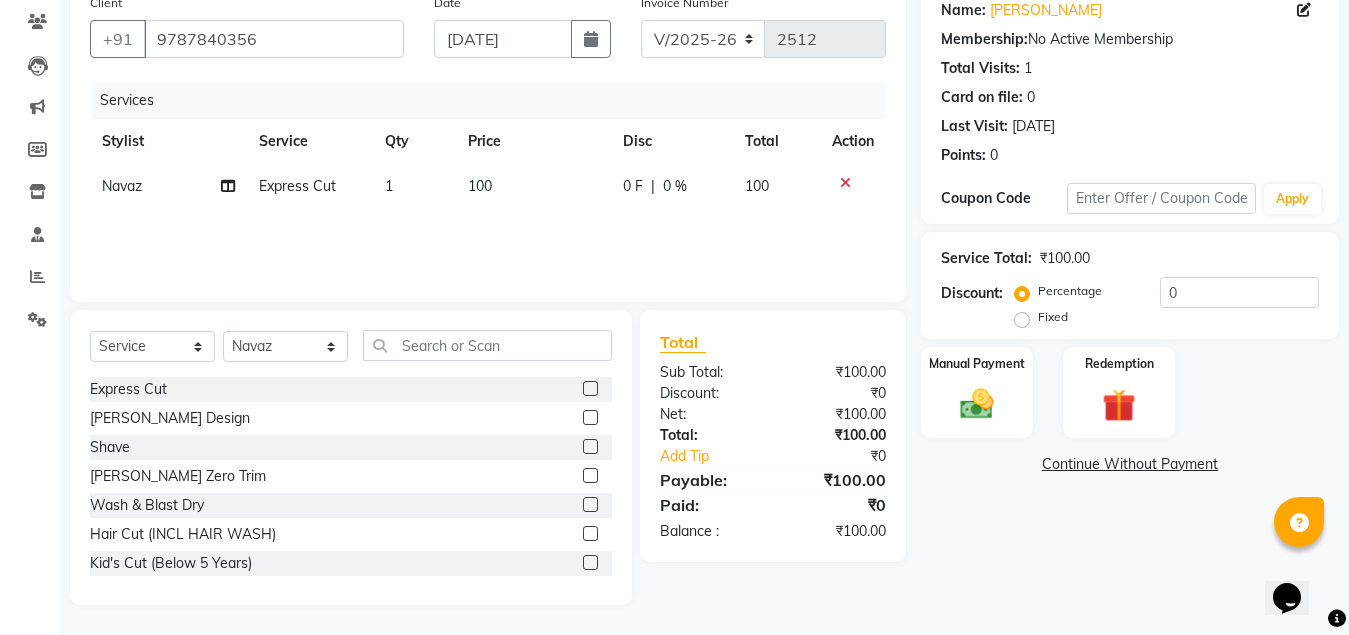 checkbox on "false" 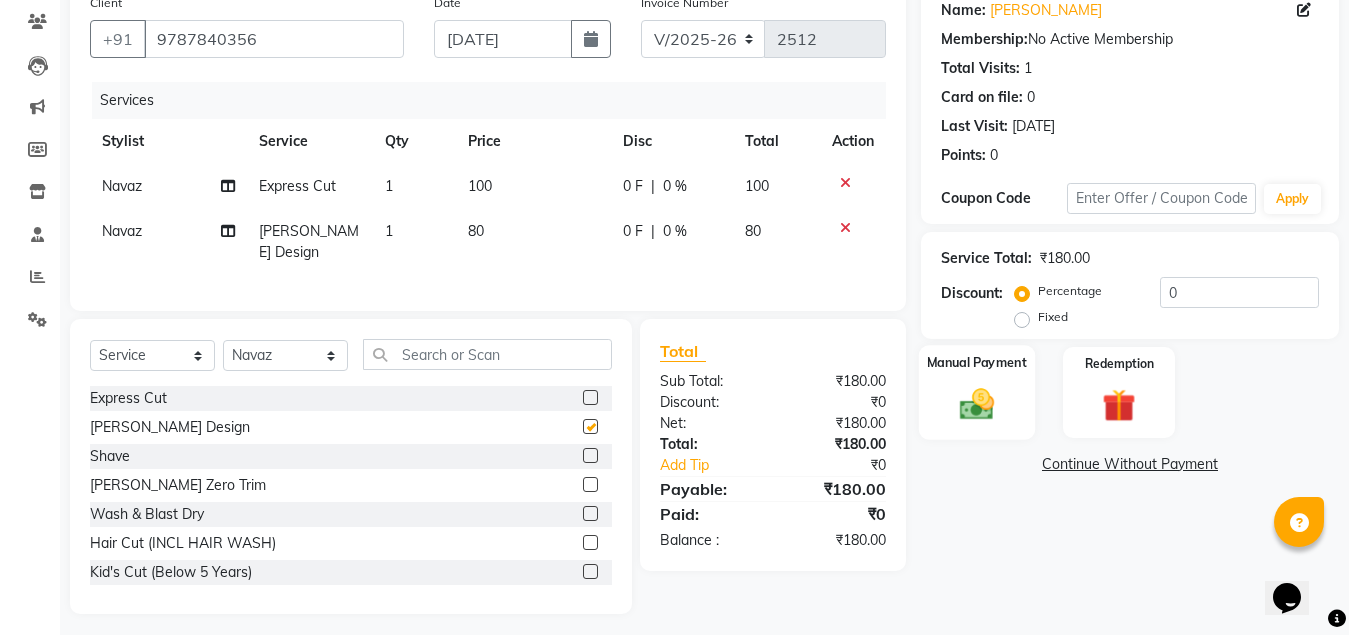 checkbox on "false" 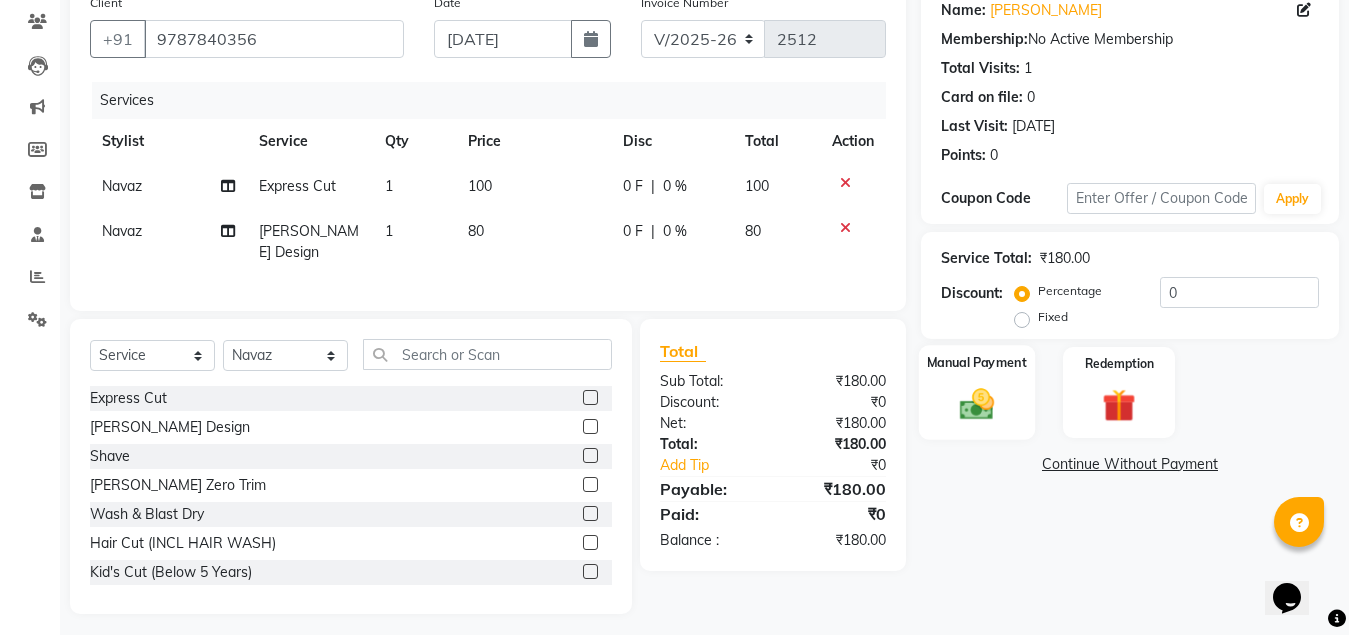 click 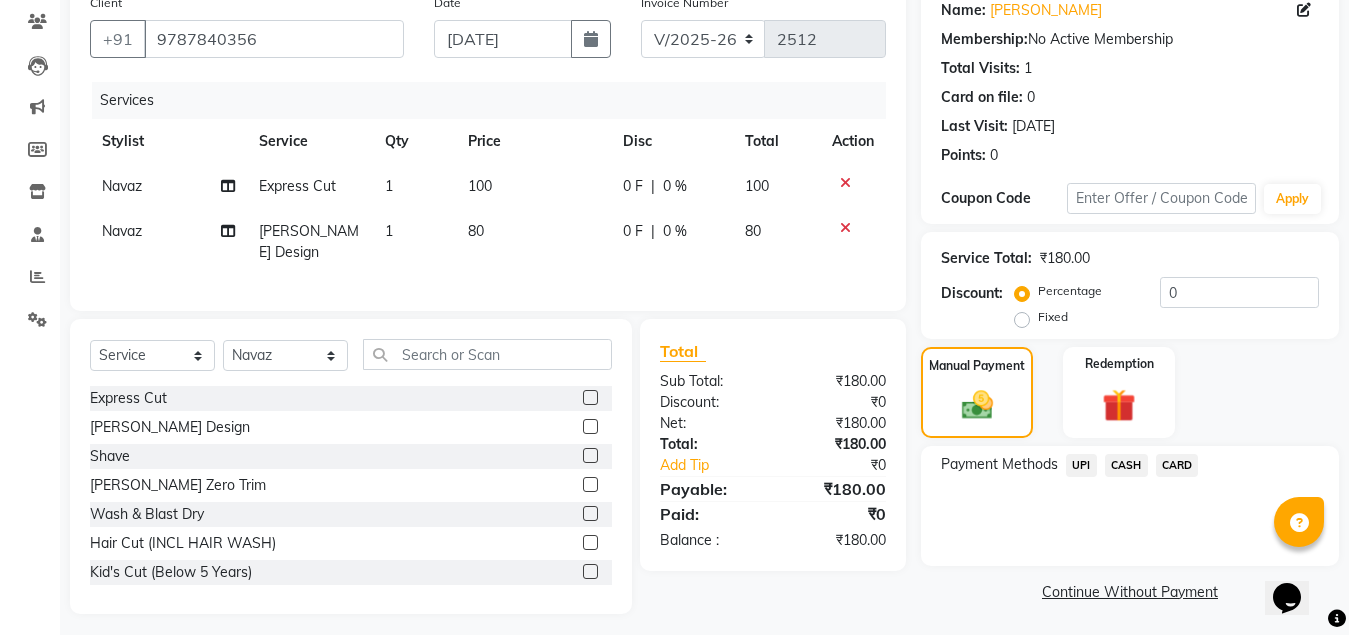 click on "UPI" 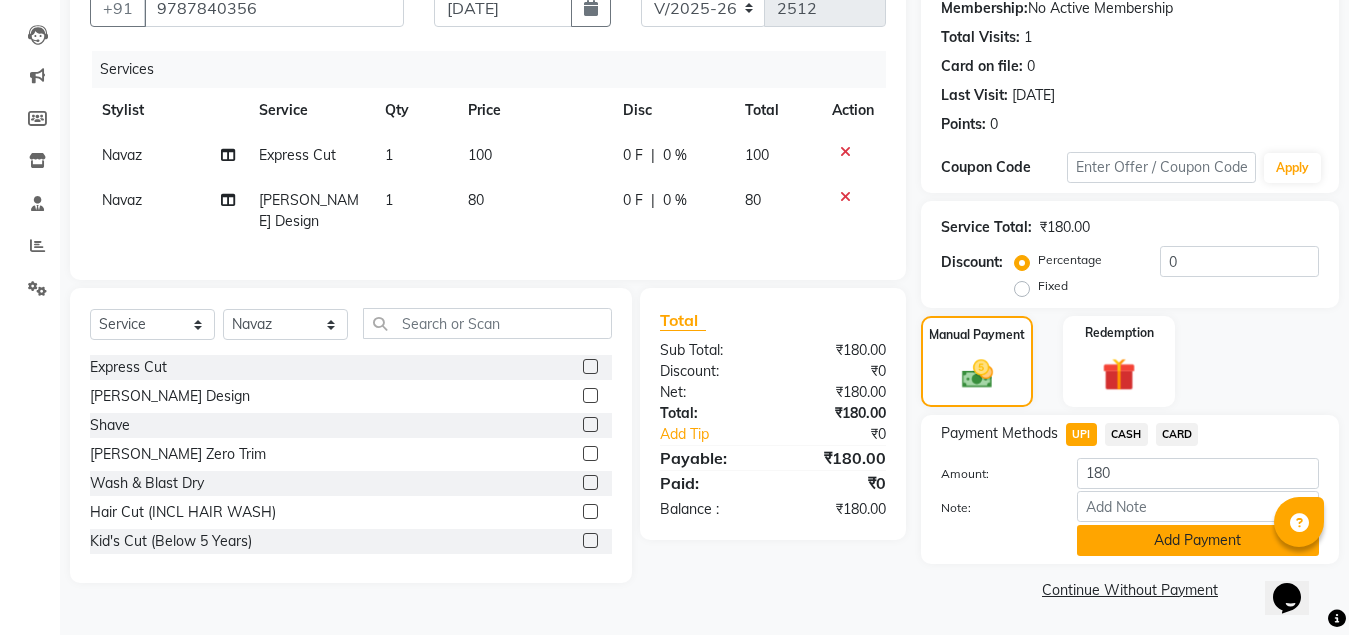 click on "Add Payment" 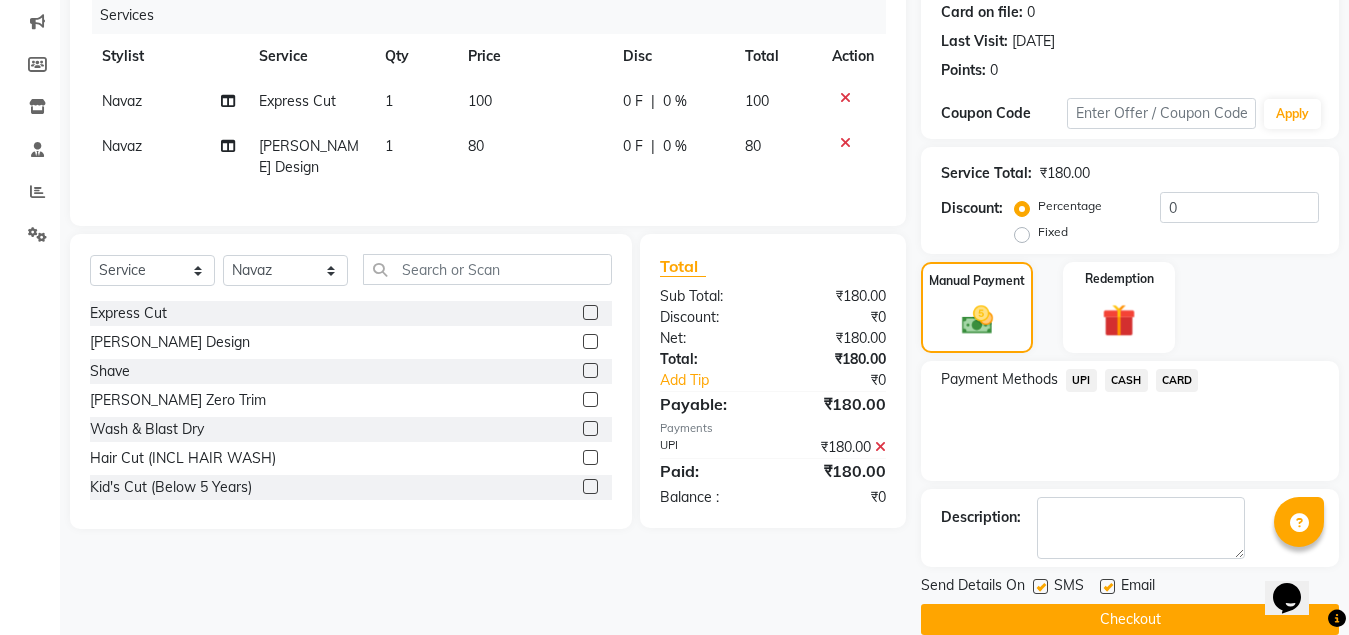 scroll, scrollTop: 281, scrollLeft: 0, axis: vertical 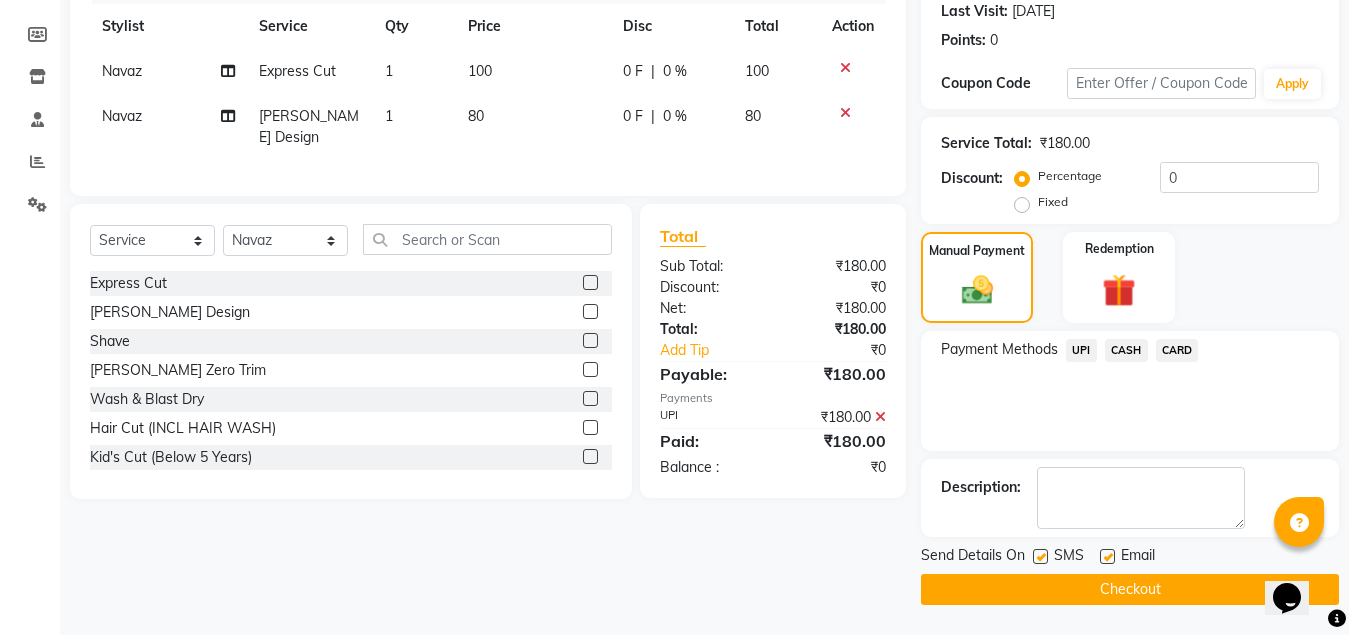 click on "Checkout" 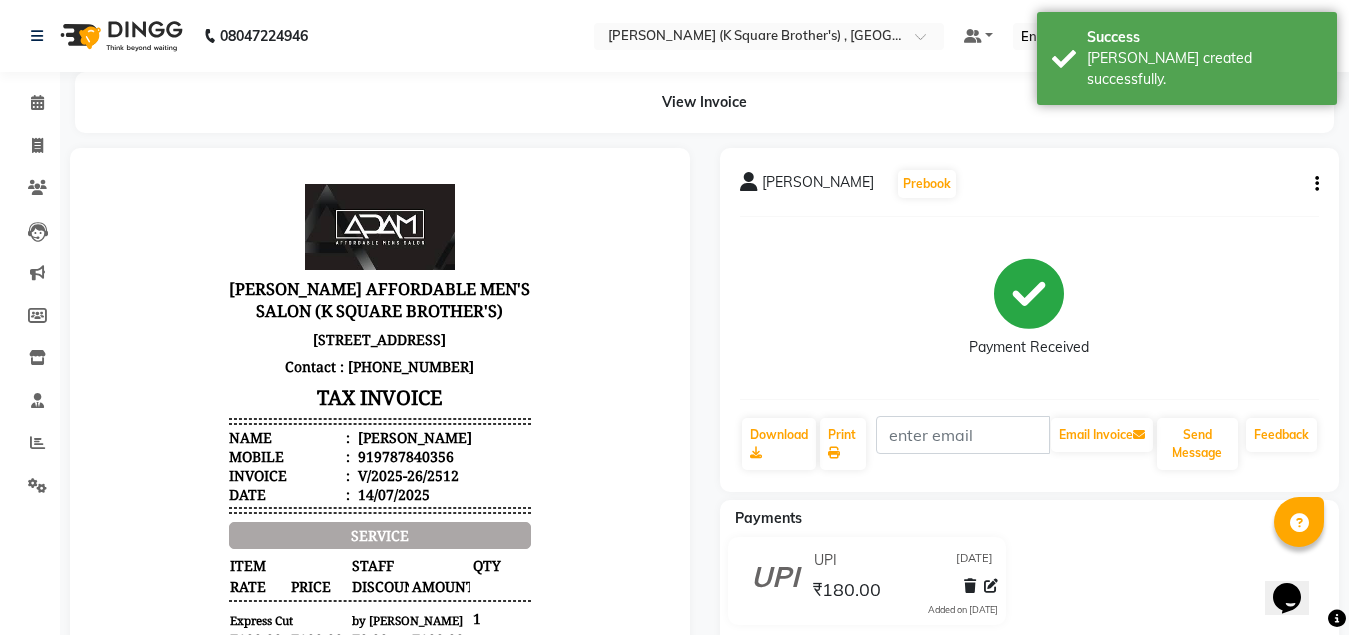 scroll, scrollTop: 0, scrollLeft: 0, axis: both 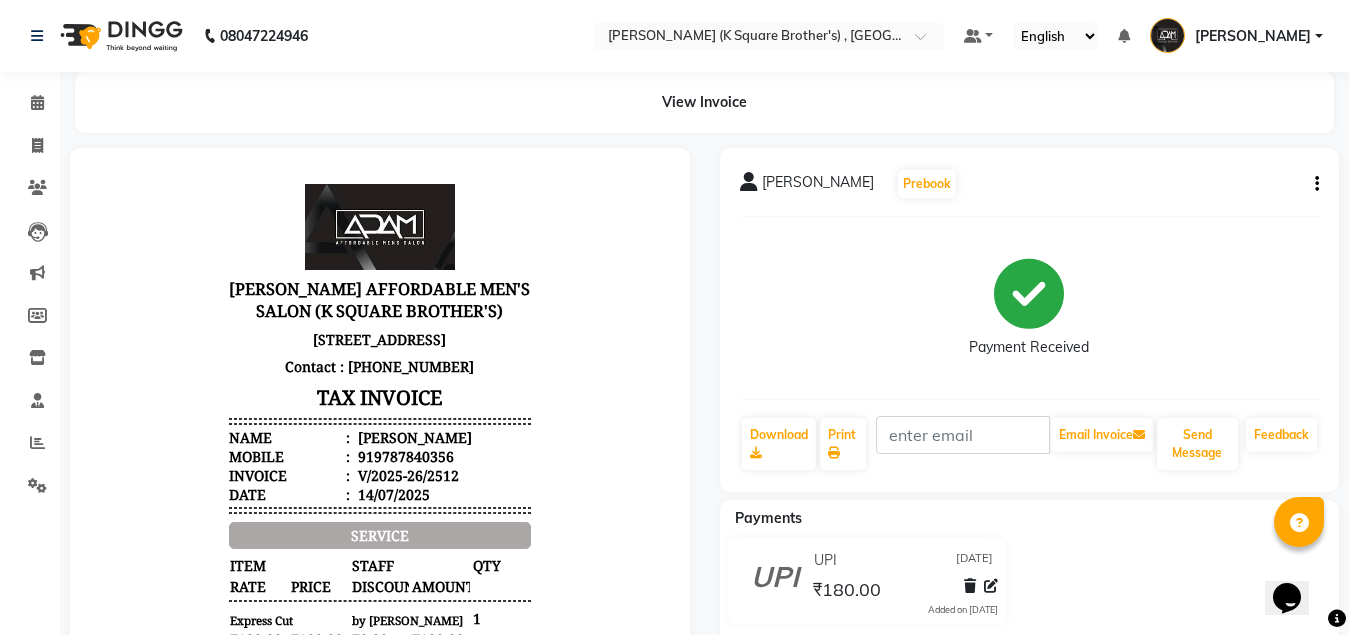 click on "Calendar  Invoice  Clients  Leads   Marketing  Members  Inventory  Staff  Reports  Settings Completed InProgress Upcoming Dropped Tentative Check-In Confirm Bookings Generate Report Segments Page Builder" 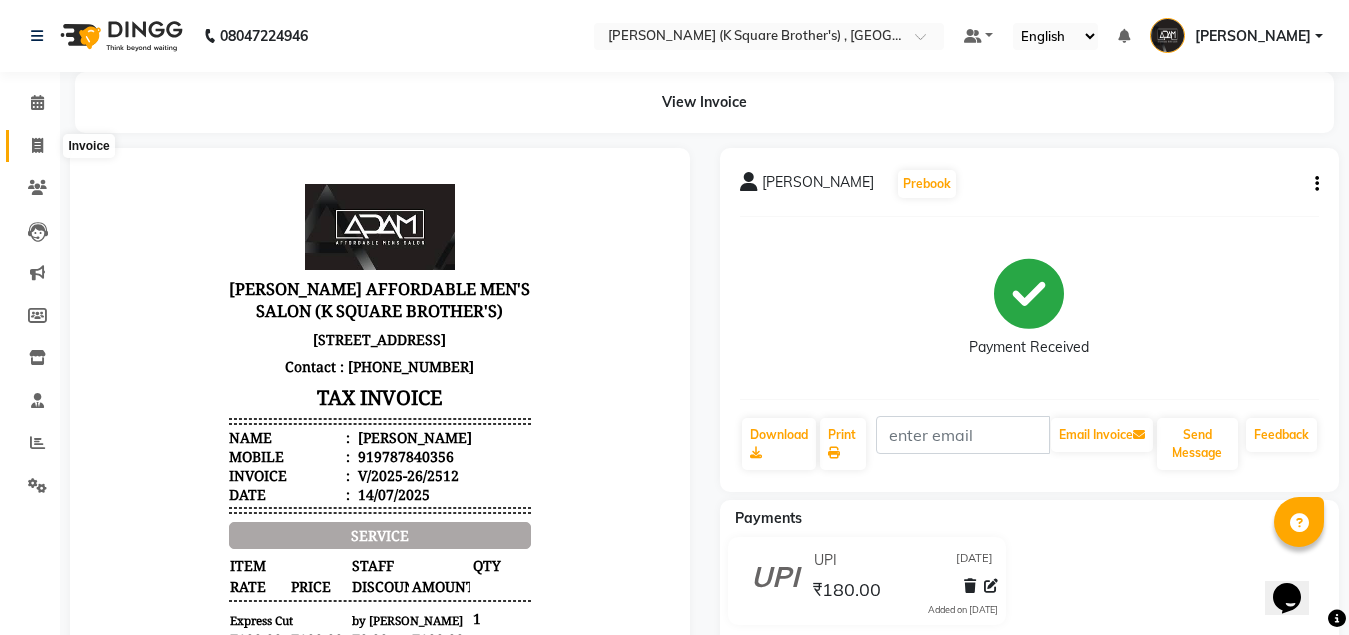 click 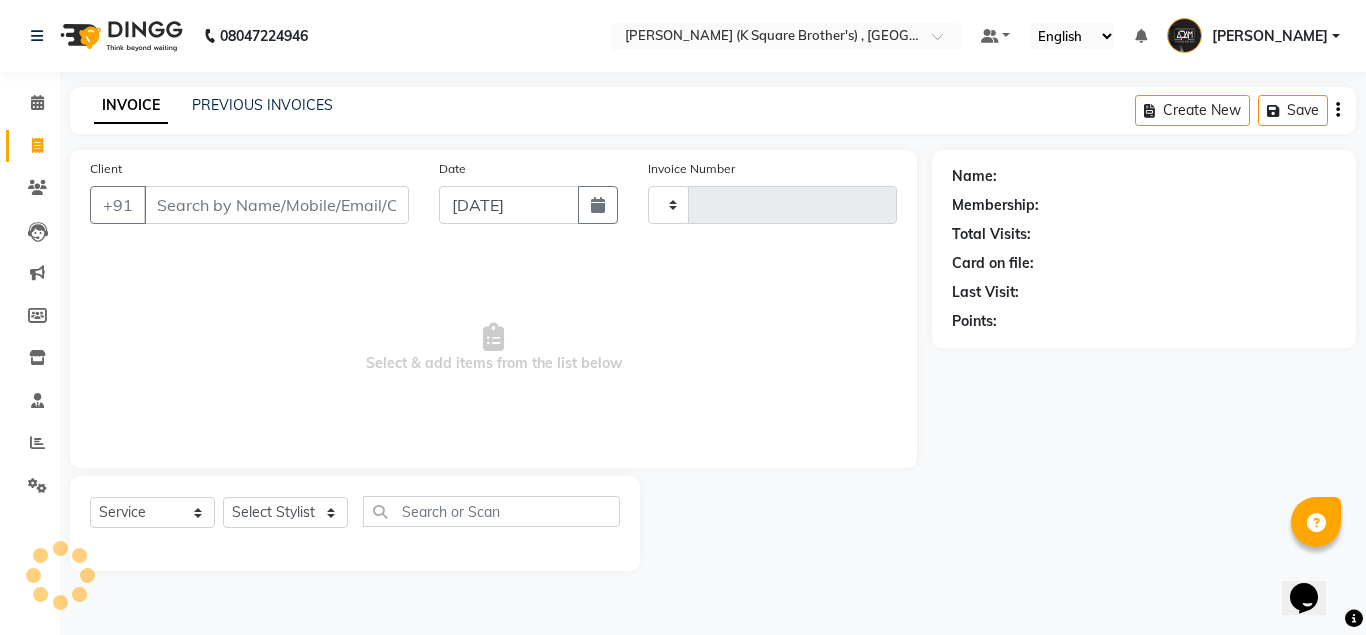 type on "2513" 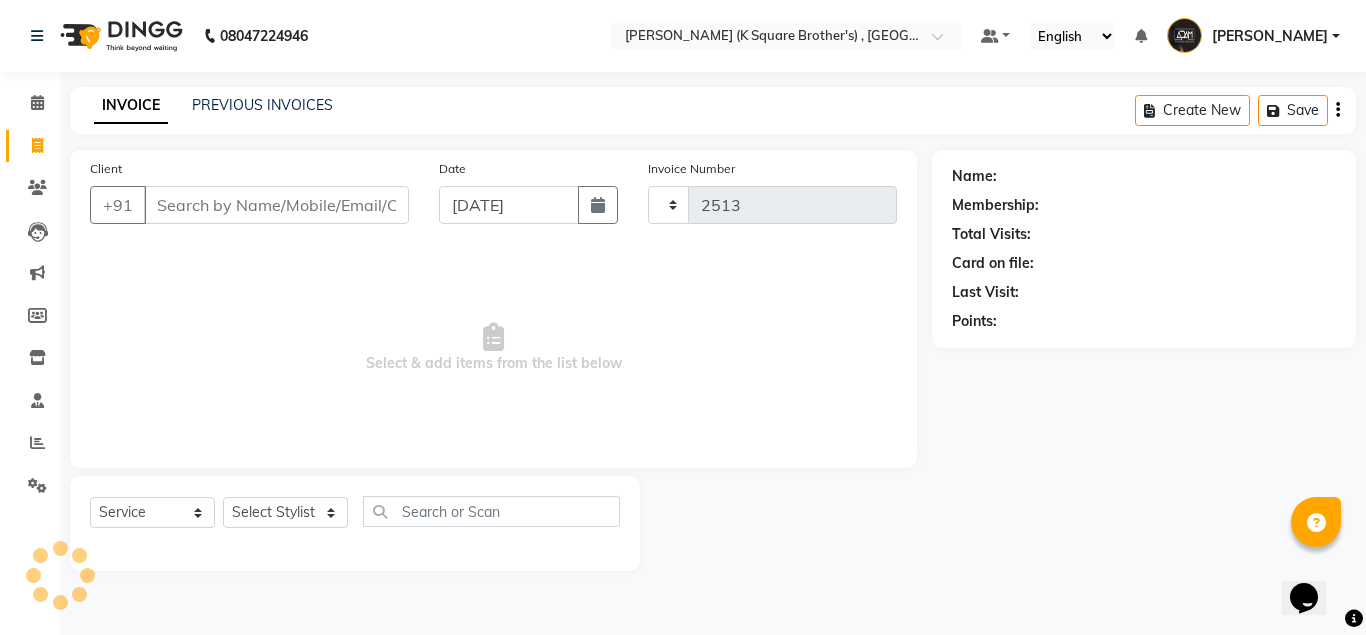select on "8195" 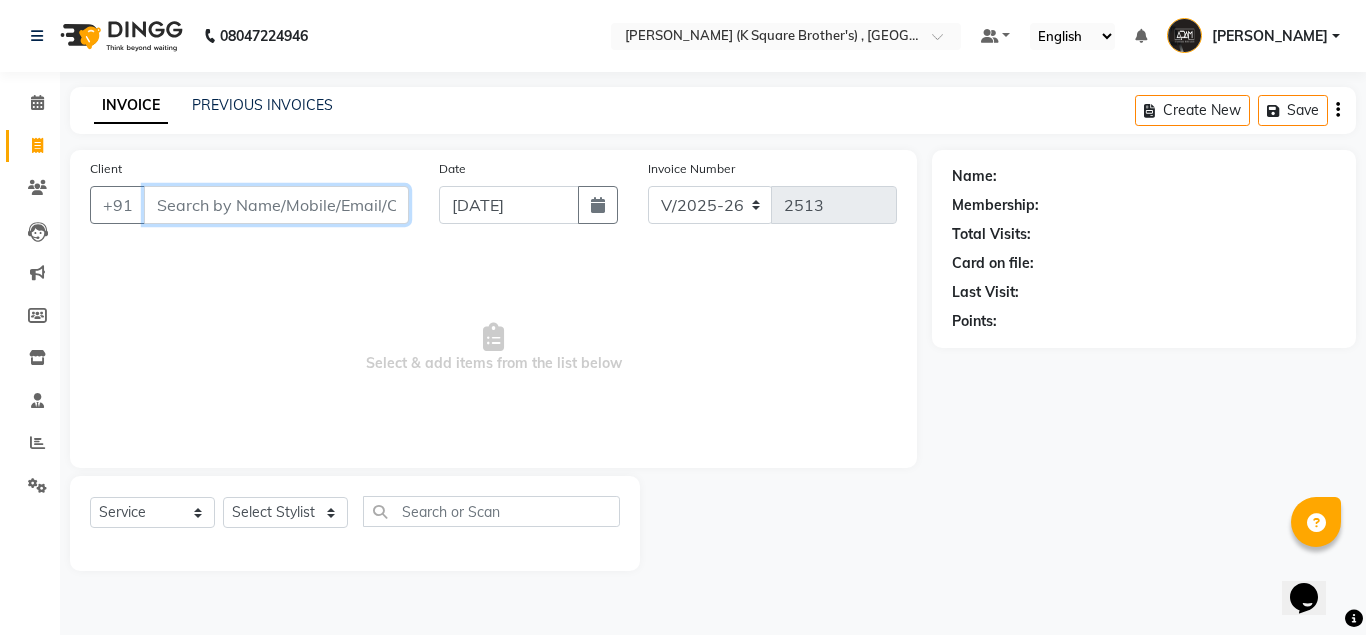 paste on "9363135056" 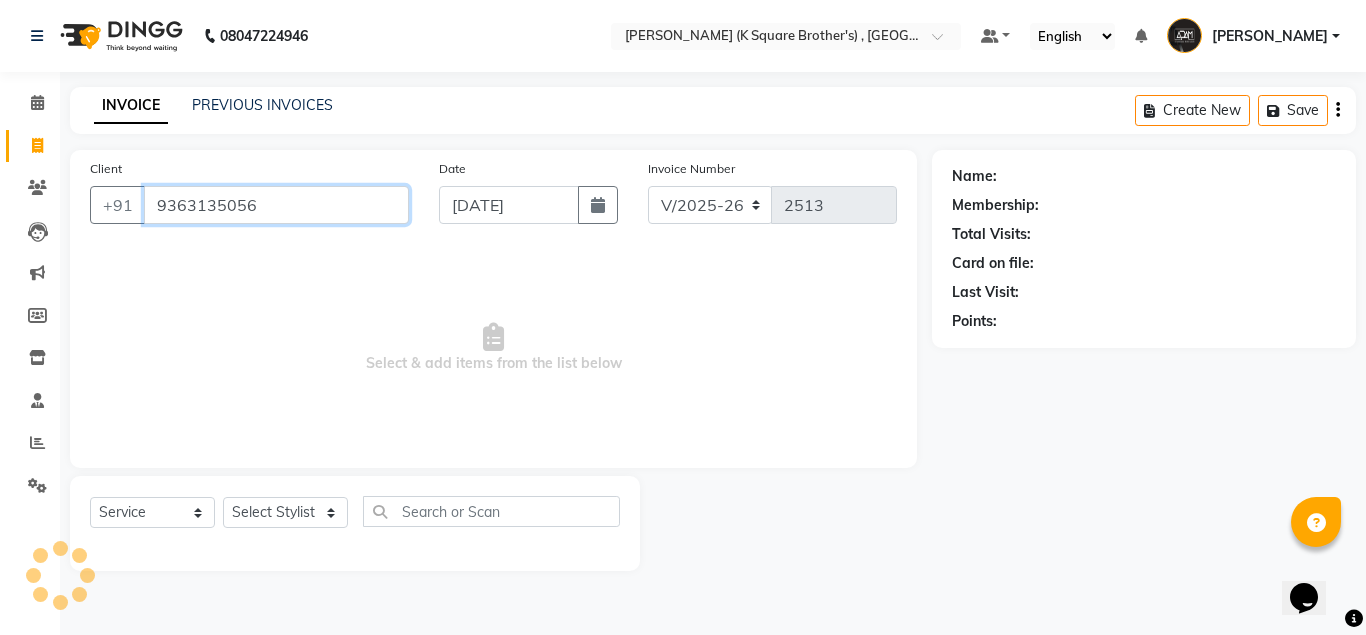 type on "9363135056" 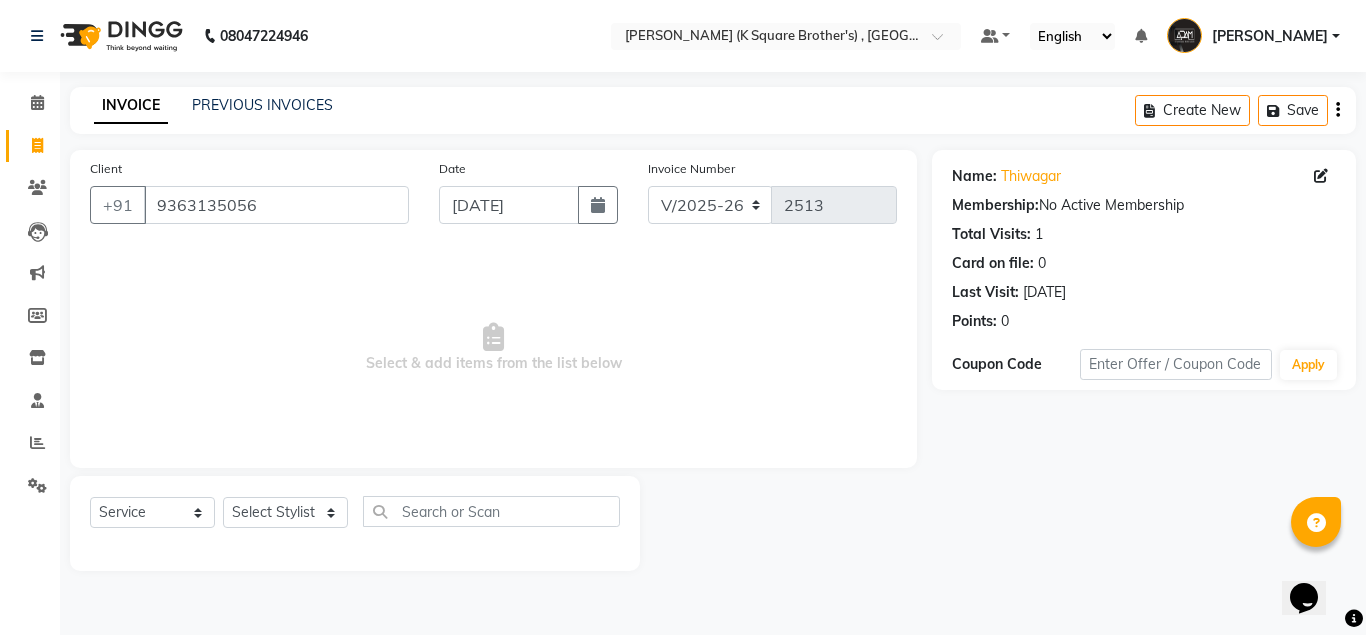 click on "Client [PHONE_NUMBER] Date [DATE] Invoice Number V/2025 V/[PHONE_NUMBER]  Select & add items from the list below" 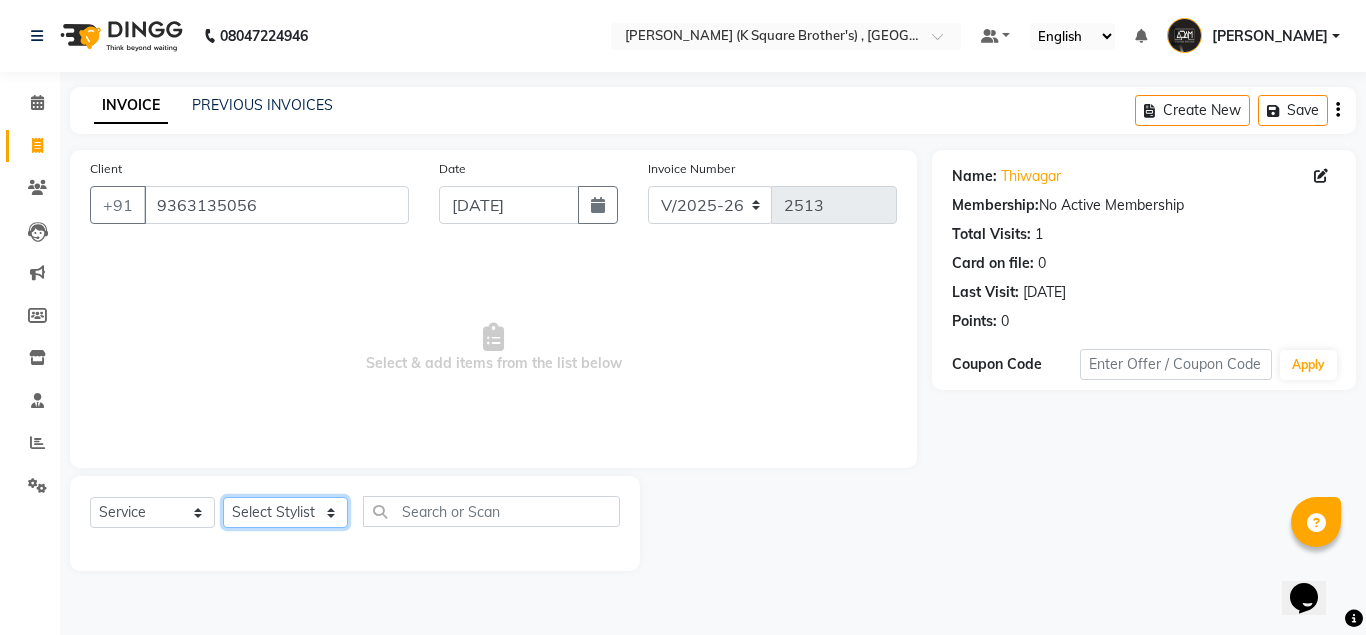 click on "Select Stylist [PERSON_NAME] [PERSON_NAME] [PERSON_NAME]" 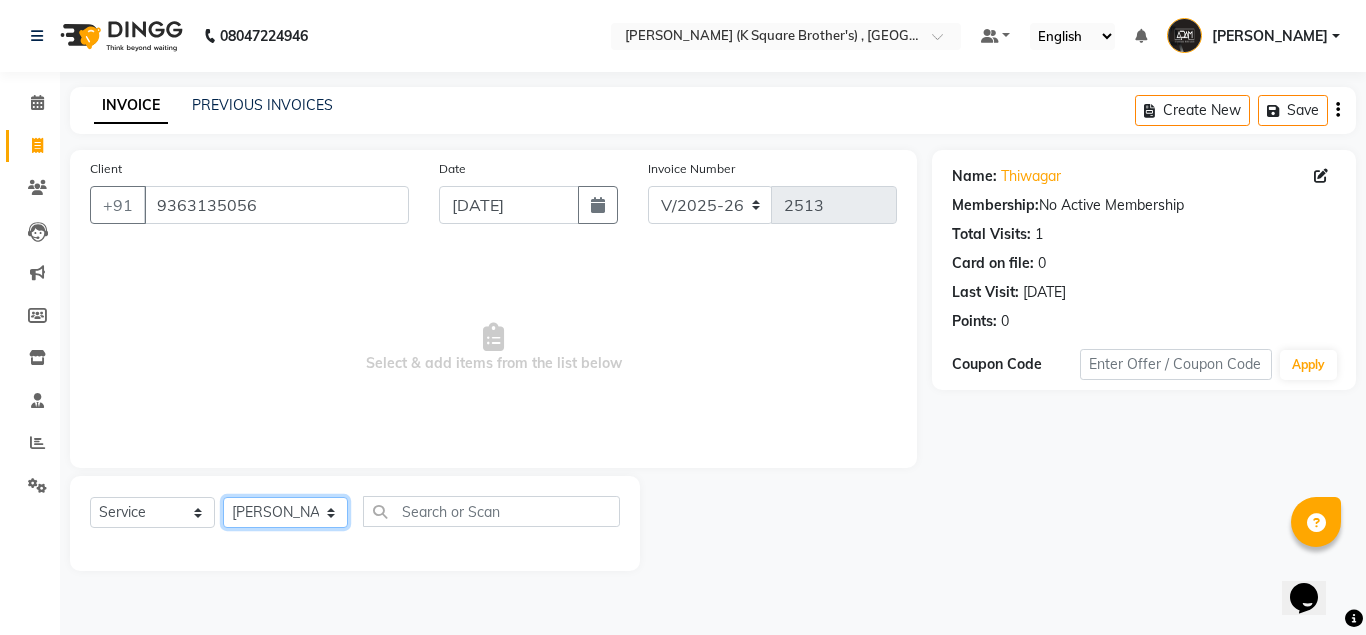 click on "Select Stylist [PERSON_NAME] [PERSON_NAME] [PERSON_NAME]" 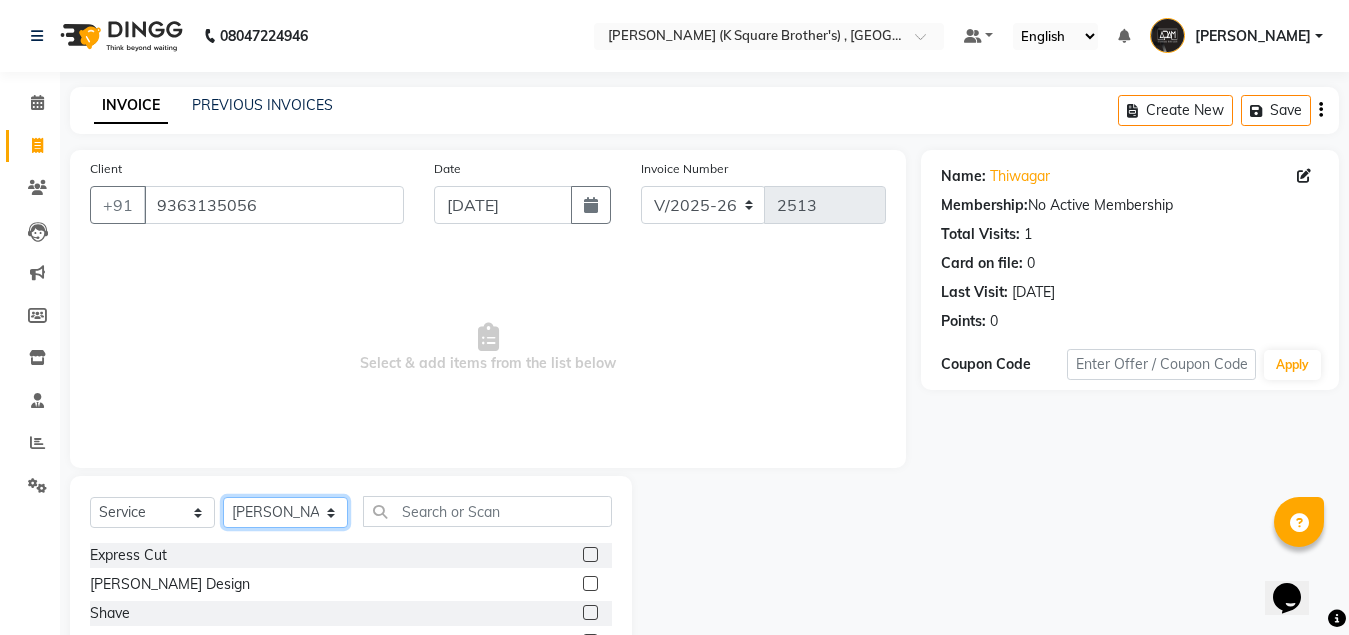 scroll, scrollTop: 166, scrollLeft: 0, axis: vertical 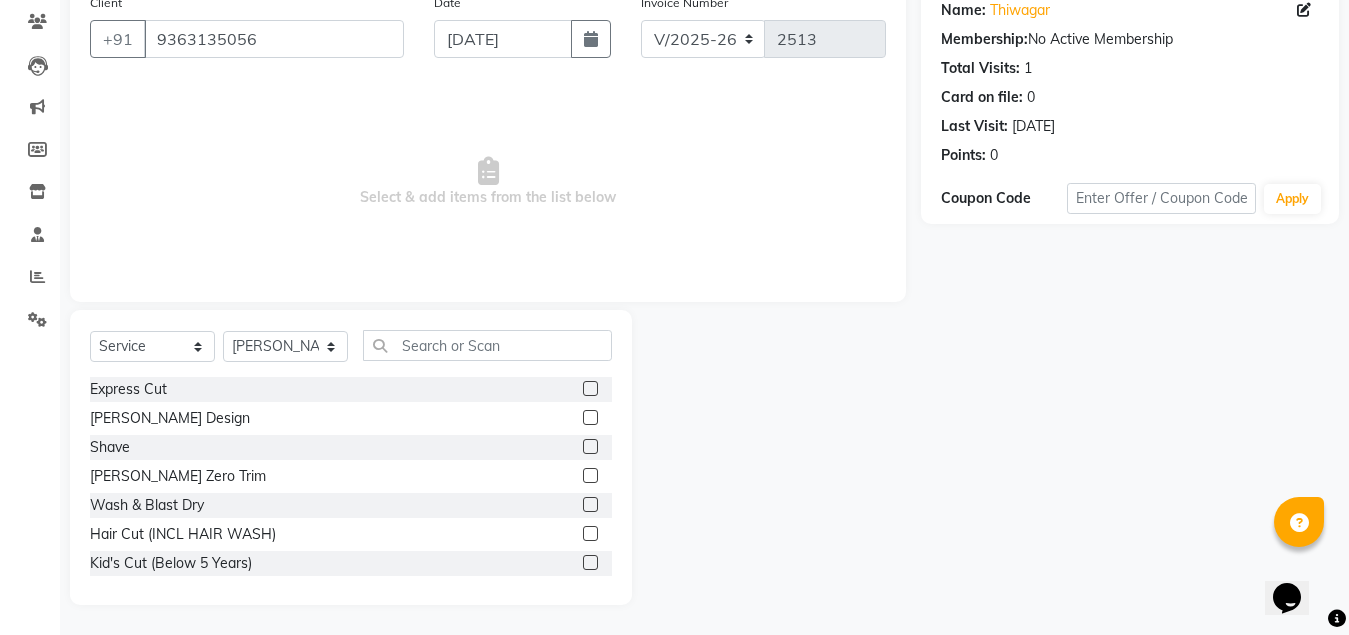click 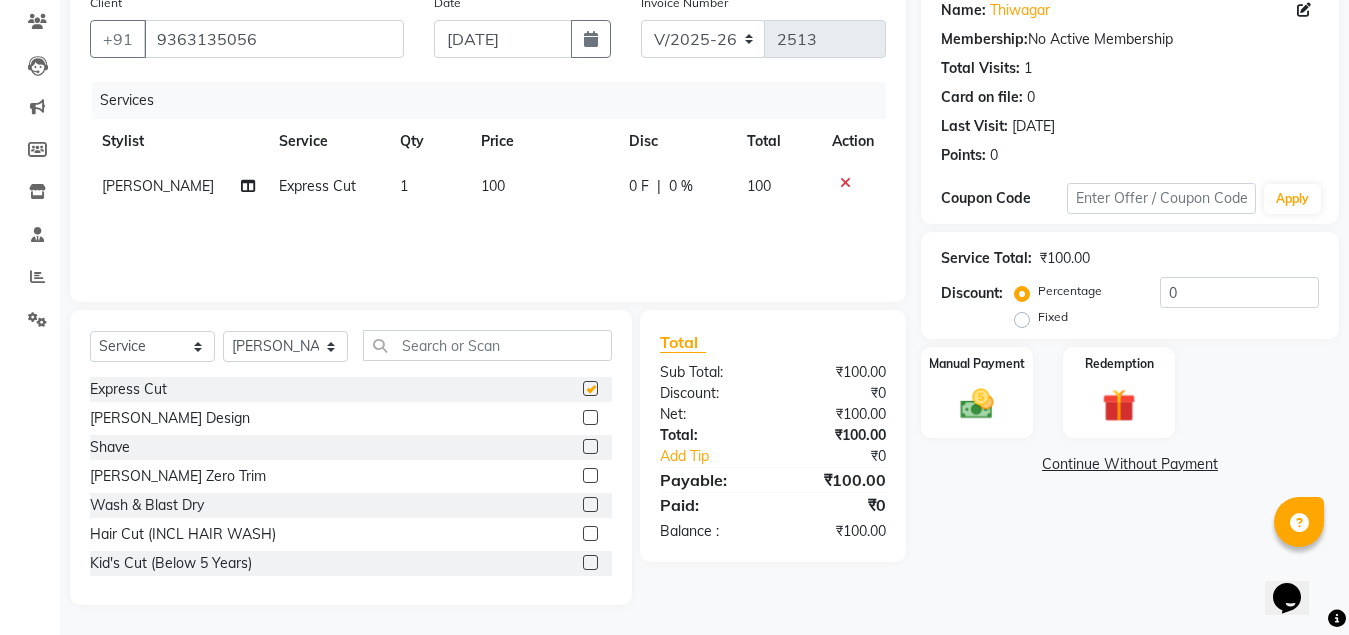 checkbox on "false" 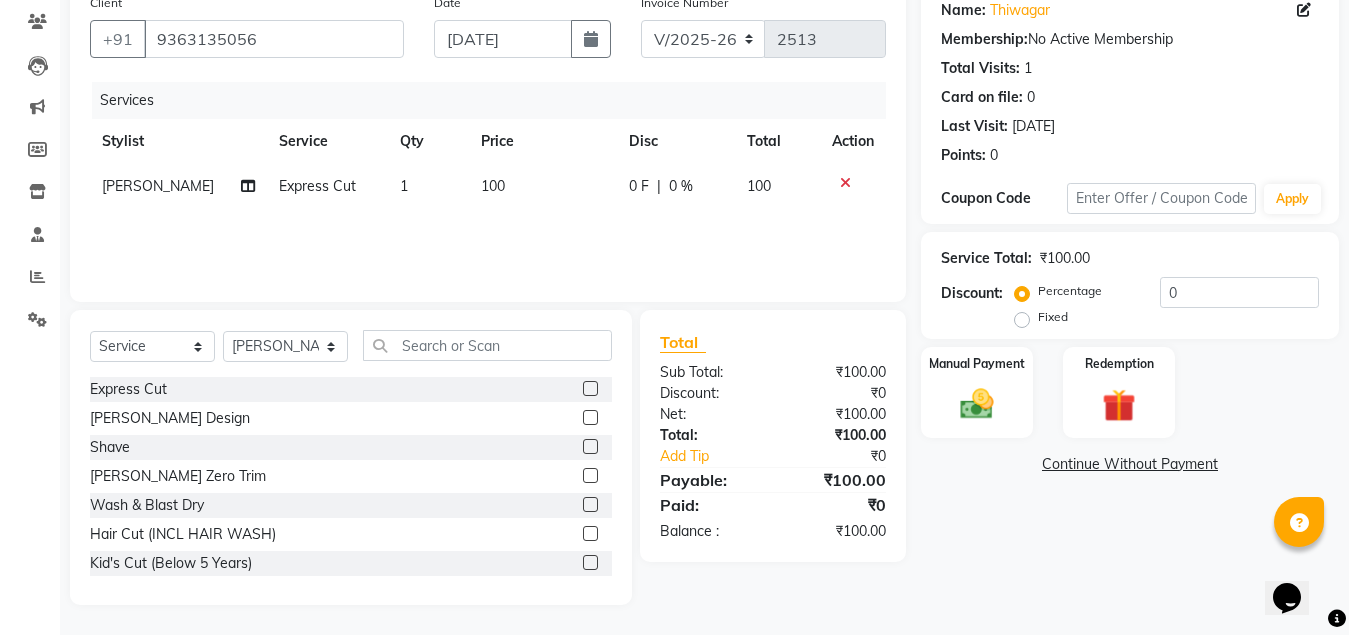 click 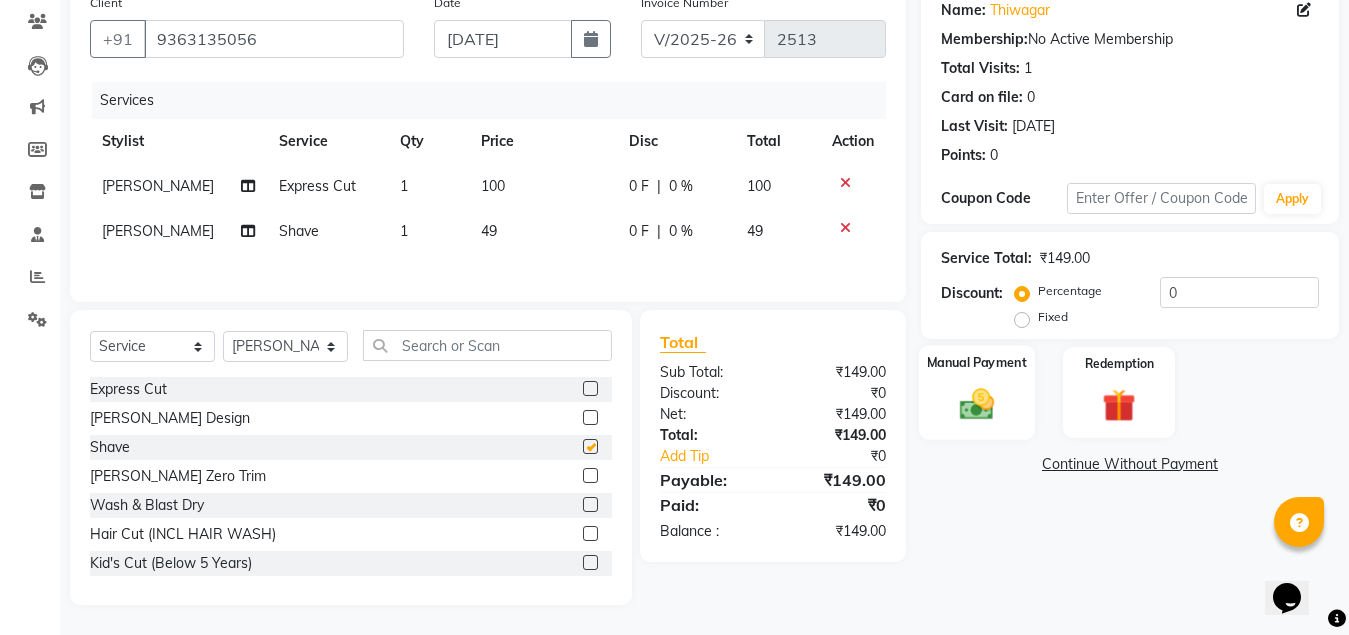 checkbox on "false" 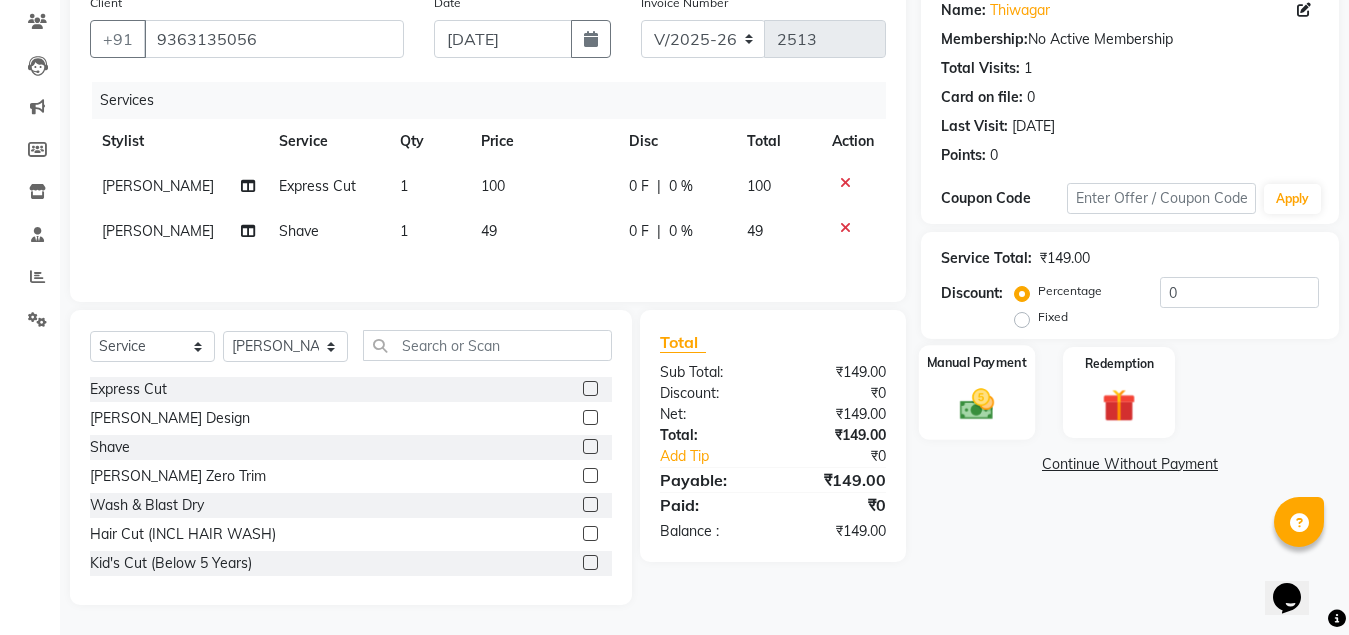 drag, startPoint x: 940, startPoint y: 411, endPoint x: 1034, endPoint y: 441, distance: 98.67117 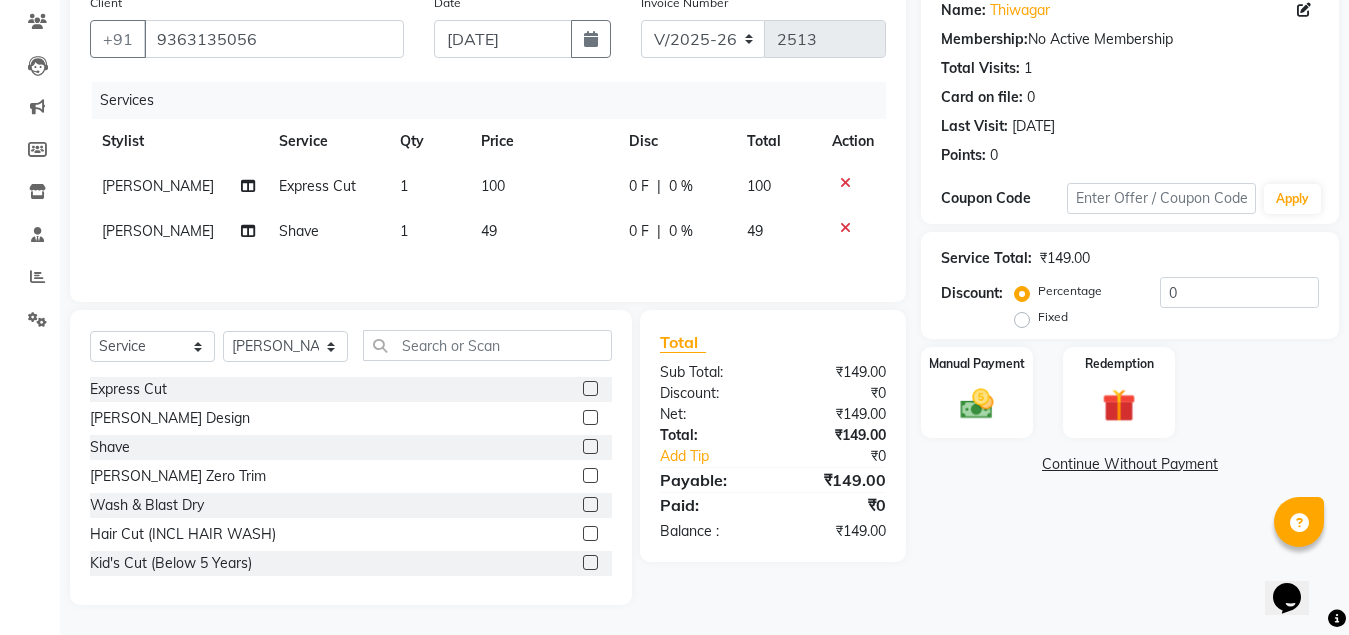 click on "Manual Payment" 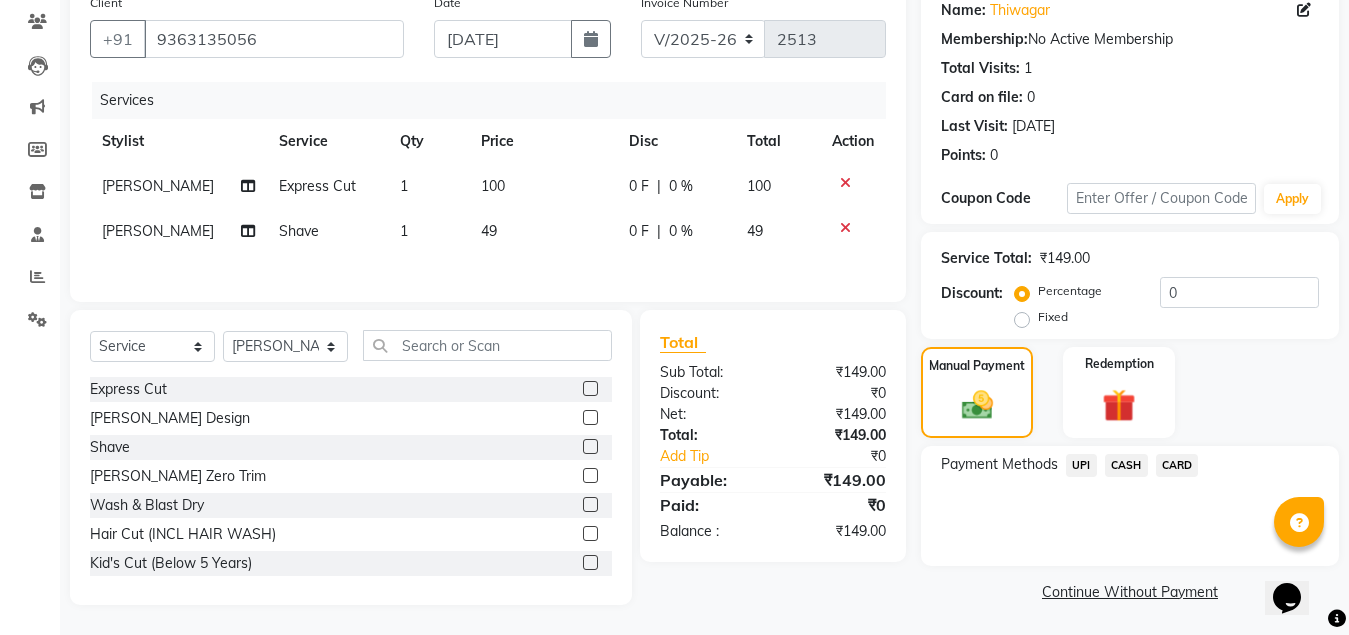 click on "CASH" 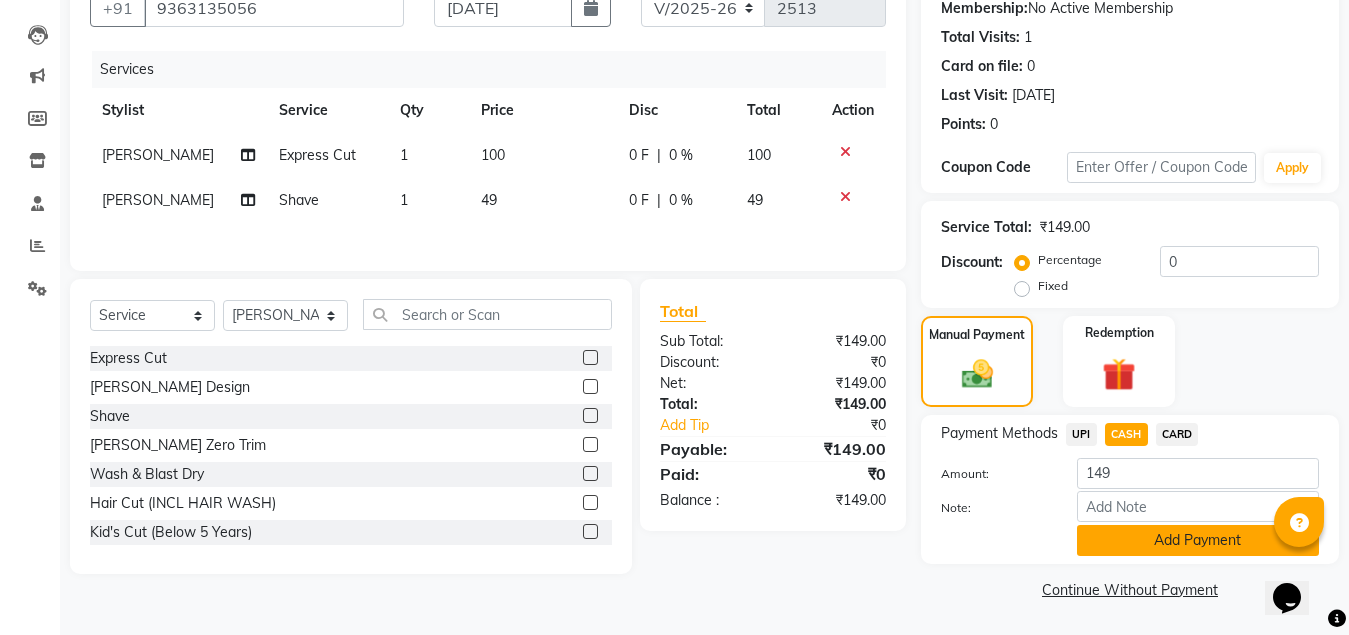 click on "Add Payment" 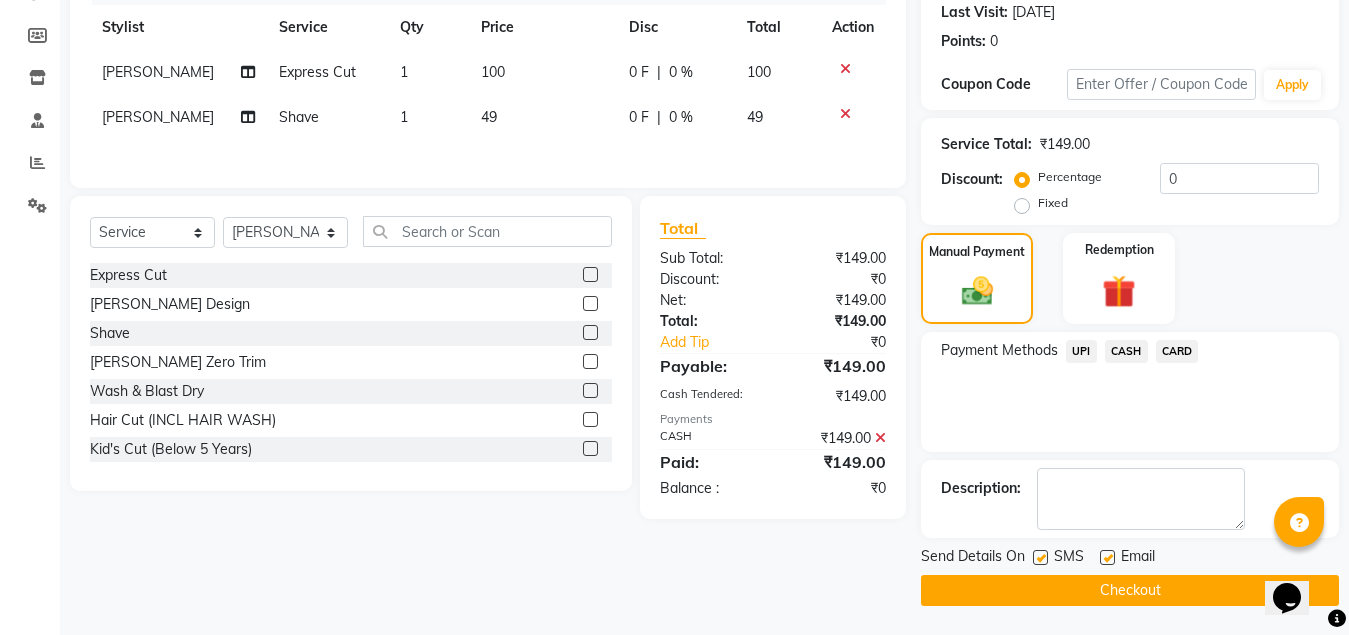 scroll, scrollTop: 281, scrollLeft: 0, axis: vertical 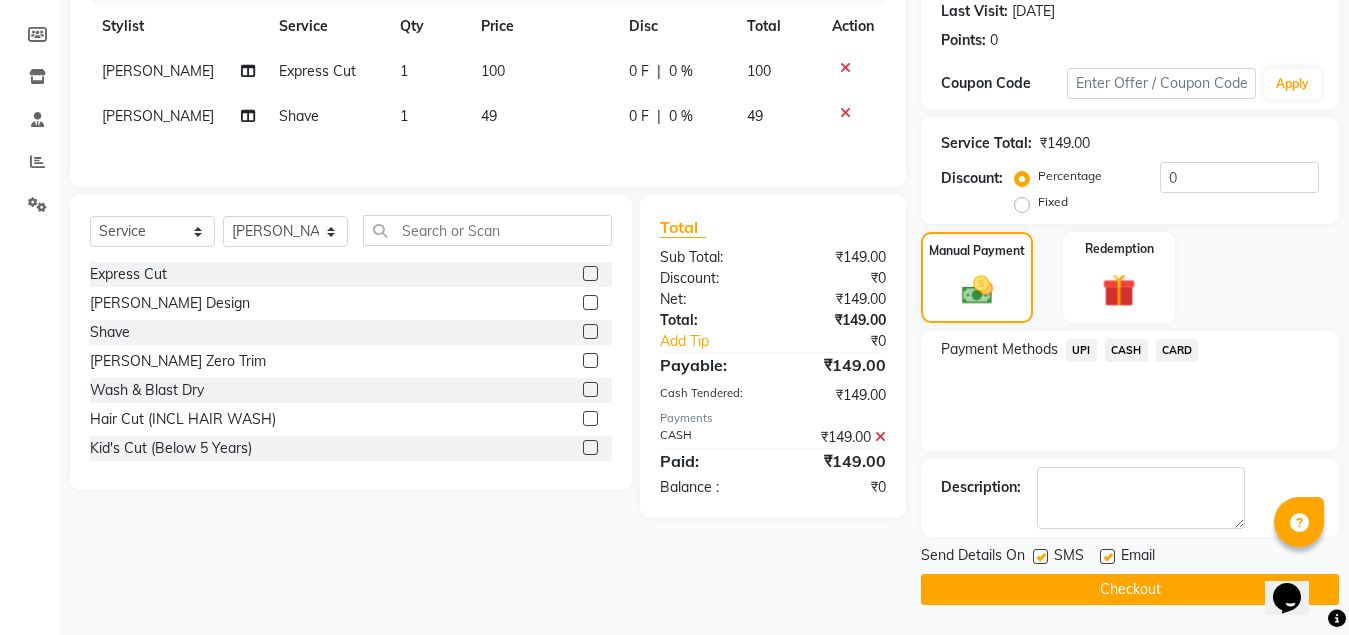 click on "Checkout" 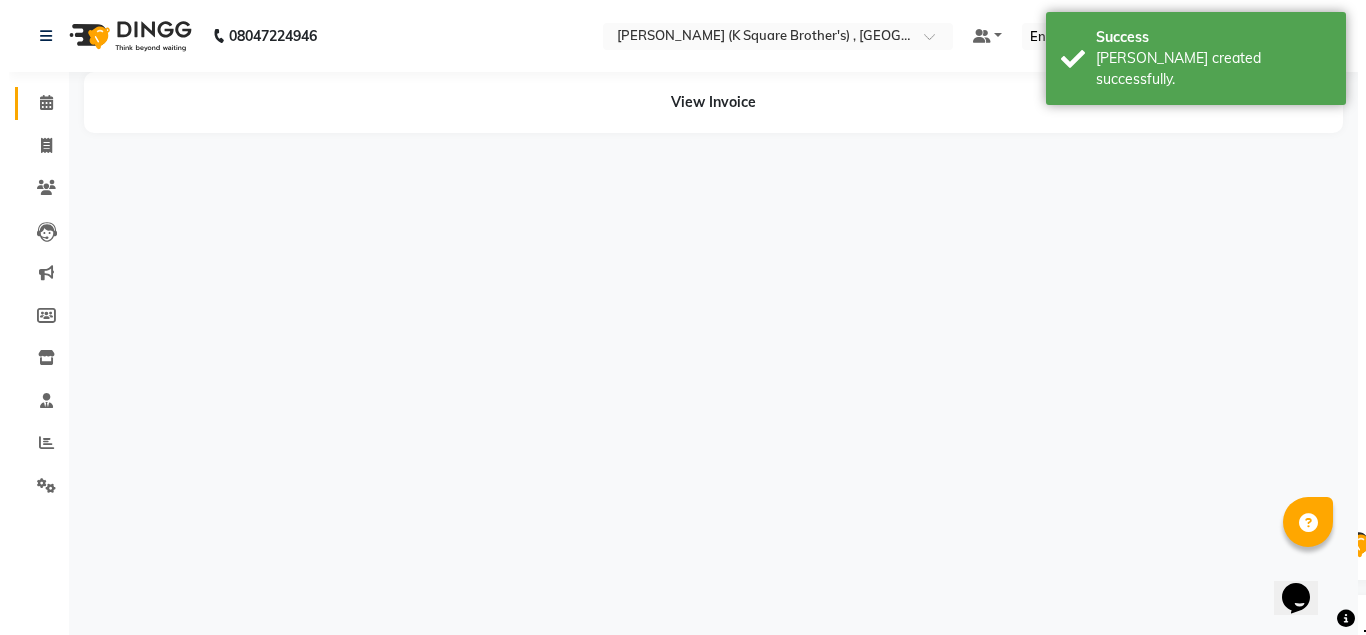 scroll, scrollTop: 0, scrollLeft: 0, axis: both 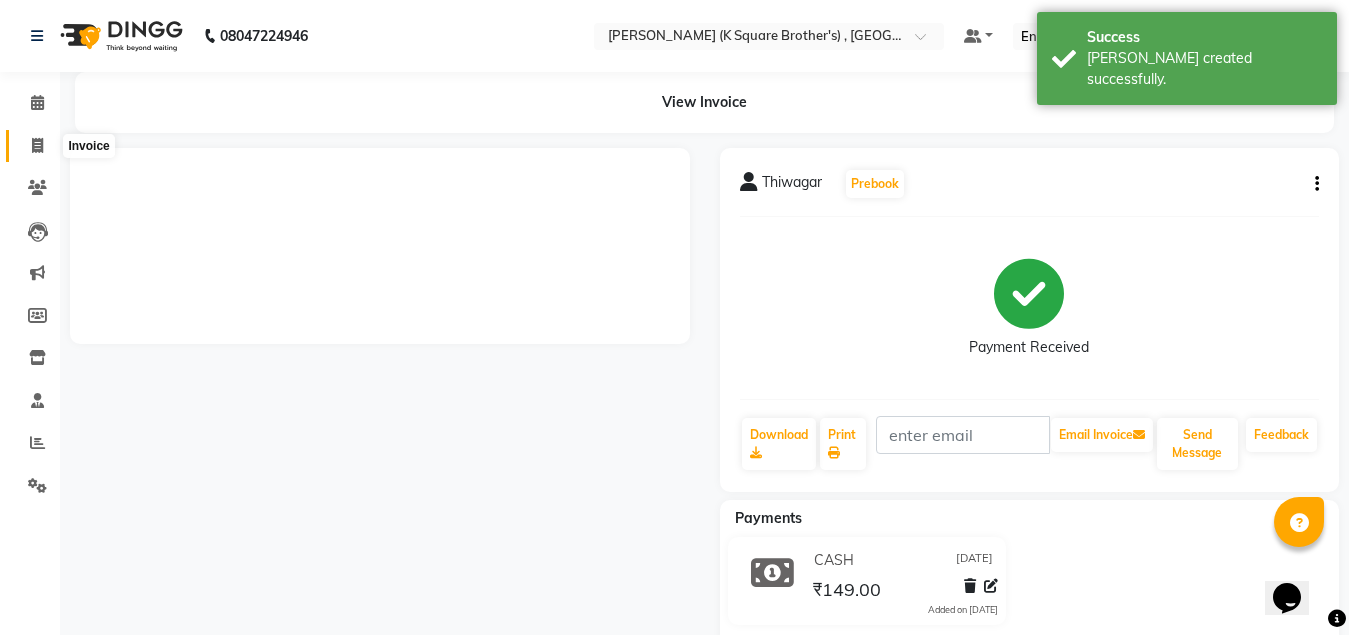 click 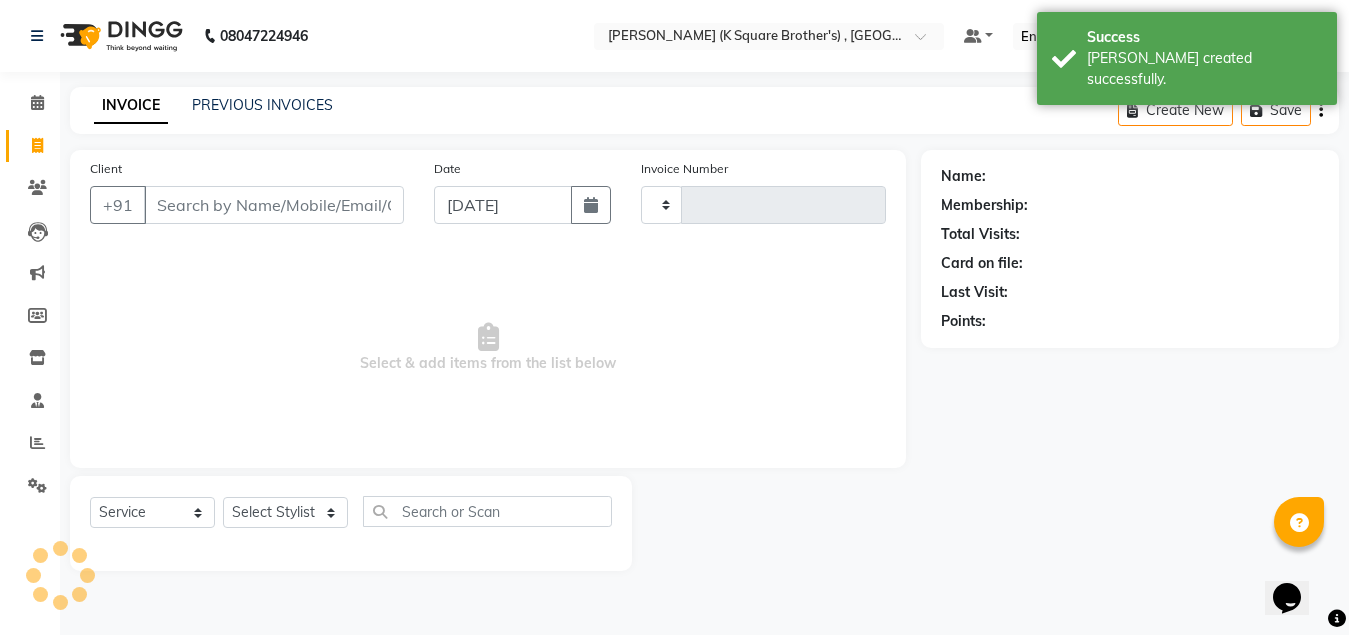 type on "2514" 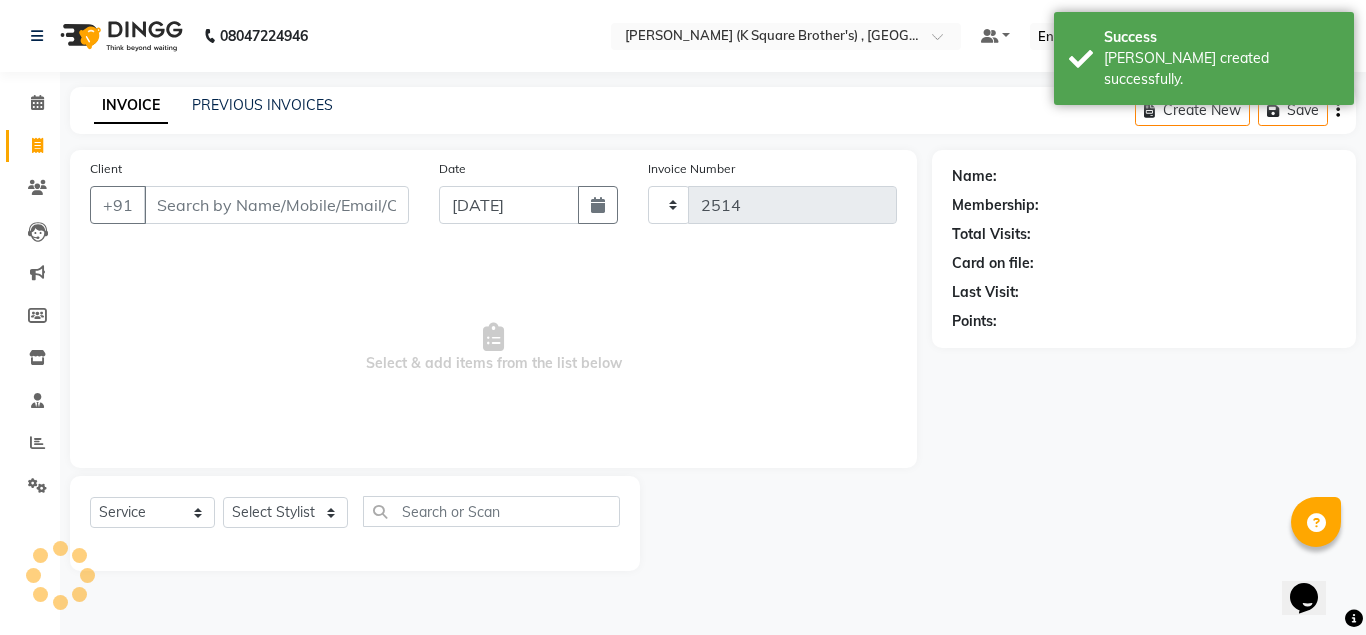 select on "8195" 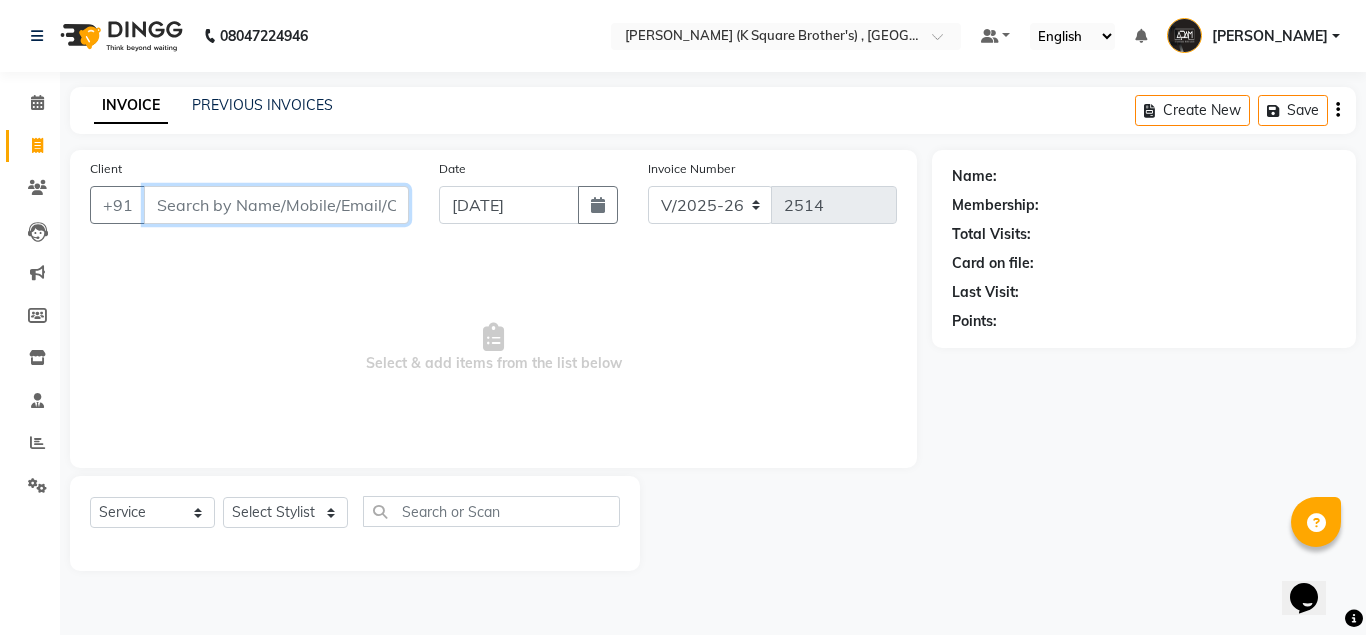 paste on "9790577690" 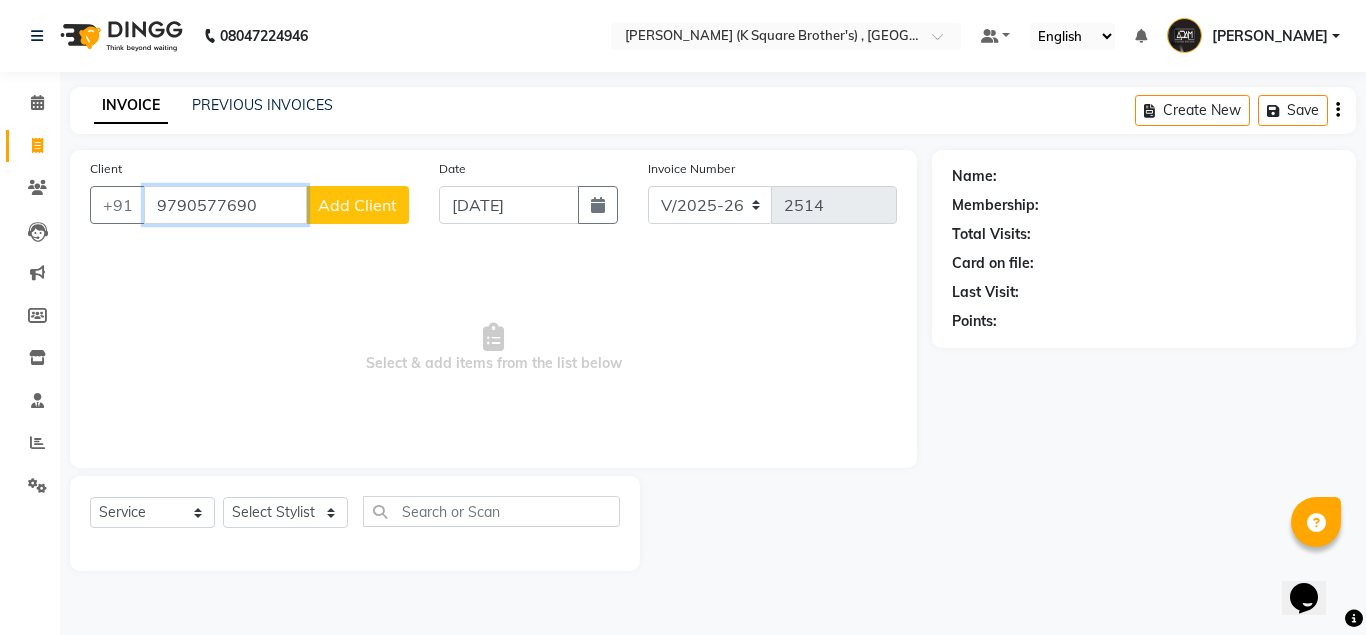 type on "9790577690" 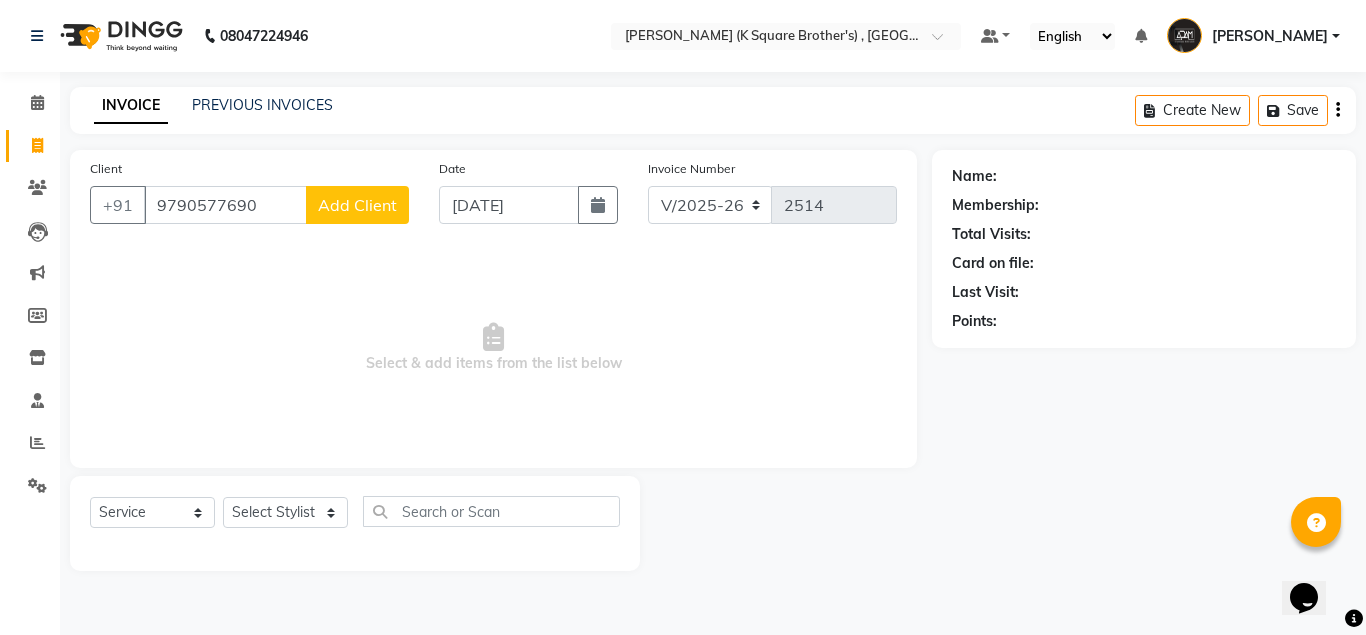 click on "Add Client" 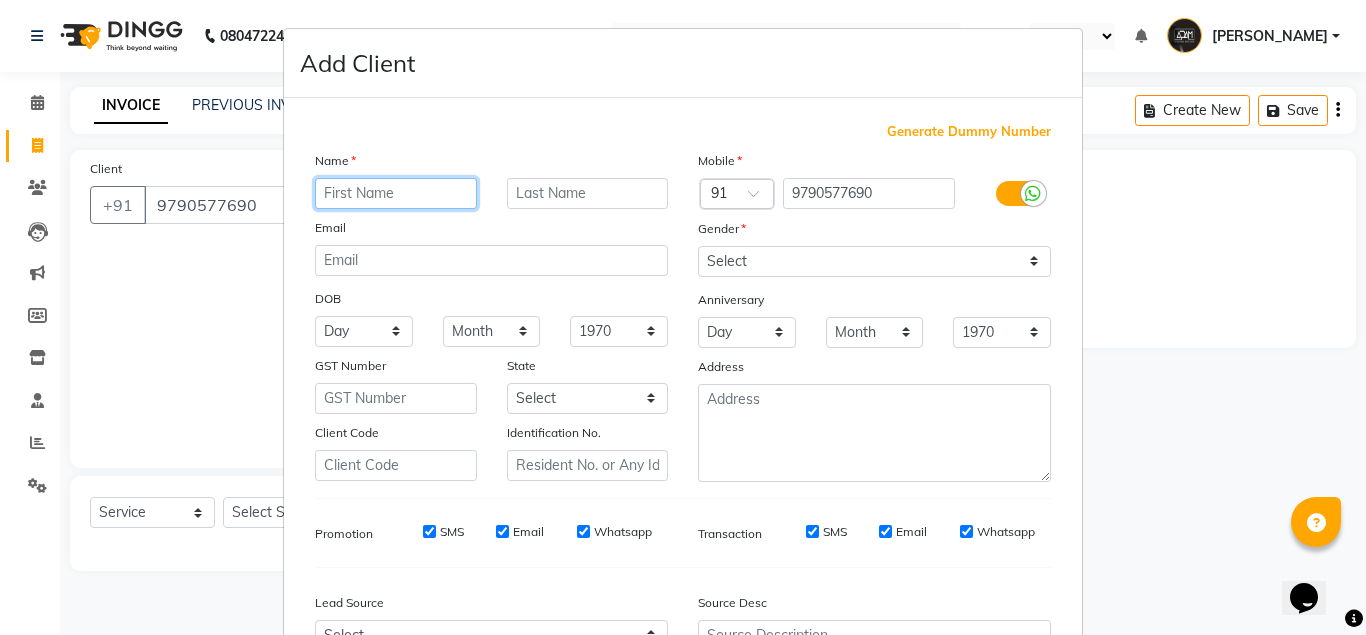 paste on "[PERSON_NAME]" 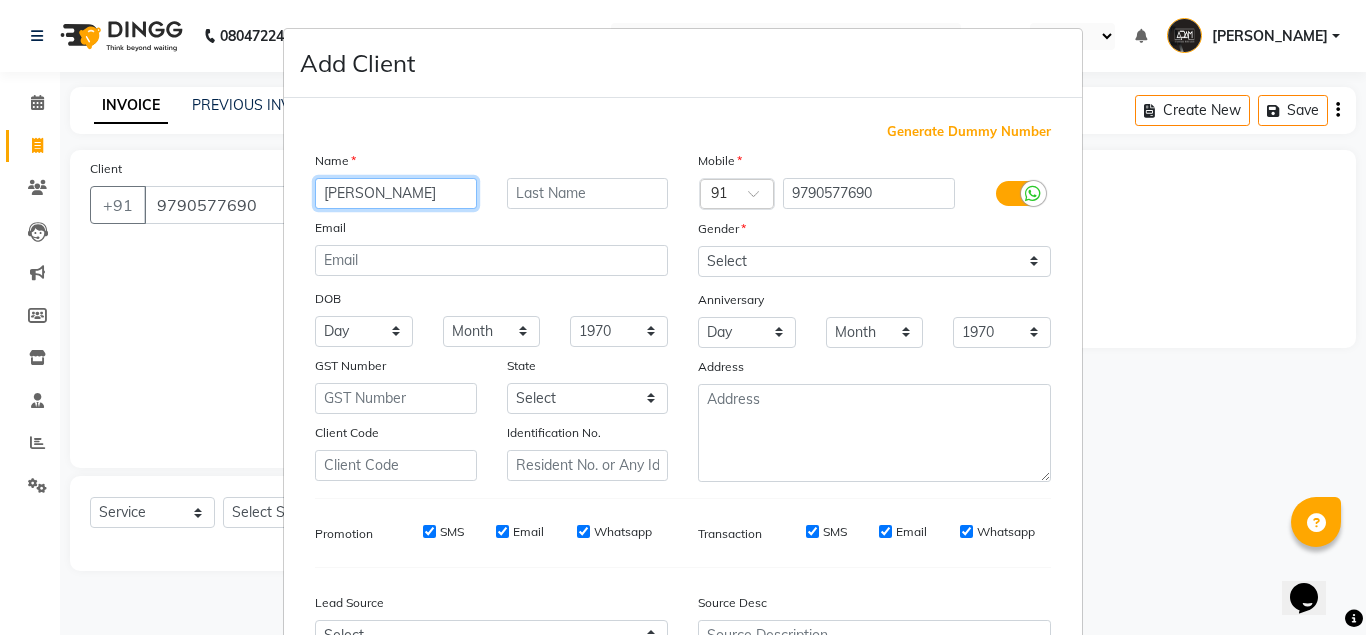 type on "[PERSON_NAME]" 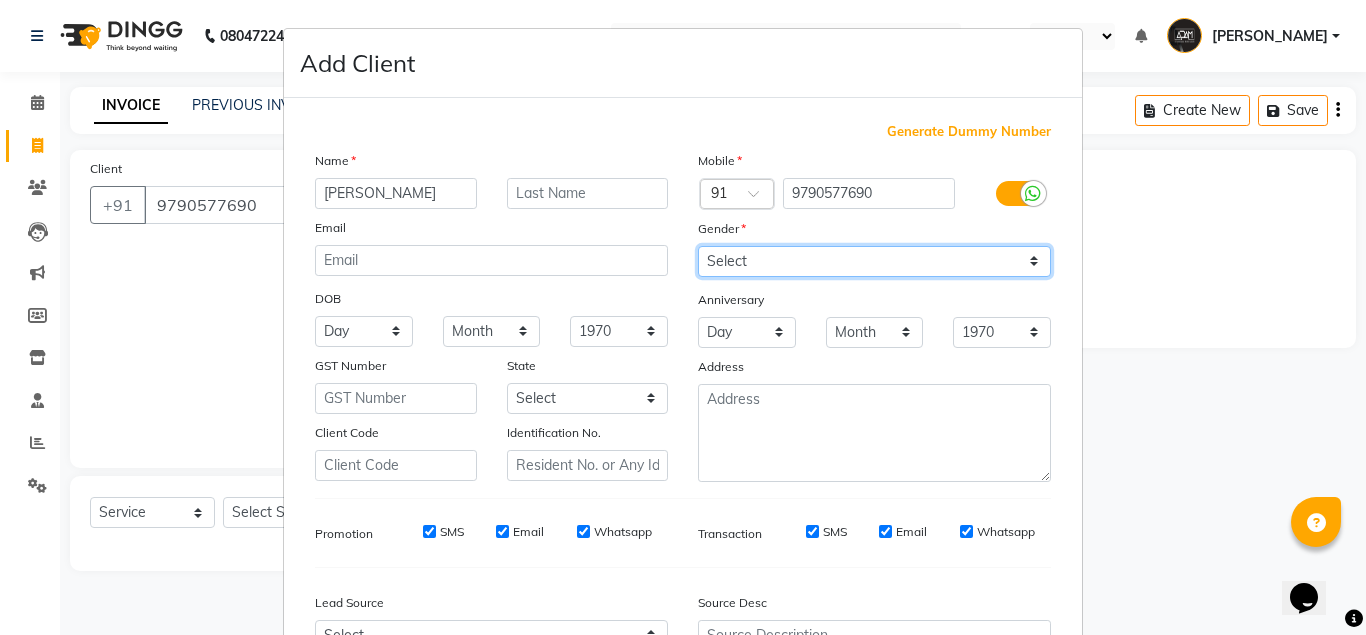 click on "Select [DEMOGRAPHIC_DATA] [DEMOGRAPHIC_DATA] Other Prefer Not To Say" at bounding box center (874, 261) 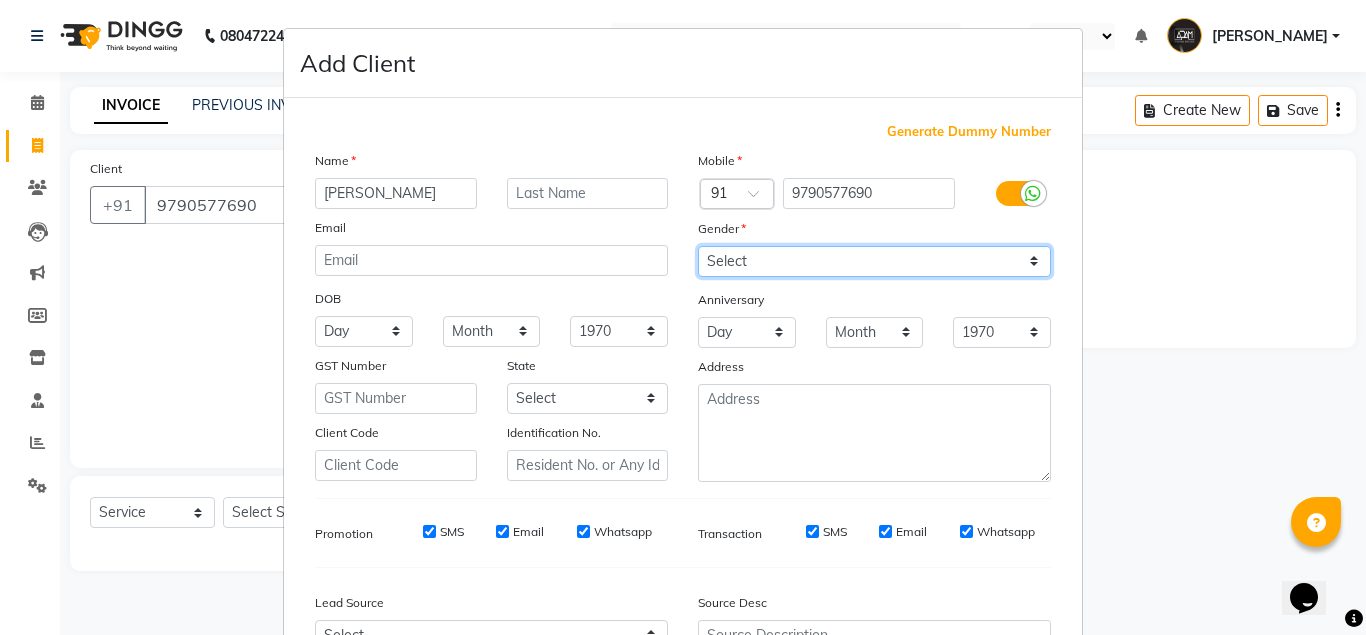 click on "Select [DEMOGRAPHIC_DATA] [DEMOGRAPHIC_DATA] Other Prefer Not To Say" at bounding box center (874, 261) 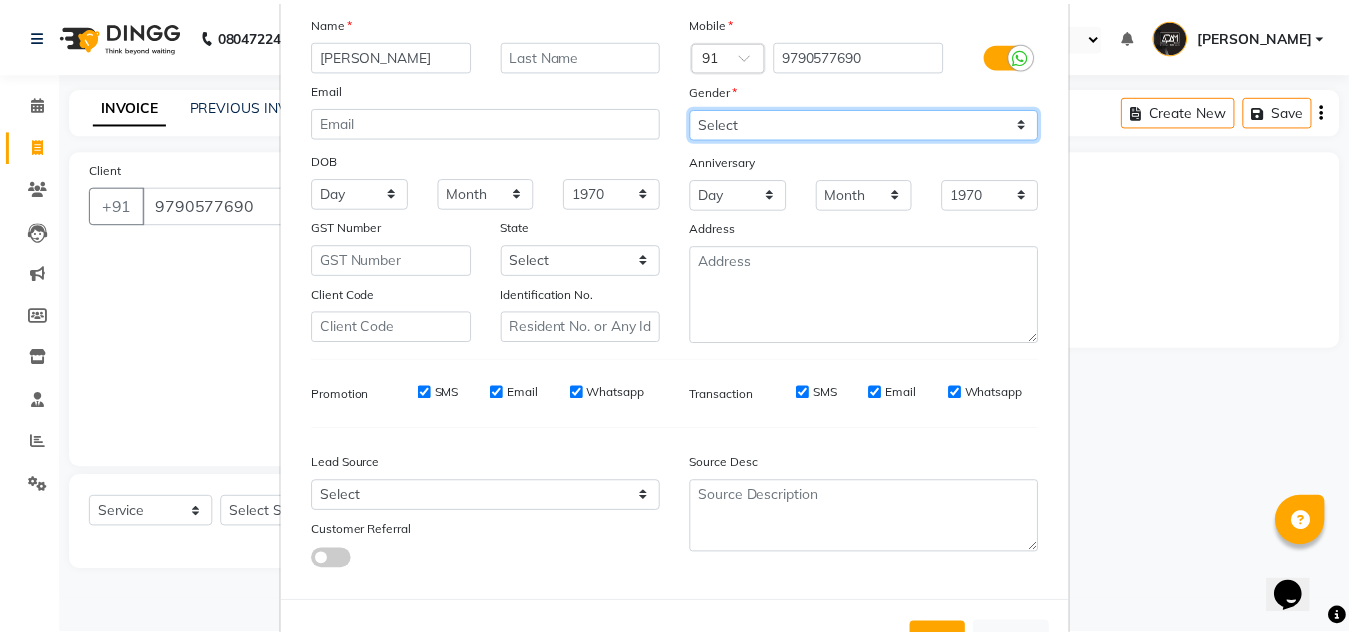 scroll, scrollTop: 214, scrollLeft: 0, axis: vertical 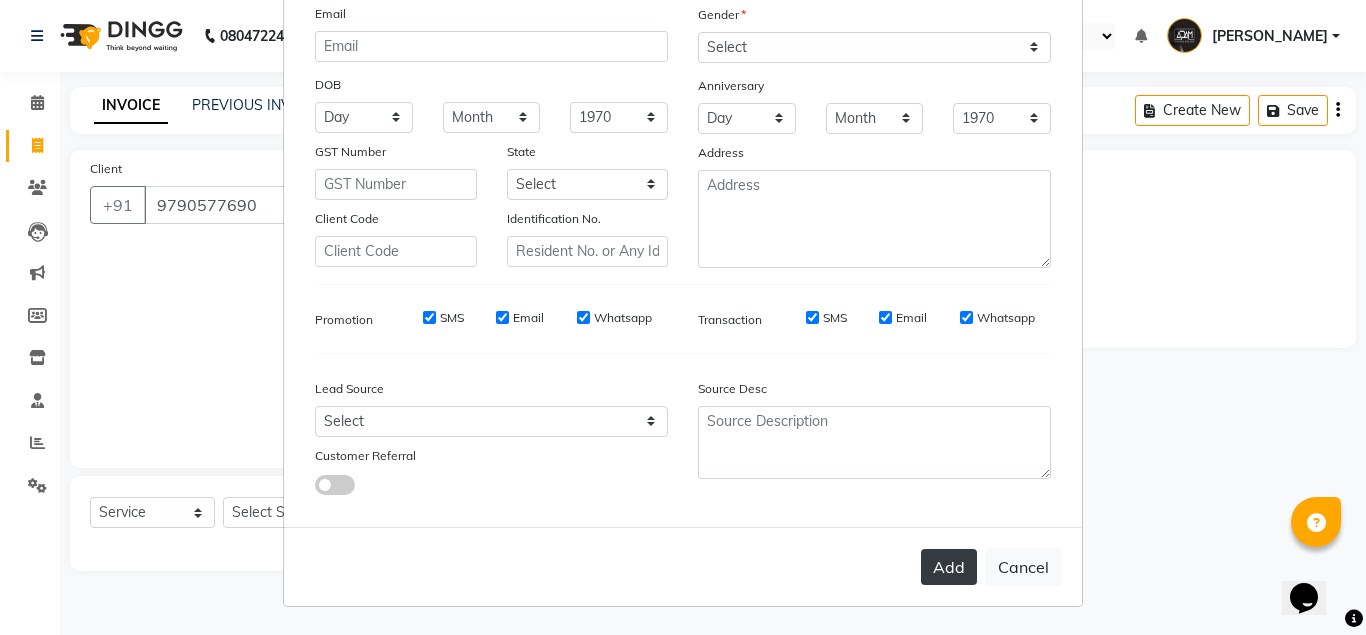 click on "Add" at bounding box center [949, 567] 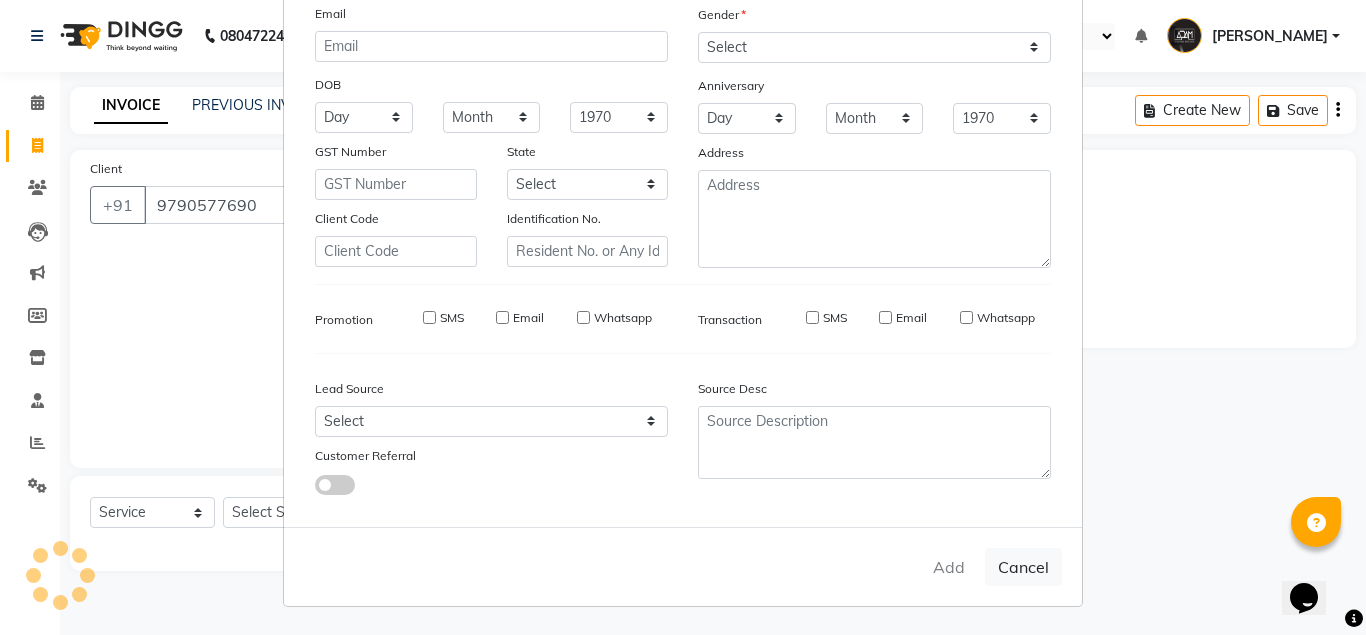 type 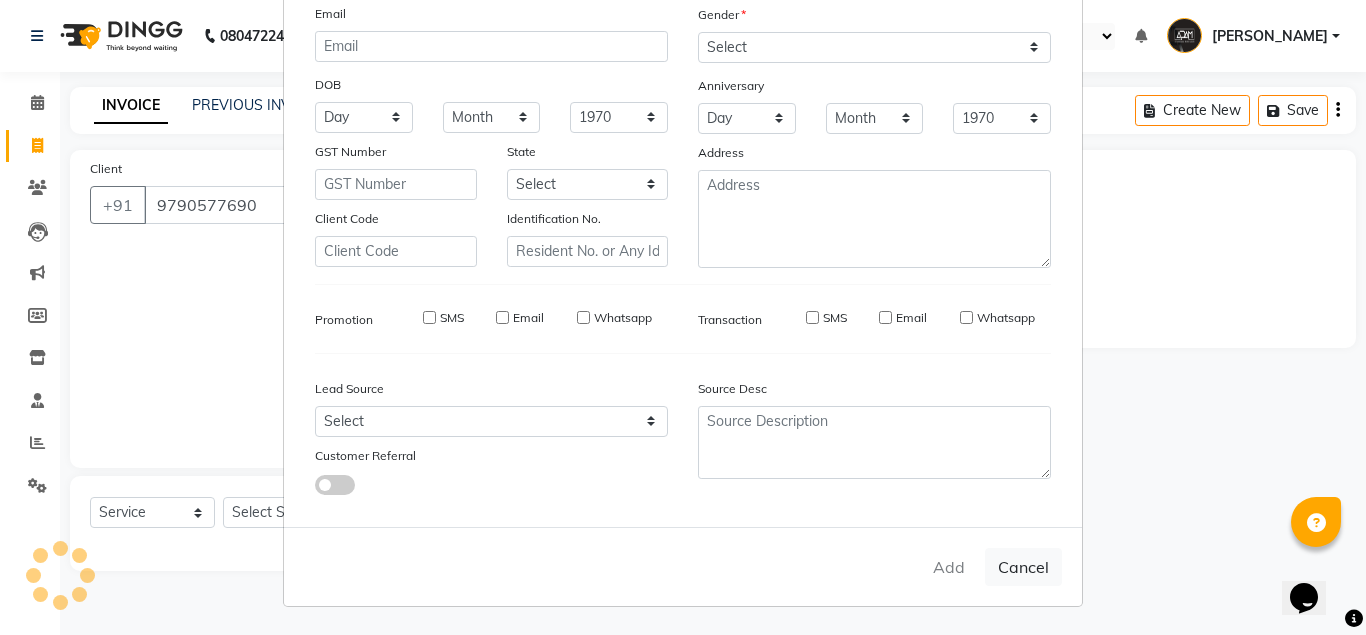 select 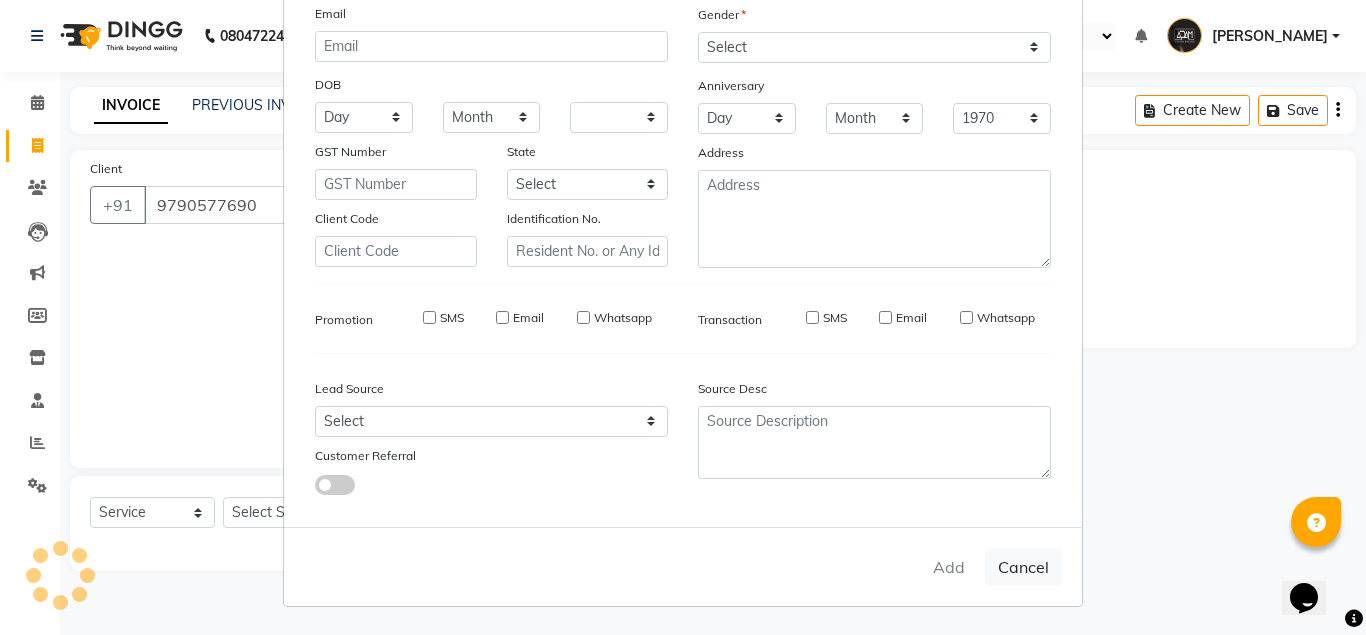 select 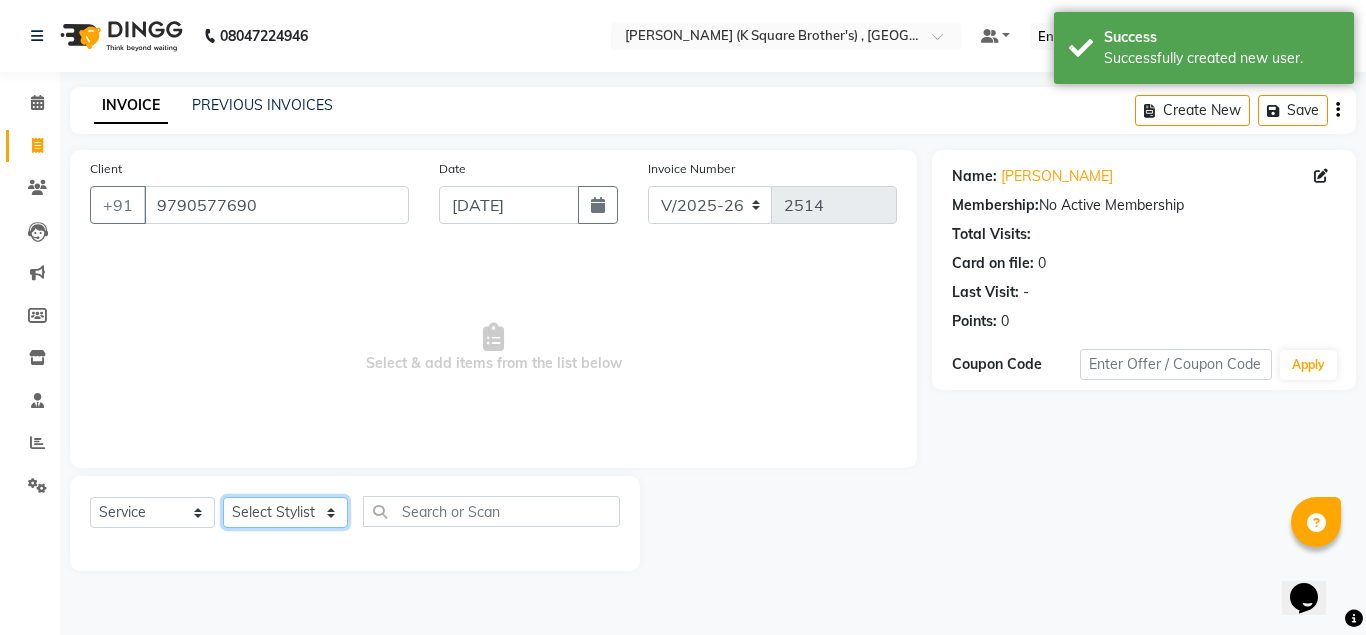 click on "Select Stylist [PERSON_NAME] [PERSON_NAME] [PERSON_NAME]" 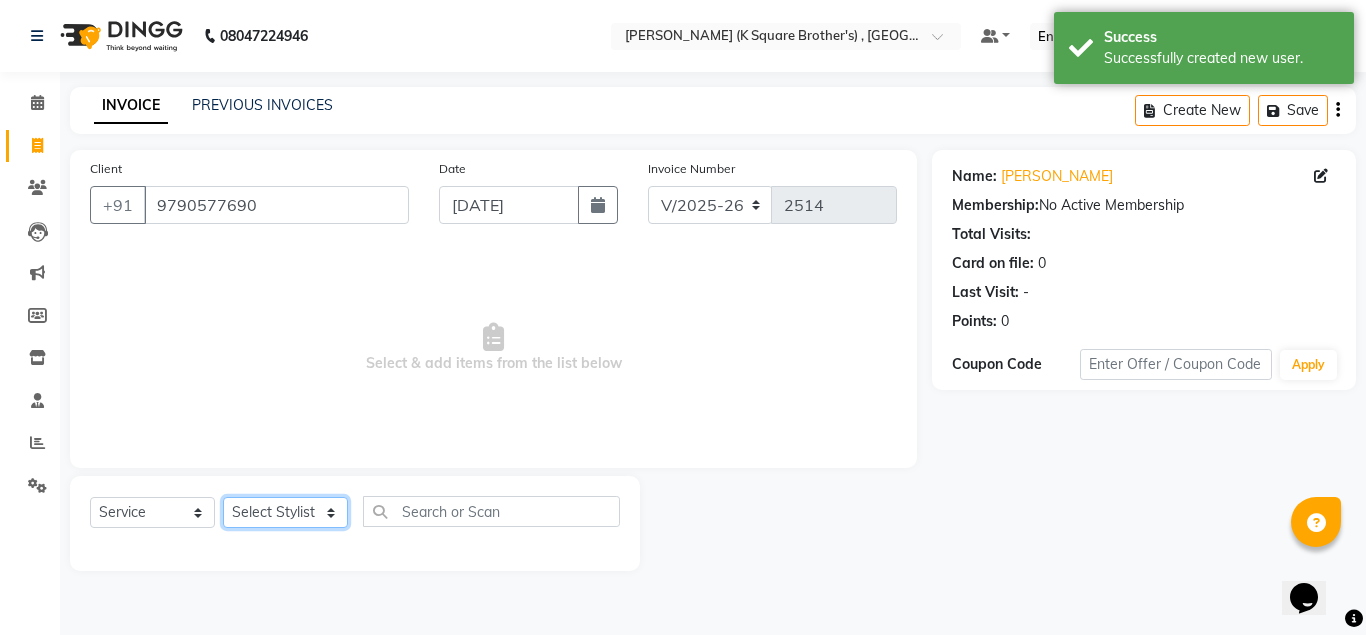 select on "78096" 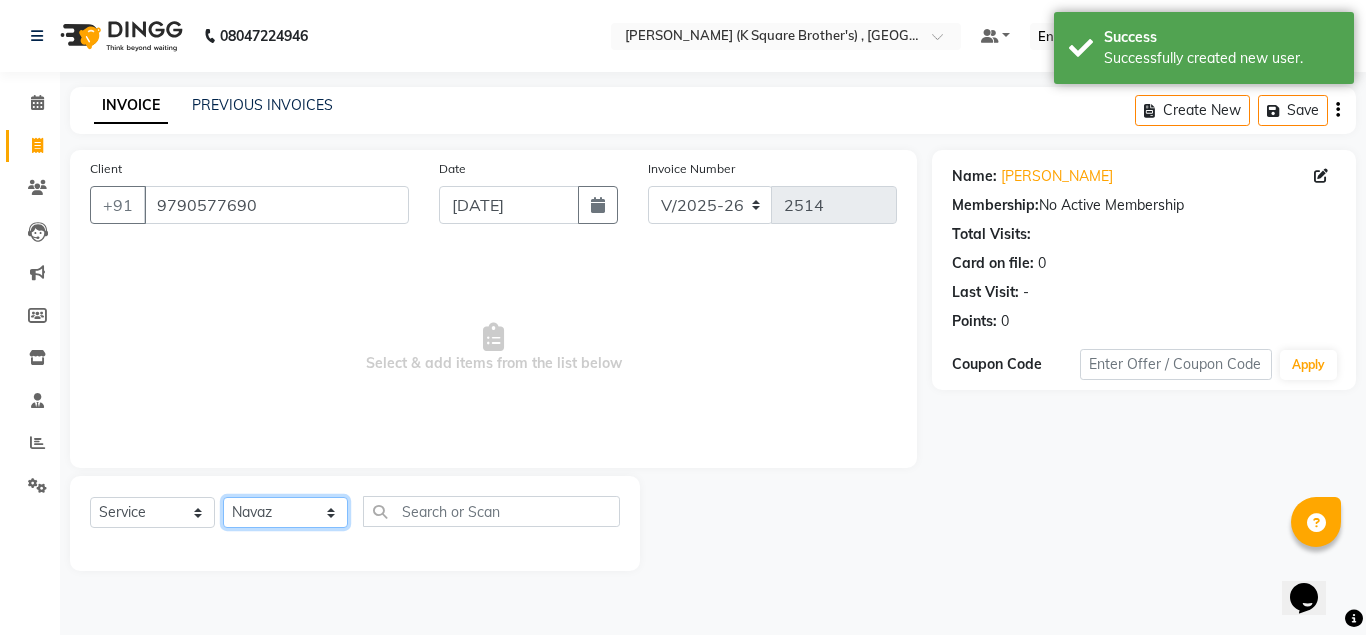 click on "Select Stylist [PERSON_NAME] [PERSON_NAME] [PERSON_NAME]" 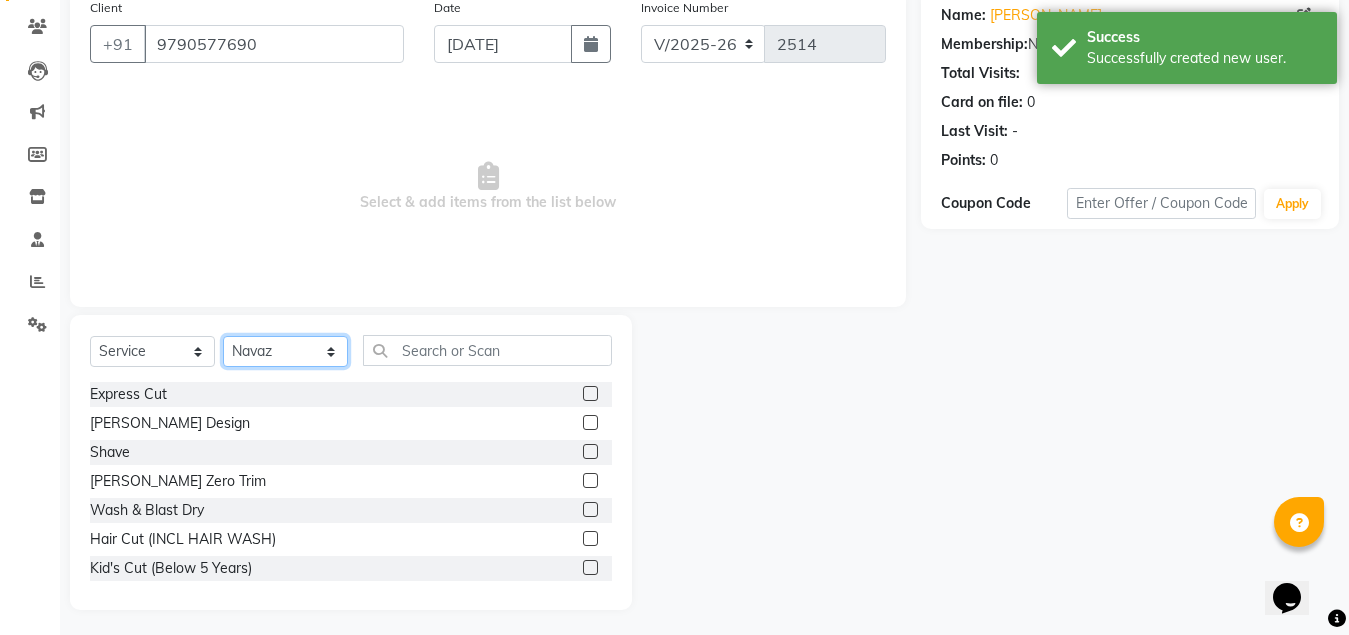 scroll, scrollTop: 166, scrollLeft: 0, axis: vertical 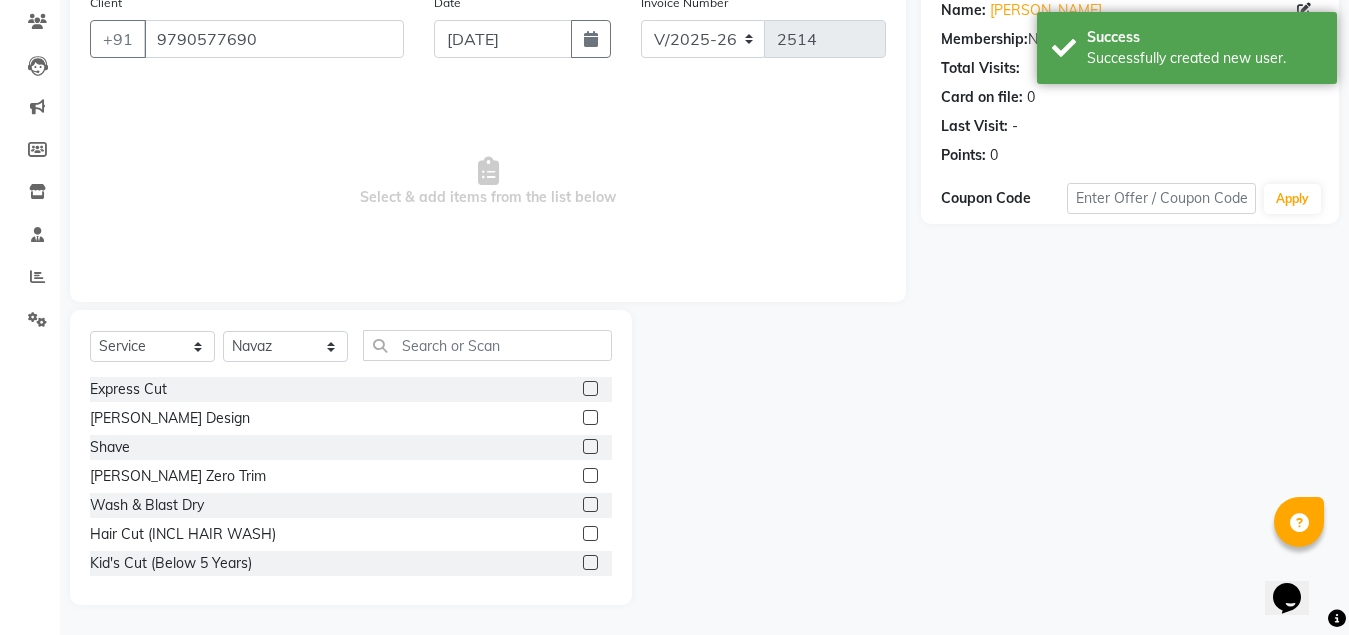 click 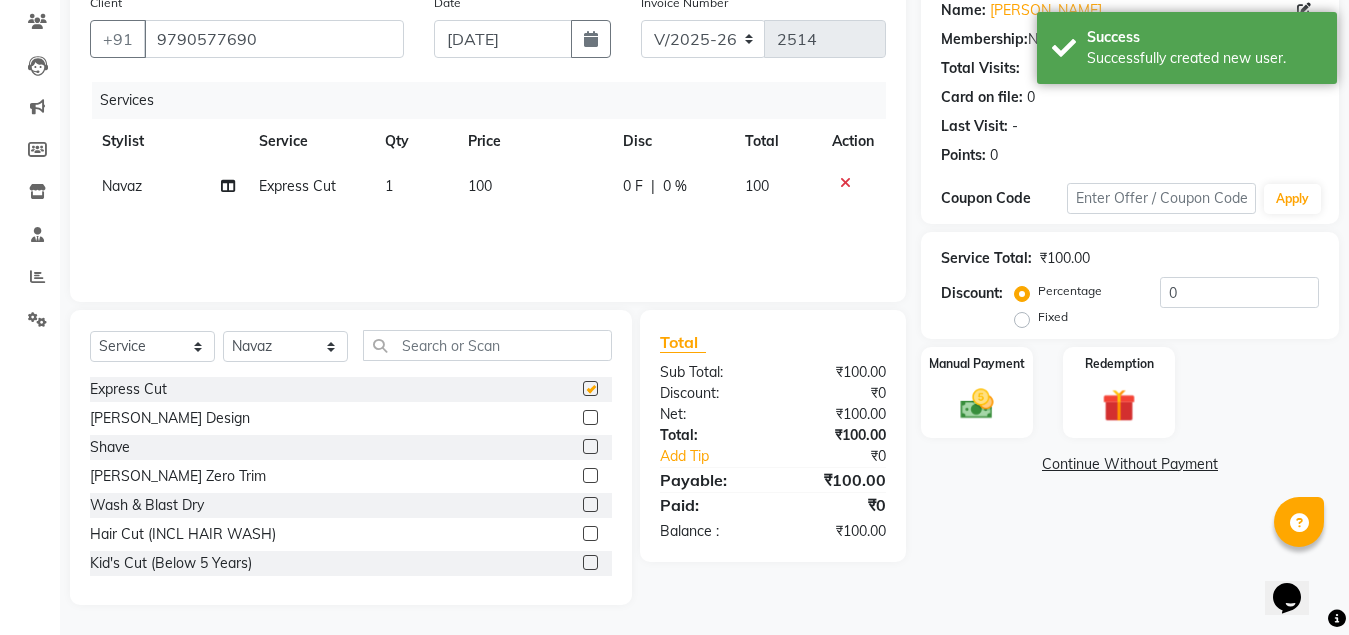 checkbox on "false" 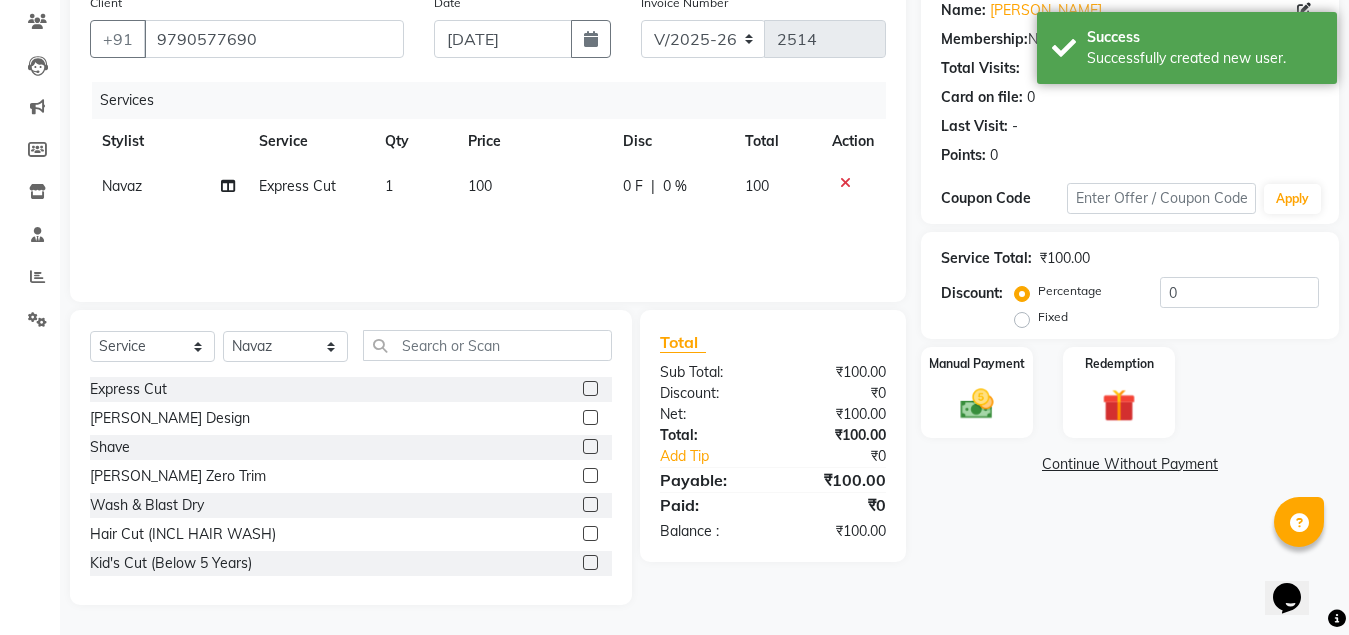 click 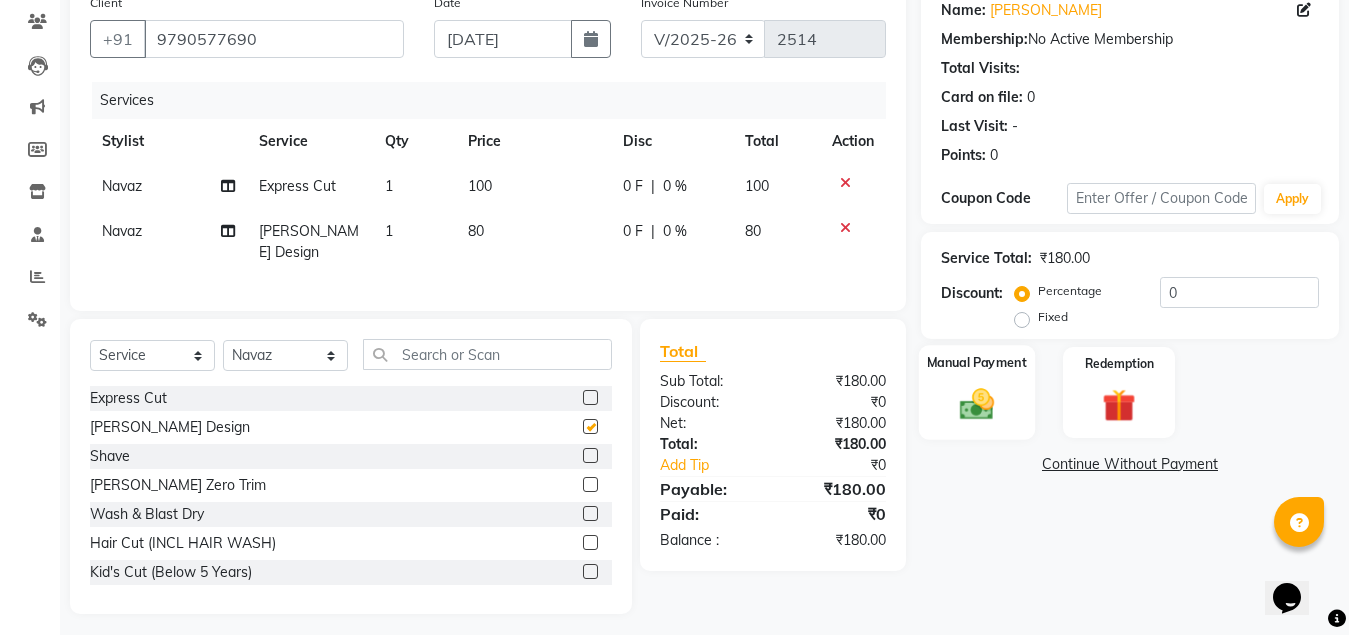 checkbox on "false" 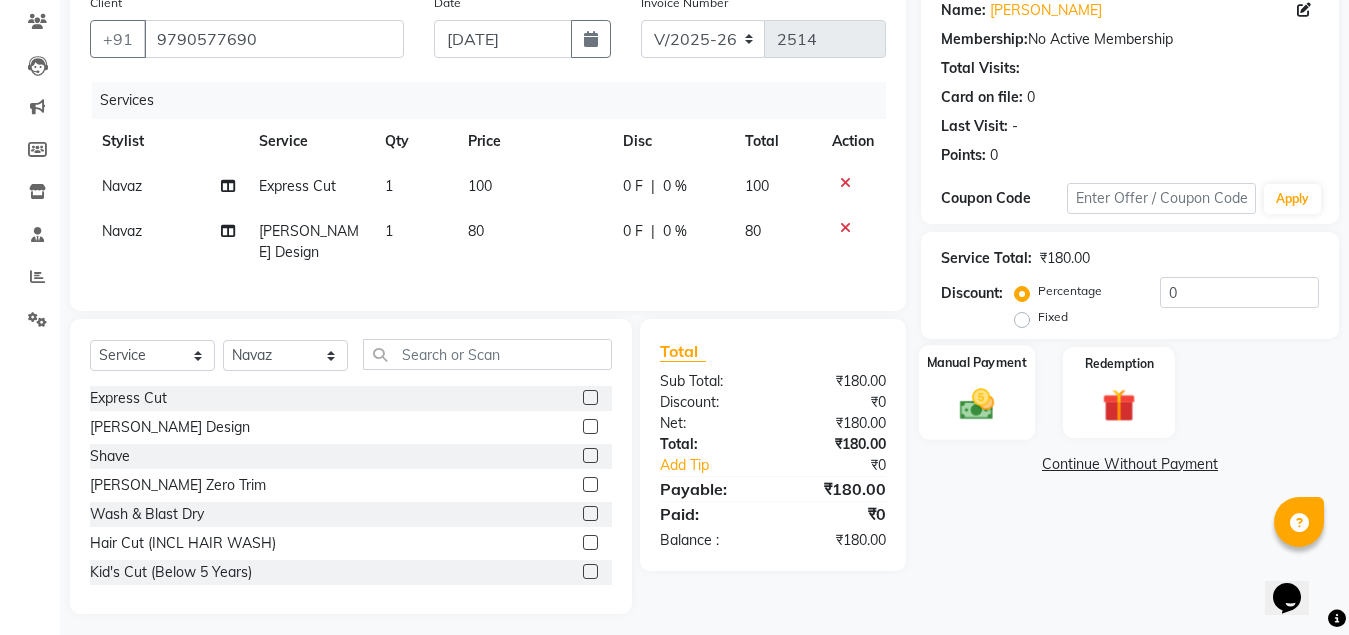 click on "Manual Payment" 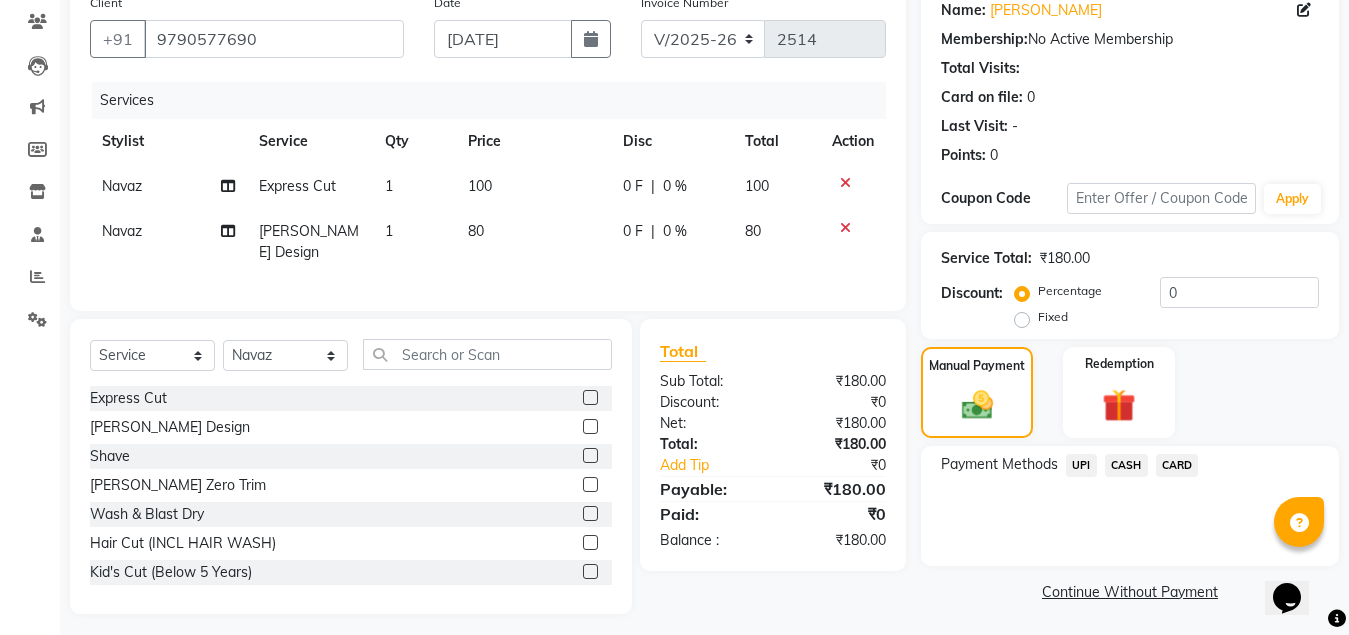 click on "CASH" 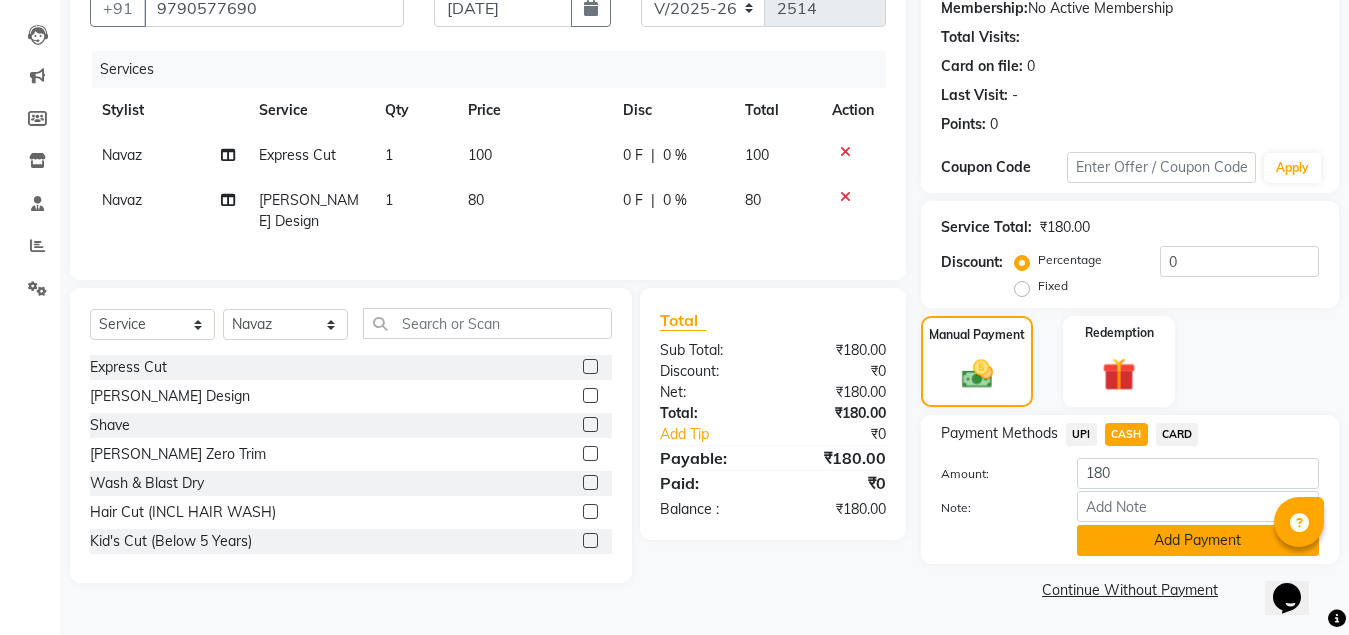 click on "Add Payment" 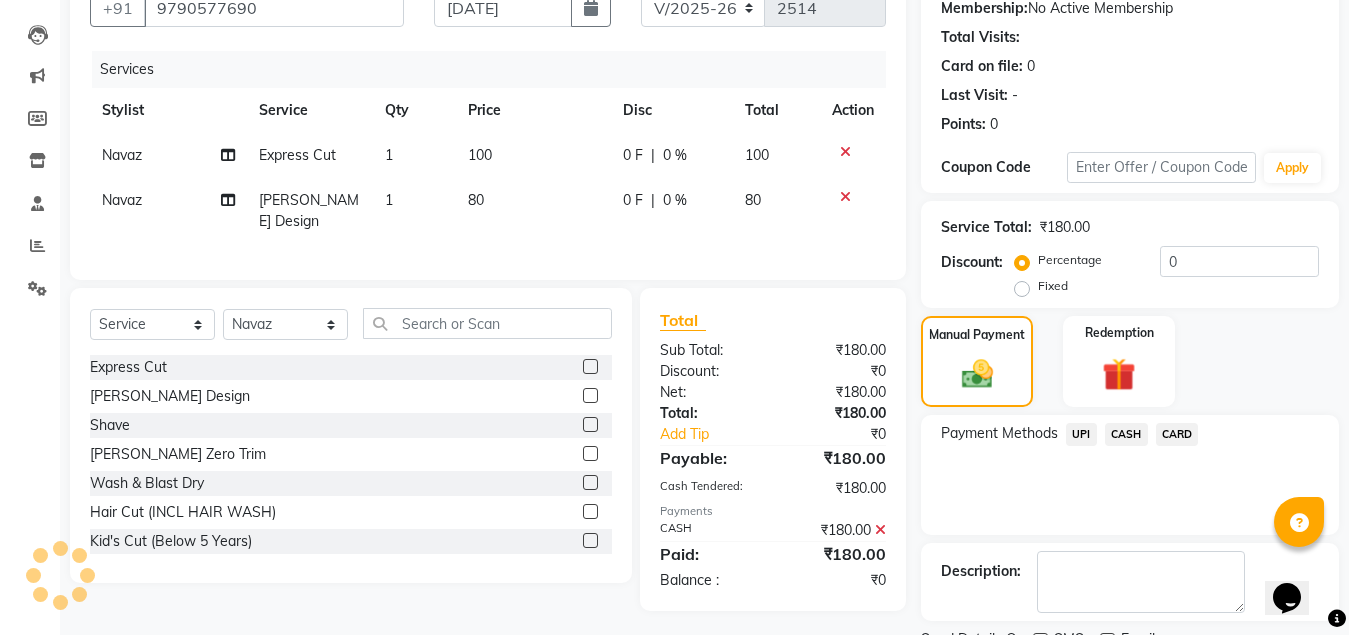 scroll, scrollTop: 281, scrollLeft: 0, axis: vertical 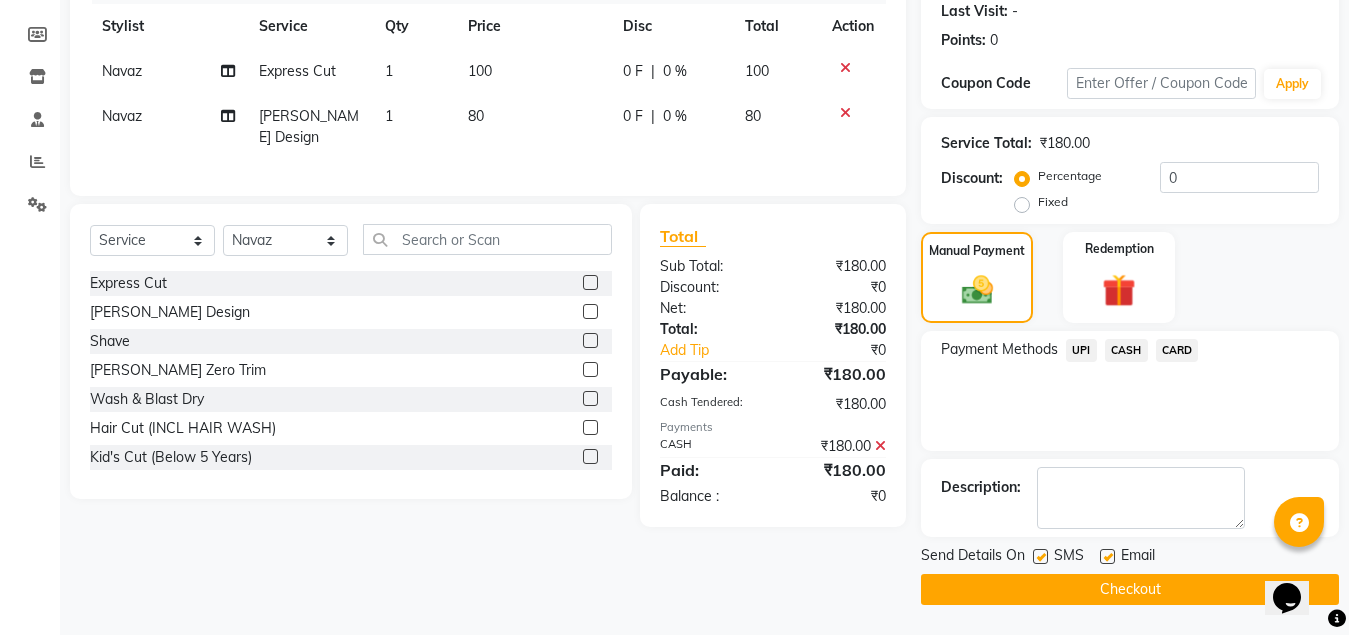 click on "Checkout" 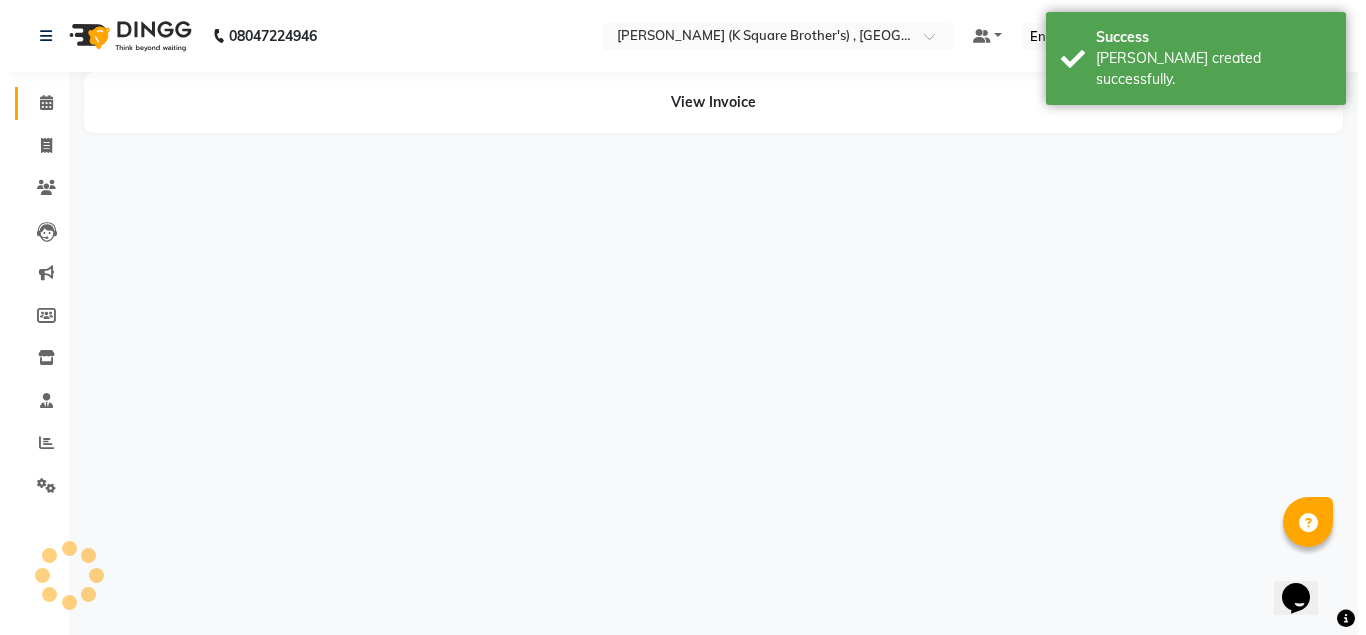 scroll, scrollTop: 0, scrollLeft: 0, axis: both 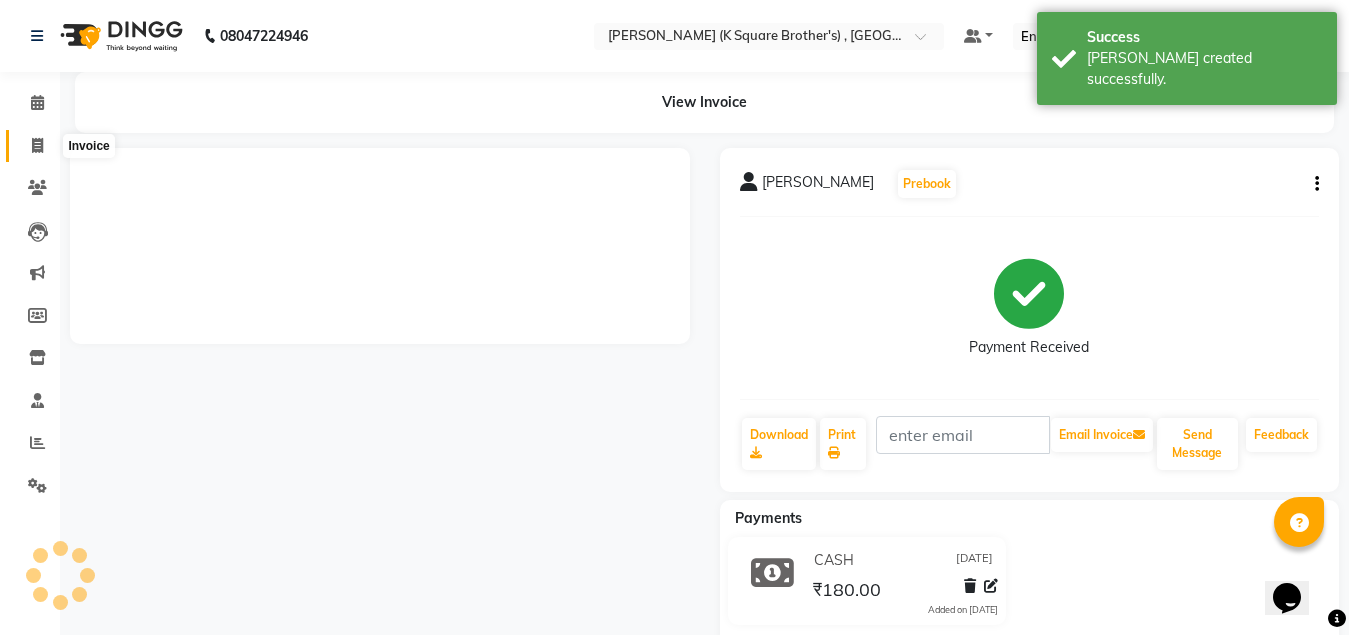 click 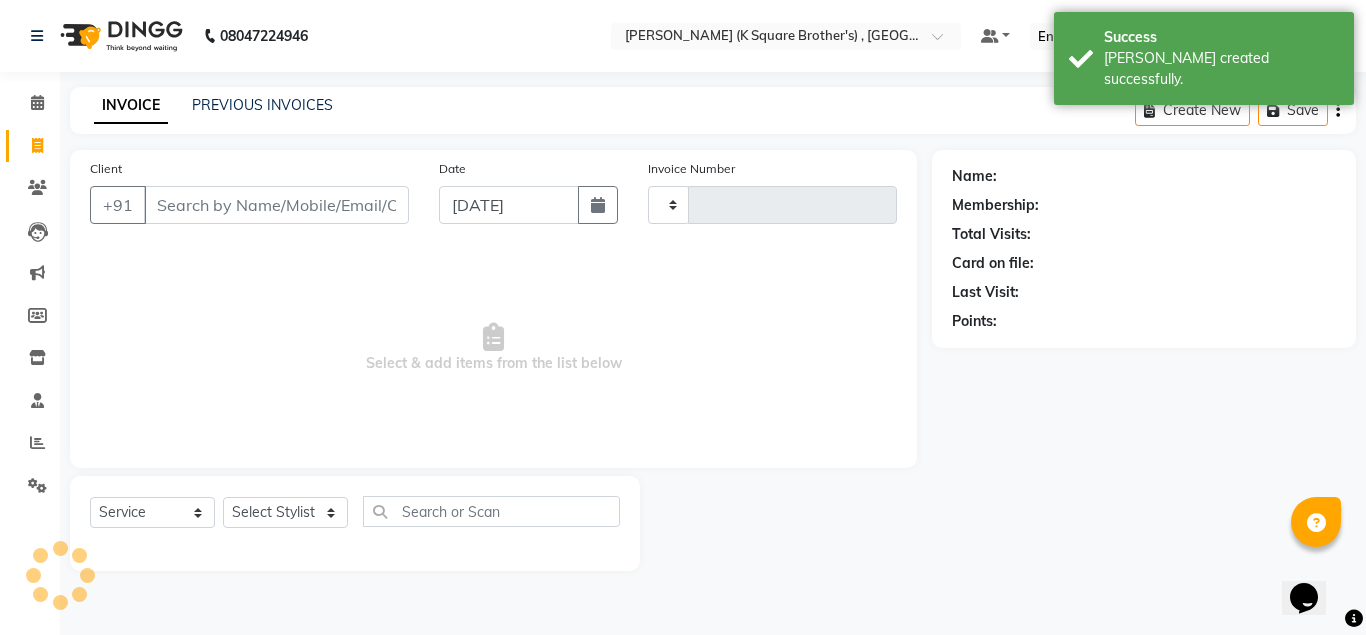 type on "2515" 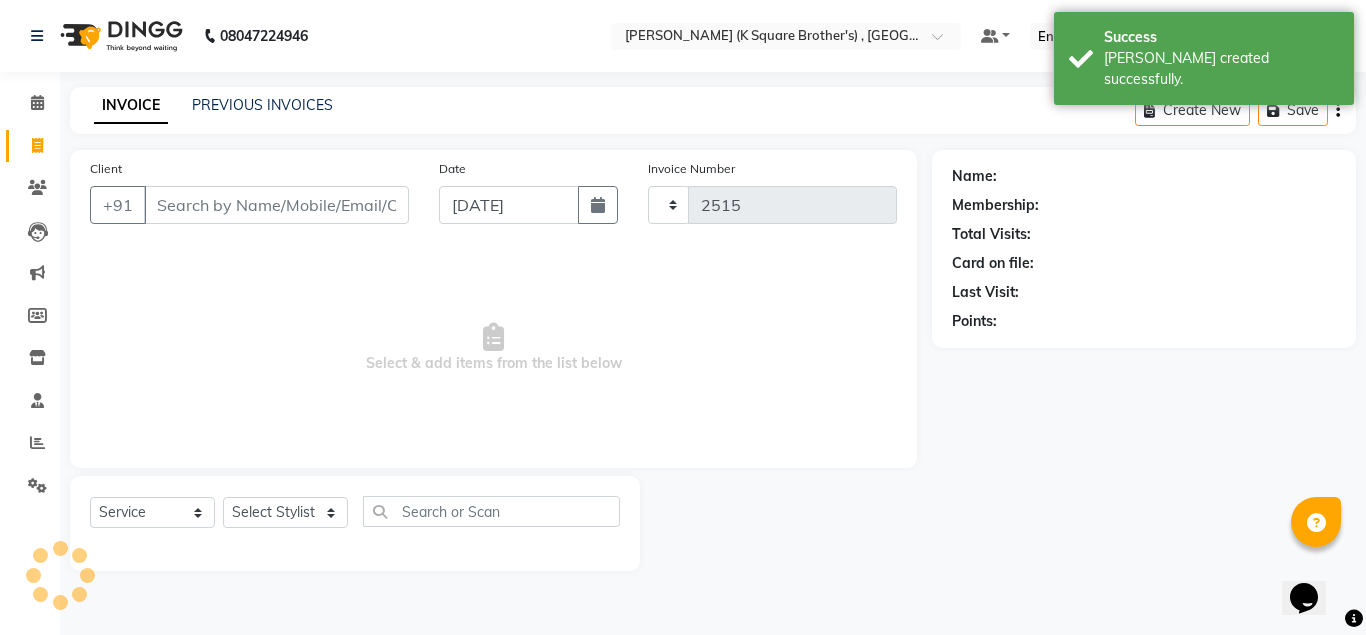 select on "8195" 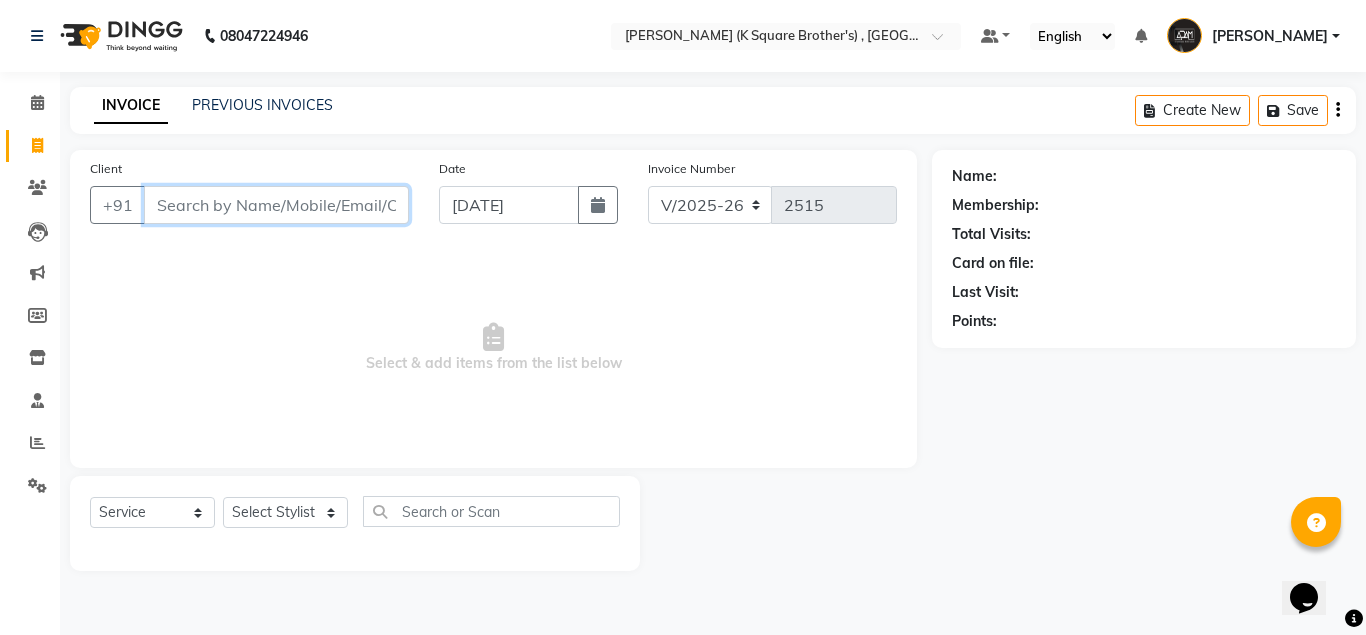 paste on "9047551772" 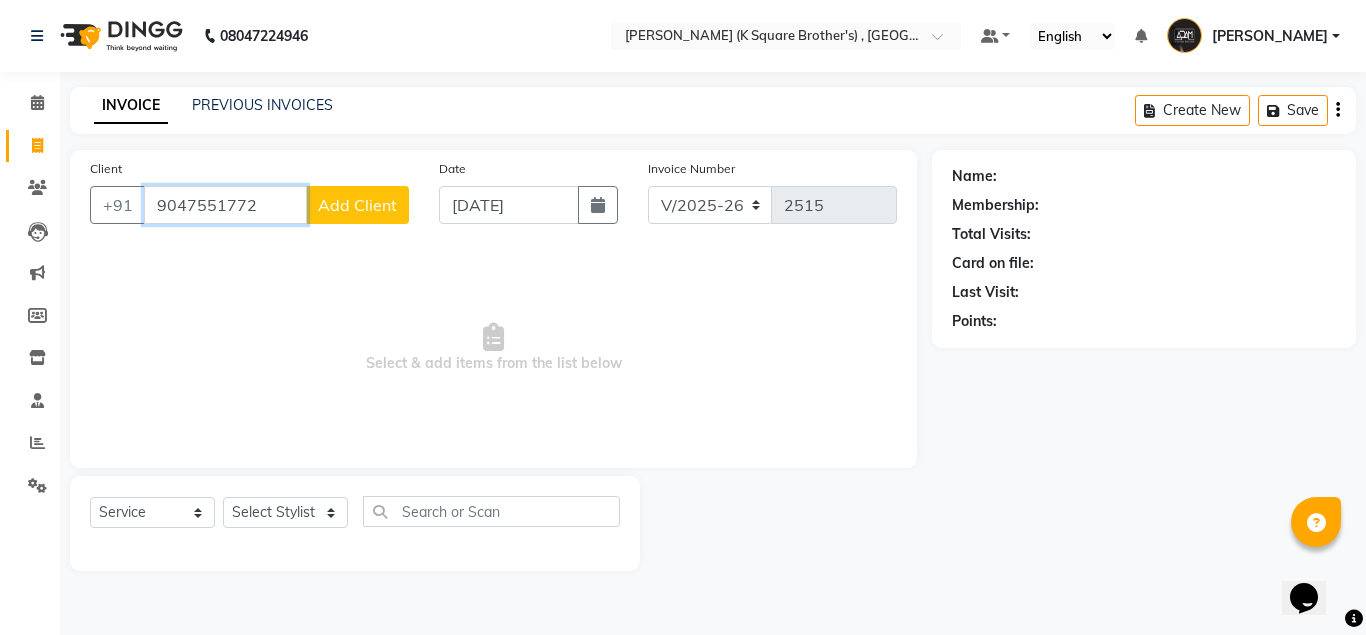 type on "9047551772" 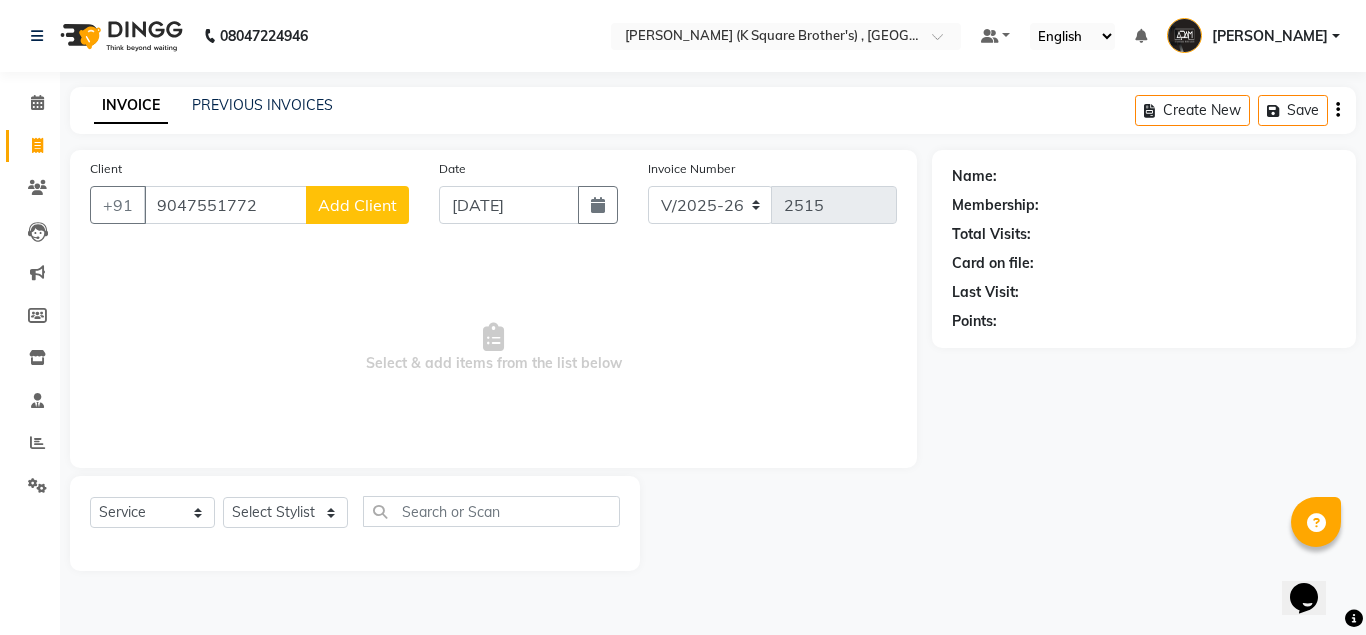 click on "Add Client" 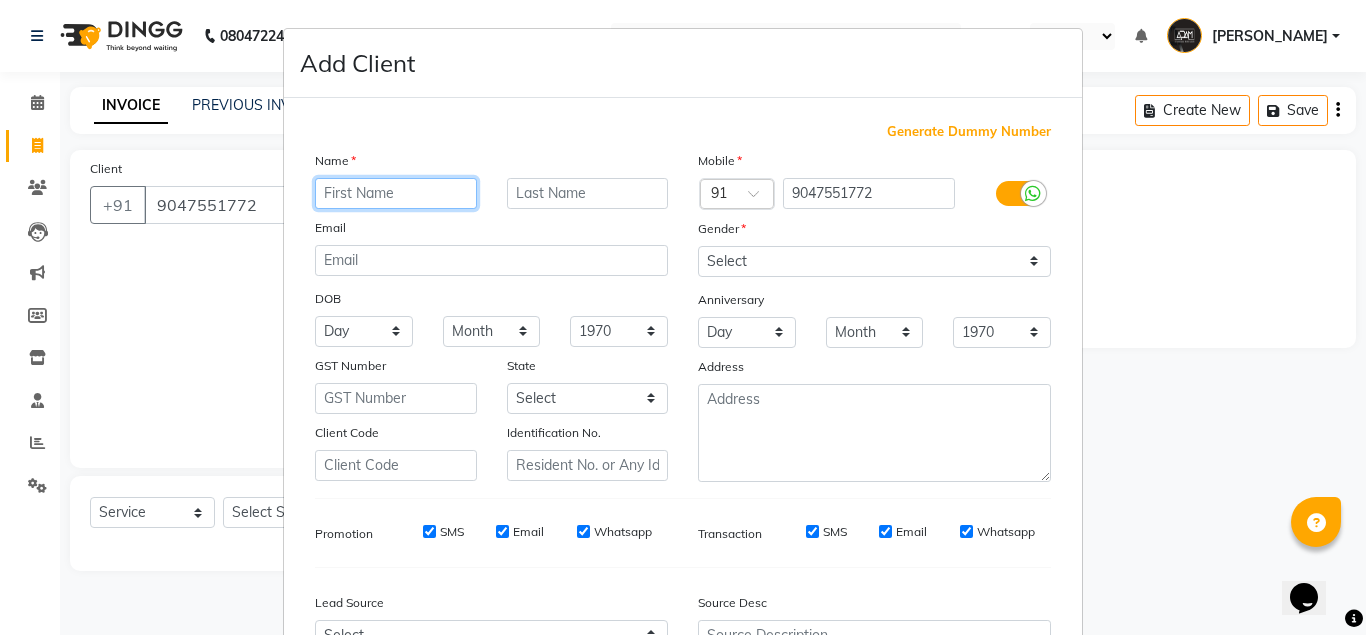 paste on "Diwagar" 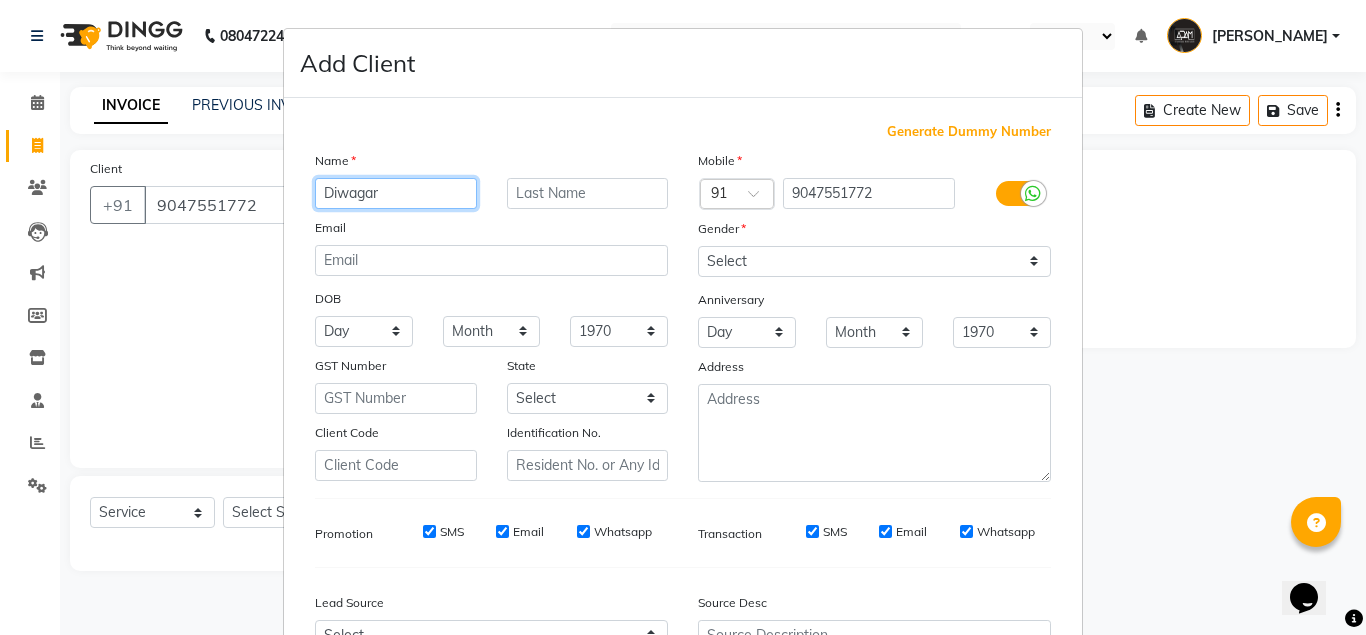 type on "Diwagar" 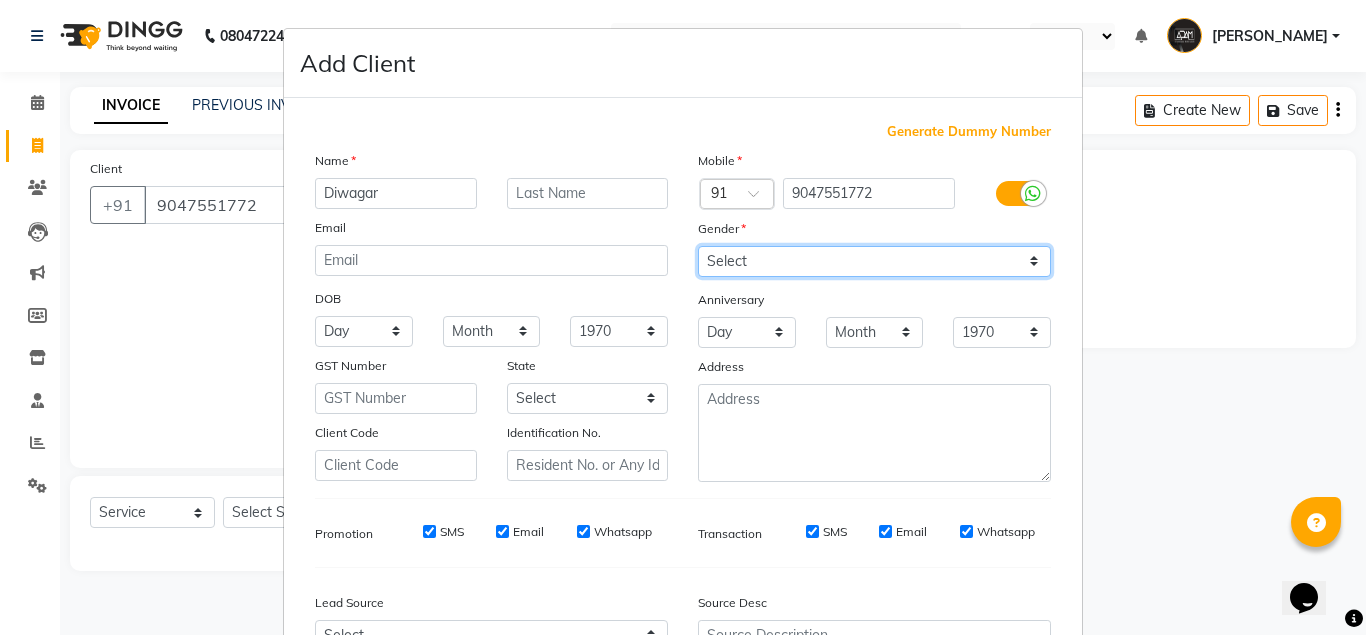 click on "Select [DEMOGRAPHIC_DATA] [DEMOGRAPHIC_DATA] Other Prefer Not To Say" at bounding box center (874, 261) 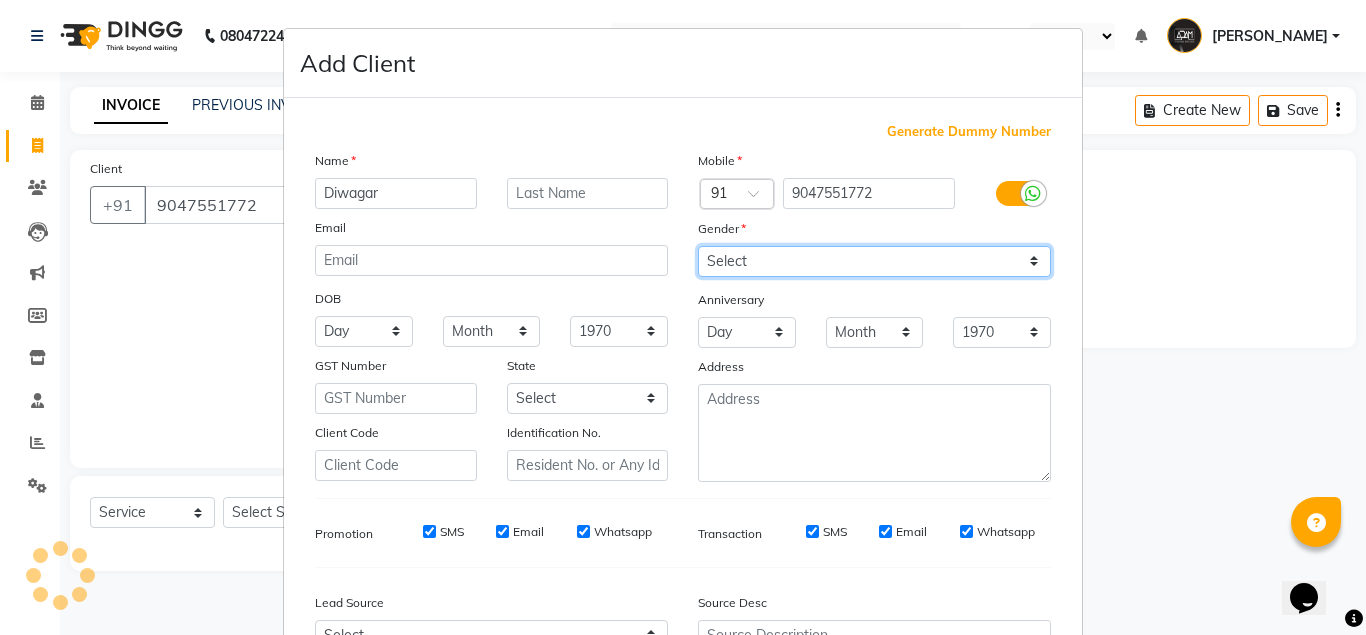 select on "[DEMOGRAPHIC_DATA]" 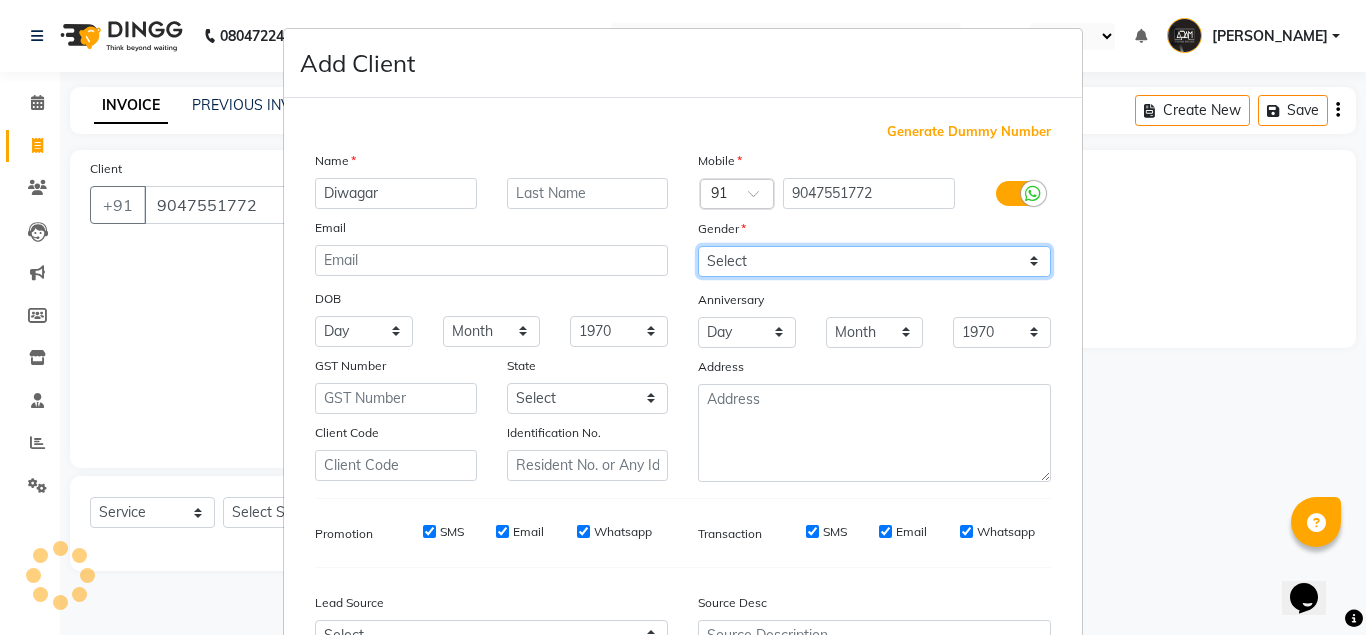 click on "Select [DEMOGRAPHIC_DATA] [DEMOGRAPHIC_DATA] Other Prefer Not To Say" at bounding box center [874, 261] 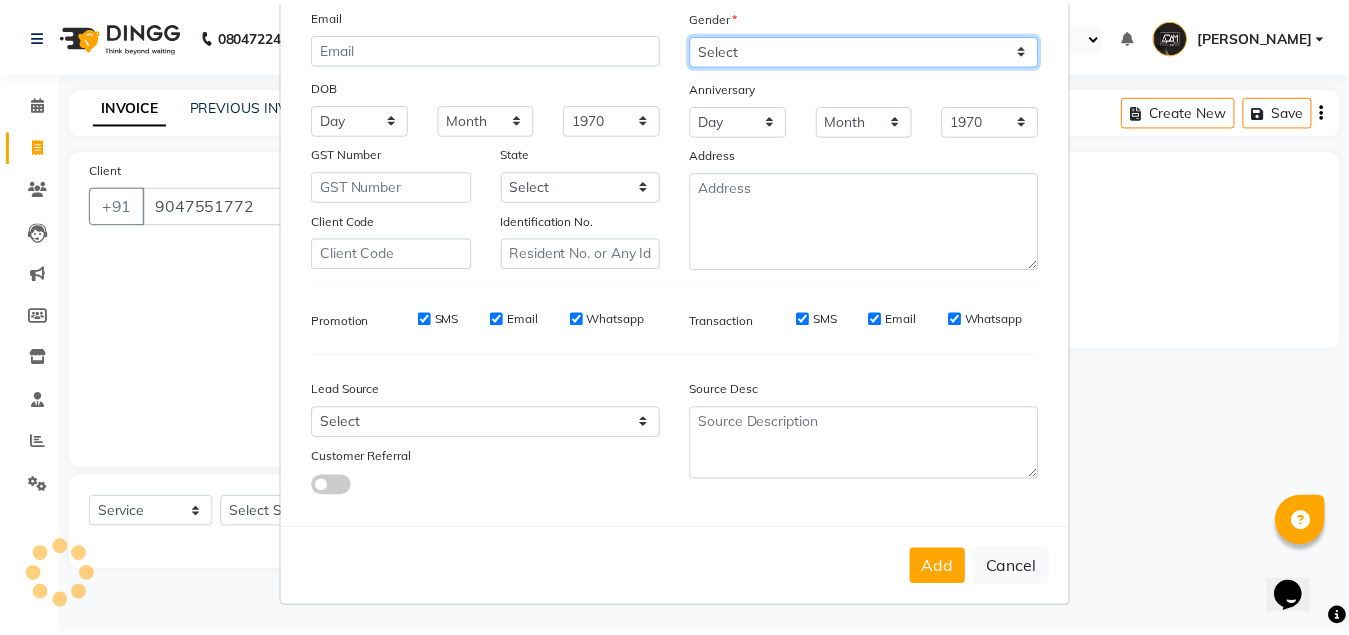 scroll, scrollTop: 214, scrollLeft: 0, axis: vertical 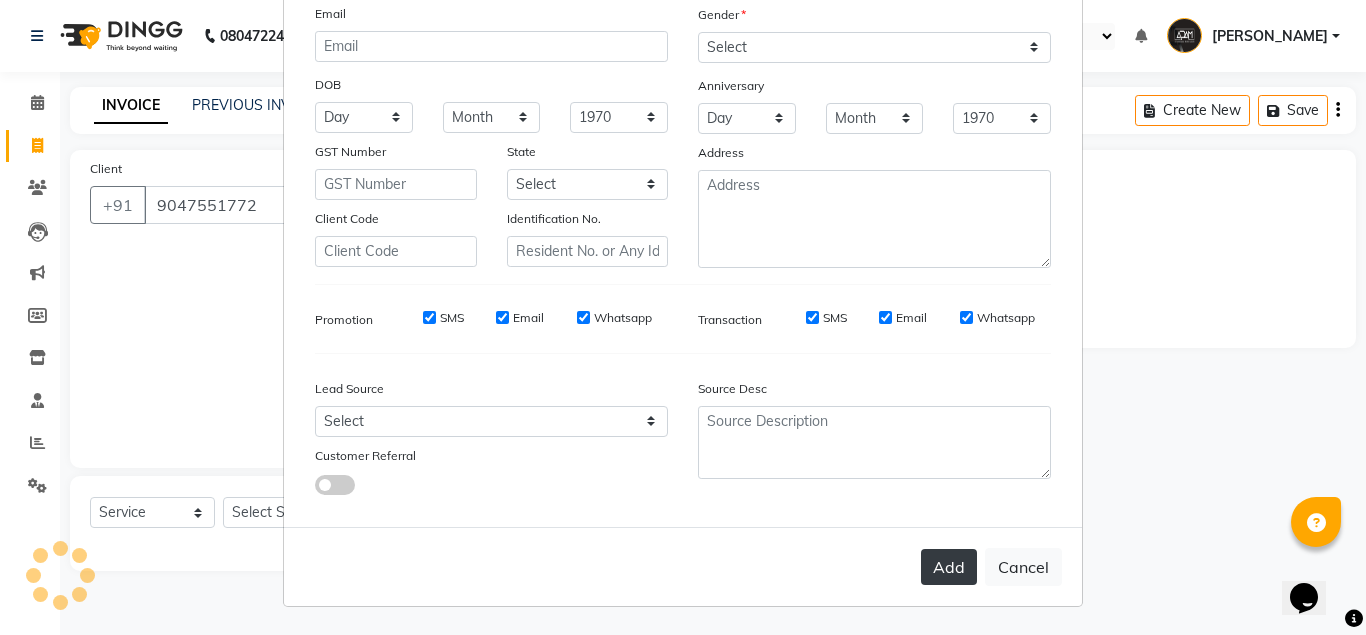 click on "Add" at bounding box center [949, 567] 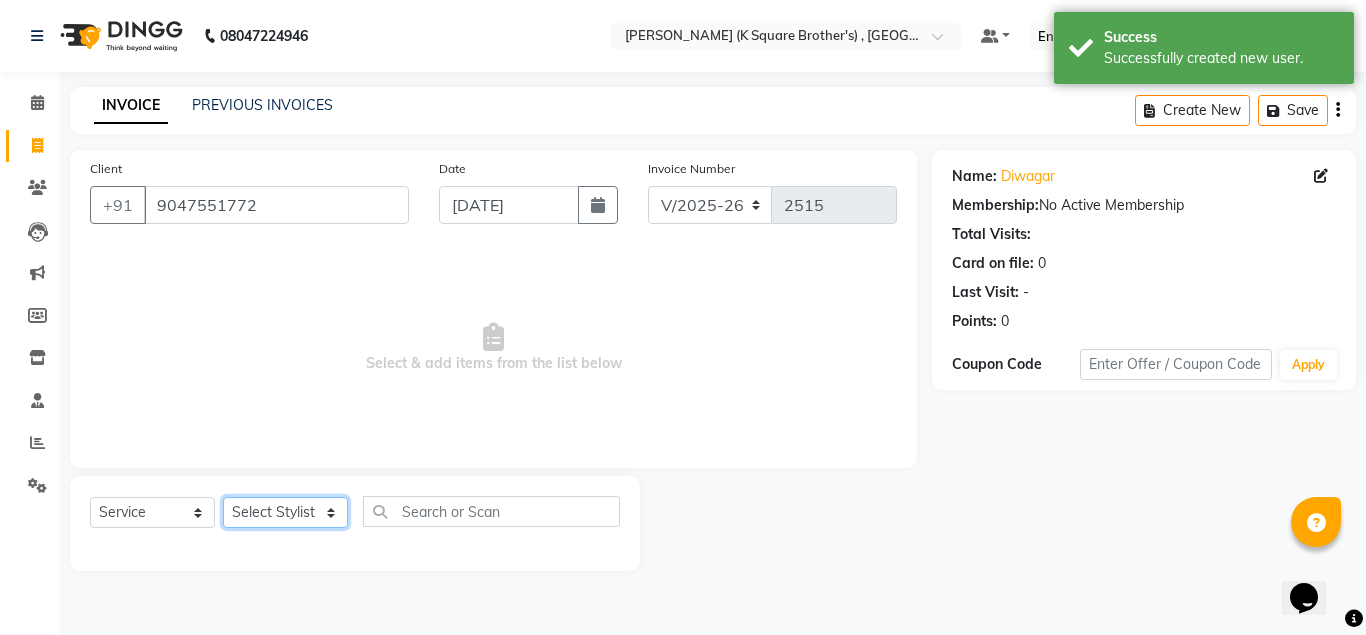click on "Select Stylist [PERSON_NAME] [PERSON_NAME] [PERSON_NAME]" 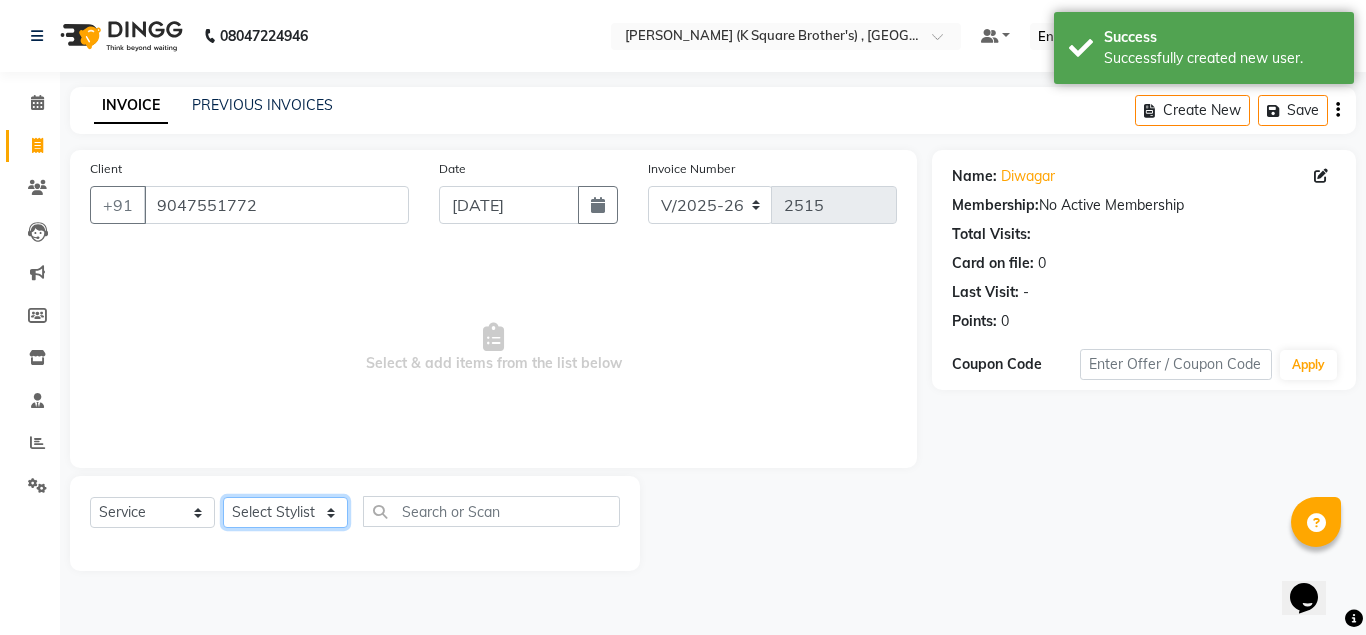 select on "78097" 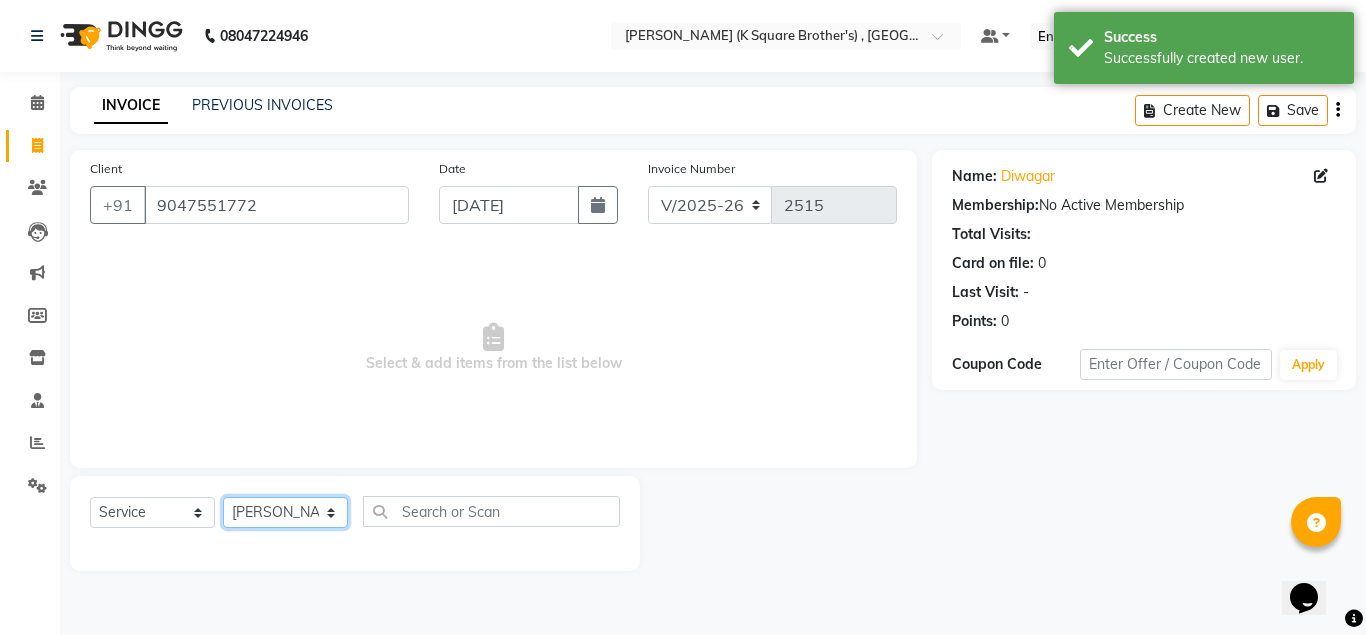 click on "Select Stylist [PERSON_NAME] [PERSON_NAME] [PERSON_NAME]" 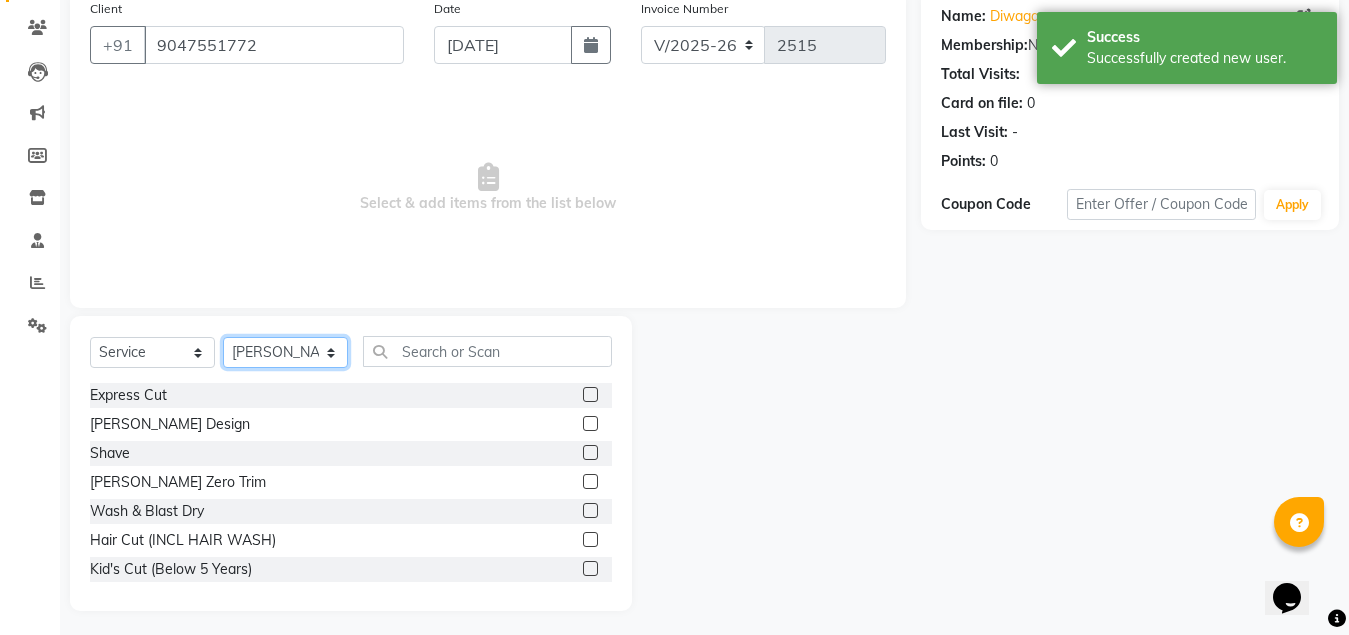 scroll, scrollTop: 166, scrollLeft: 0, axis: vertical 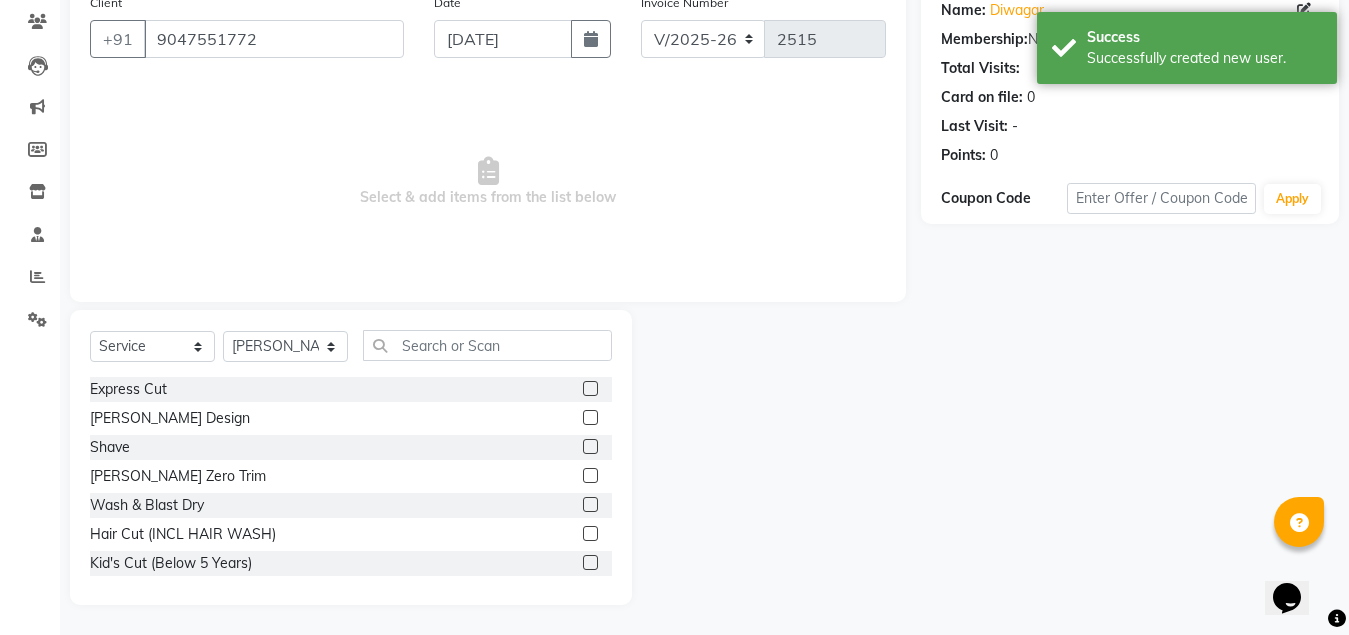 click 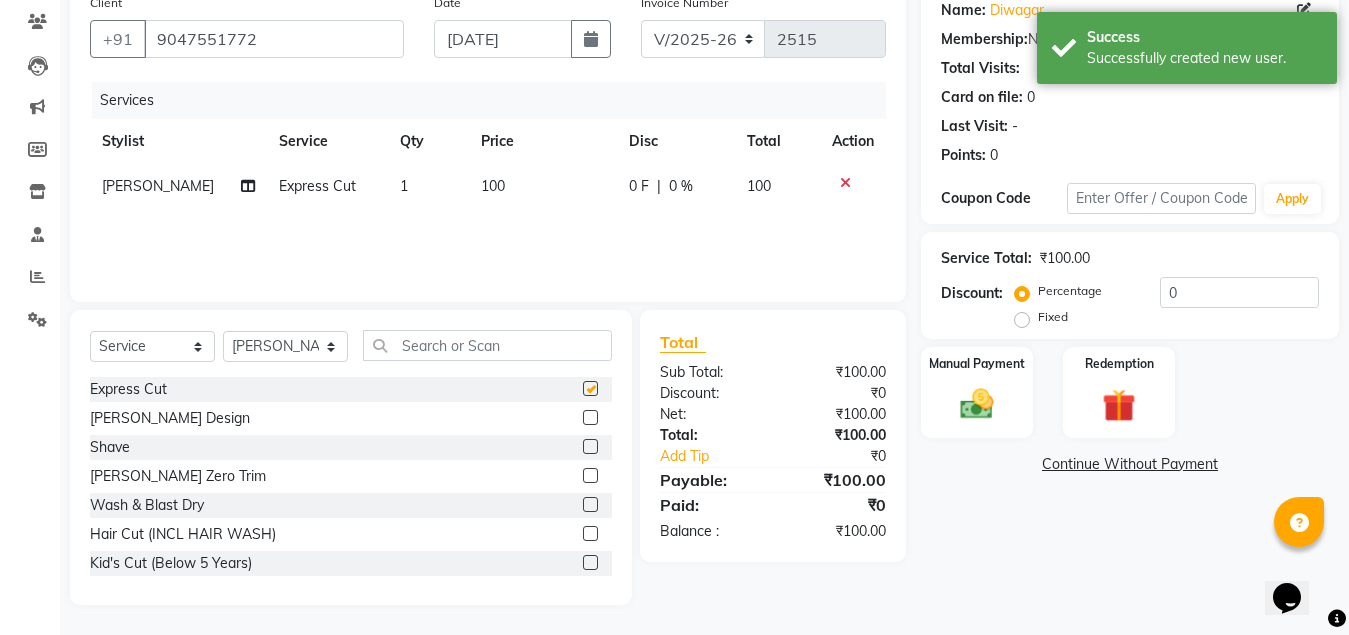 checkbox on "false" 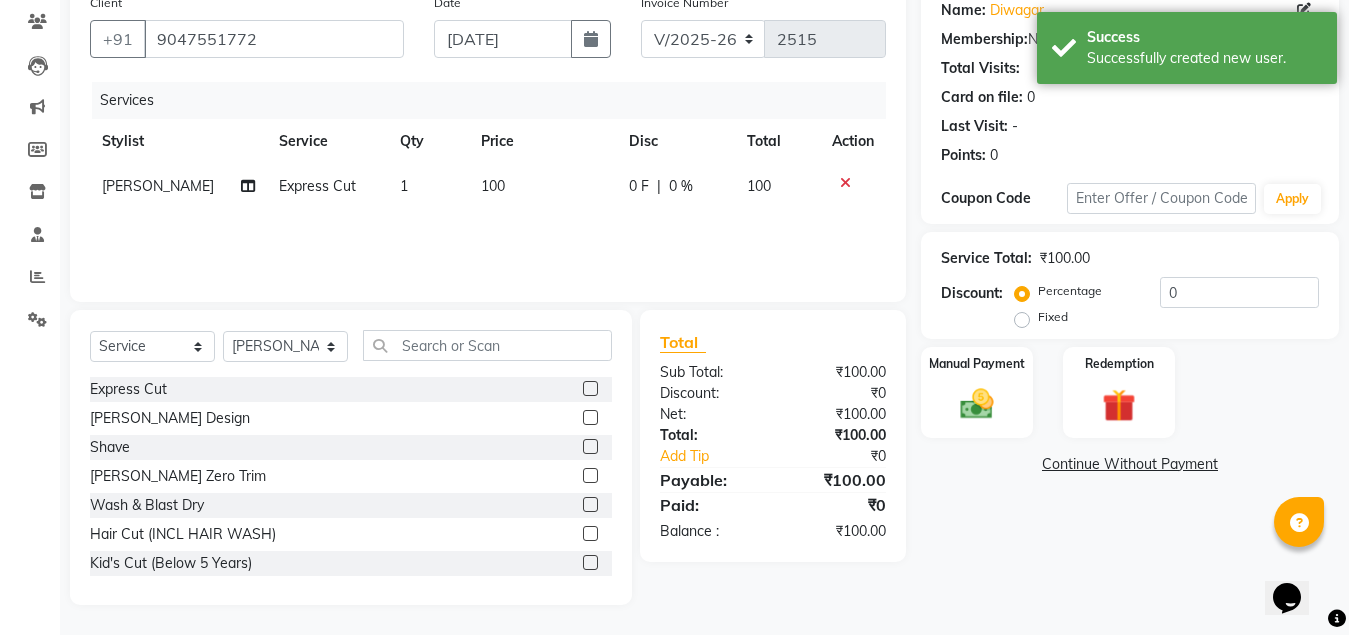 click 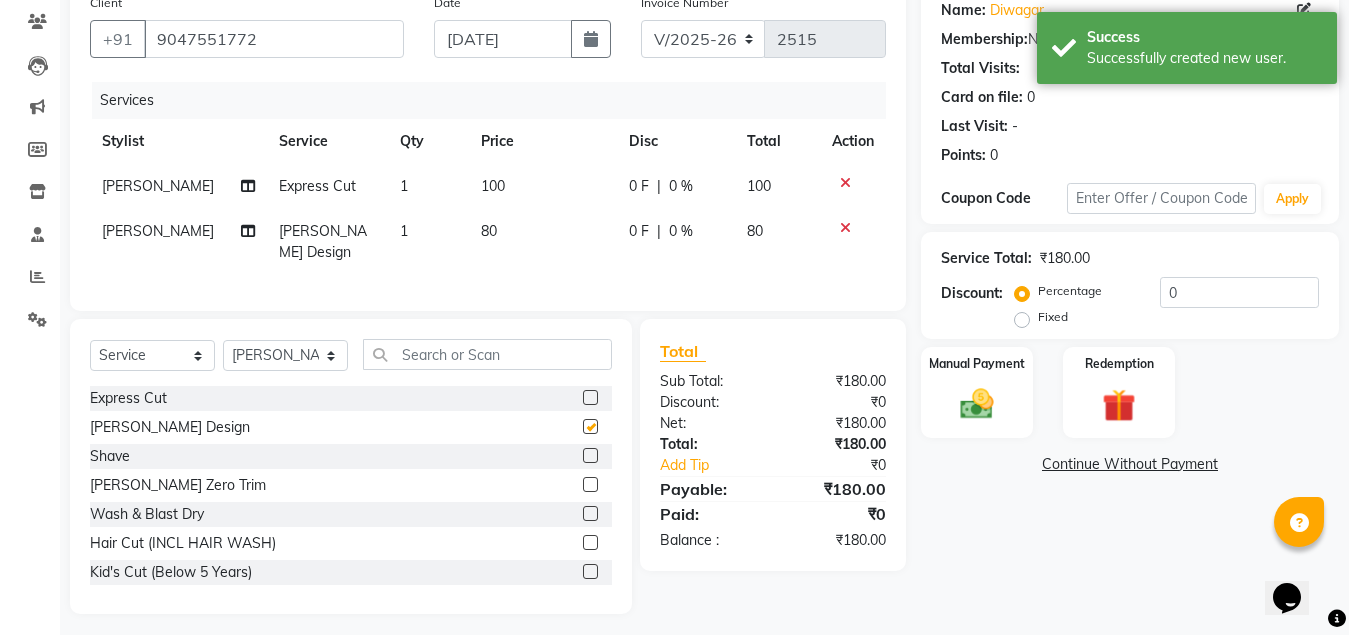 checkbox on "false" 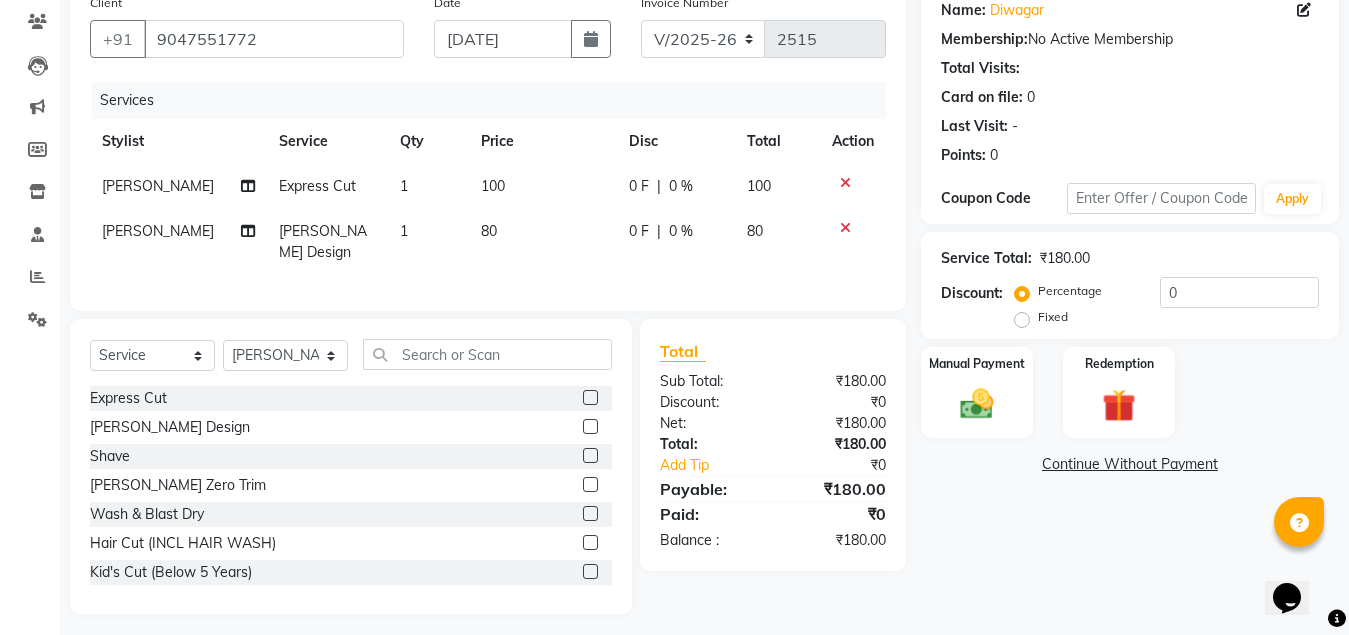 click 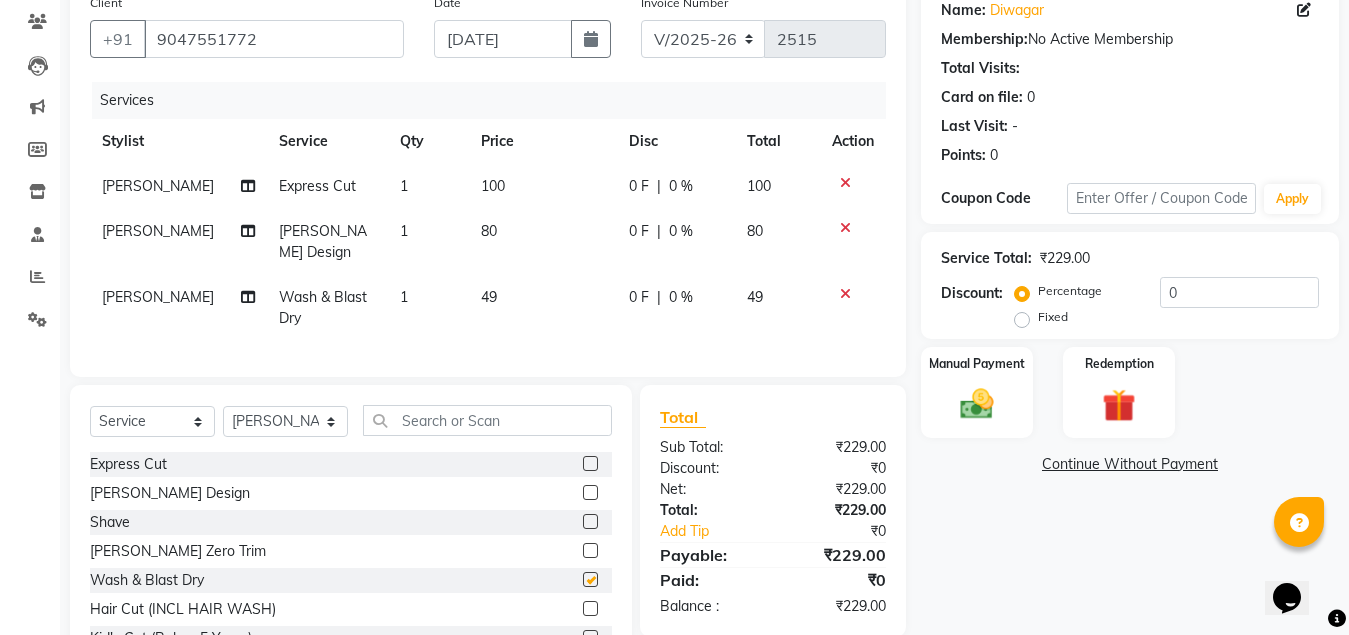 checkbox on "false" 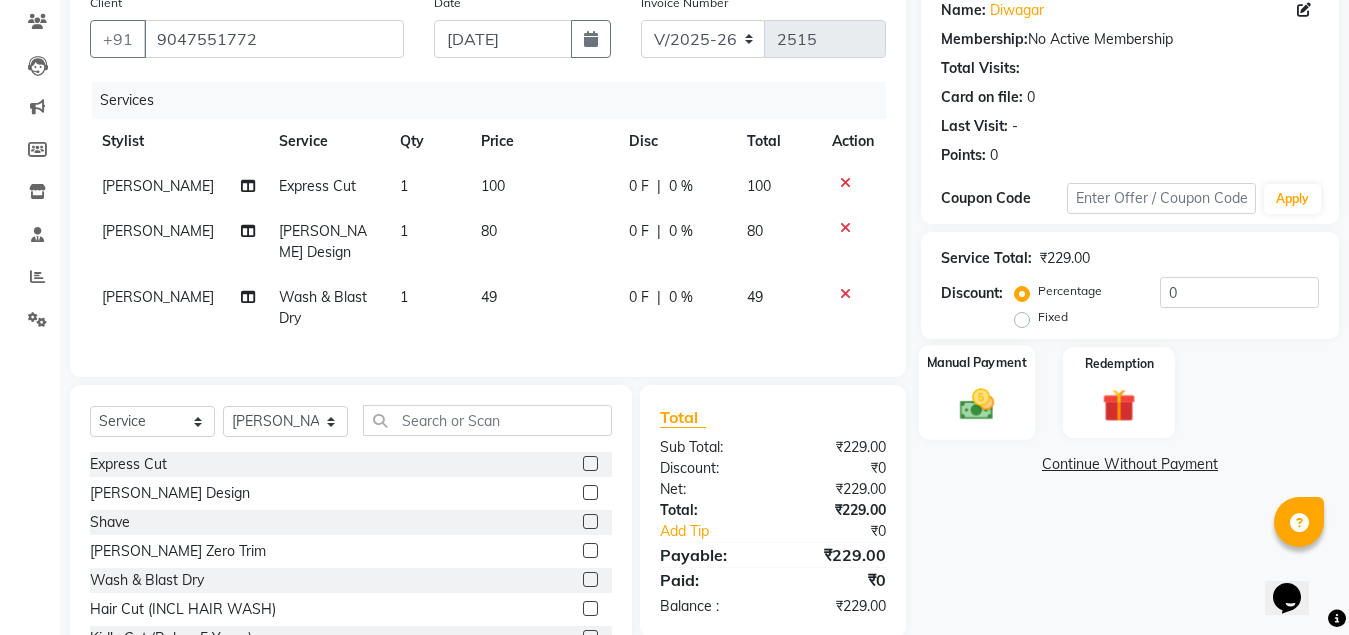 click 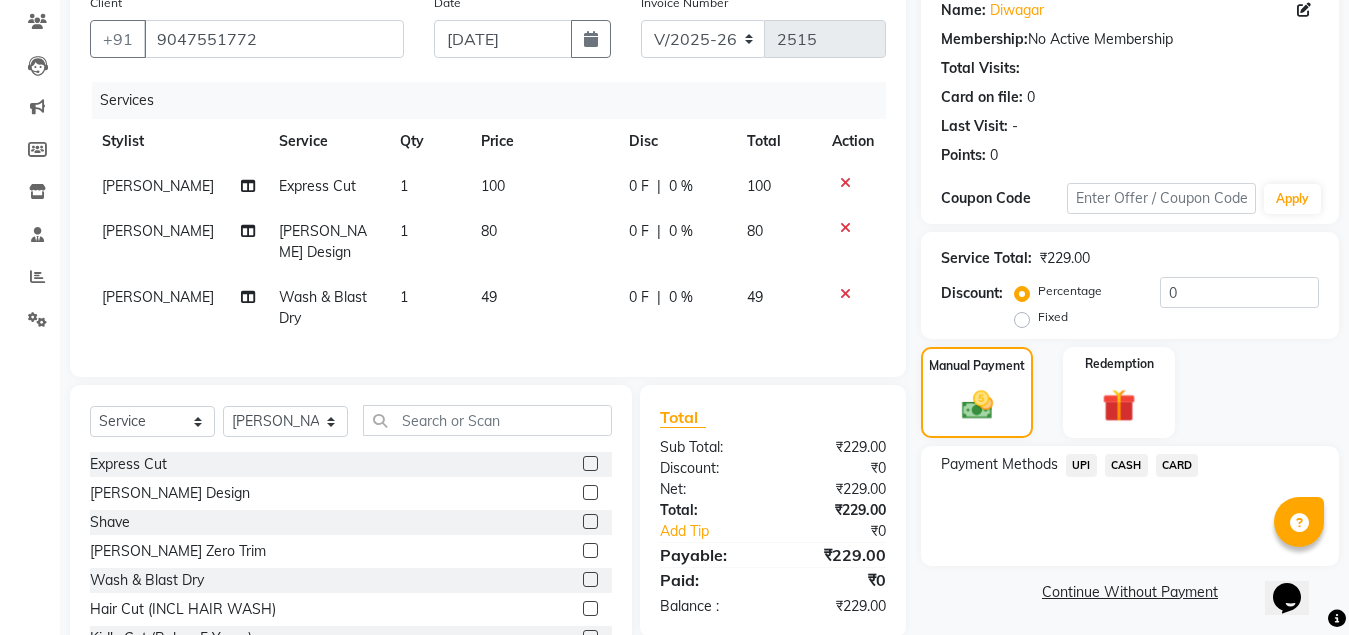 click on "UPI" 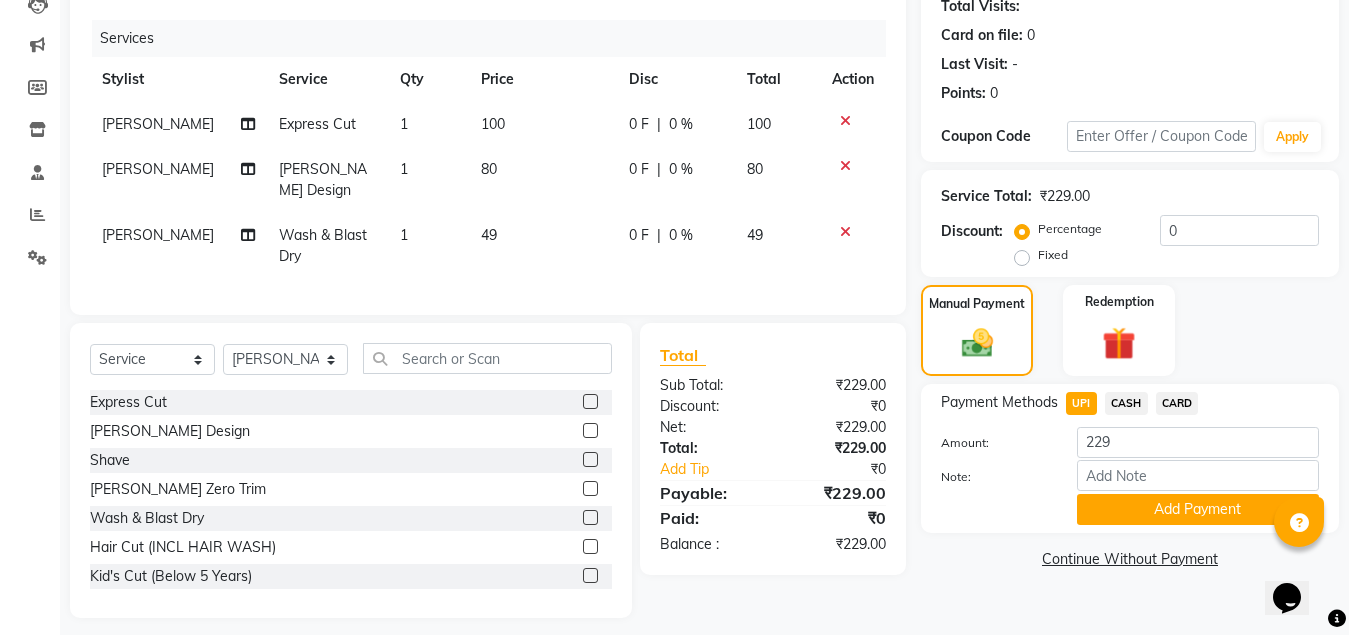 scroll, scrollTop: 237, scrollLeft: 0, axis: vertical 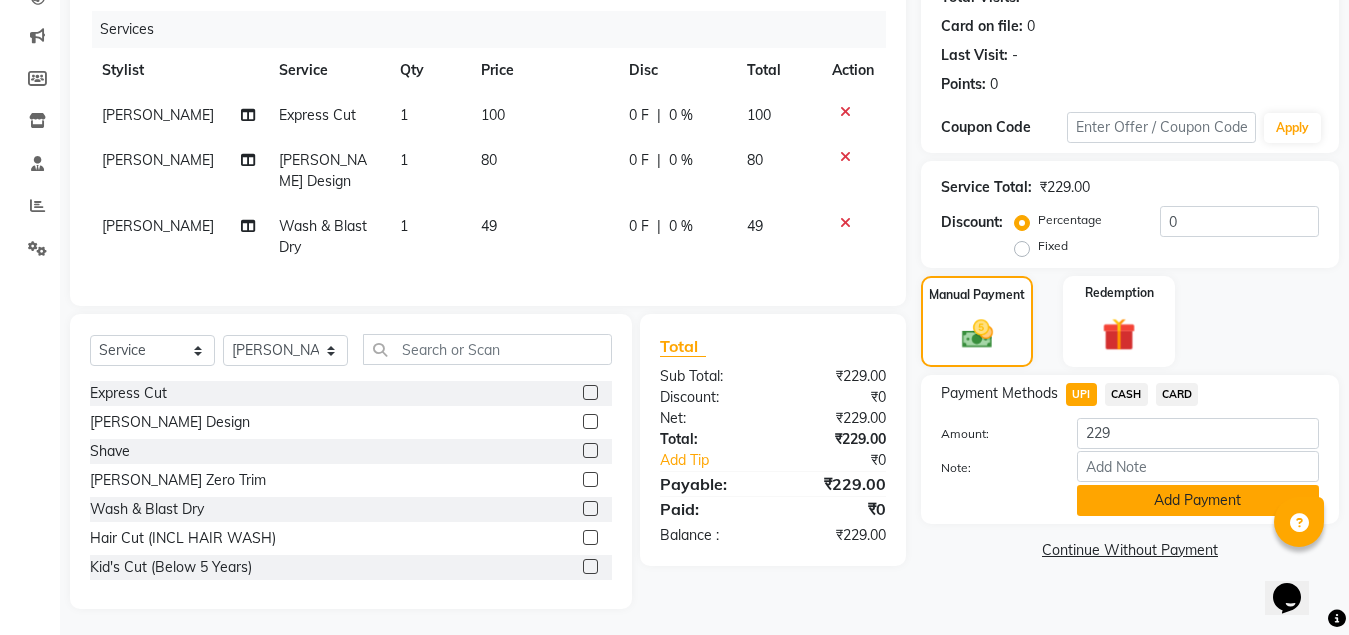 click on "Add Payment" 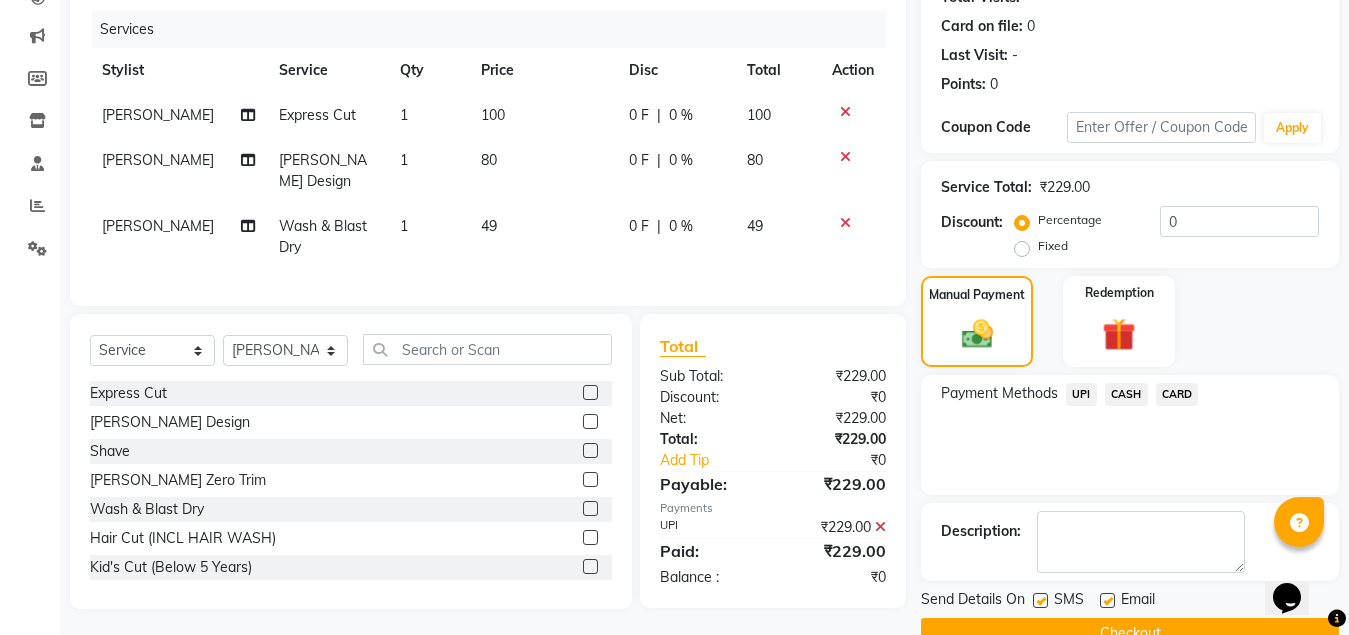 scroll, scrollTop: 281, scrollLeft: 0, axis: vertical 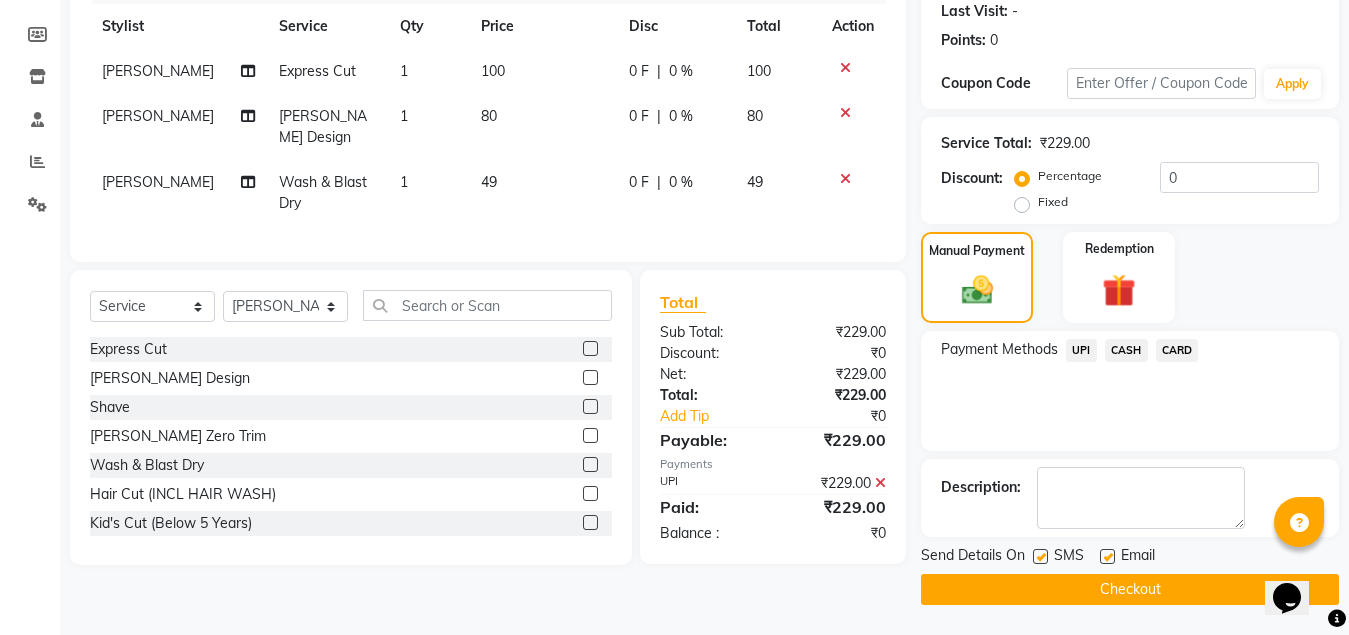 click on "Checkout" 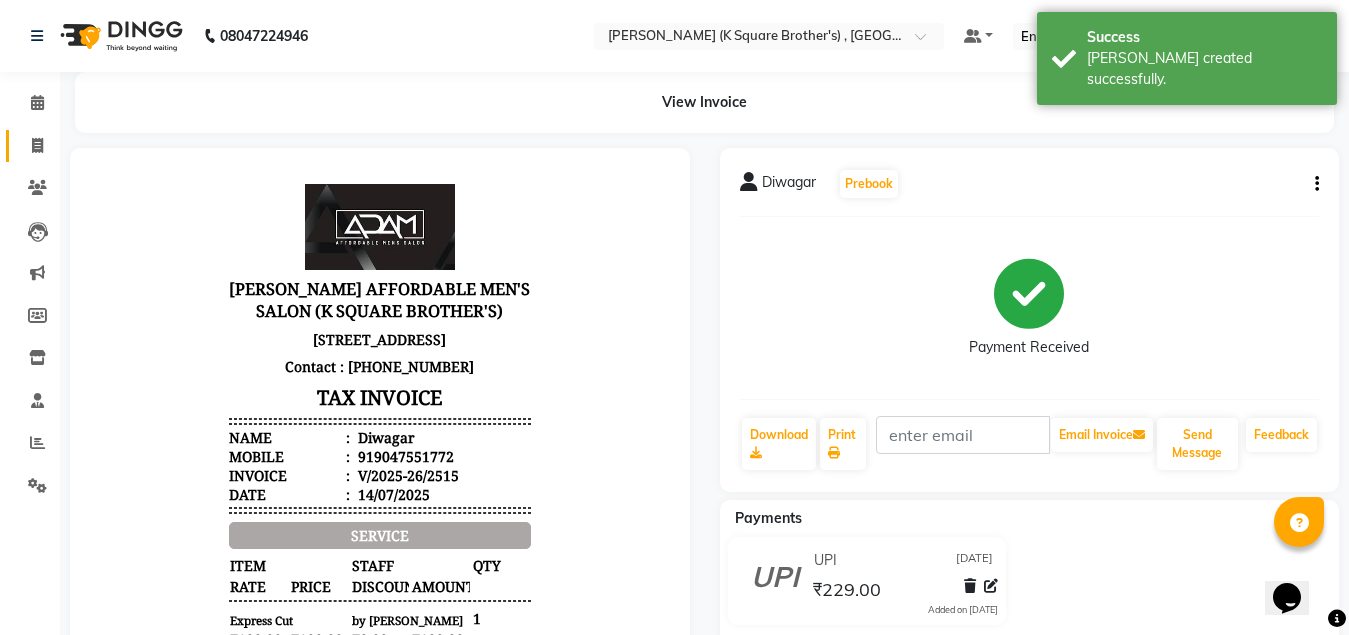 scroll, scrollTop: 0, scrollLeft: 0, axis: both 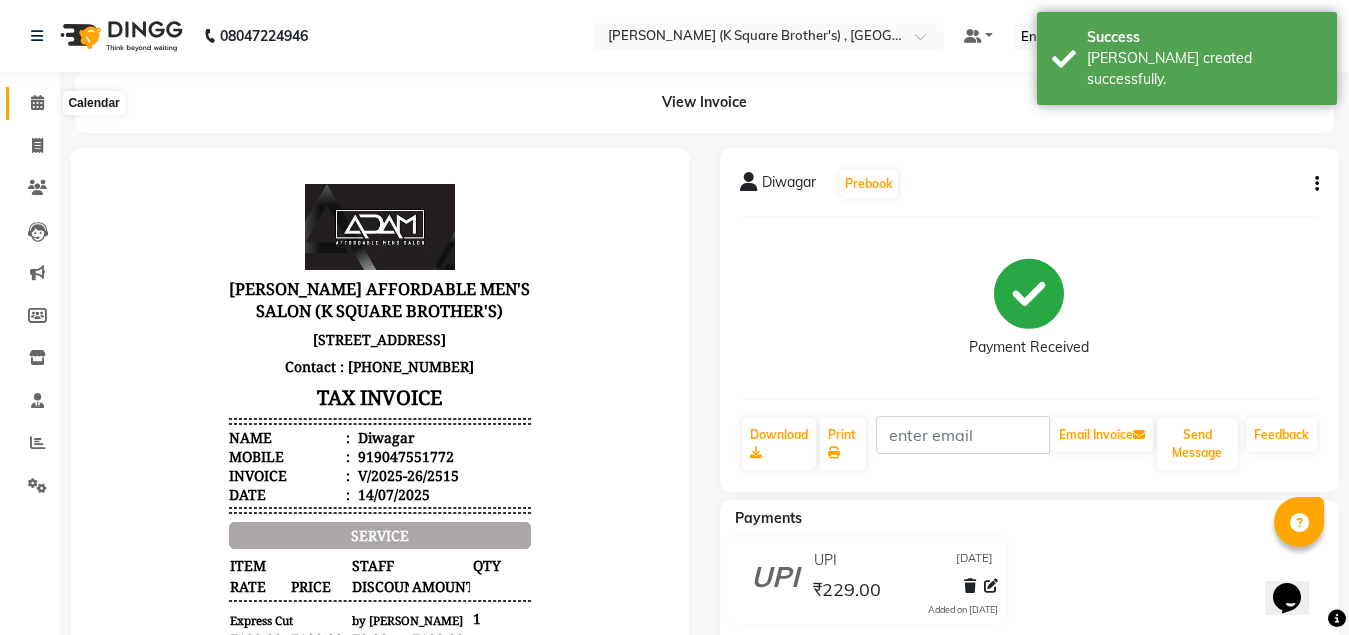 click 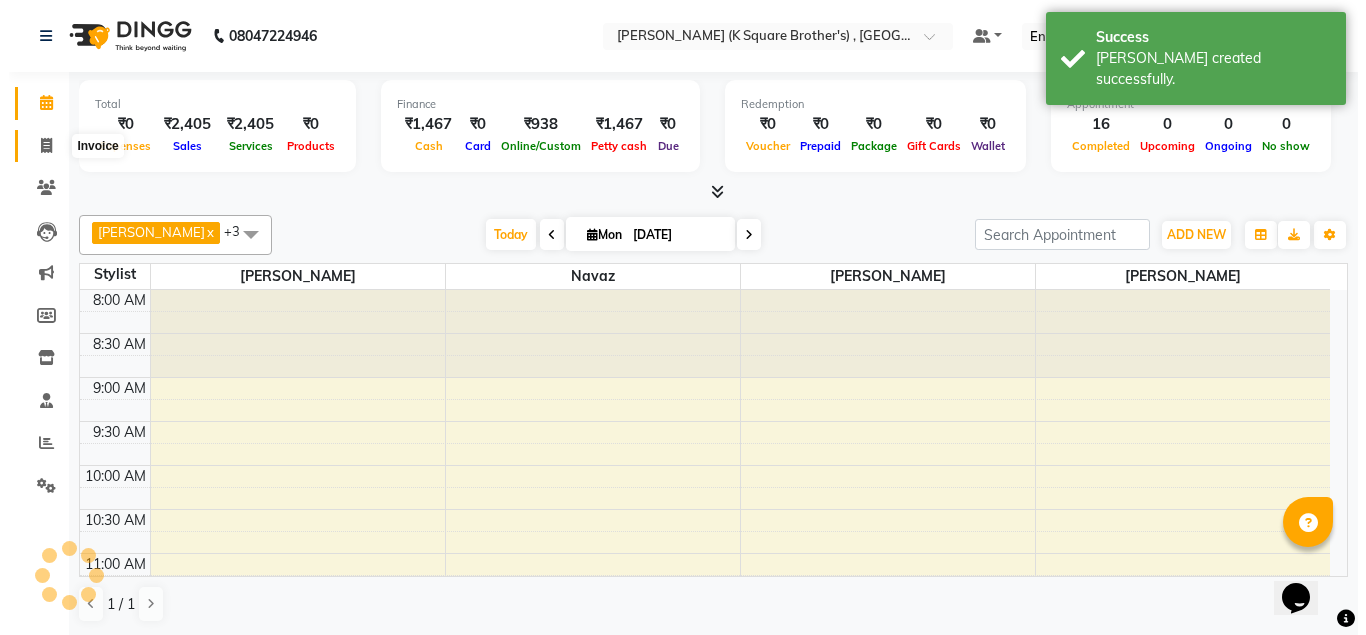 scroll, scrollTop: 0, scrollLeft: 0, axis: both 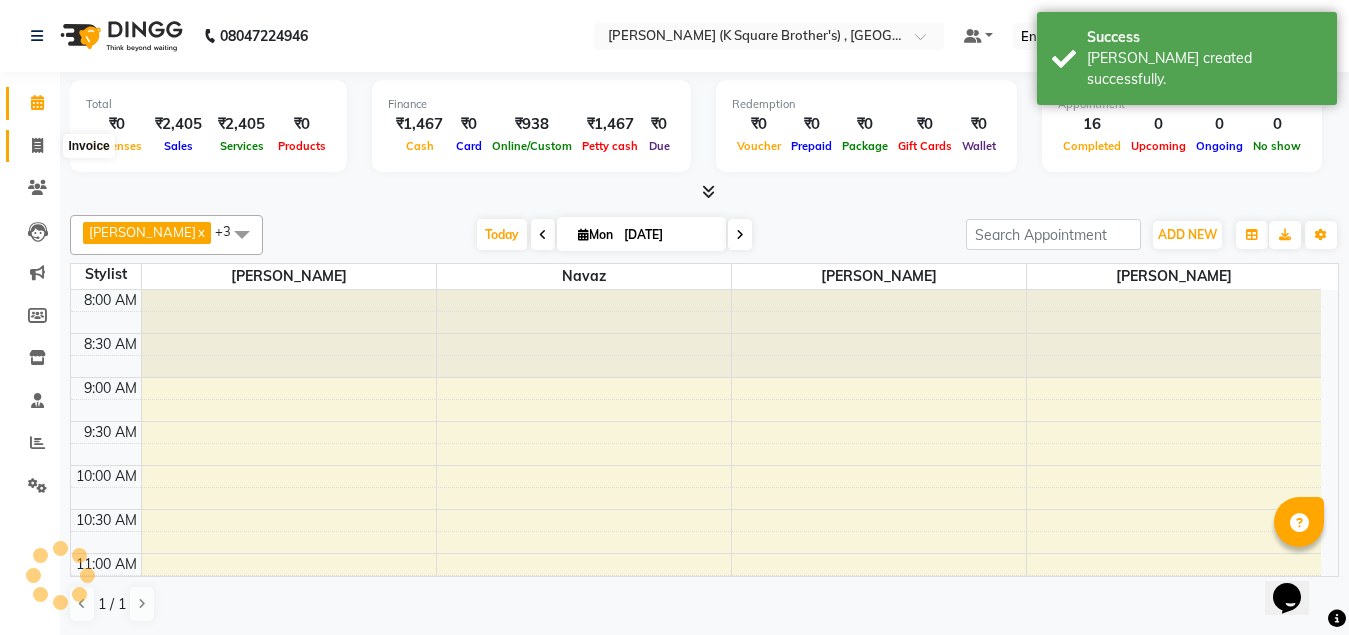 click 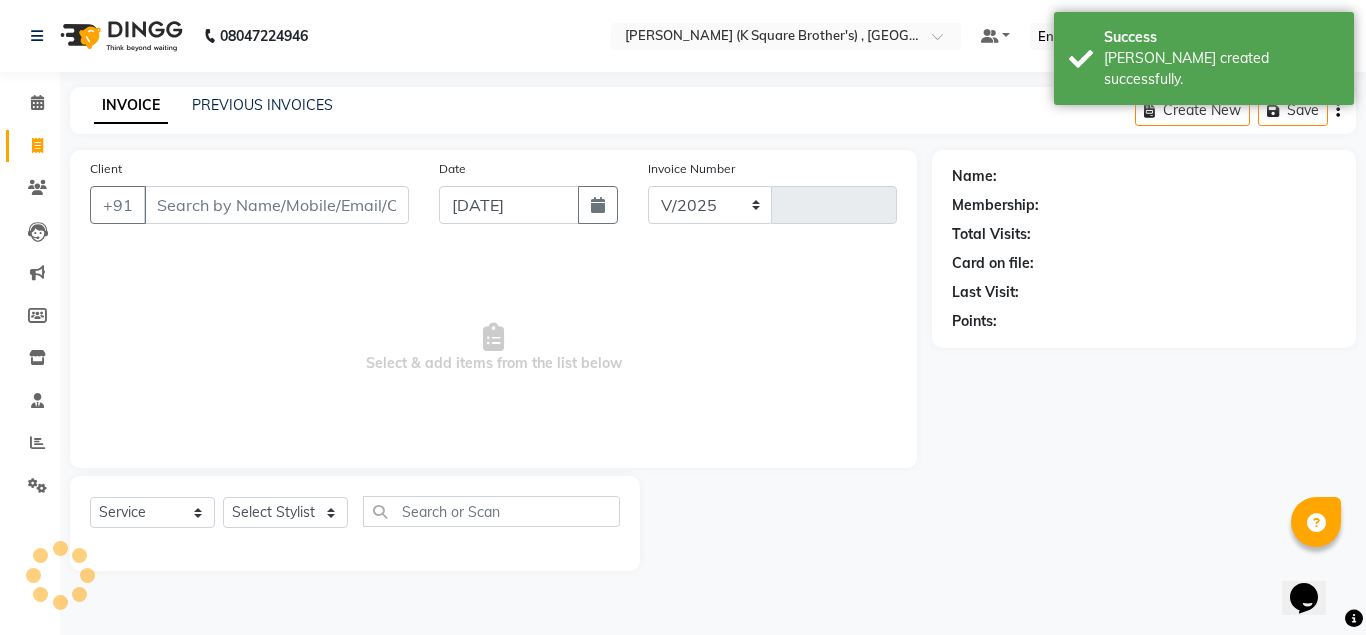 select on "8195" 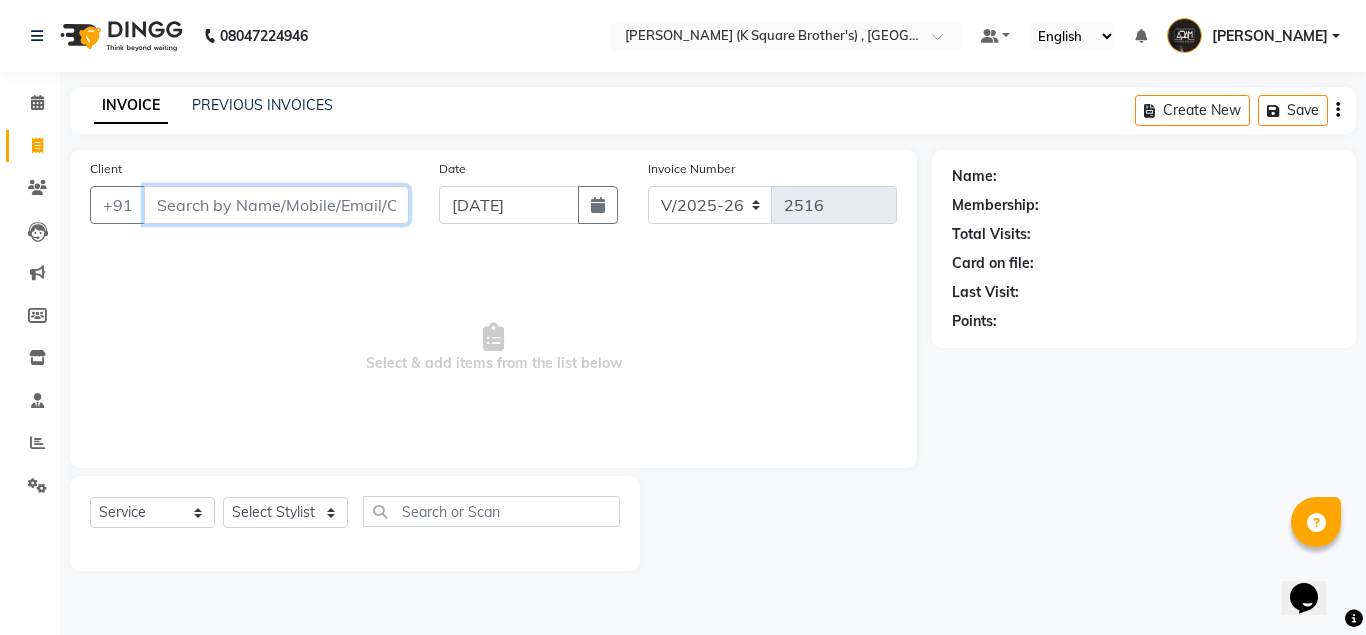 paste on "6382767294" 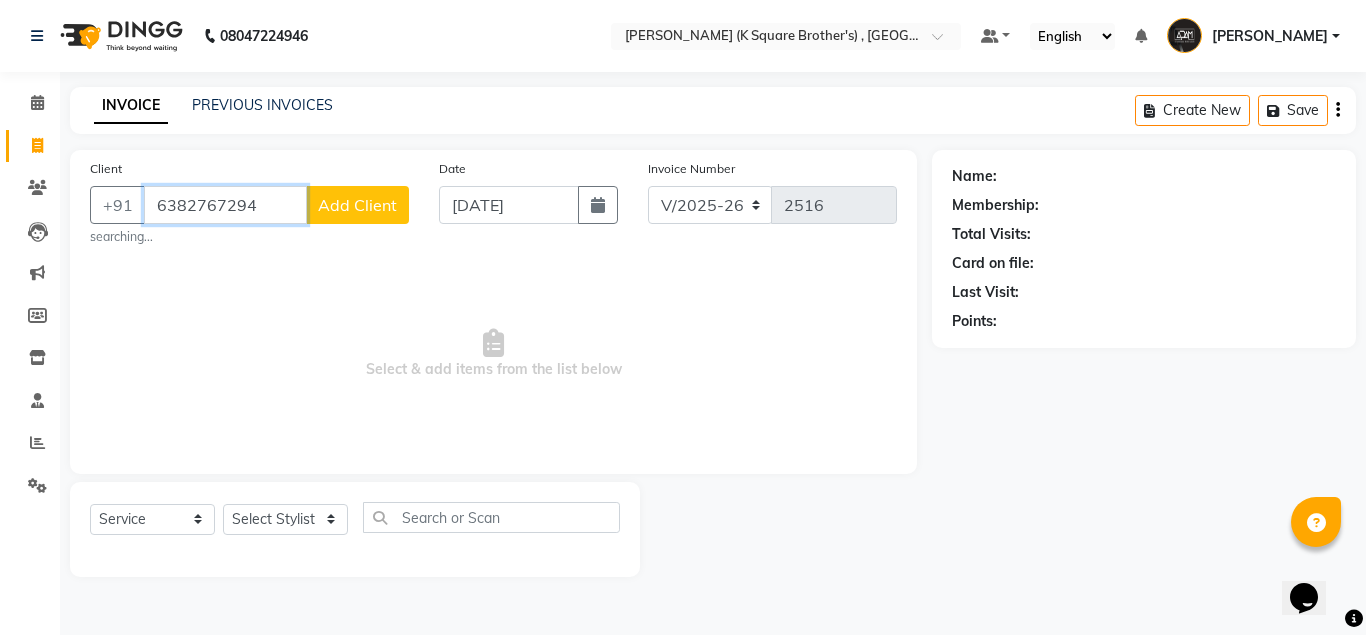 type on "6382767294" 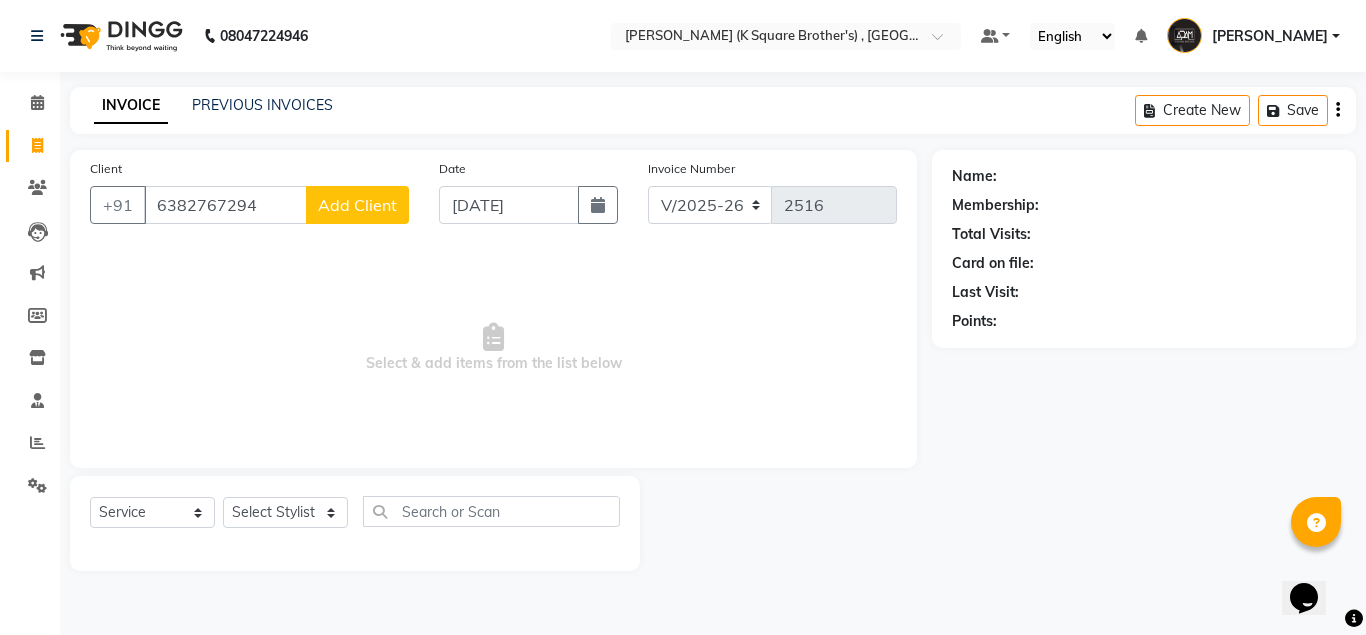 click on "Add Client" 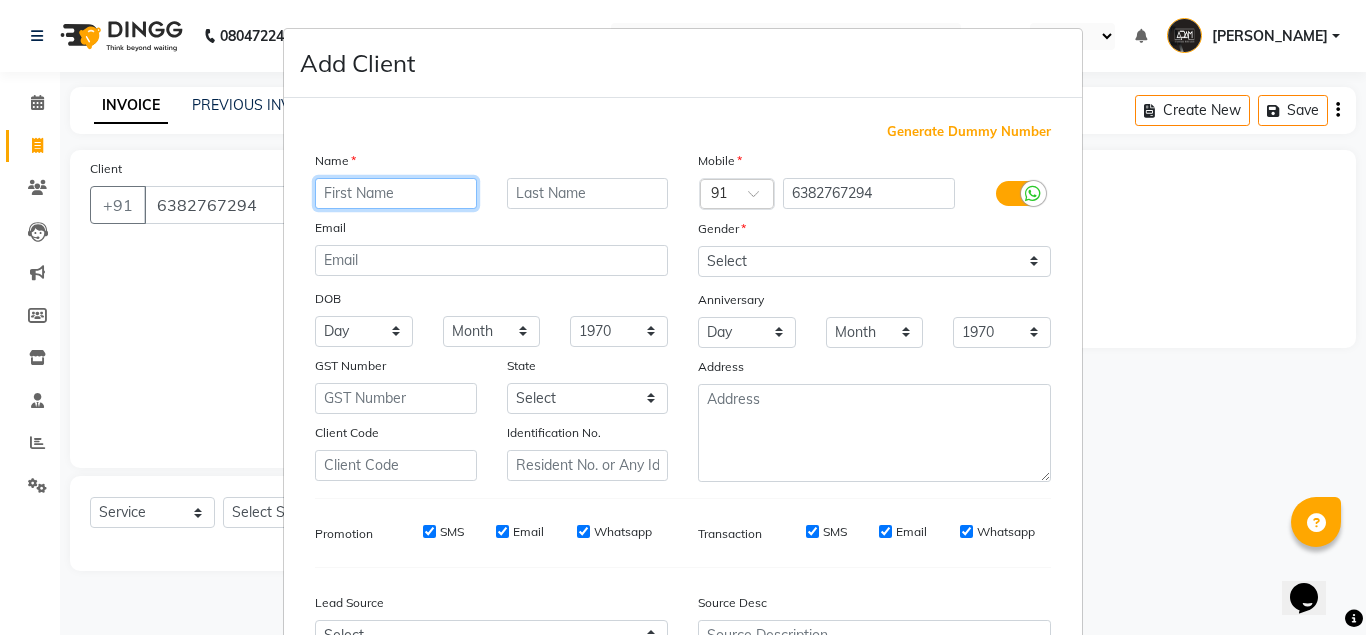 paste on "[PERSON_NAME]" 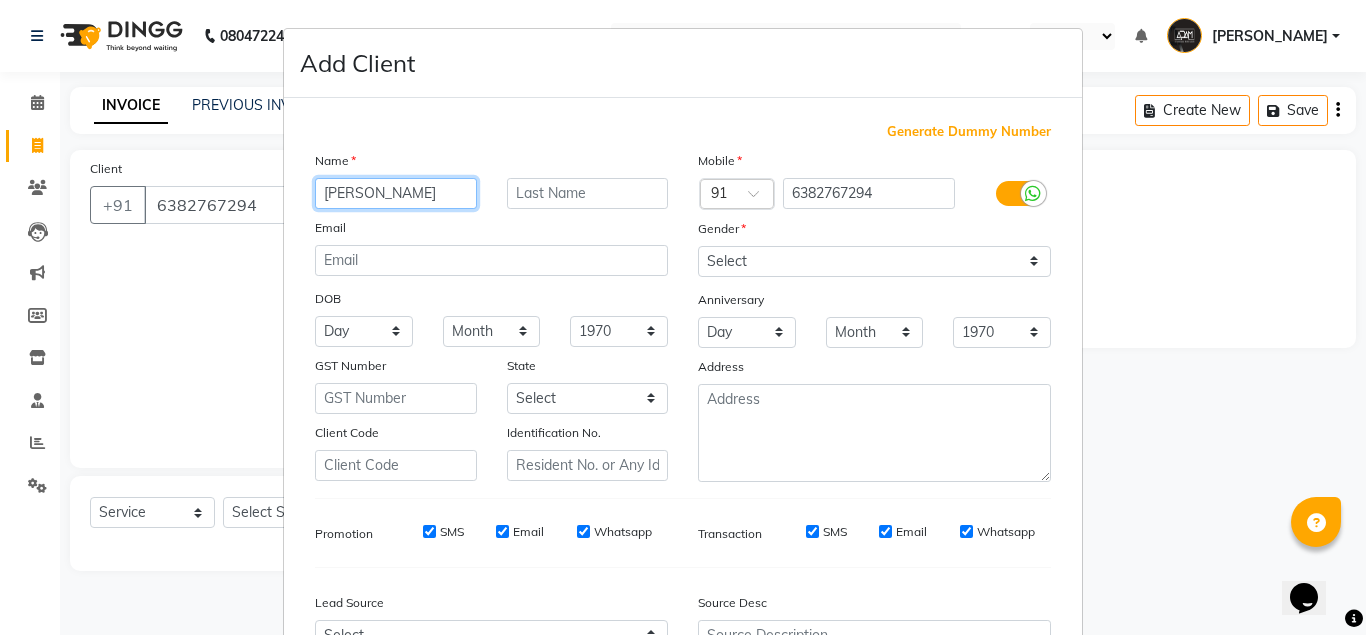 type on "[PERSON_NAME]" 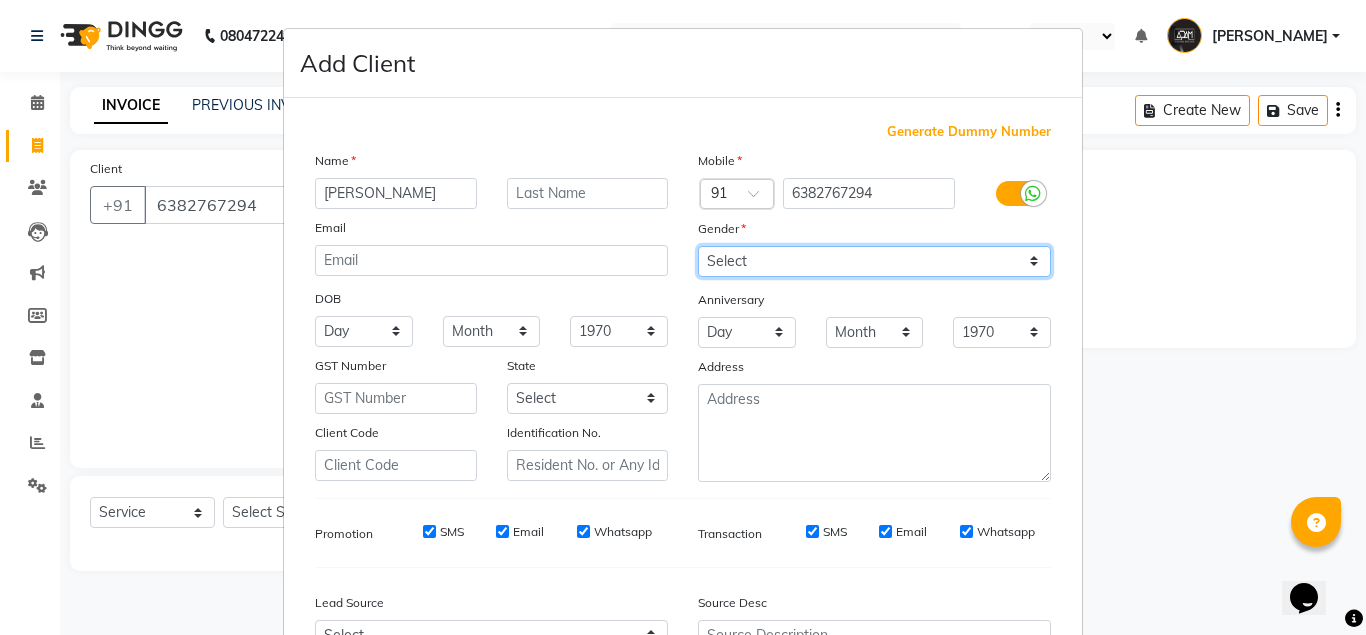 click on "Select [DEMOGRAPHIC_DATA] [DEMOGRAPHIC_DATA] Other Prefer Not To Say" at bounding box center (874, 261) 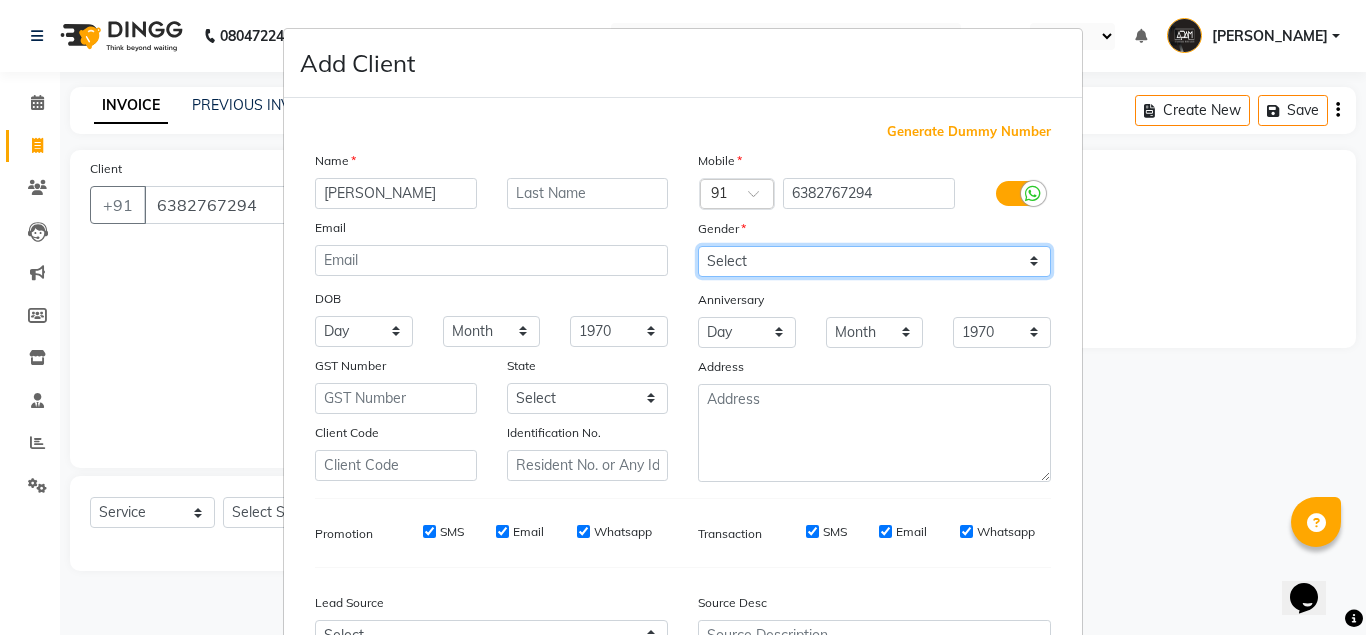 select on "[DEMOGRAPHIC_DATA]" 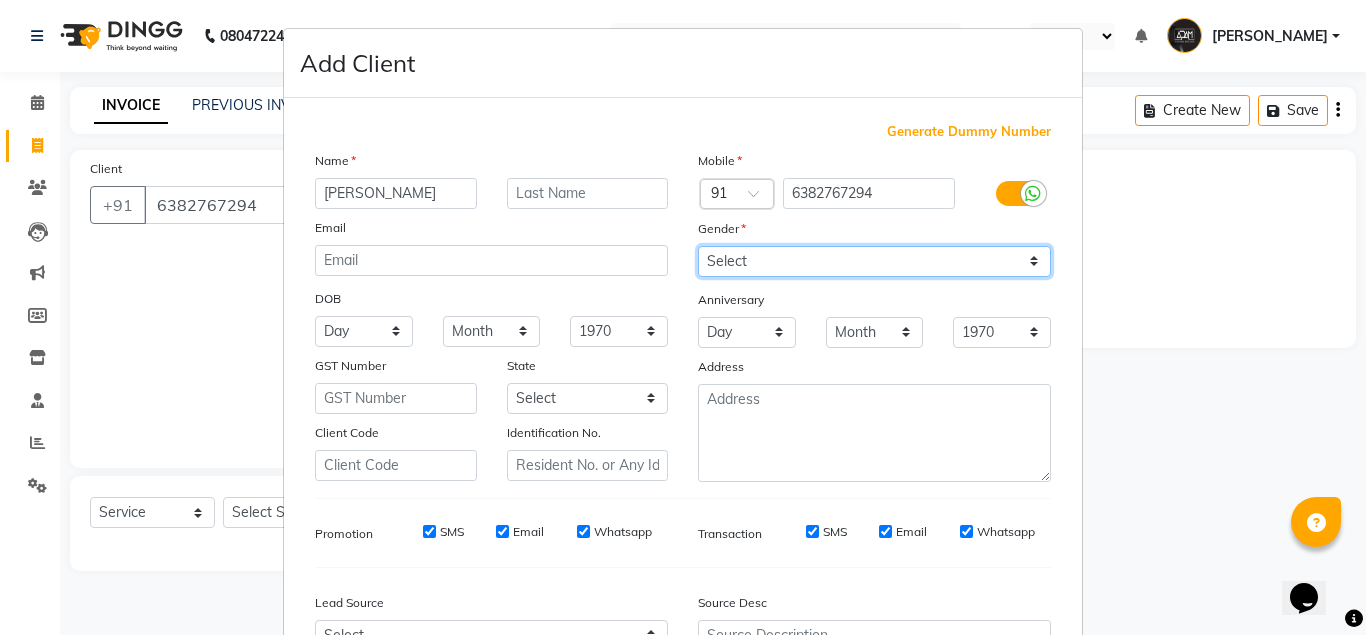 click on "Select [DEMOGRAPHIC_DATA] [DEMOGRAPHIC_DATA] Other Prefer Not To Say" at bounding box center [874, 261] 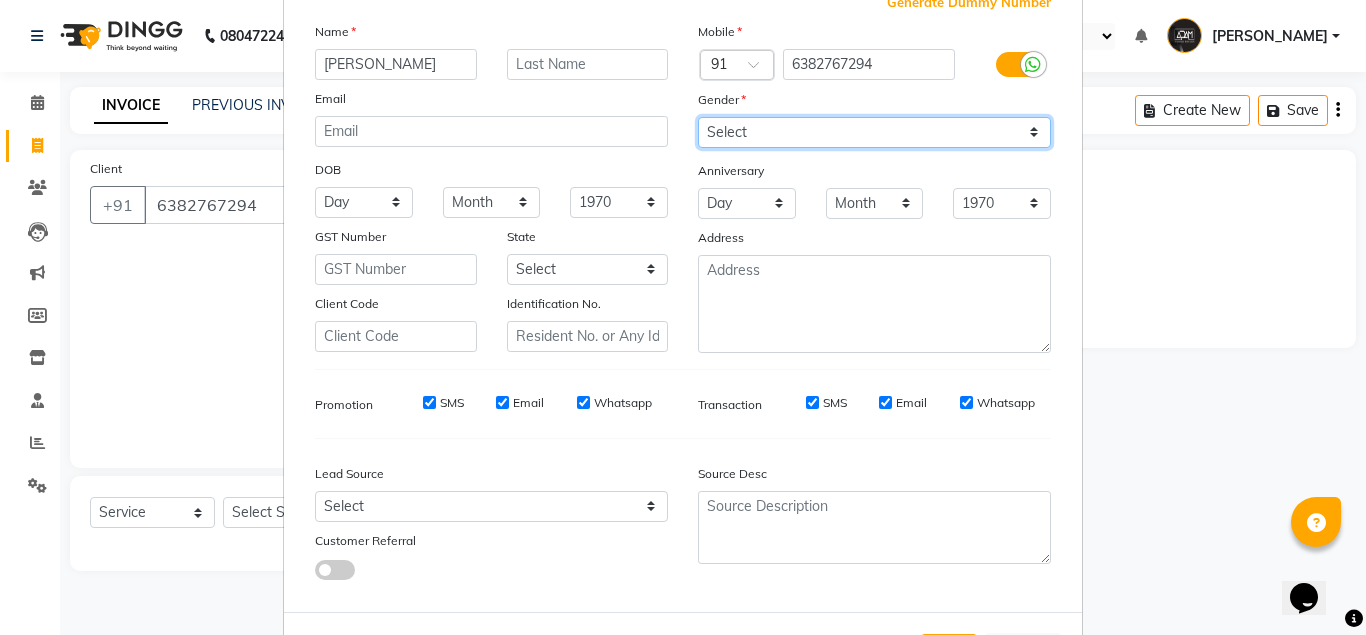 scroll, scrollTop: 200, scrollLeft: 0, axis: vertical 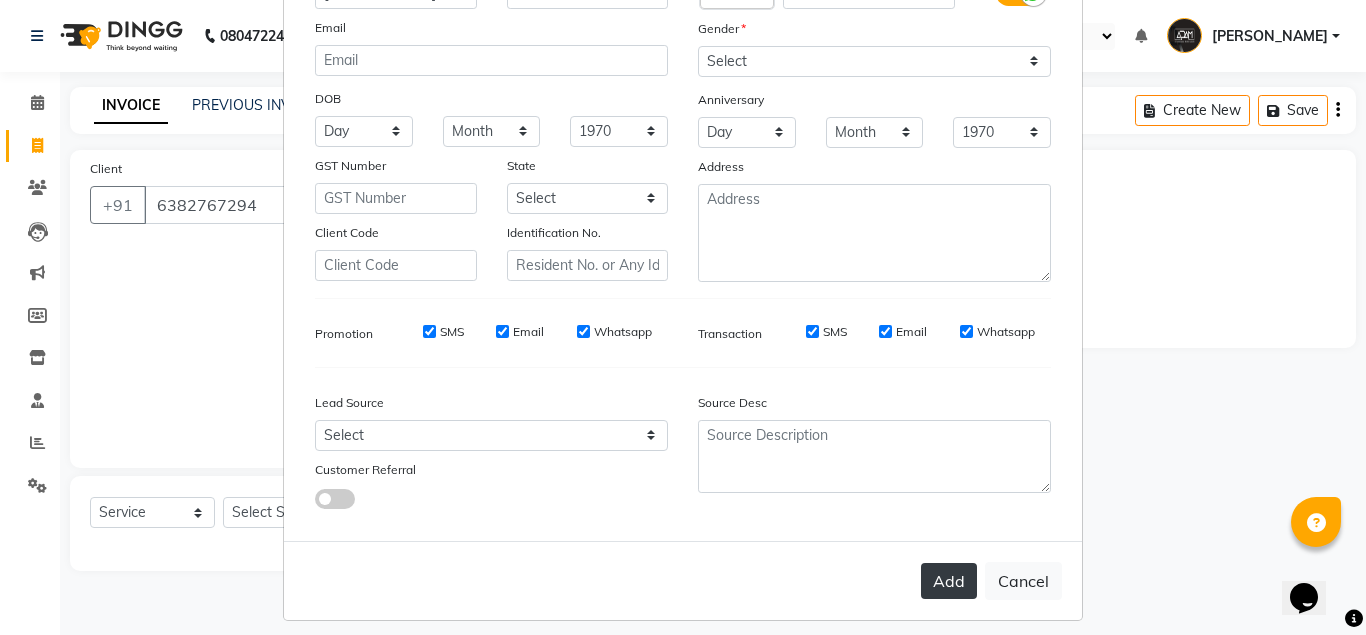 click on "Add" at bounding box center (949, 581) 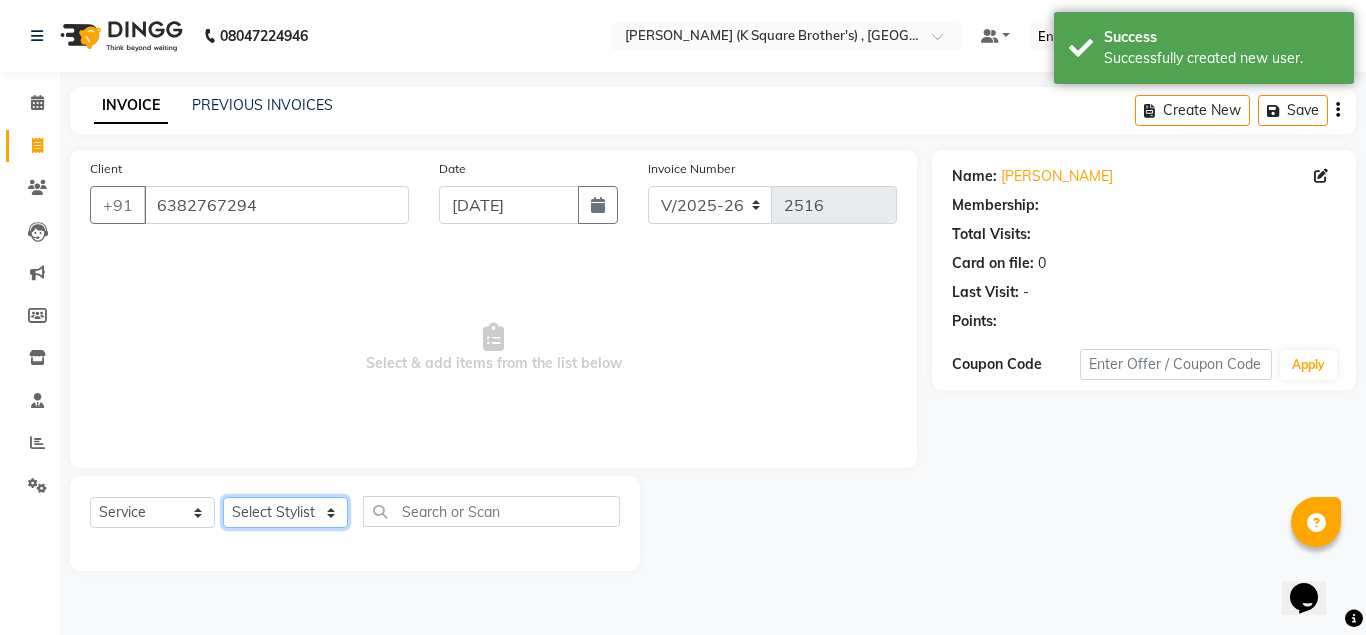 click on "Select Stylist [PERSON_NAME] [PERSON_NAME] [PERSON_NAME]" 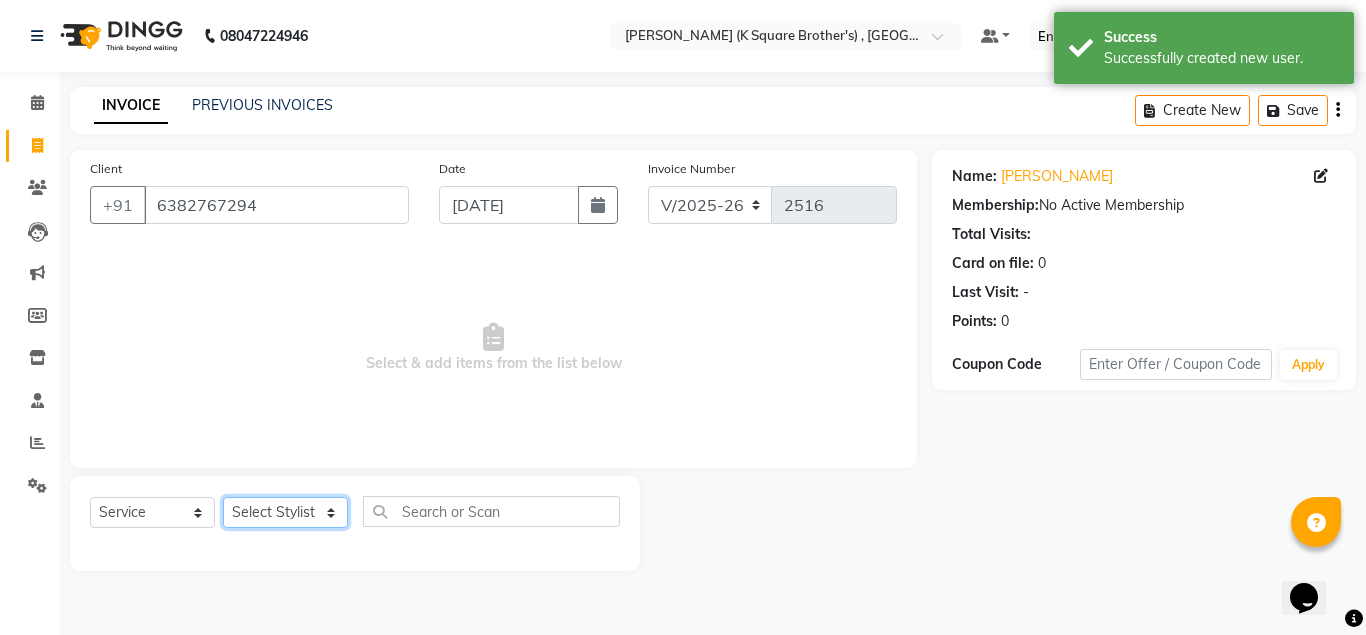 click on "Select Stylist [PERSON_NAME] [PERSON_NAME] [PERSON_NAME]" 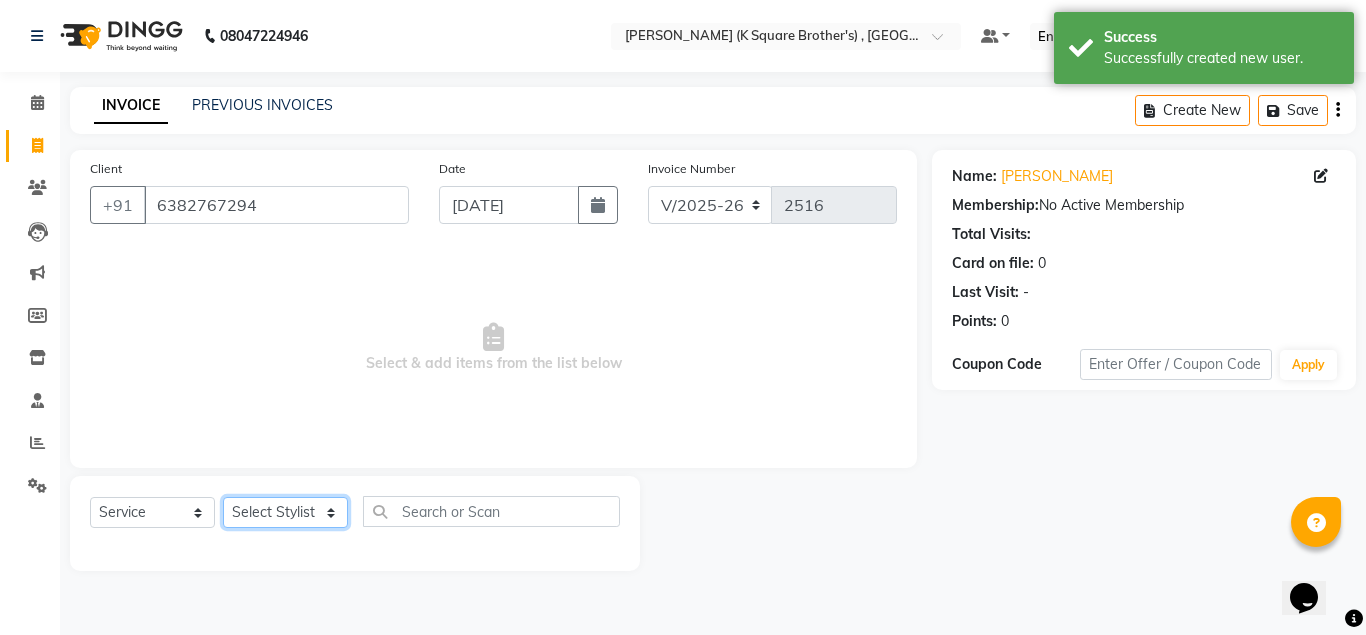 select on "78097" 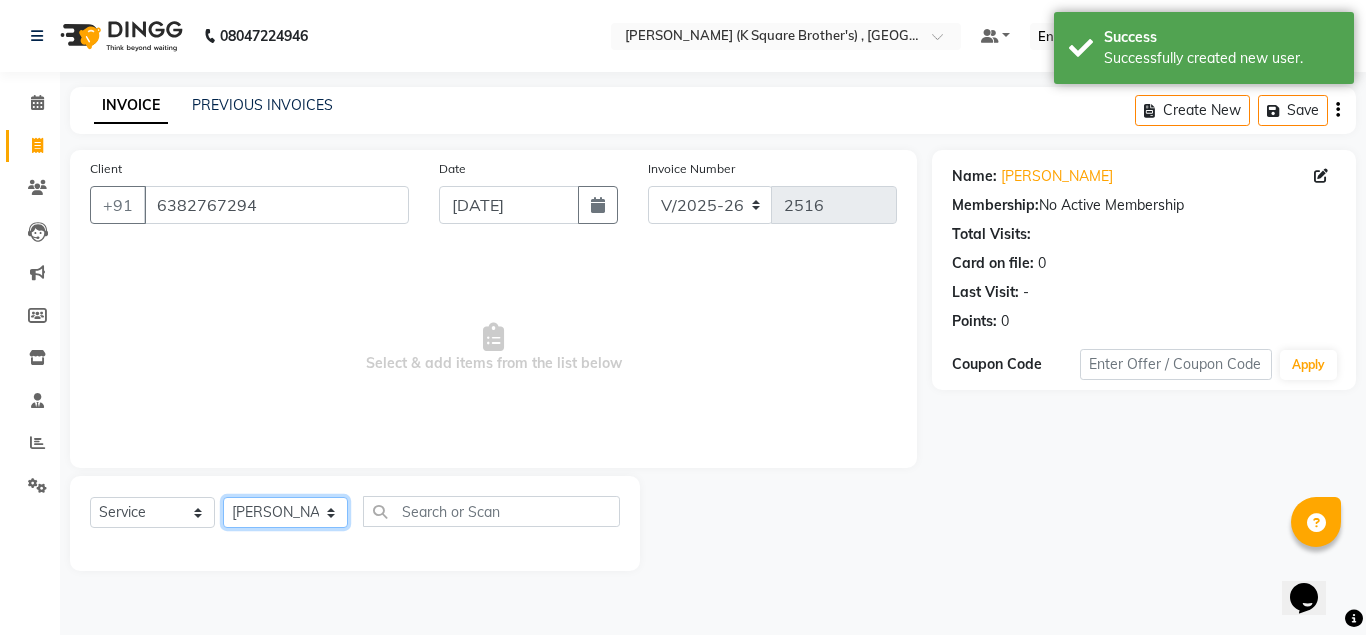 click on "Select Stylist [PERSON_NAME] [PERSON_NAME] [PERSON_NAME]" 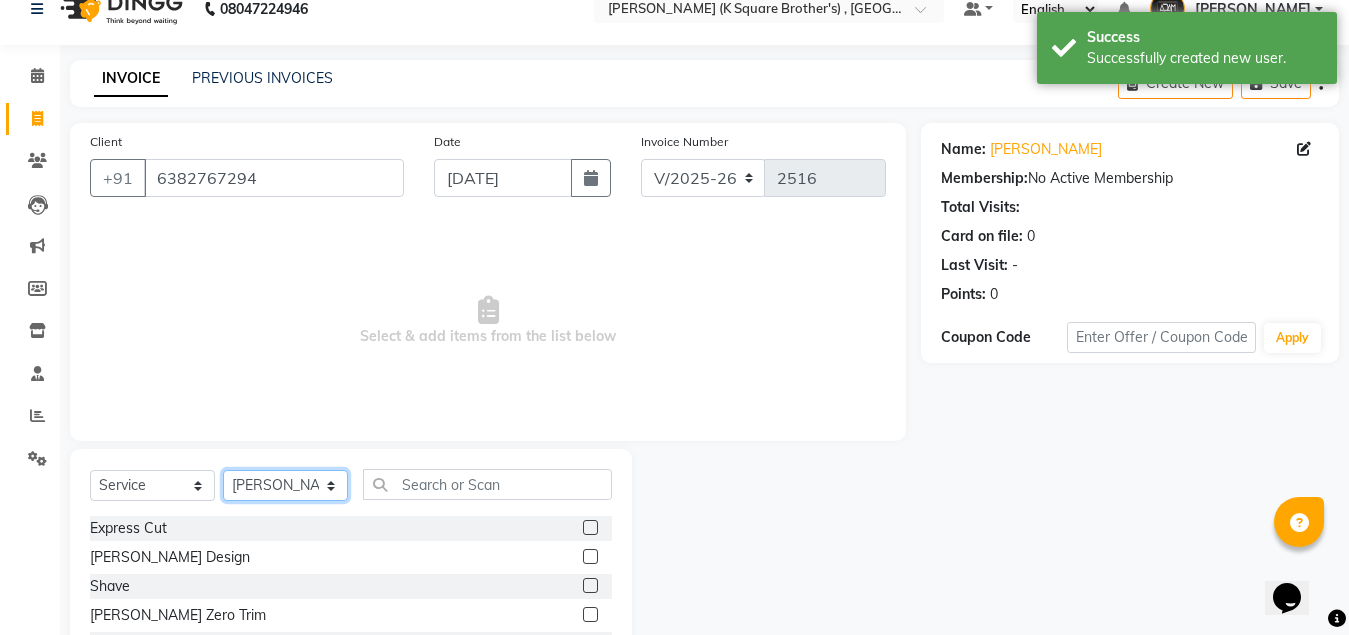 scroll, scrollTop: 166, scrollLeft: 0, axis: vertical 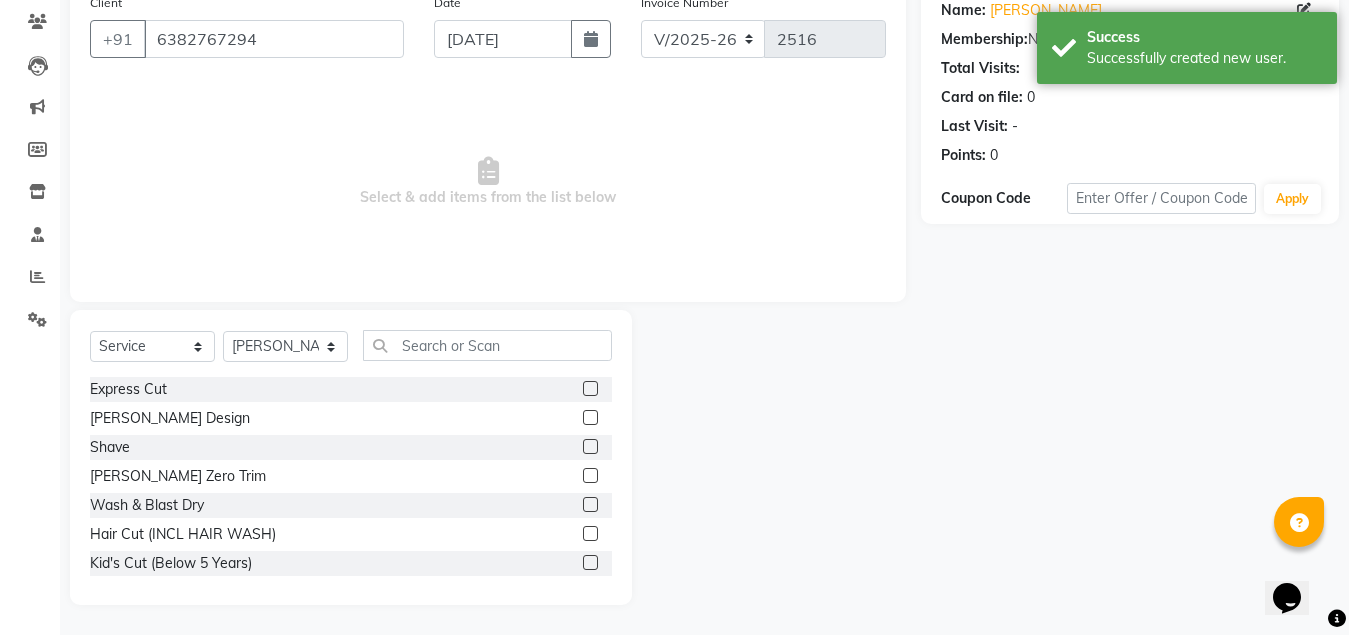 click on "Express Cut" 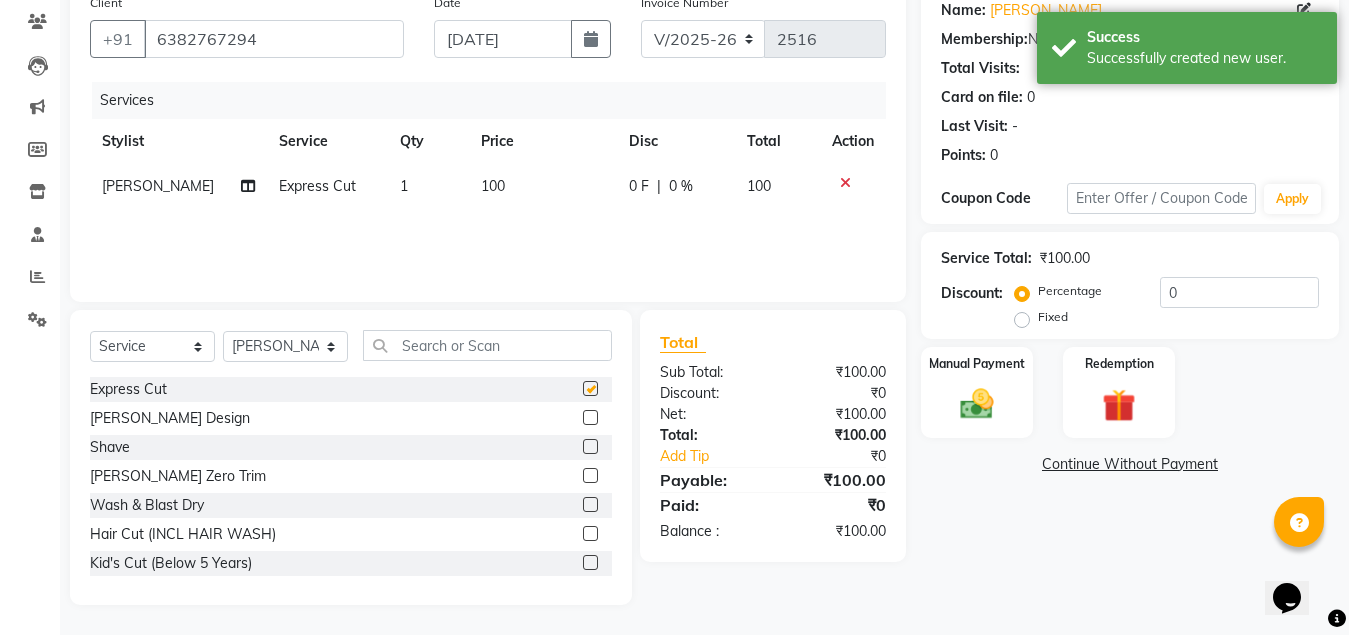 checkbox on "false" 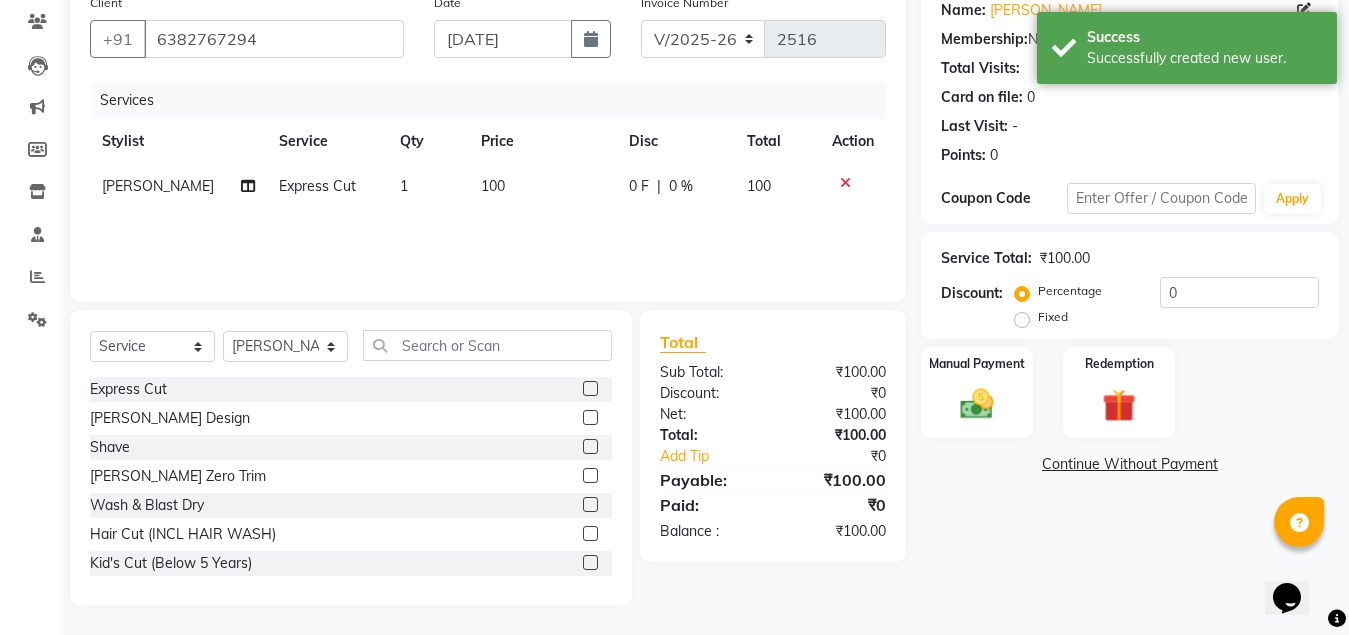 click 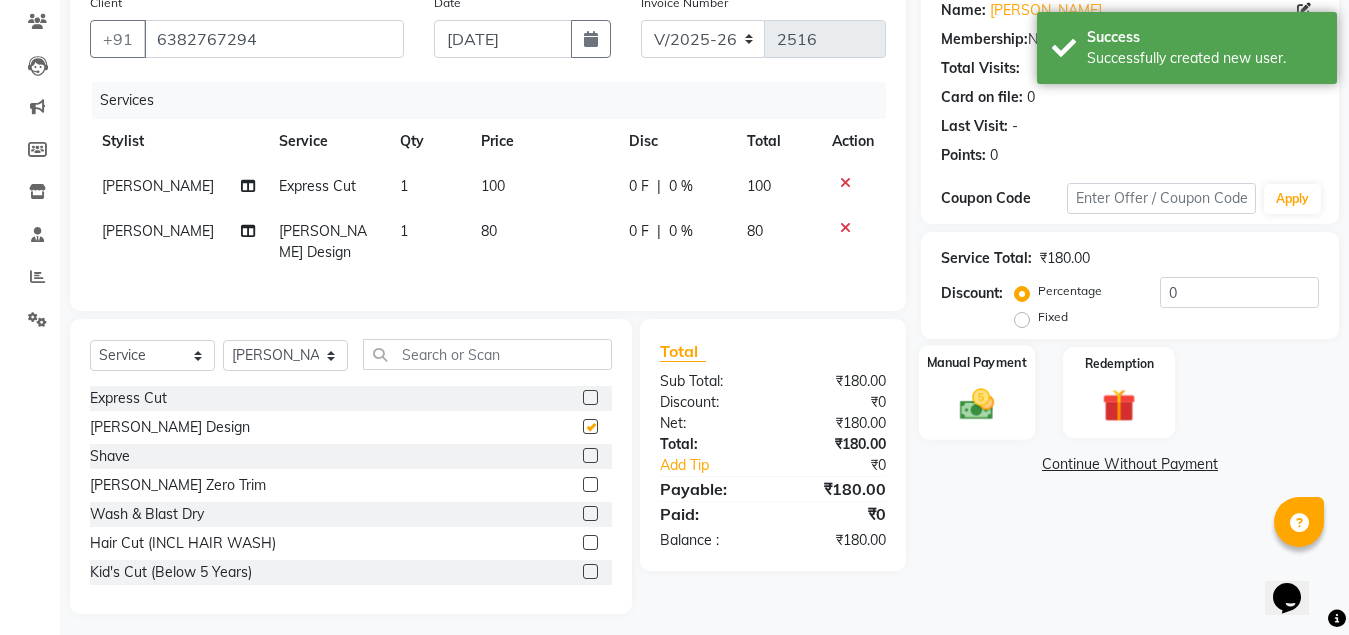 checkbox on "false" 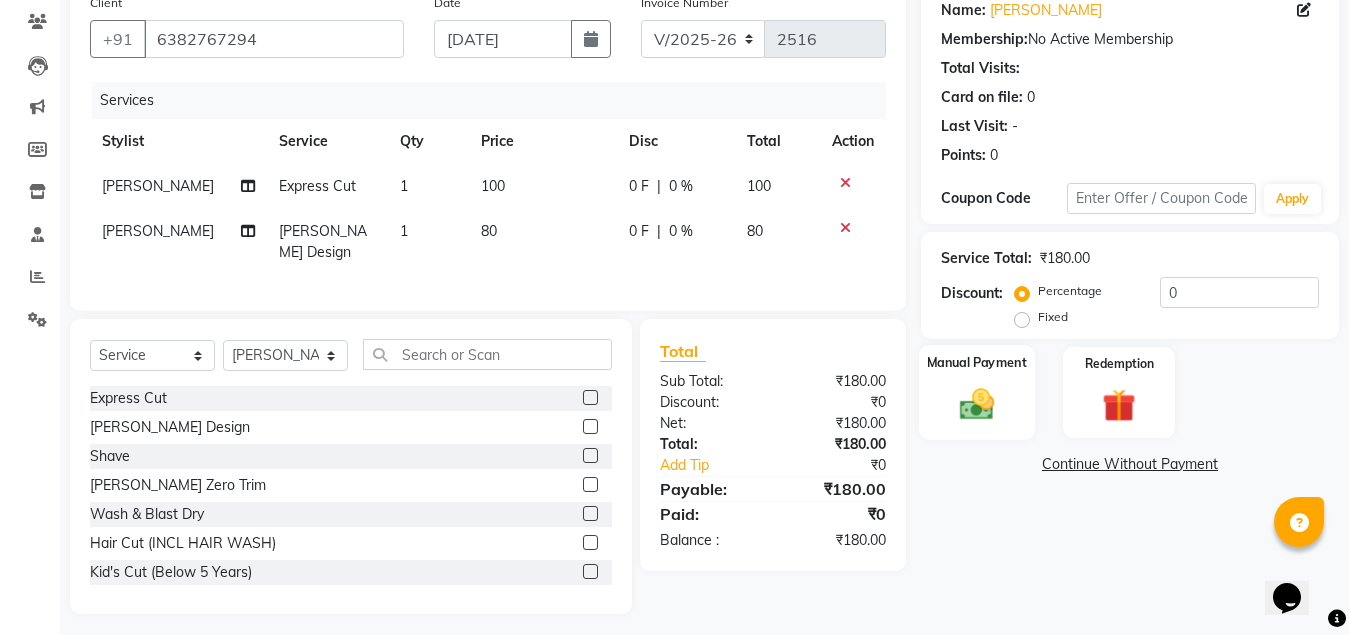 click on "Manual Payment" 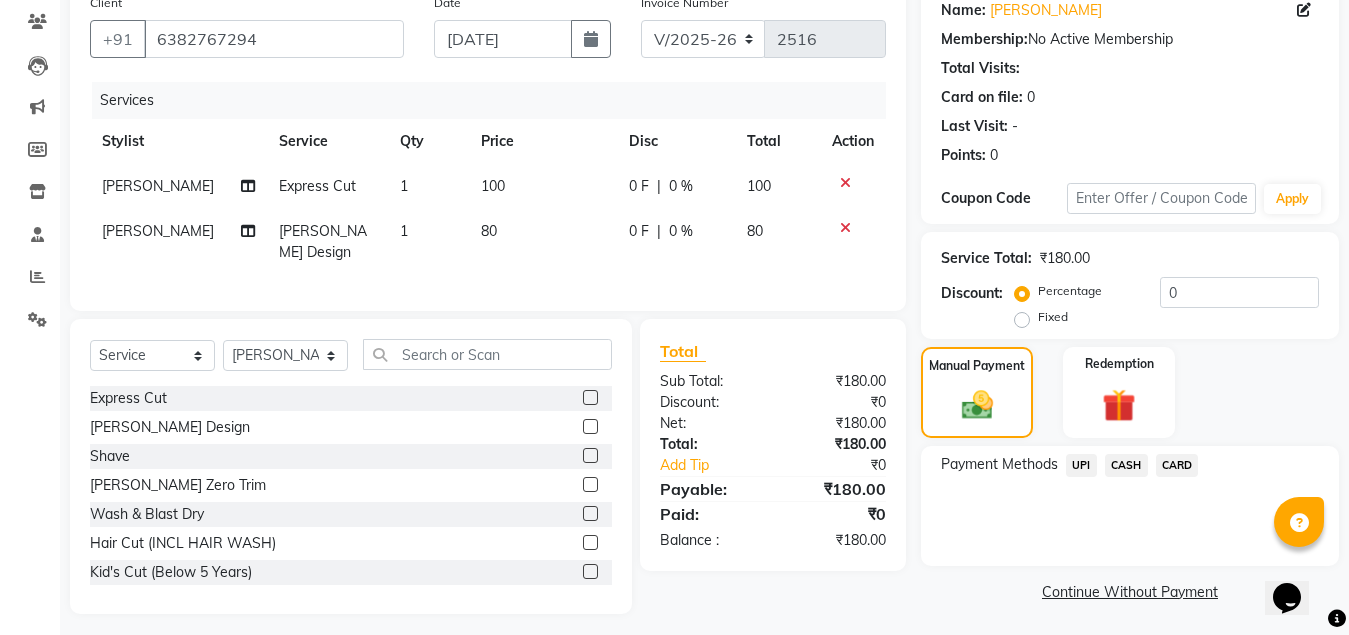 click on "CASH" 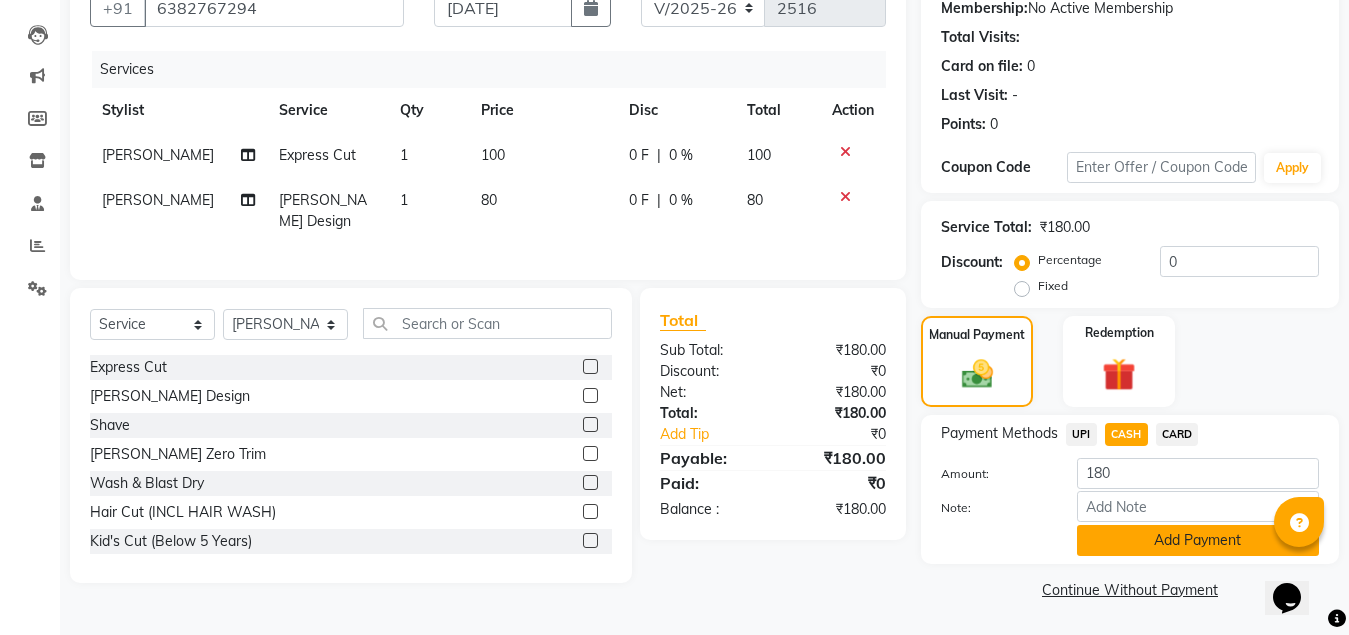 click on "Add Payment" 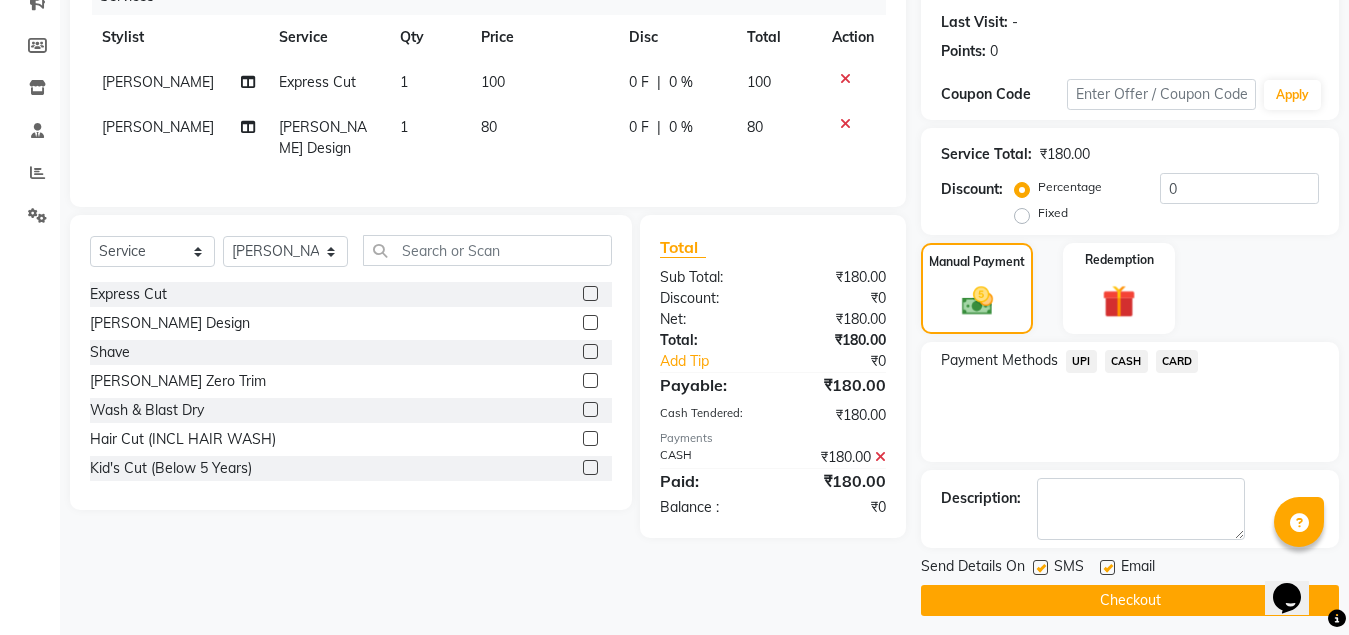 scroll, scrollTop: 281, scrollLeft: 0, axis: vertical 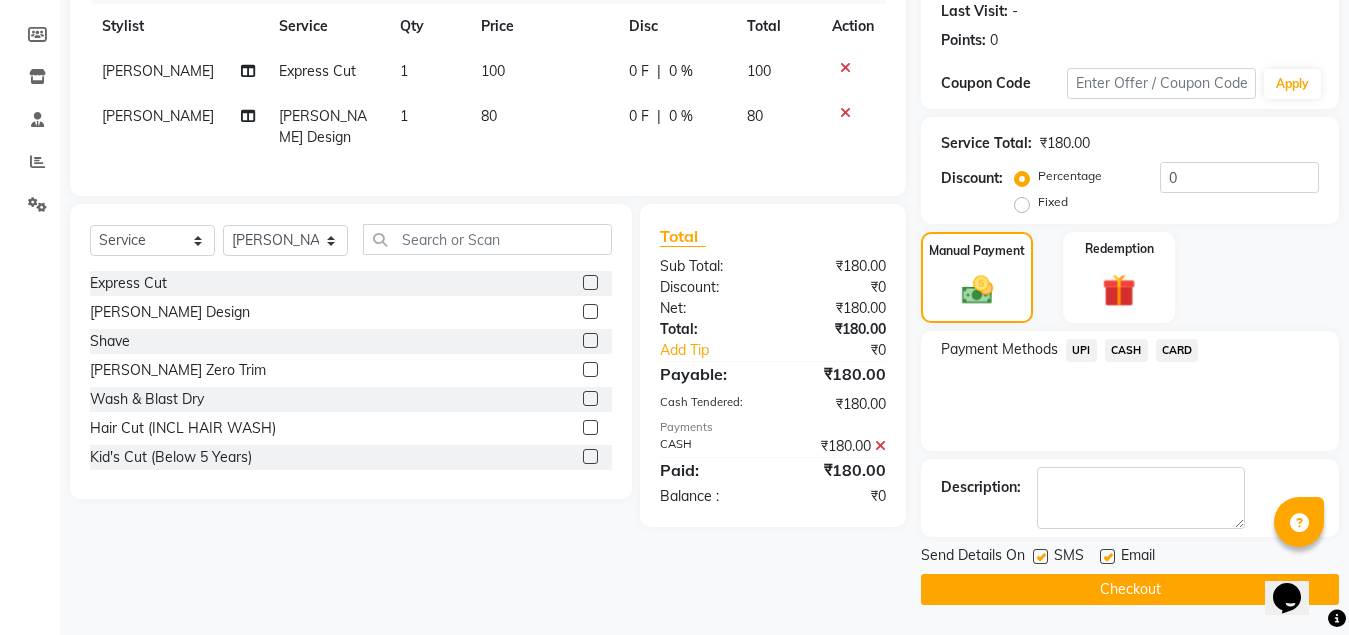 click on "Checkout" 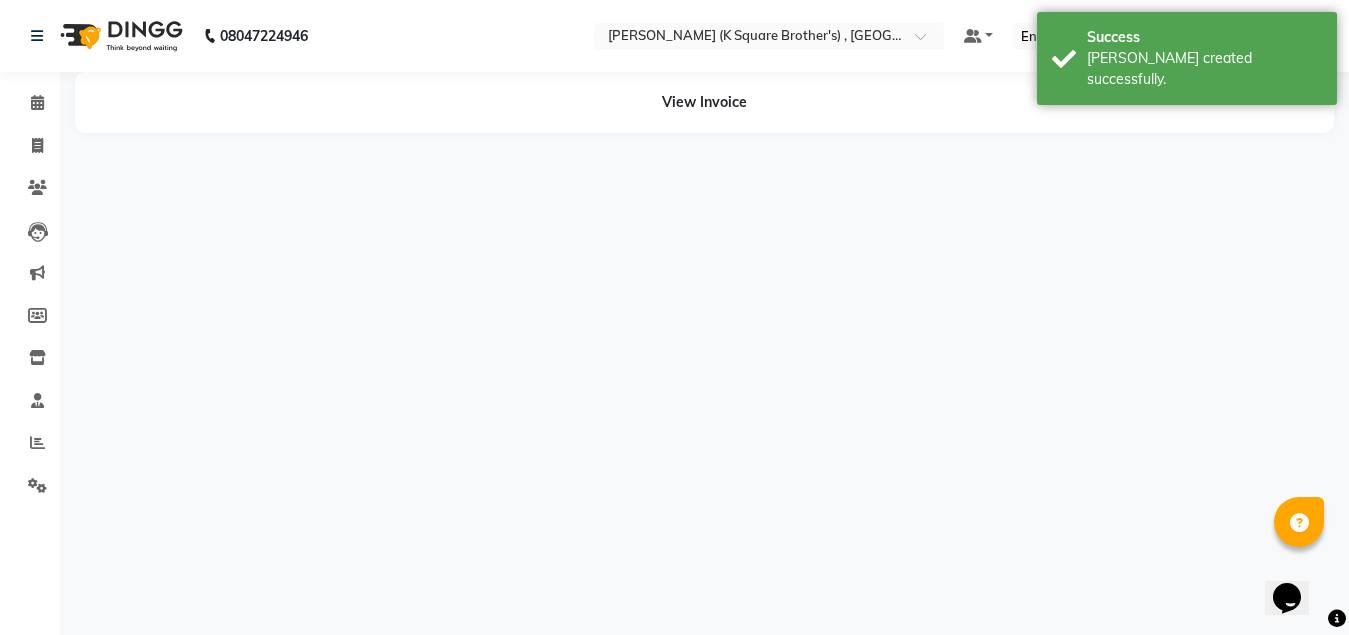scroll, scrollTop: 0, scrollLeft: 0, axis: both 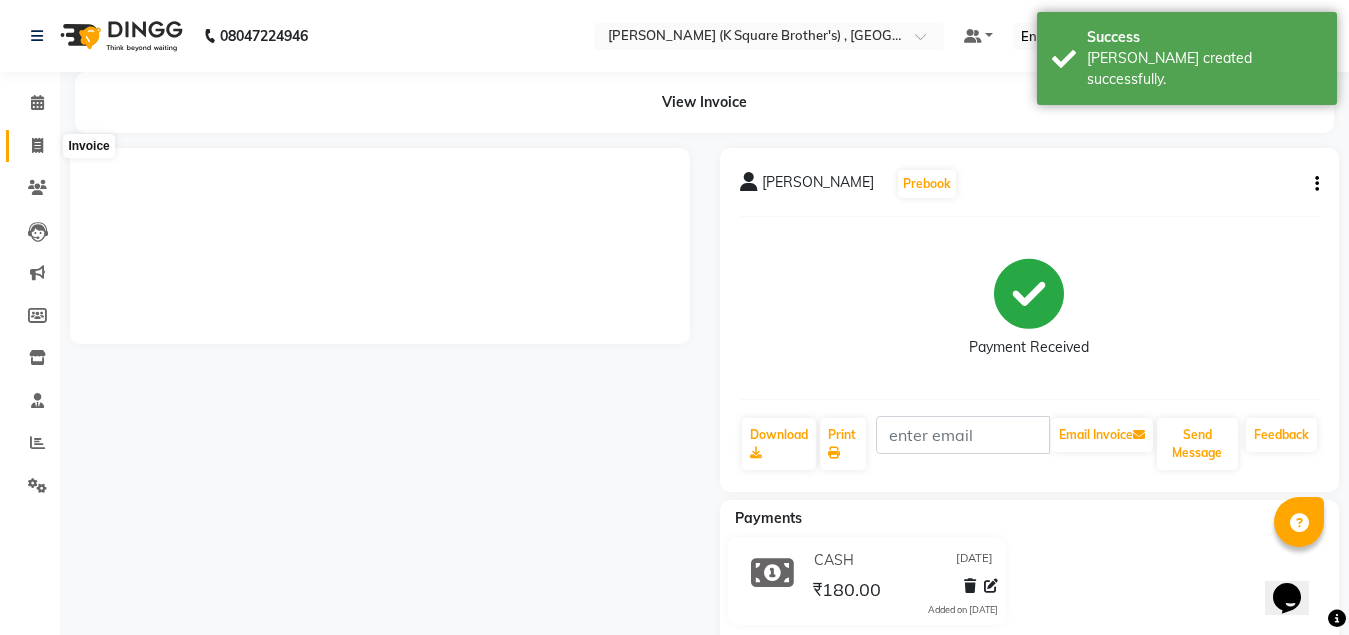 click 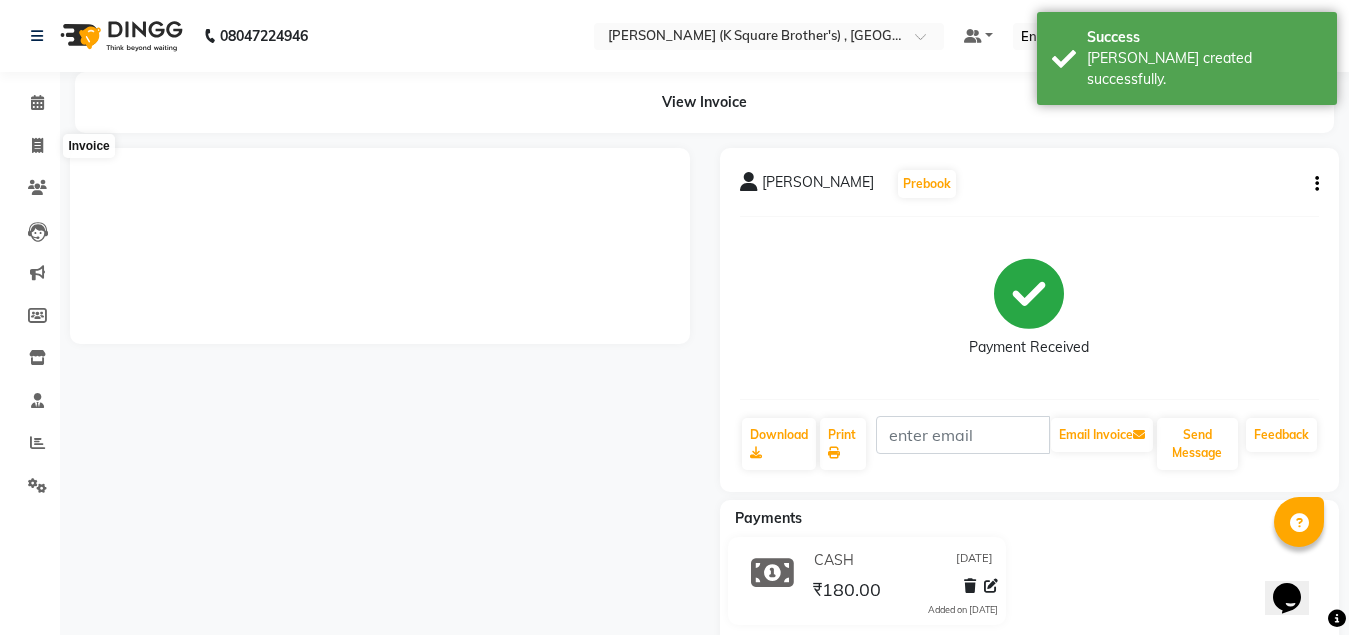 select on "service" 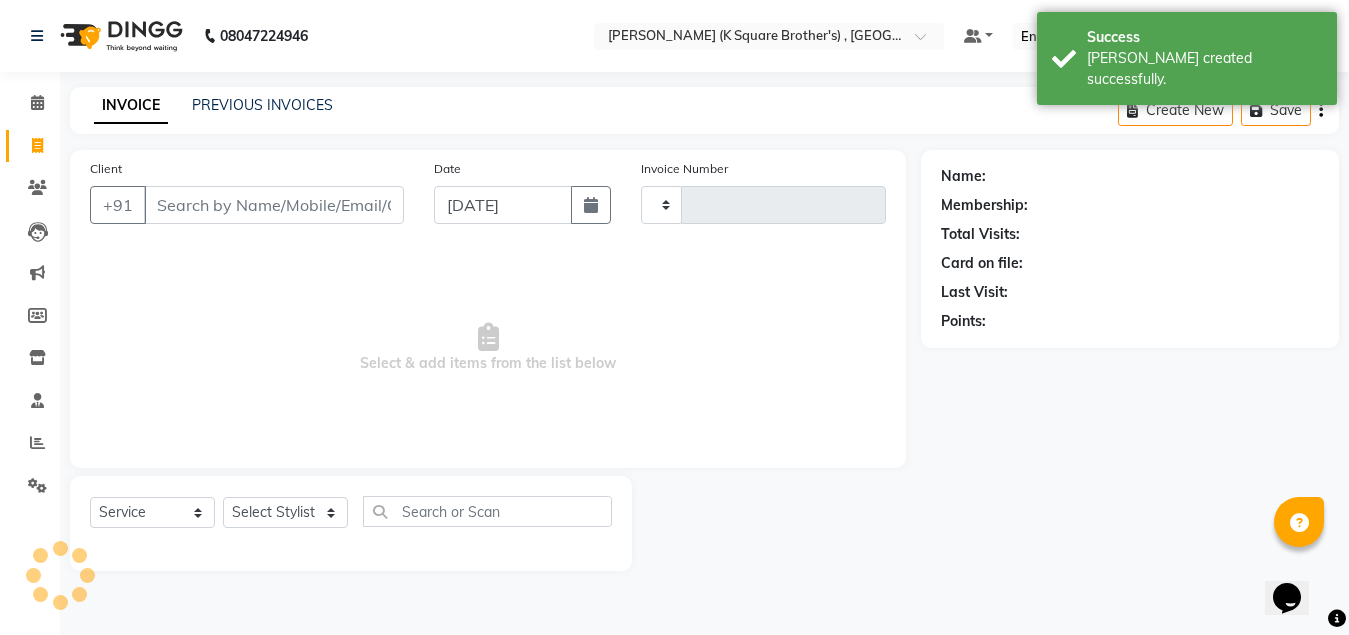 type on "2517" 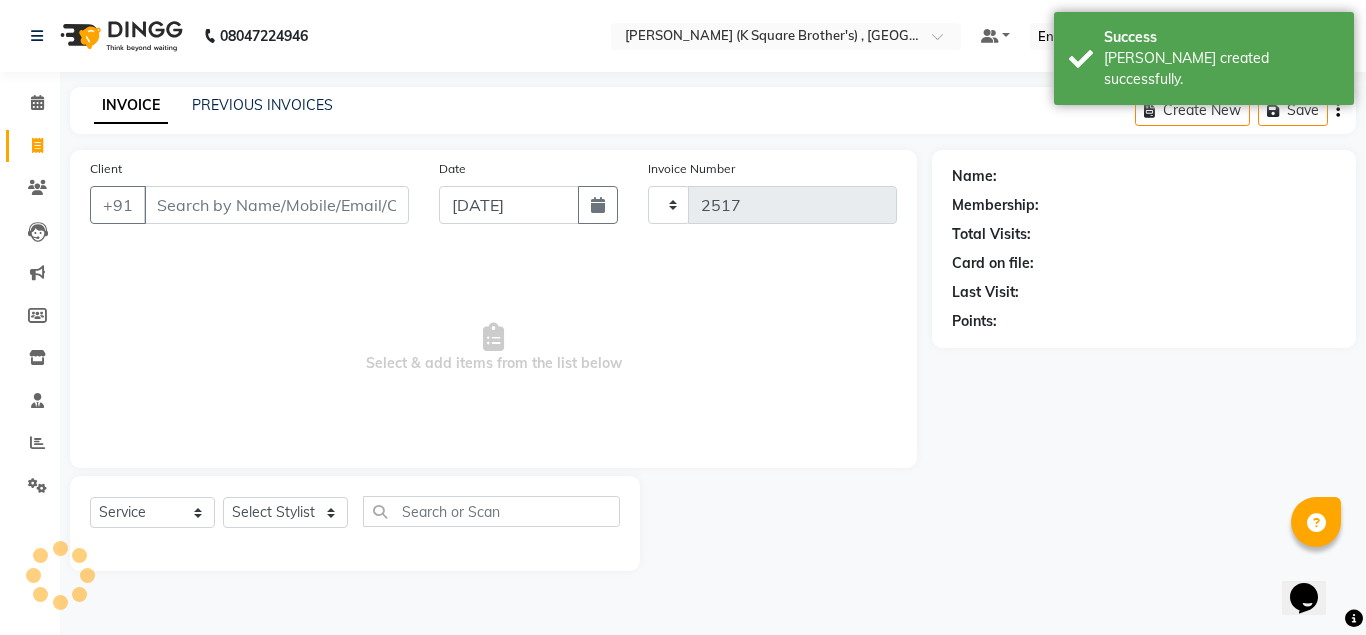 select on "8195" 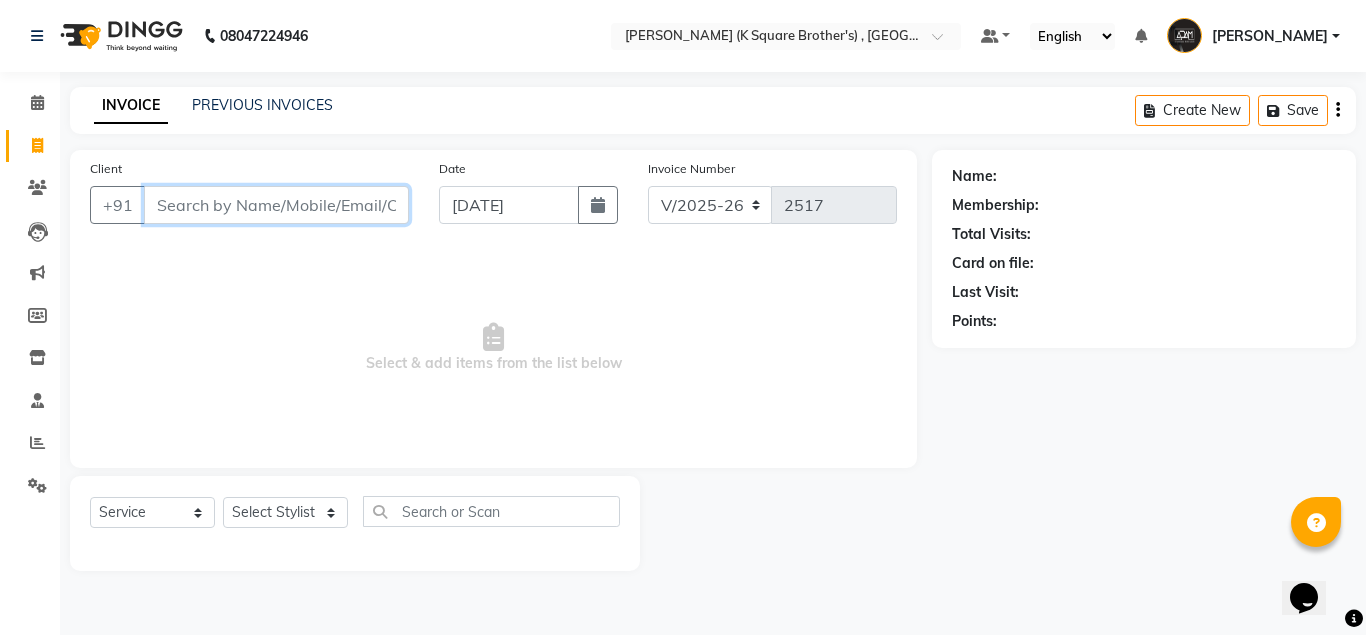 paste on "9789125419" 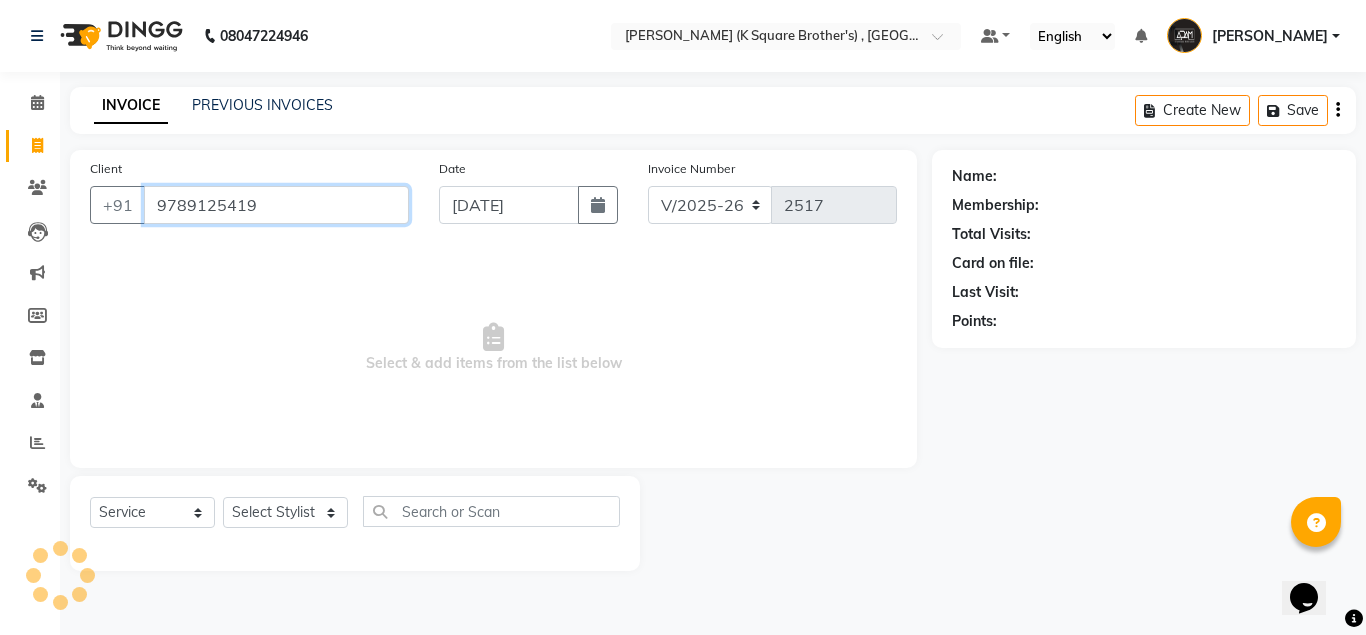 type on "9789125419" 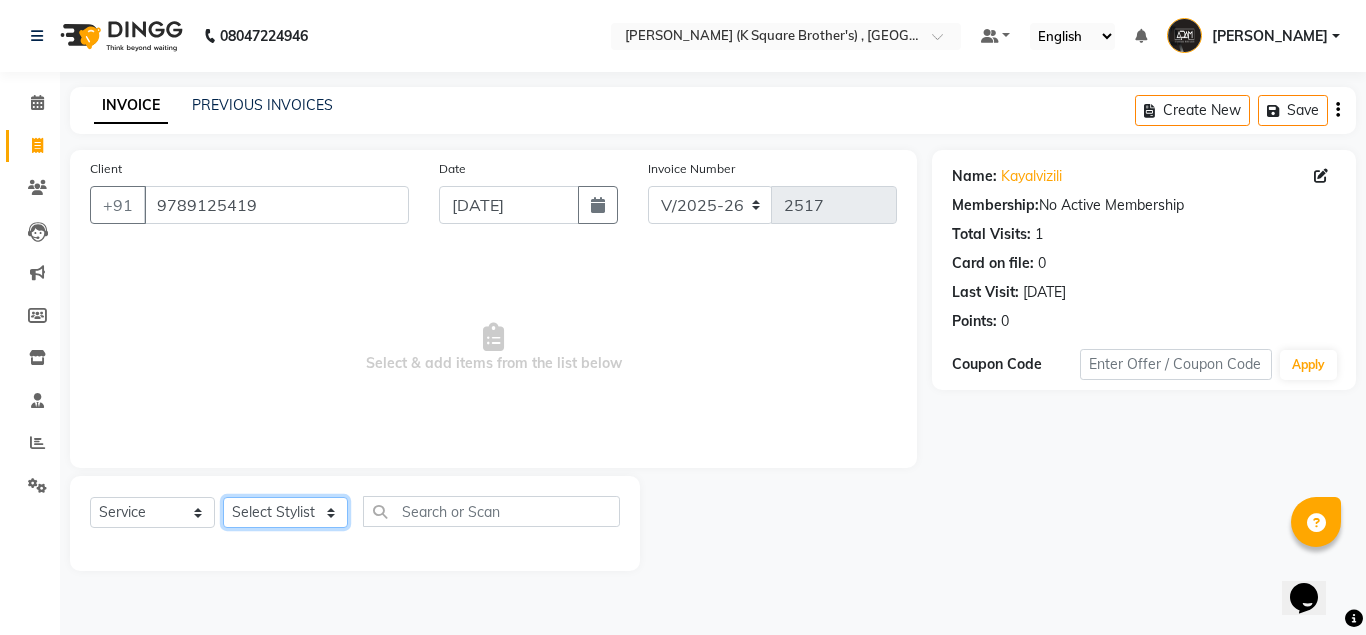 click on "Select Stylist [PERSON_NAME] [PERSON_NAME] [PERSON_NAME]" 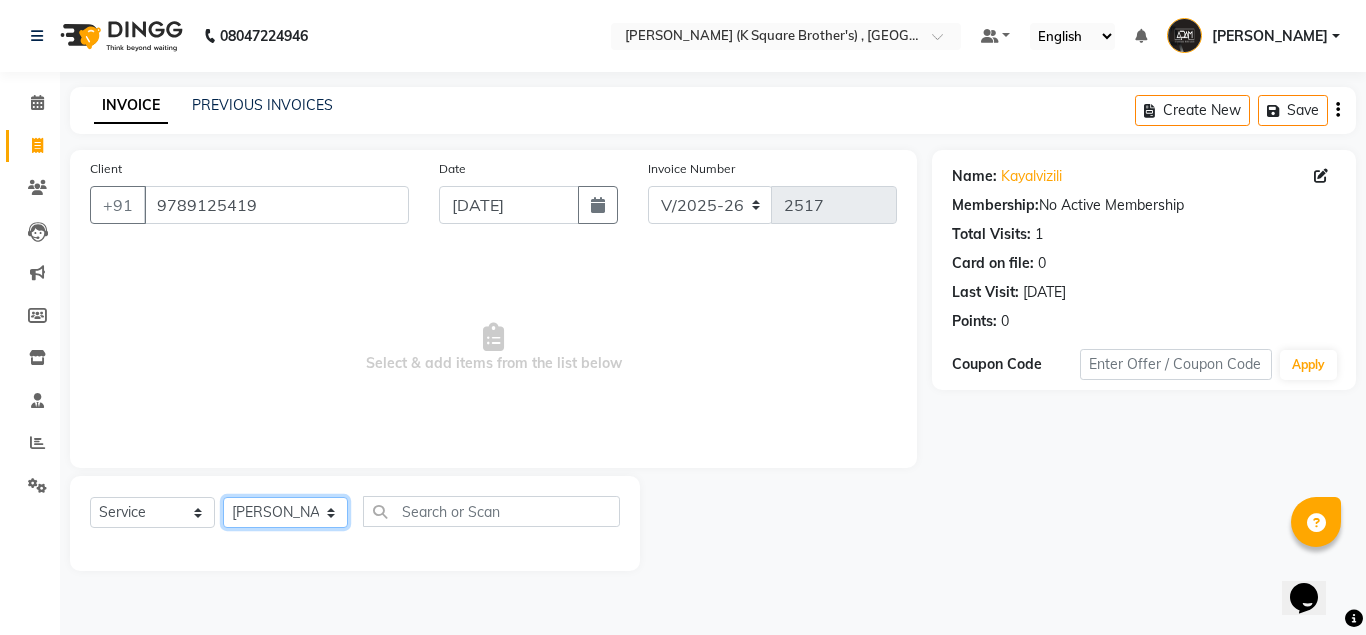 click on "Select Stylist [PERSON_NAME] [PERSON_NAME] [PERSON_NAME]" 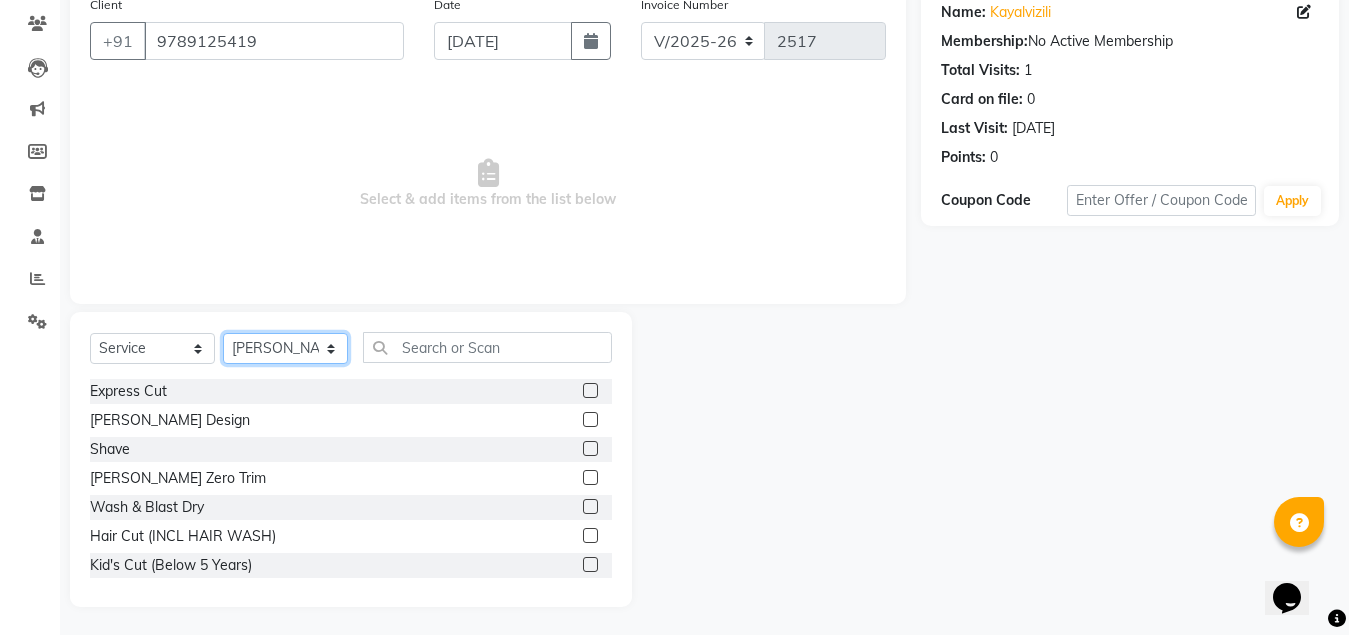scroll, scrollTop: 166, scrollLeft: 0, axis: vertical 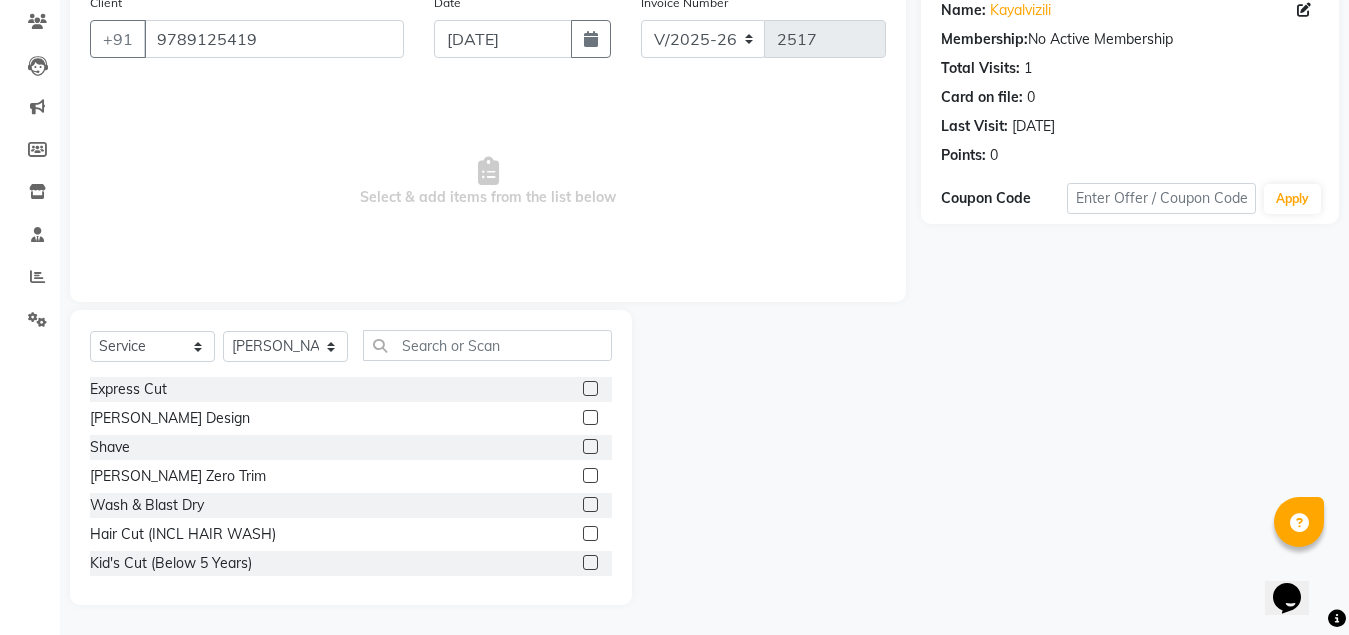 click 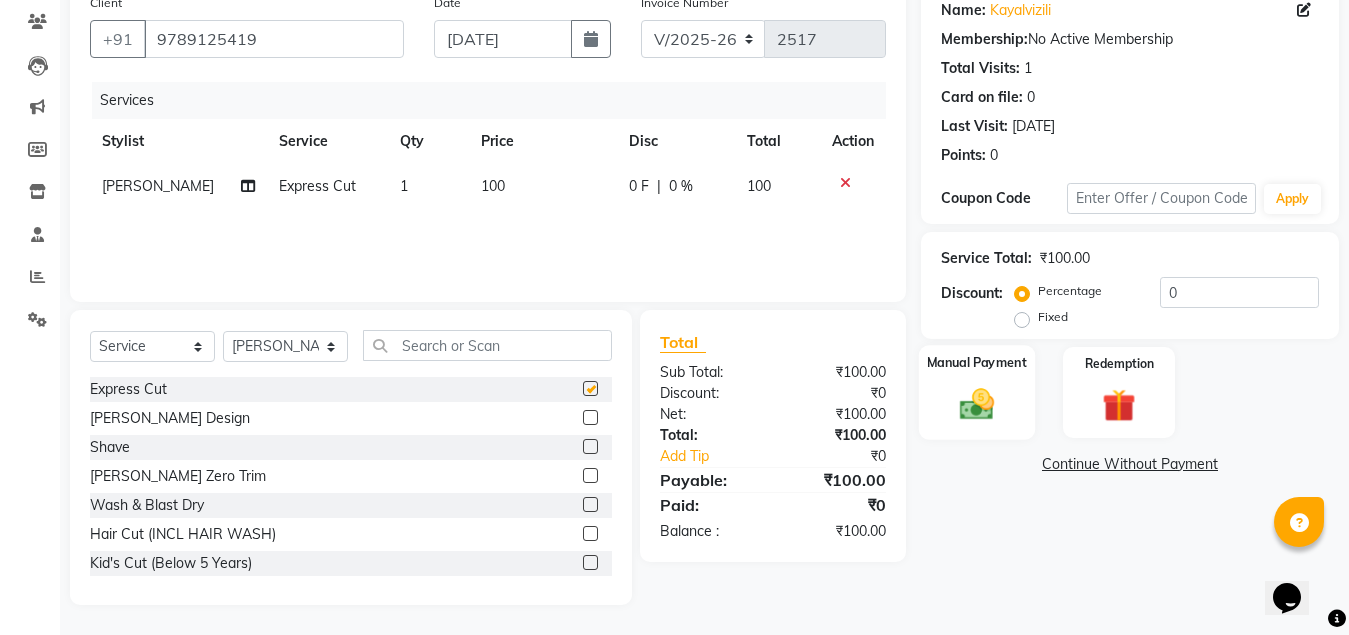 checkbox on "false" 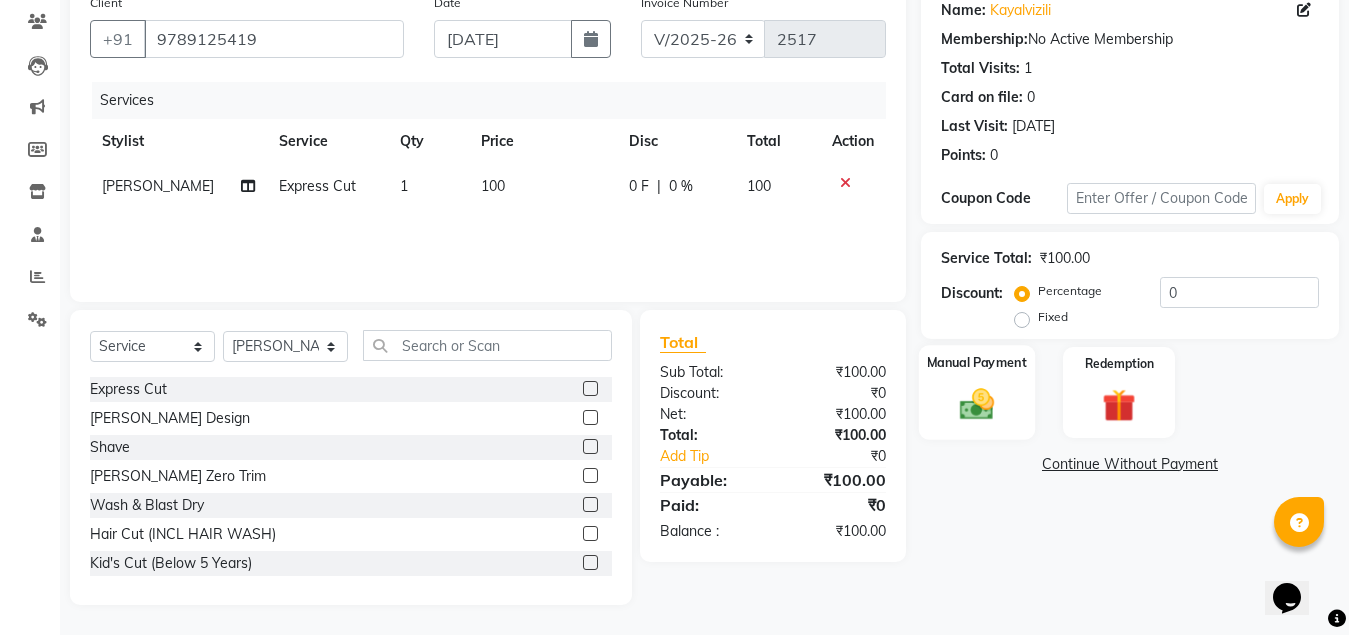 click 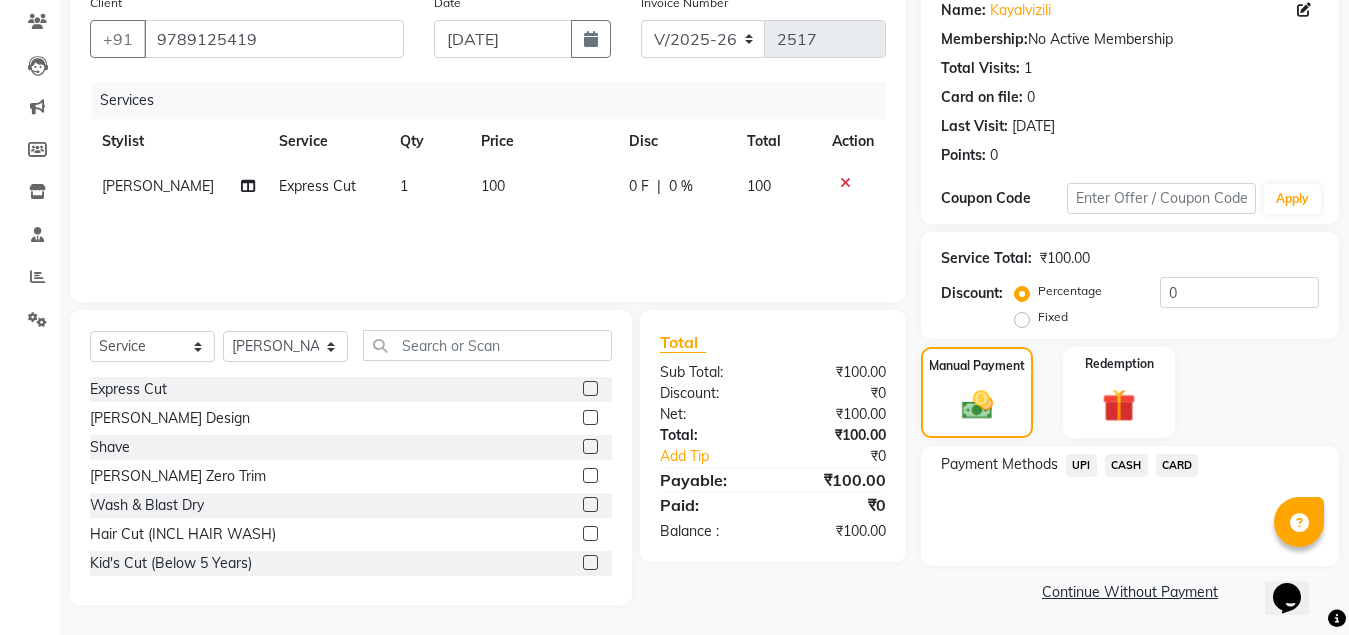 click on "UPI" 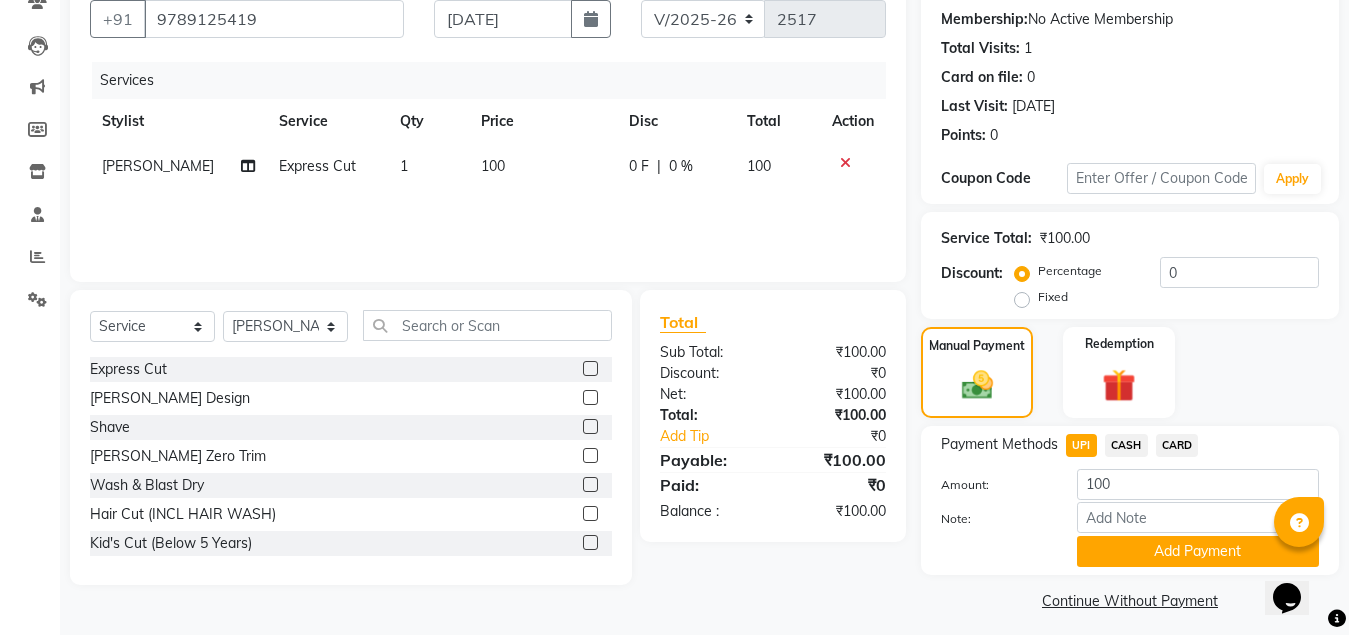 scroll, scrollTop: 197, scrollLeft: 0, axis: vertical 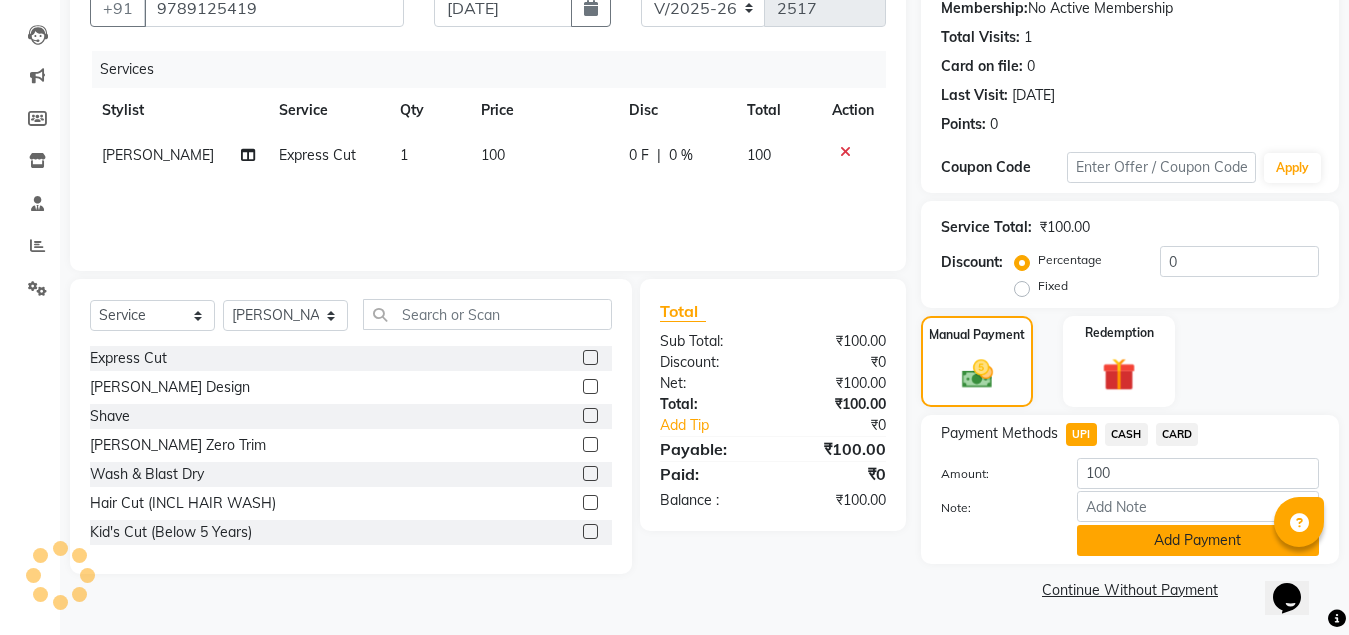 click on "Add Payment" 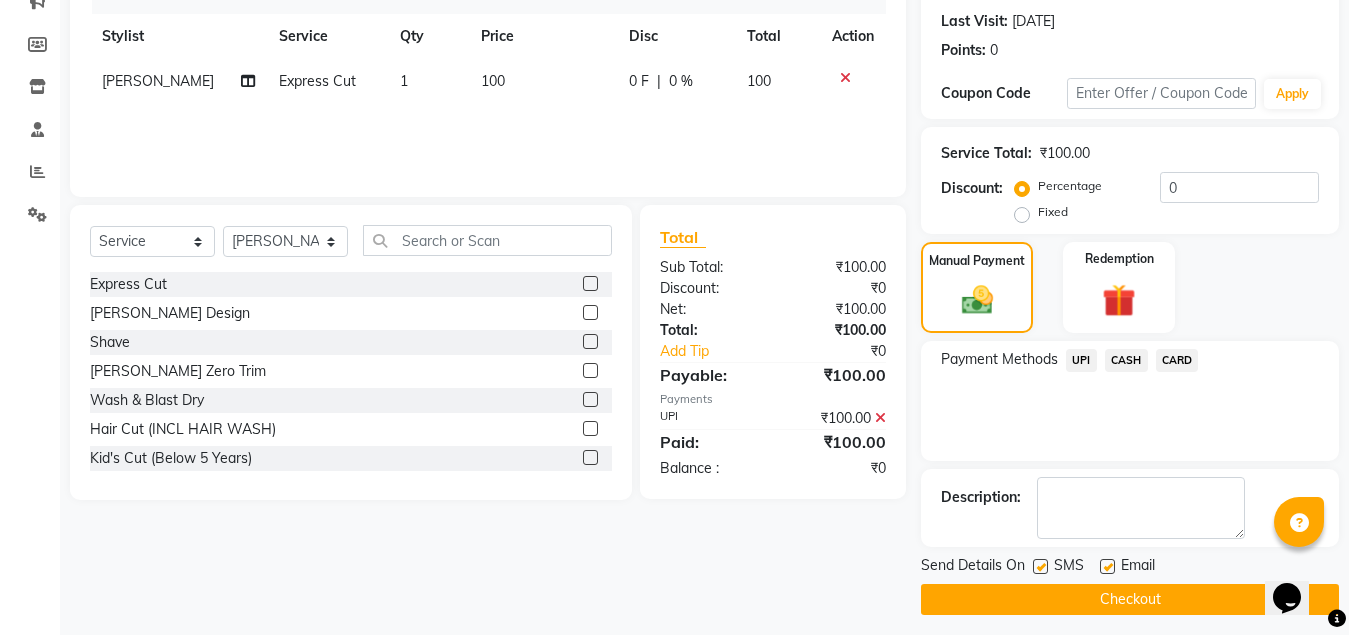 scroll, scrollTop: 281, scrollLeft: 0, axis: vertical 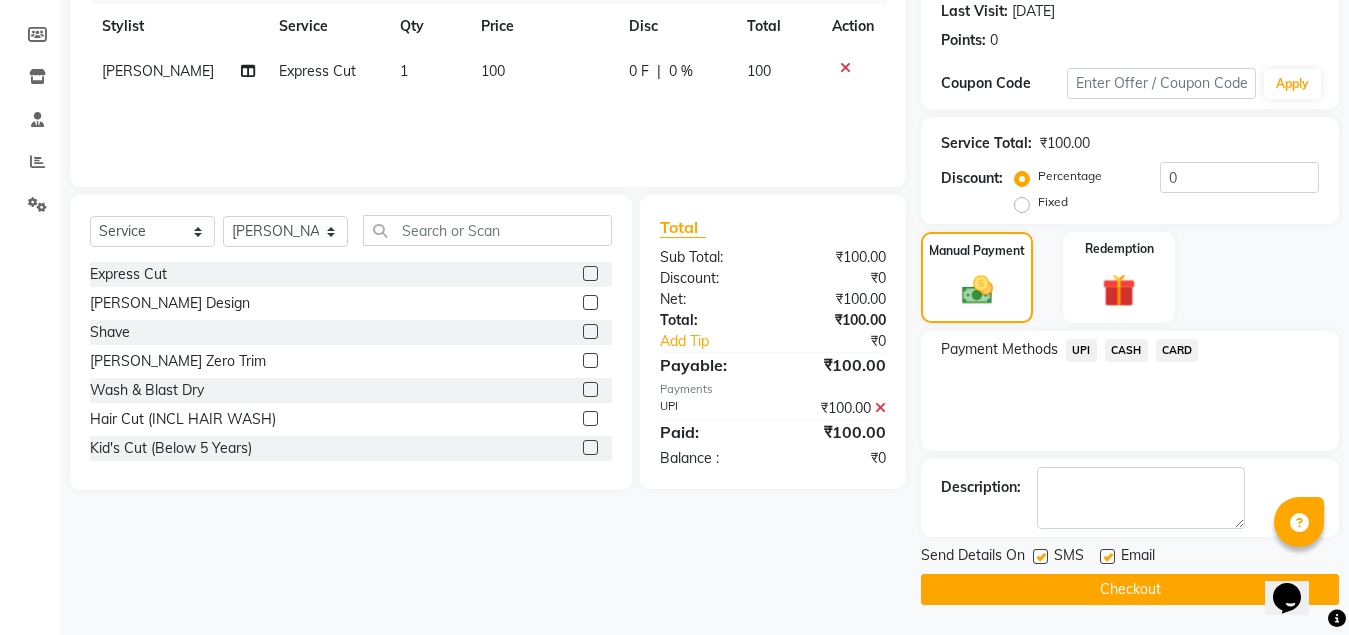 click on "Checkout" 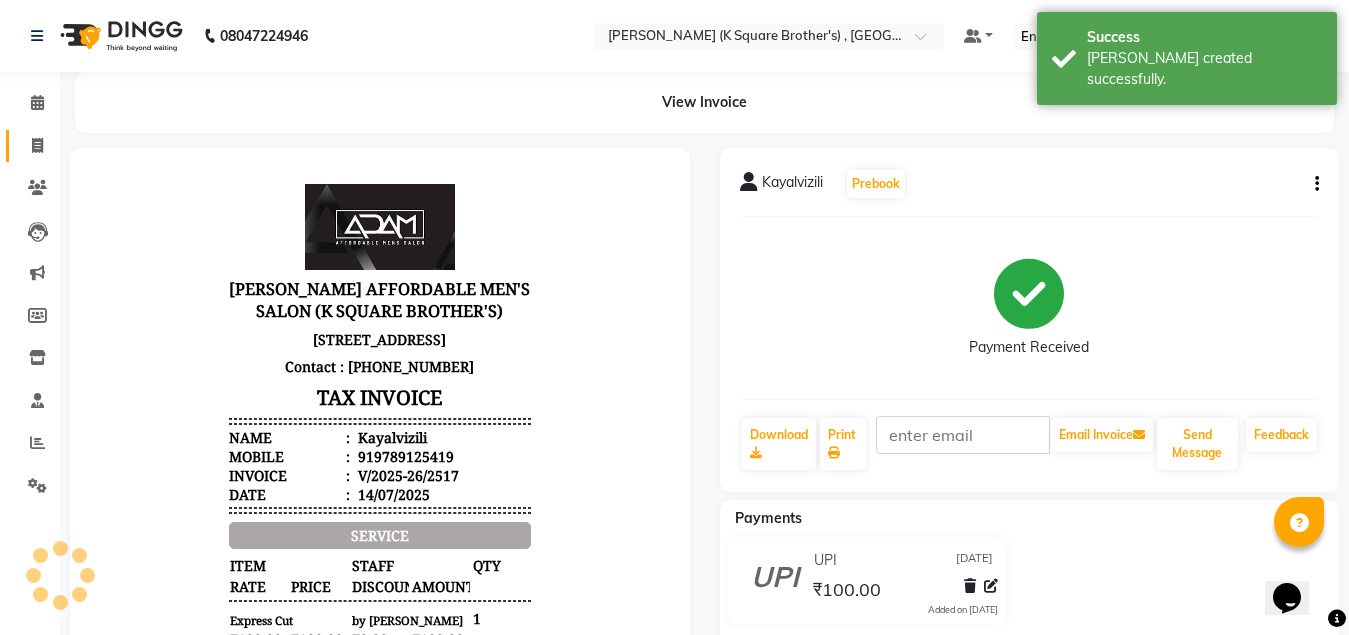scroll, scrollTop: 0, scrollLeft: 0, axis: both 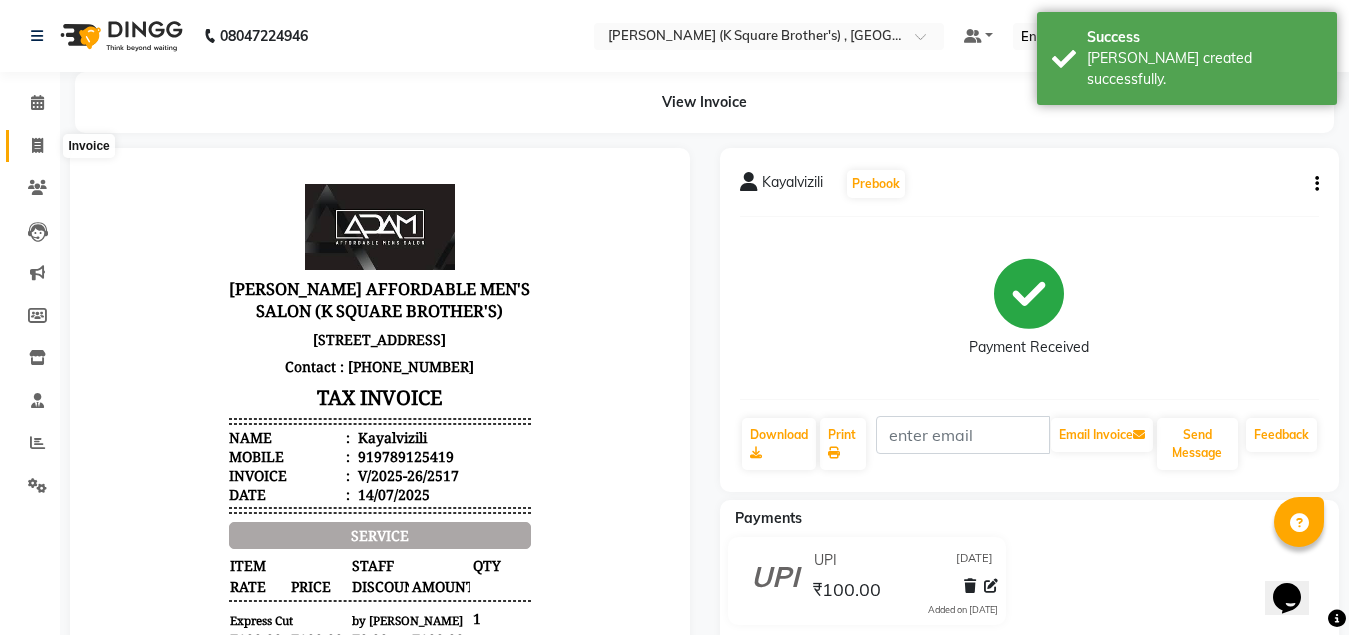 click 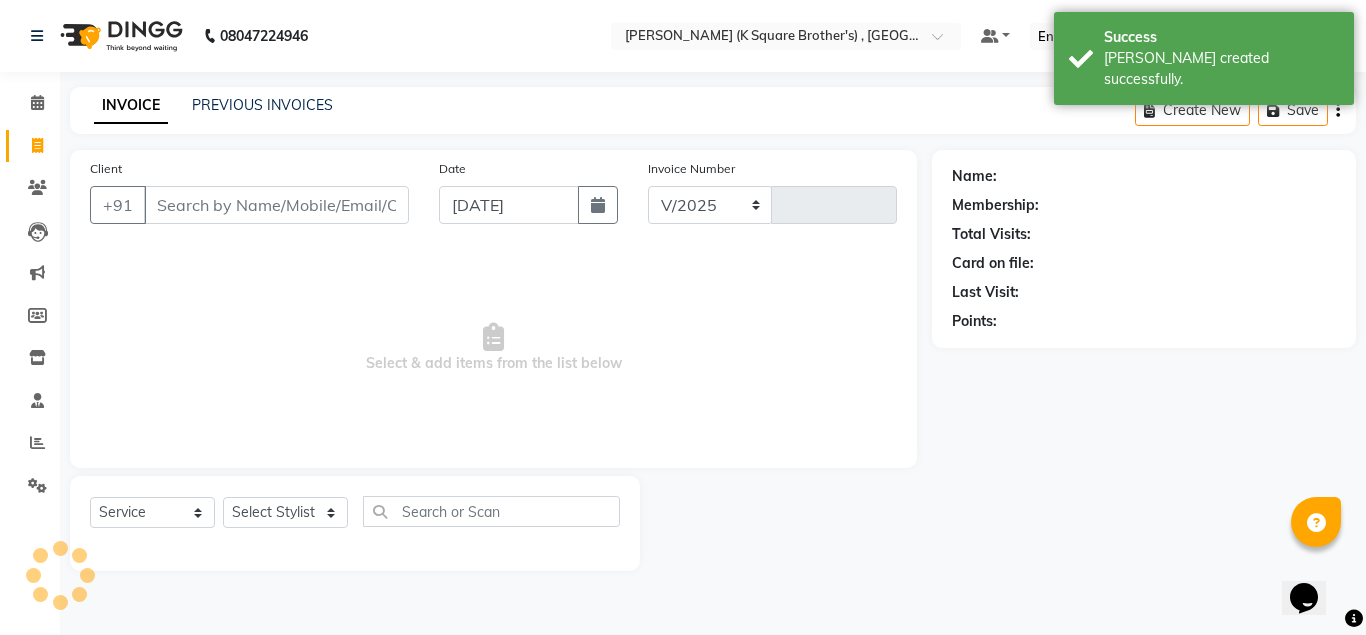 select on "8195" 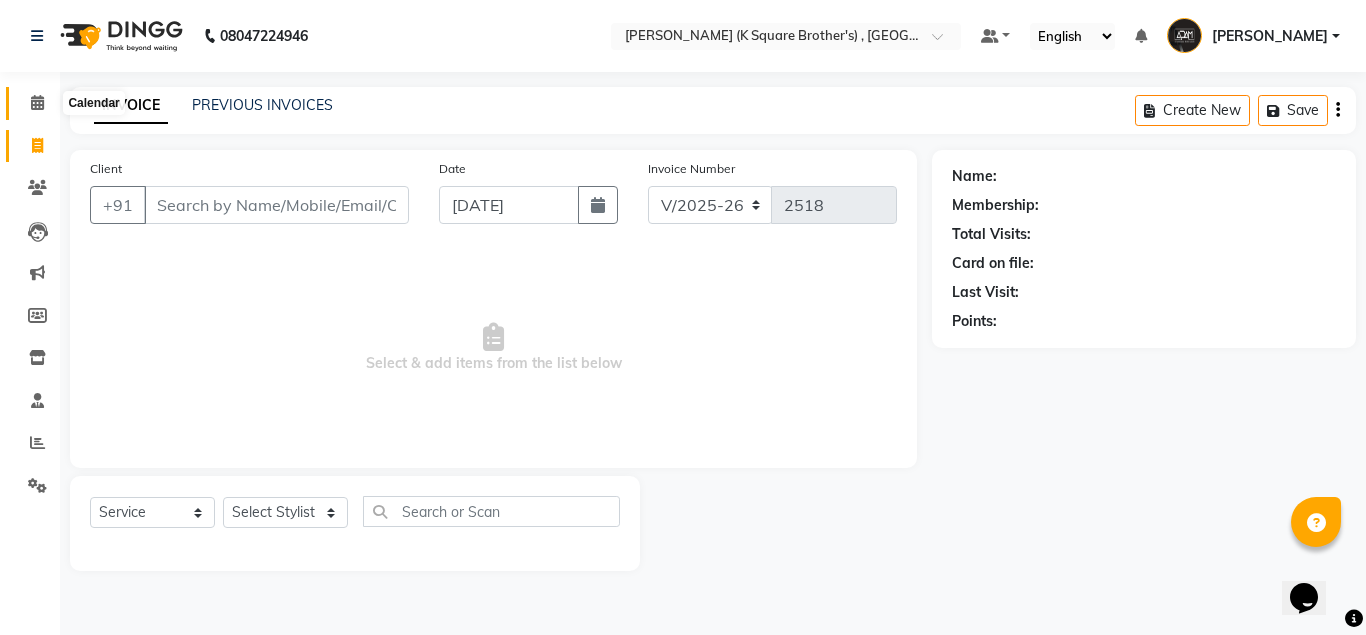 click 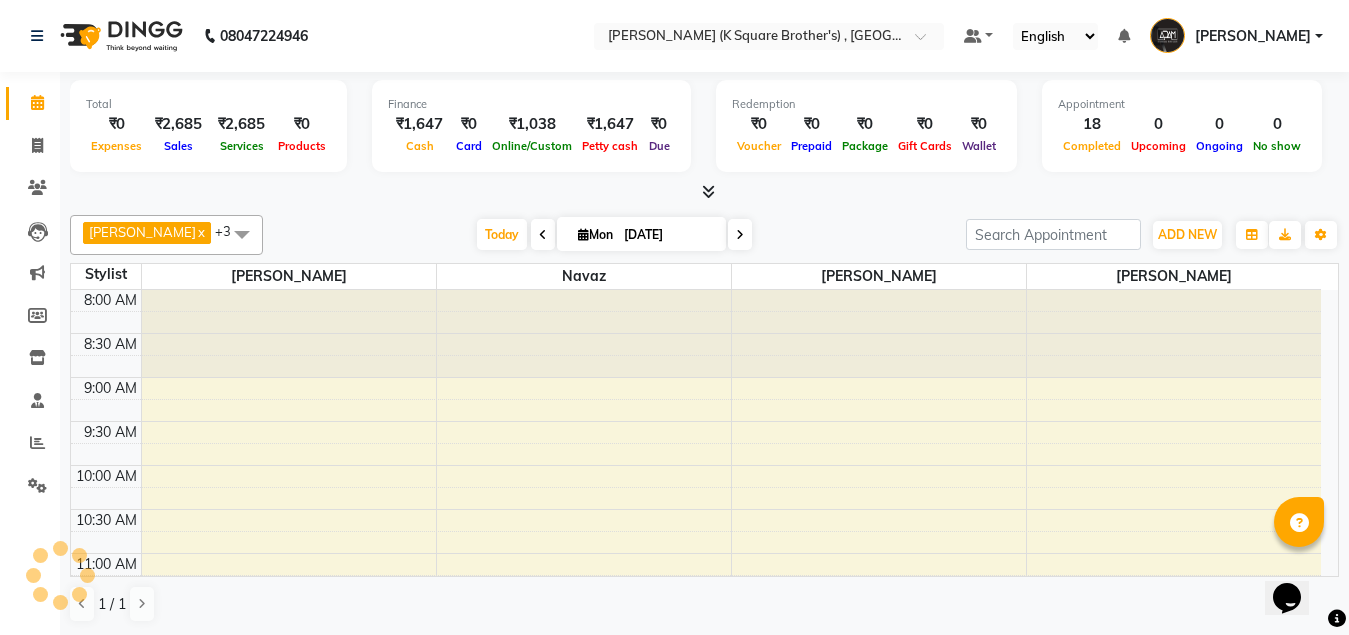 scroll, scrollTop: 0, scrollLeft: 0, axis: both 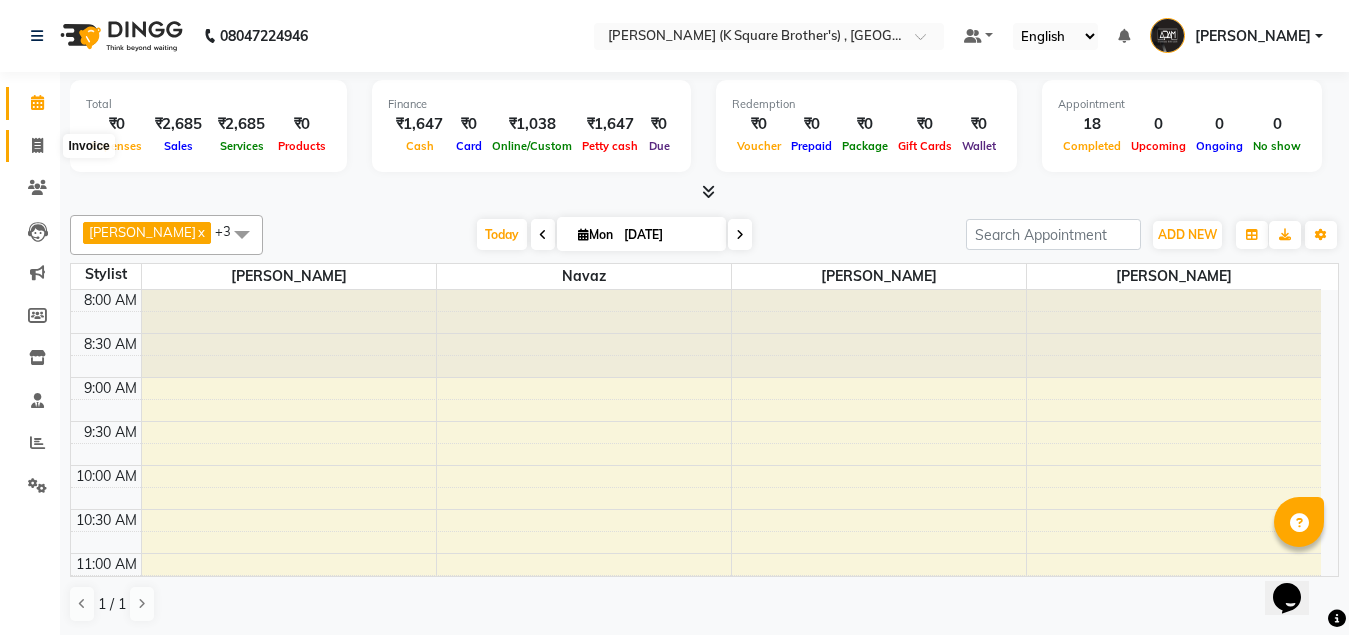 click 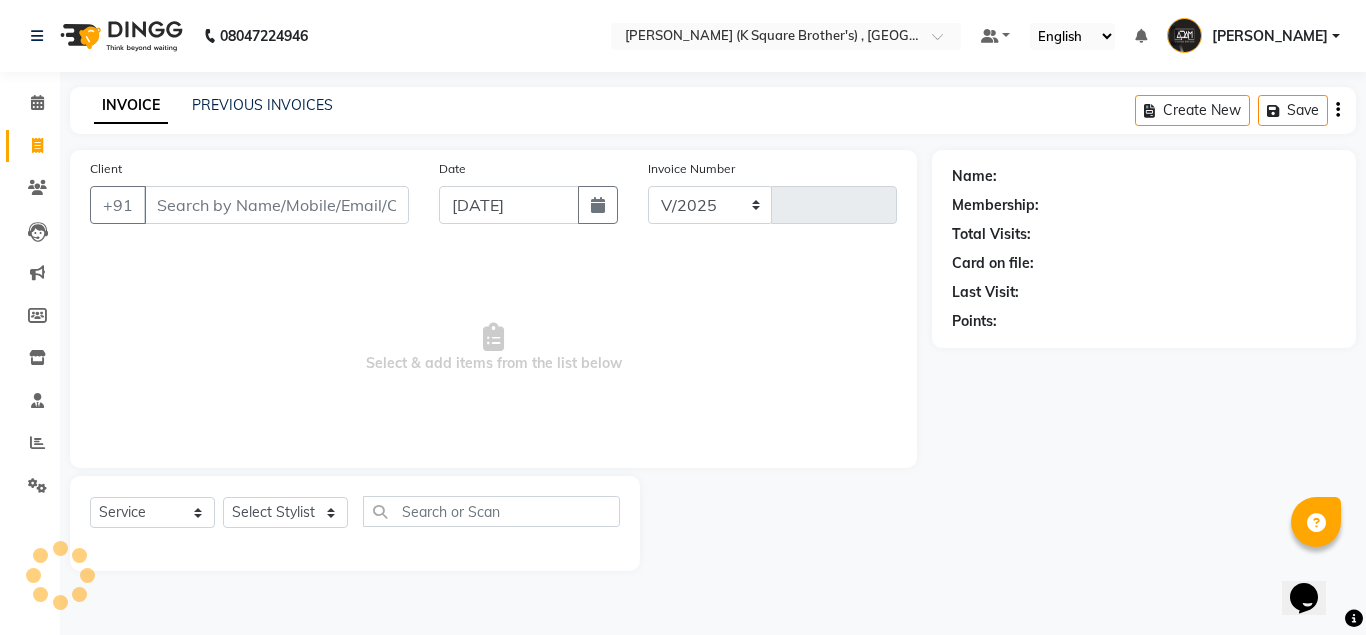 select on "8195" 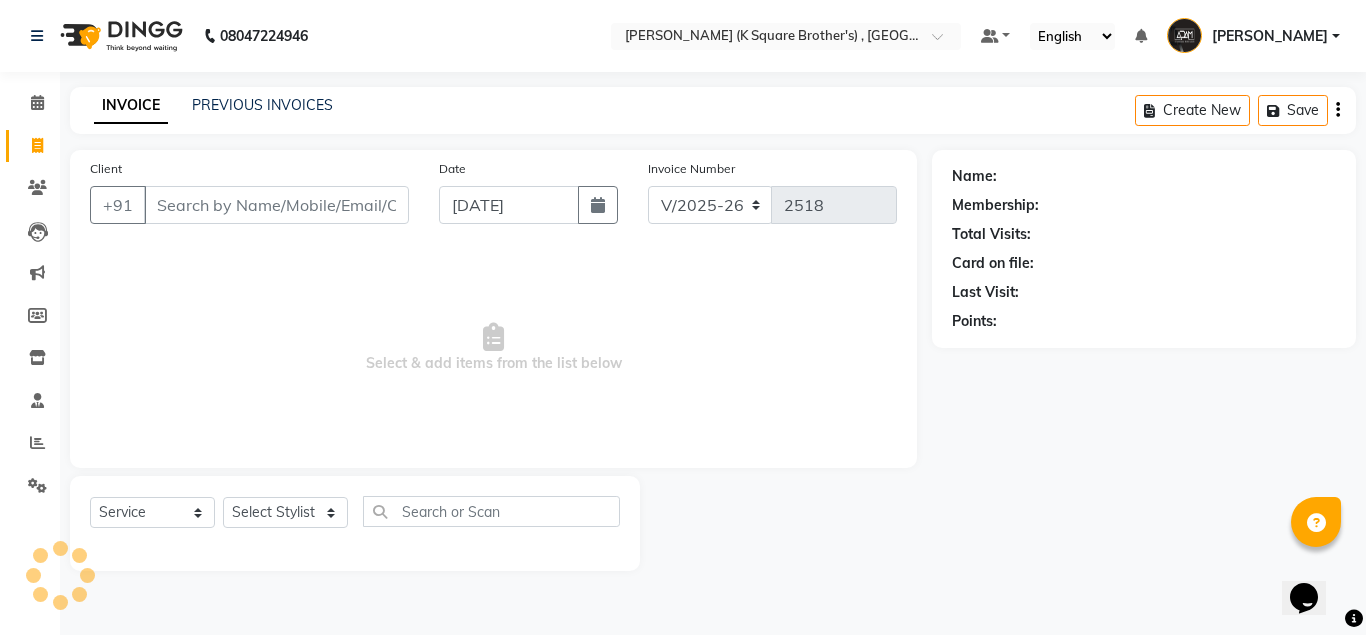 click on "Client" at bounding box center (276, 205) 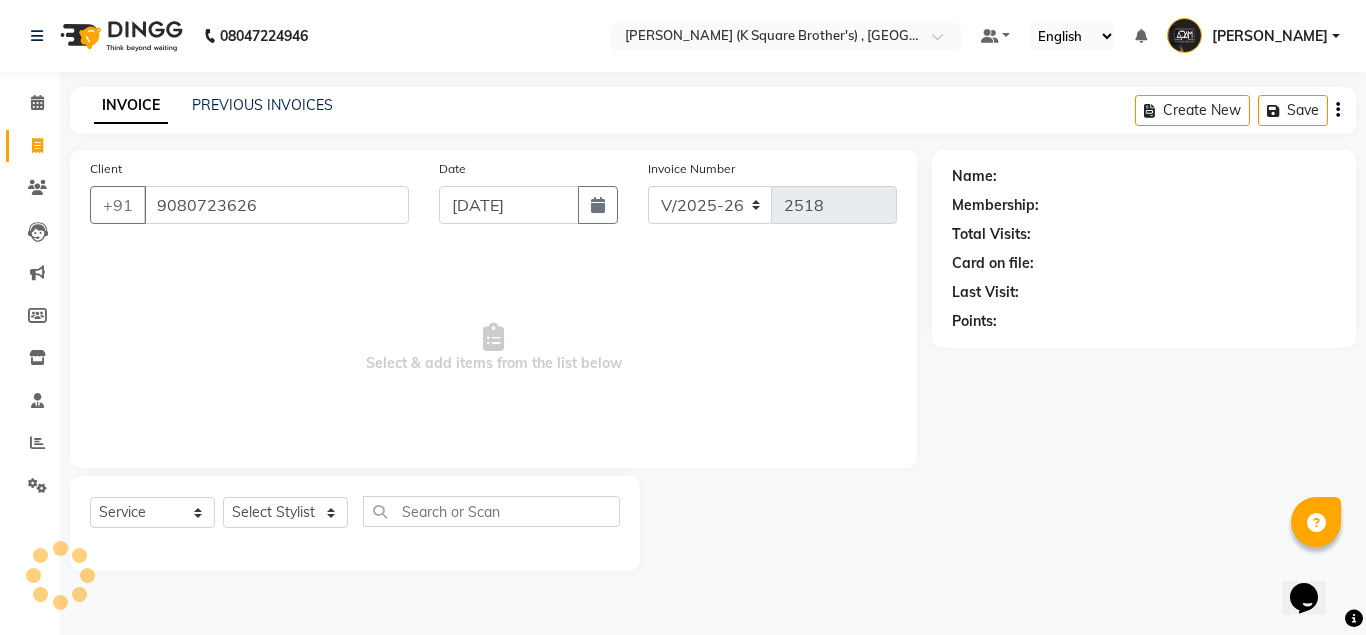 type on "9080723626" 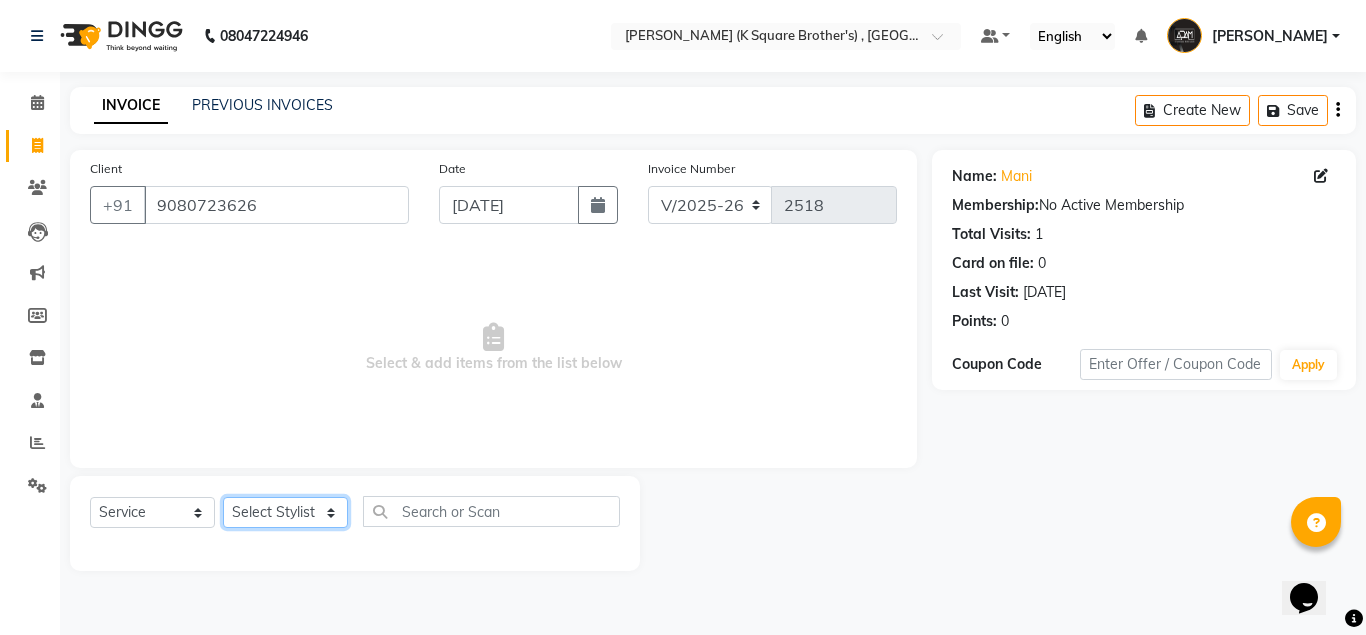 click on "Select Stylist [PERSON_NAME] [PERSON_NAME] [PERSON_NAME]" 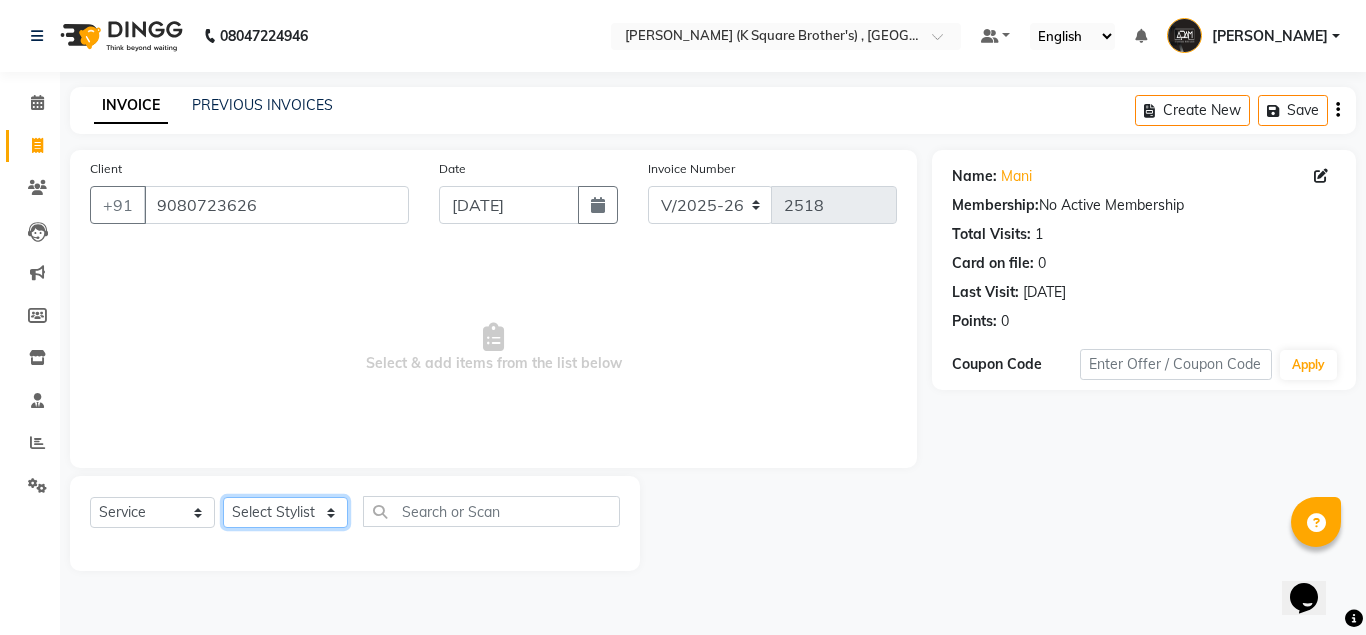 click on "Select Stylist [PERSON_NAME] [PERSON_NAME] [PERSON_NAME]" 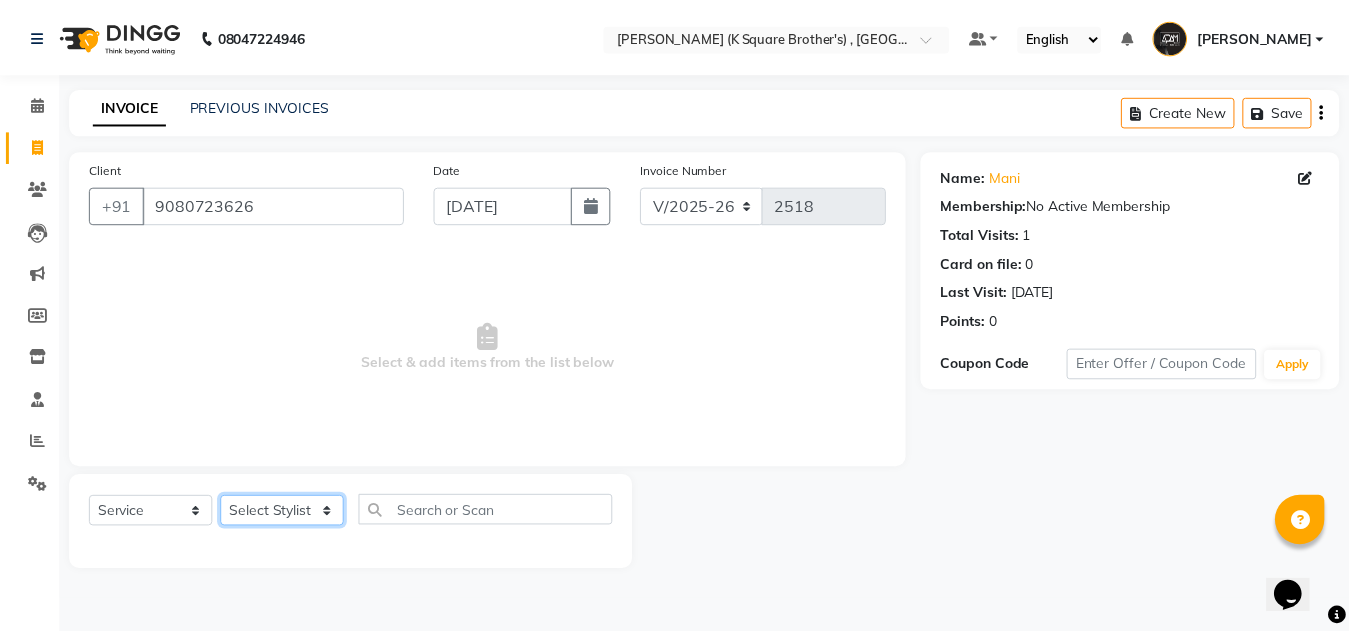 type 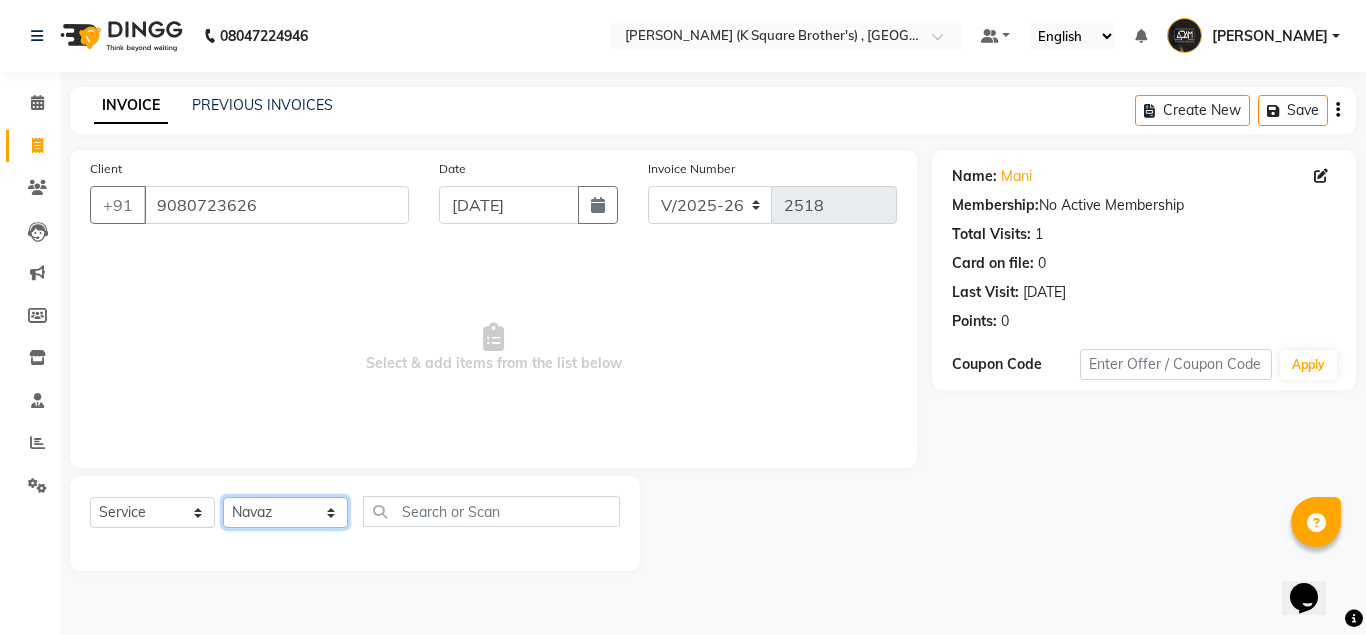 click on "Select Stylist [PERSON_NAME] [PERSON_NAME] [PERSON_NAME]" 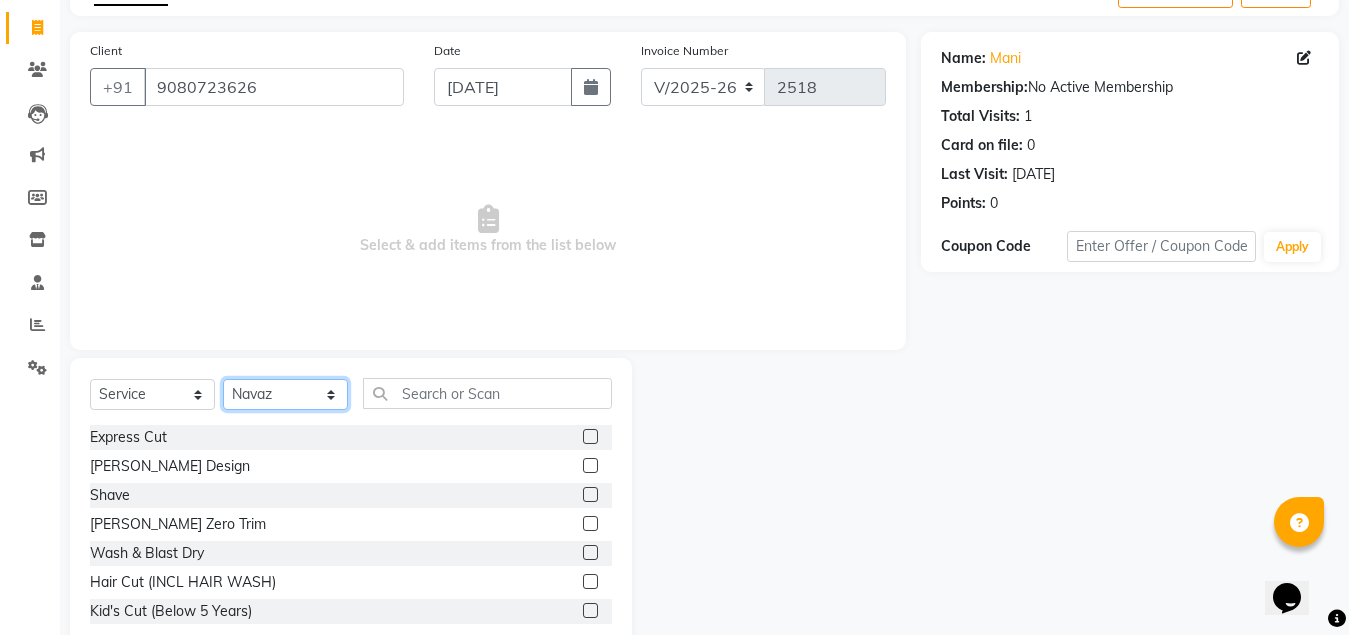 scroll, scrollTop: 166, scrollLeft: 0, axis: vertical 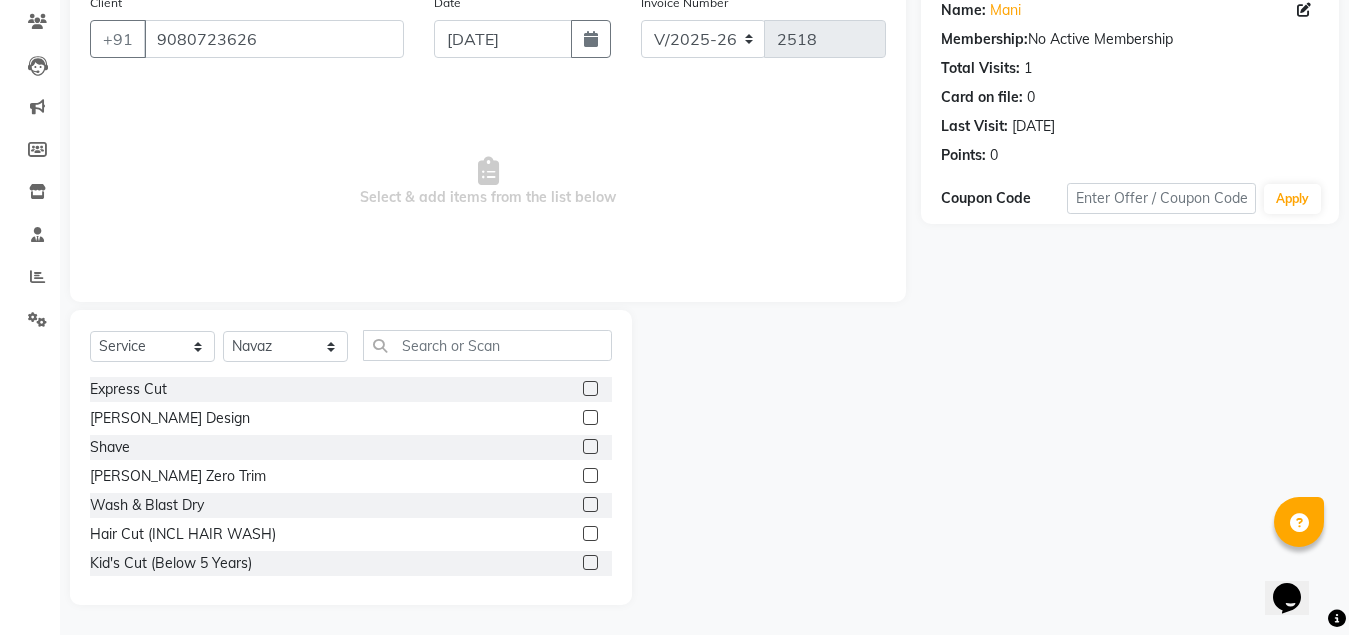 click 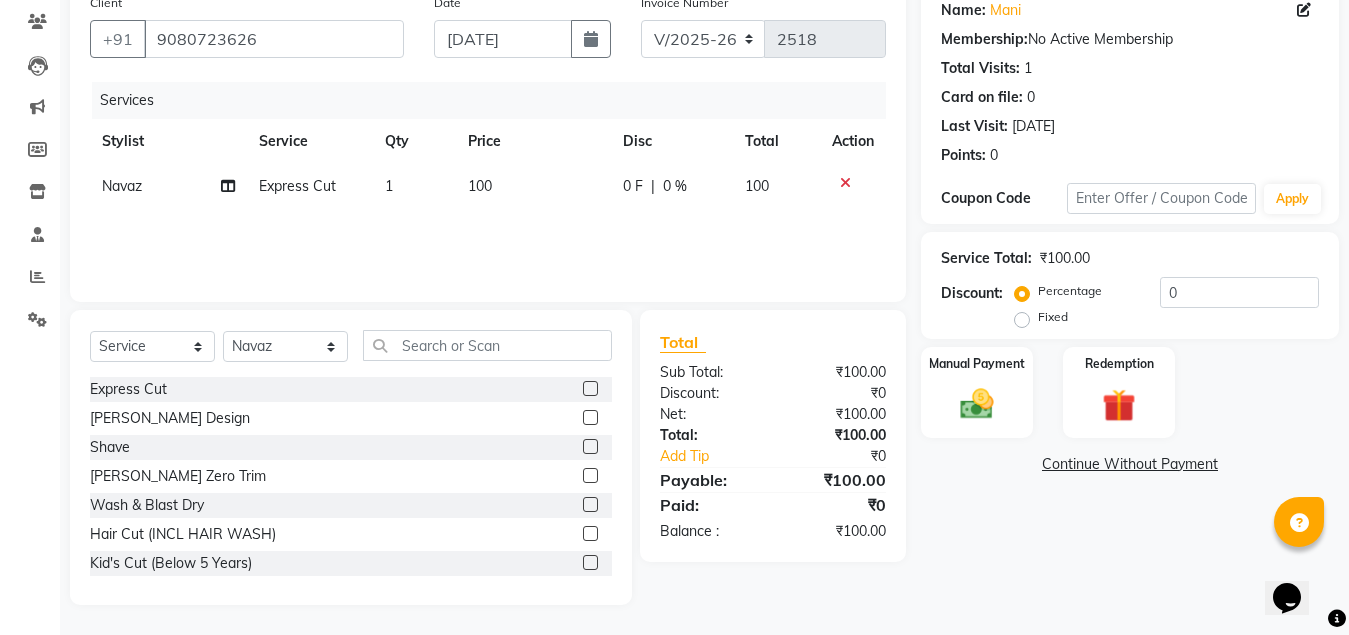 click 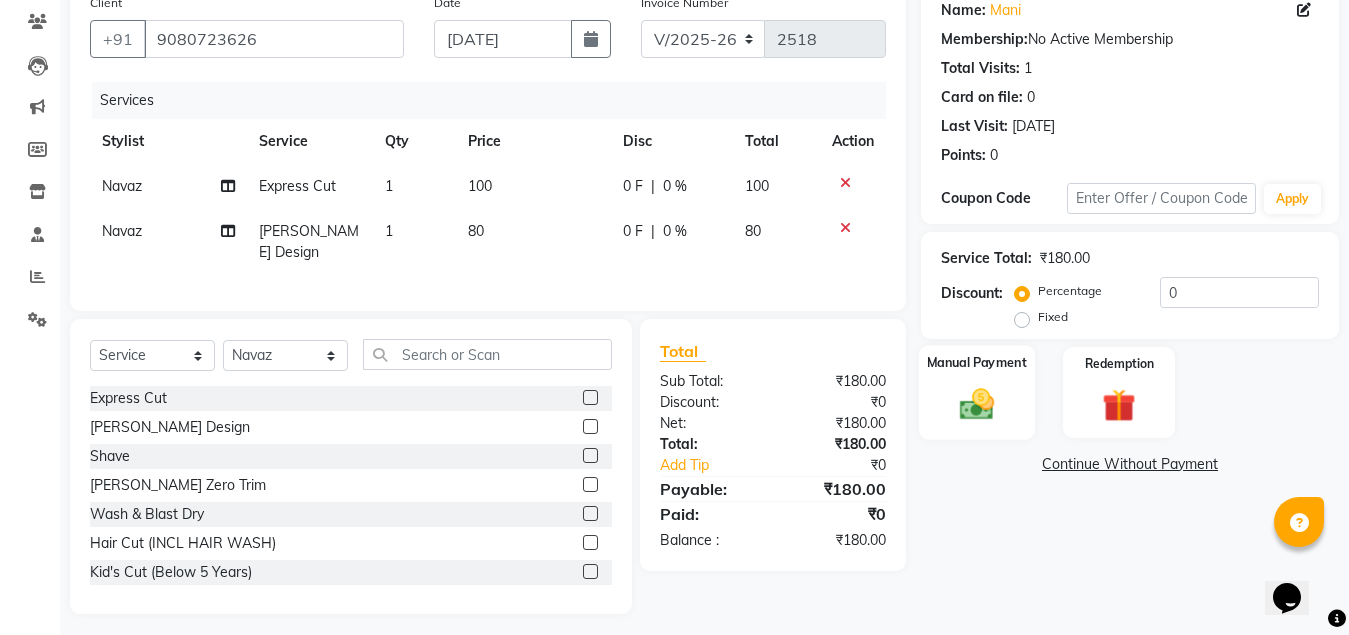click 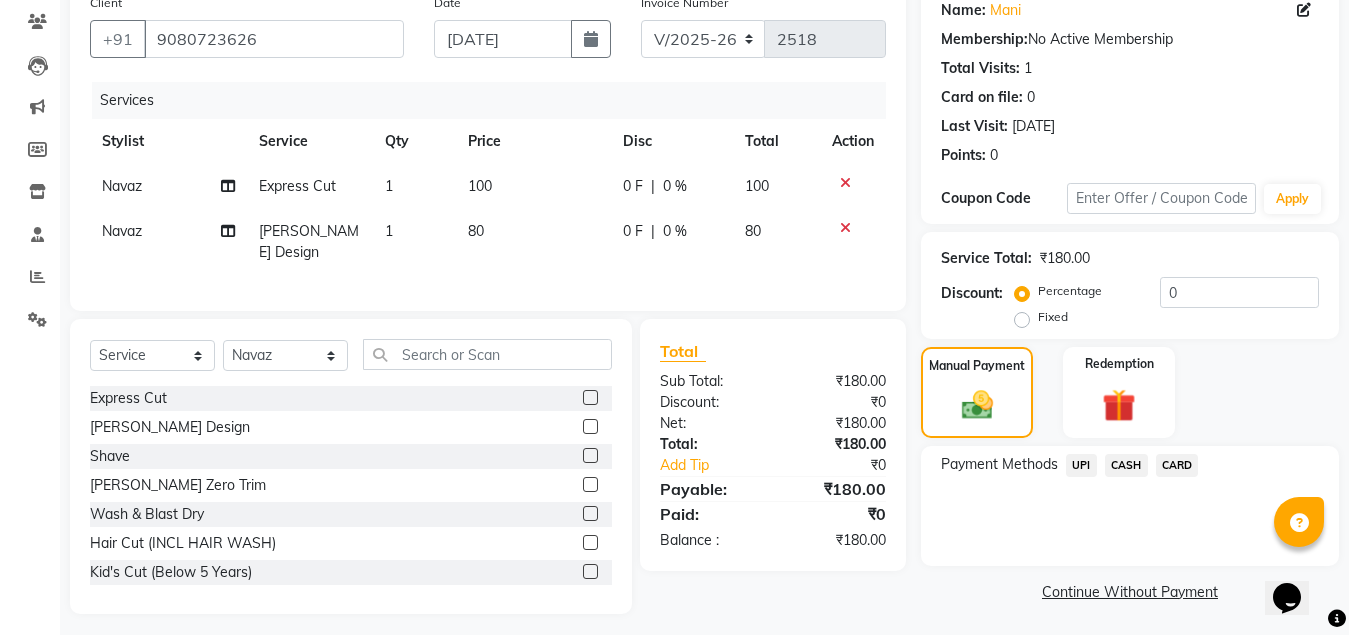 click on "CASH" 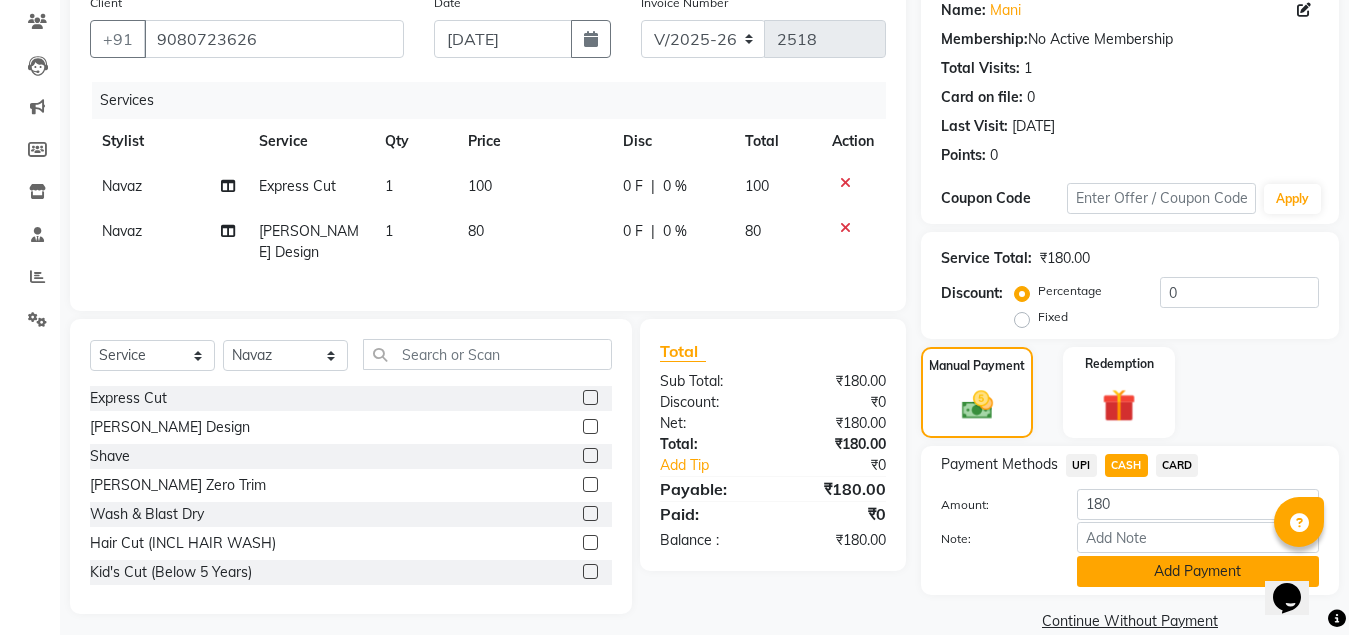 click on "Add Payment" 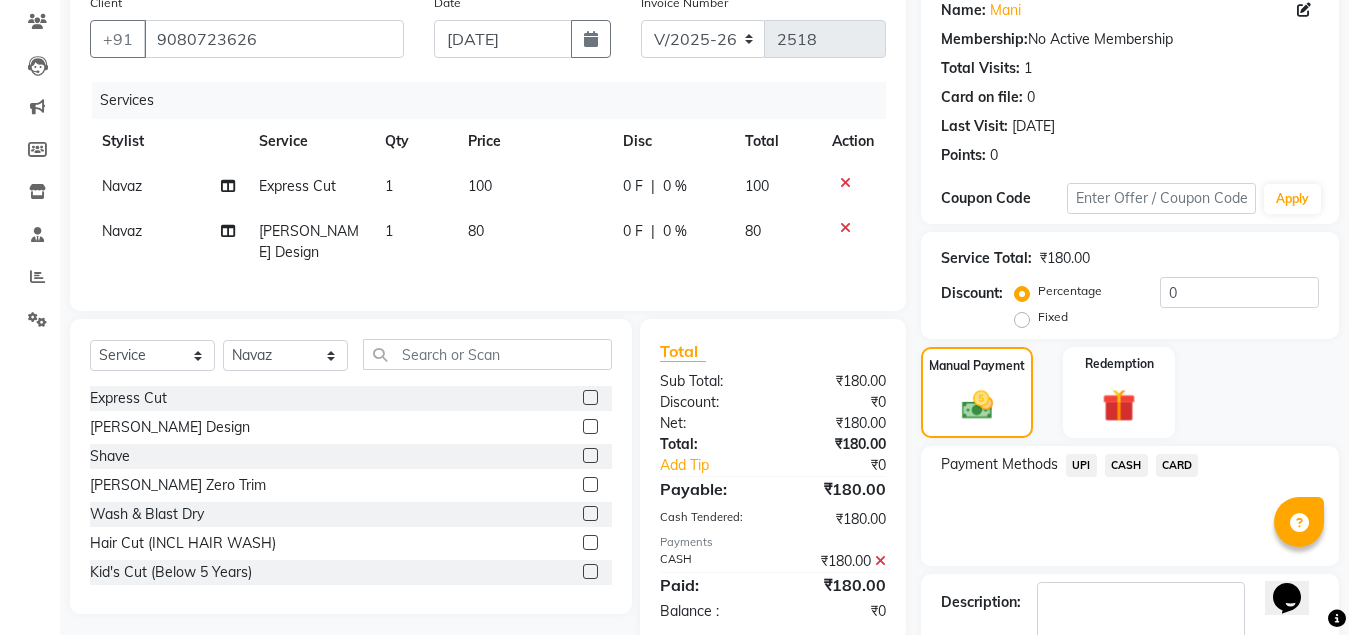 scroll, scrollTop: 281, scrollLeft: 0, axis: vertical 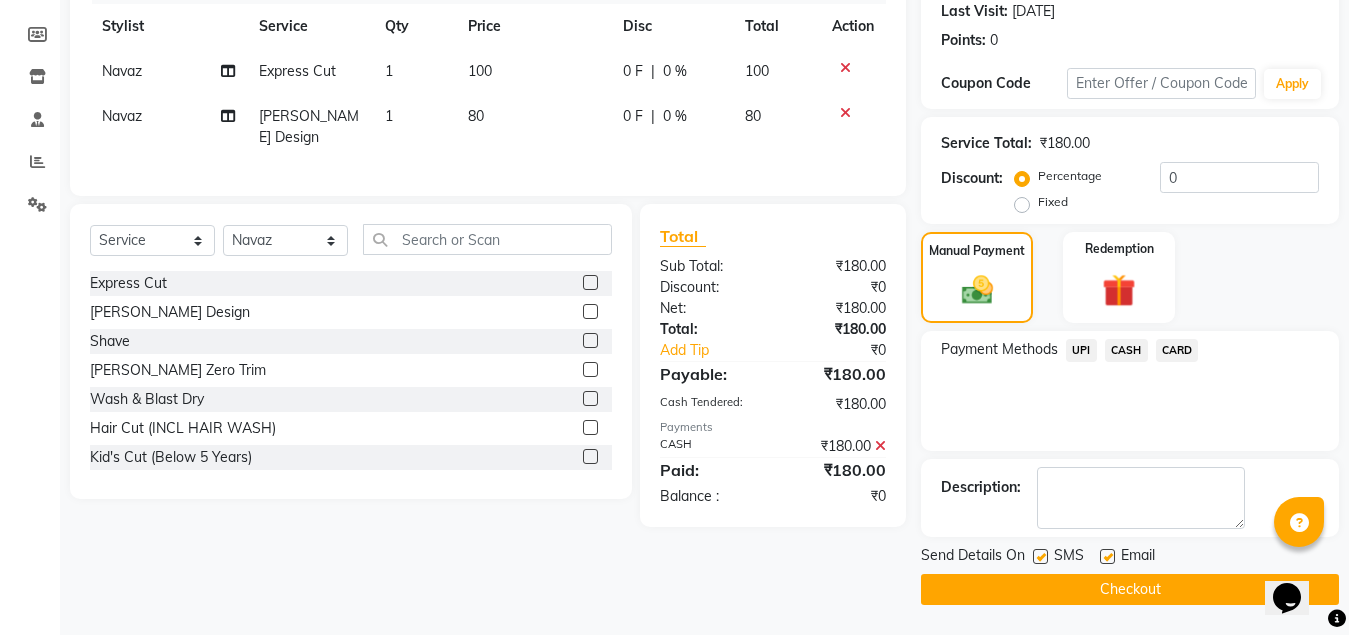 click on "Checkout" 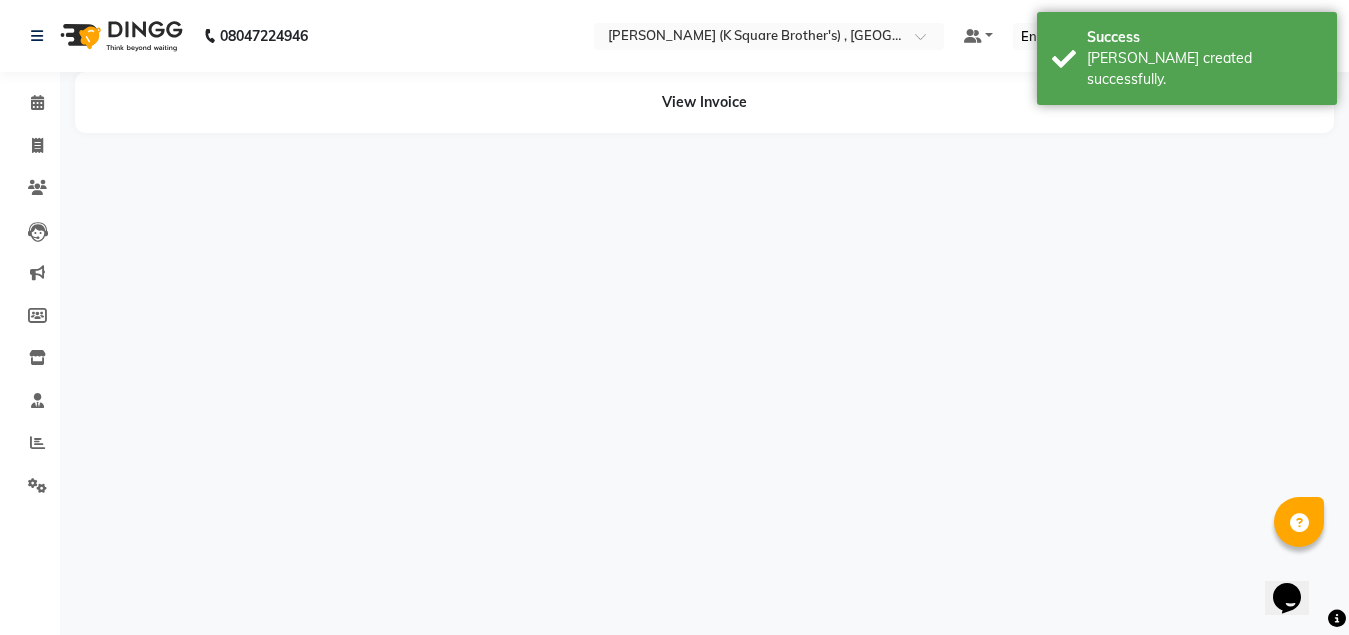 scroll, scrollTop: 0, scrollLeft: 0, axis: both 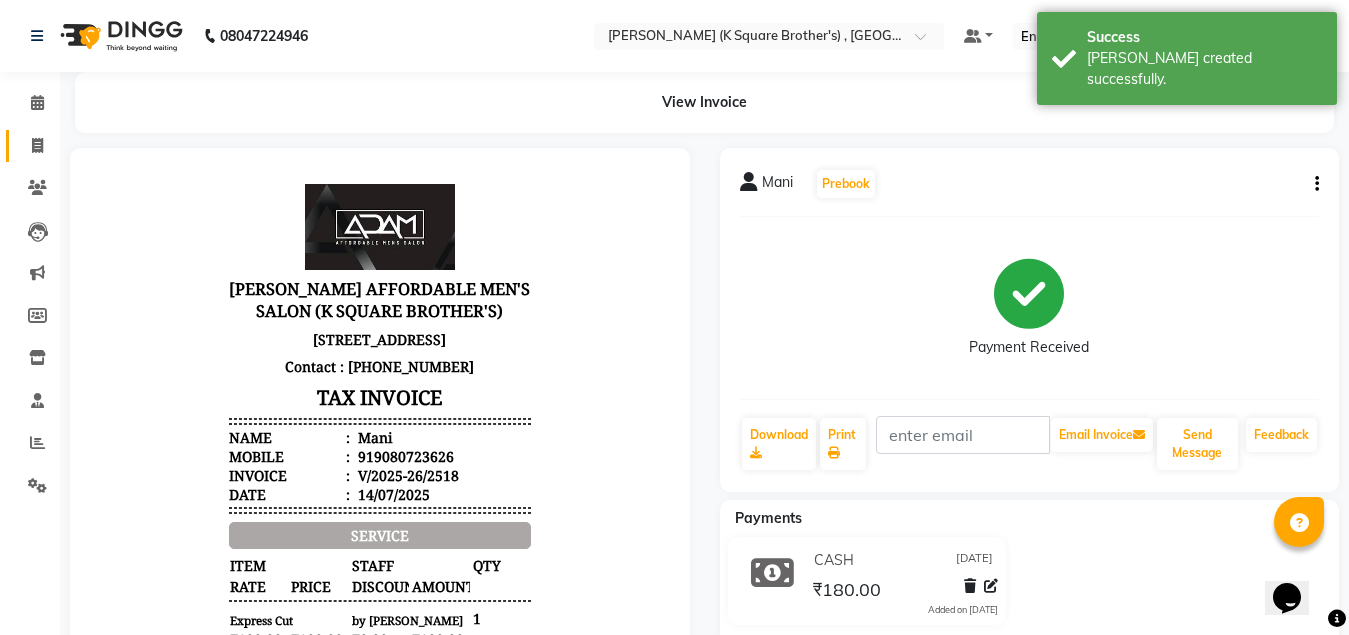 click 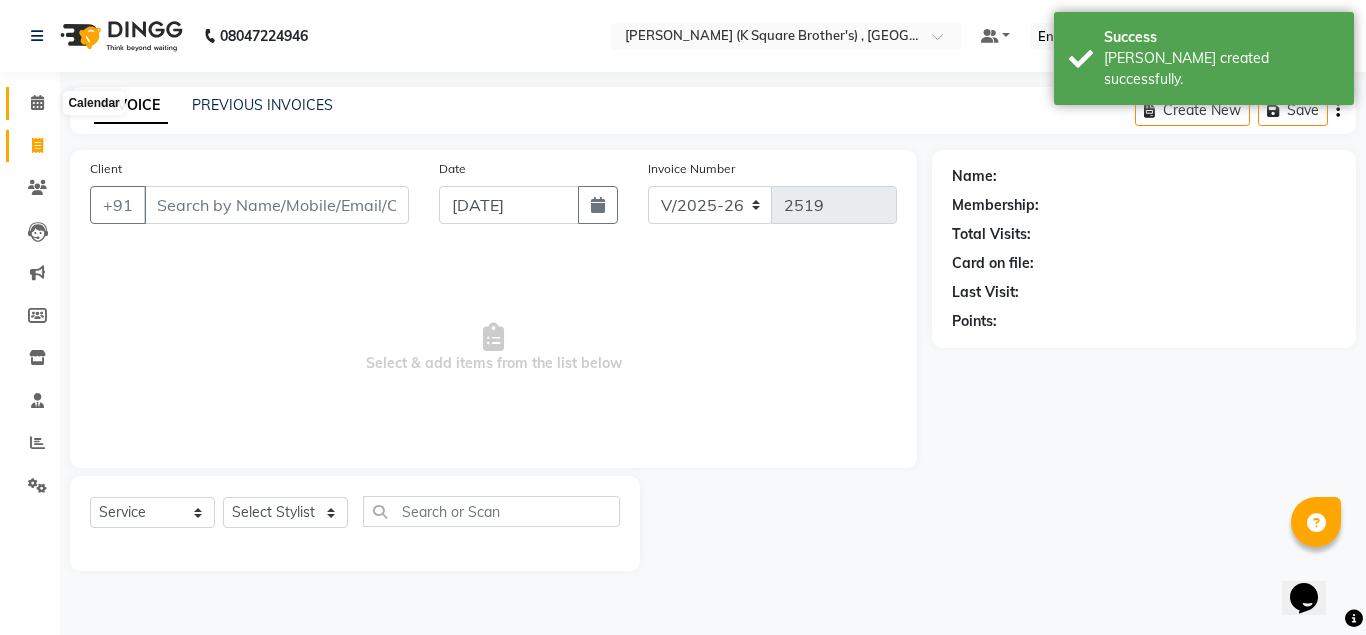click 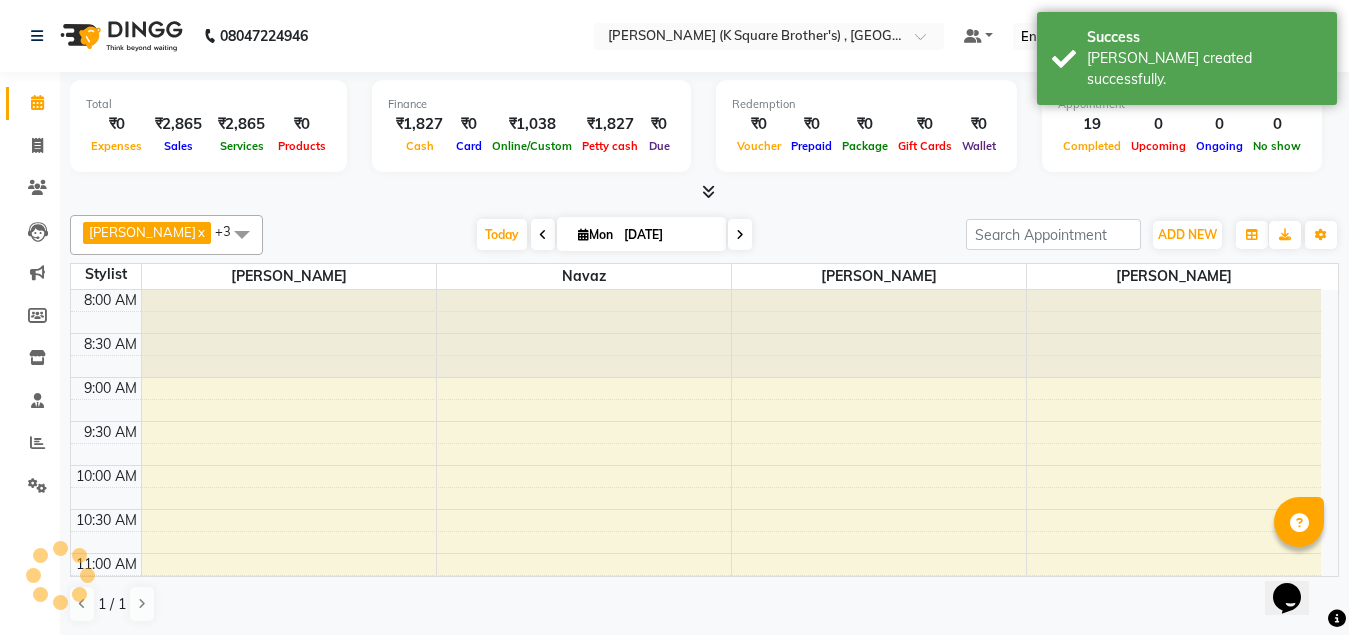 scroll, scrollTop: 0, scrollLeft: 0, axis: both 